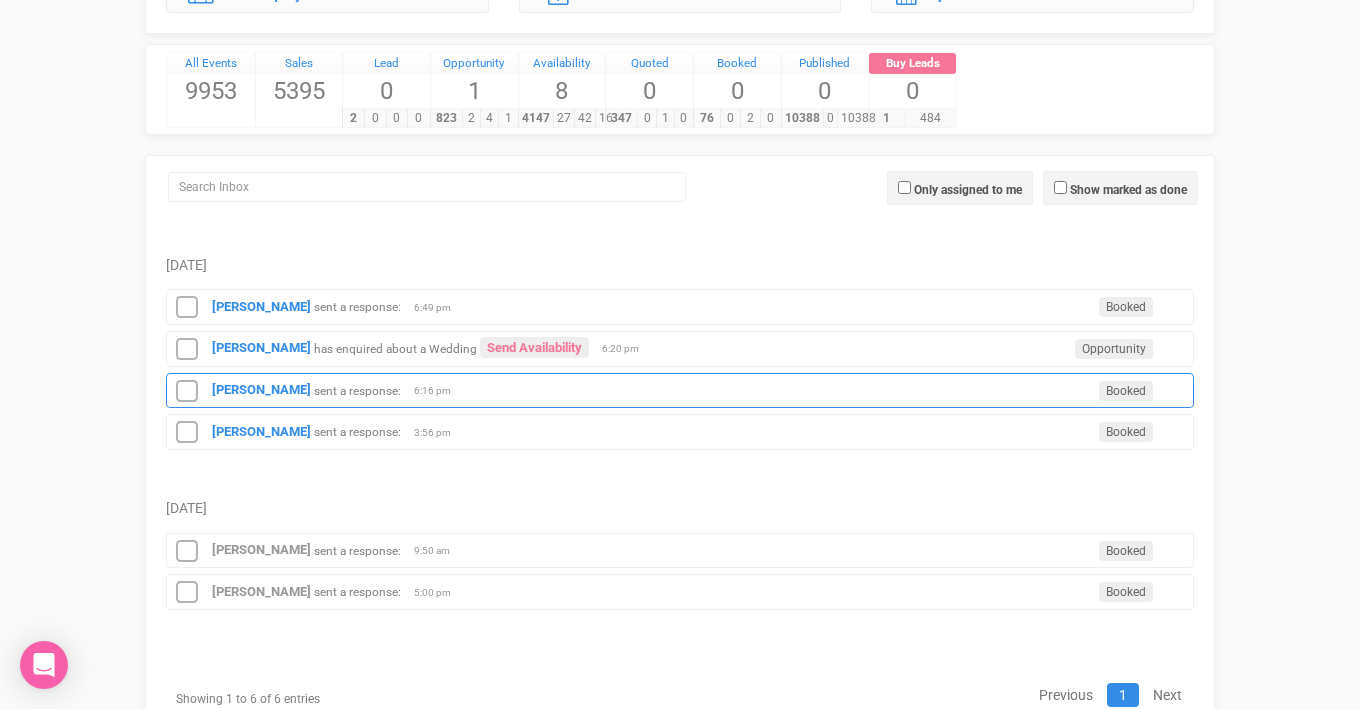 scroll, scrollTop: 233, scrollLeft: 0, axis: vertical 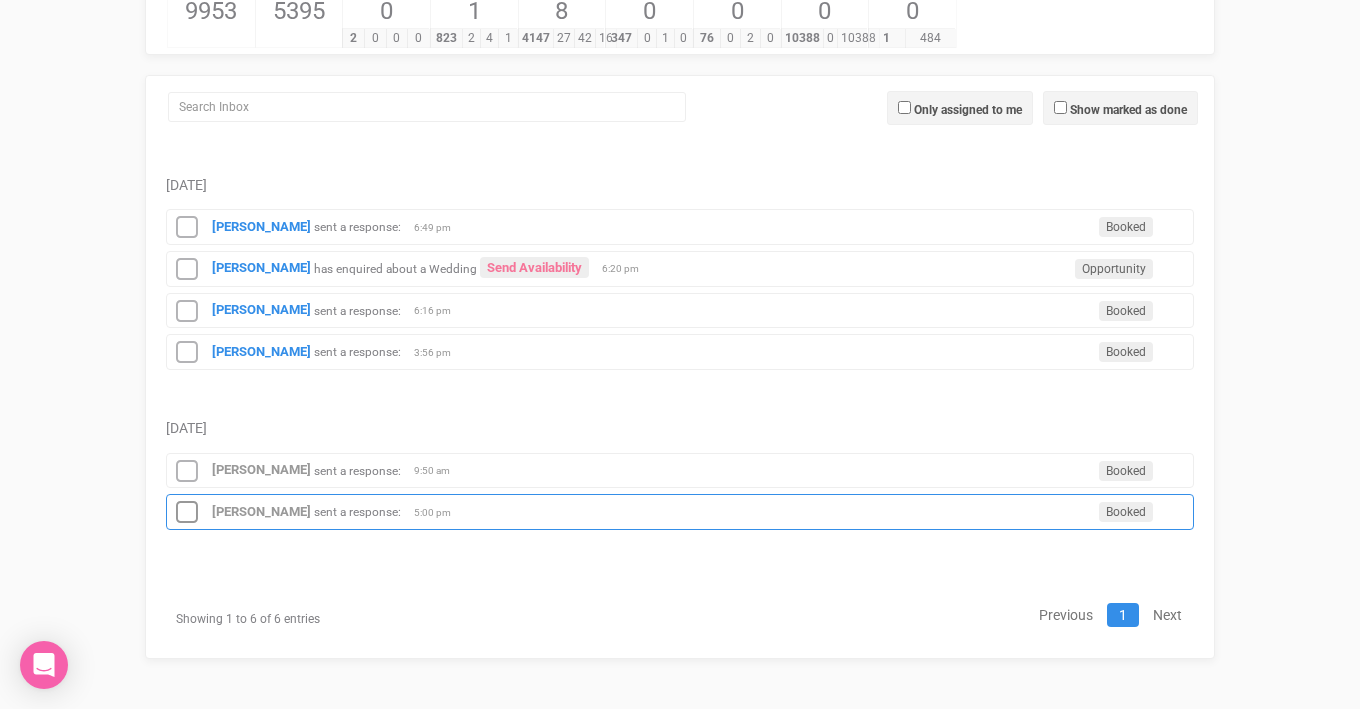 click on "[PERSON_NAME]
sent a response:          Booked  5:00 pm" at bounding box center (680, 512) 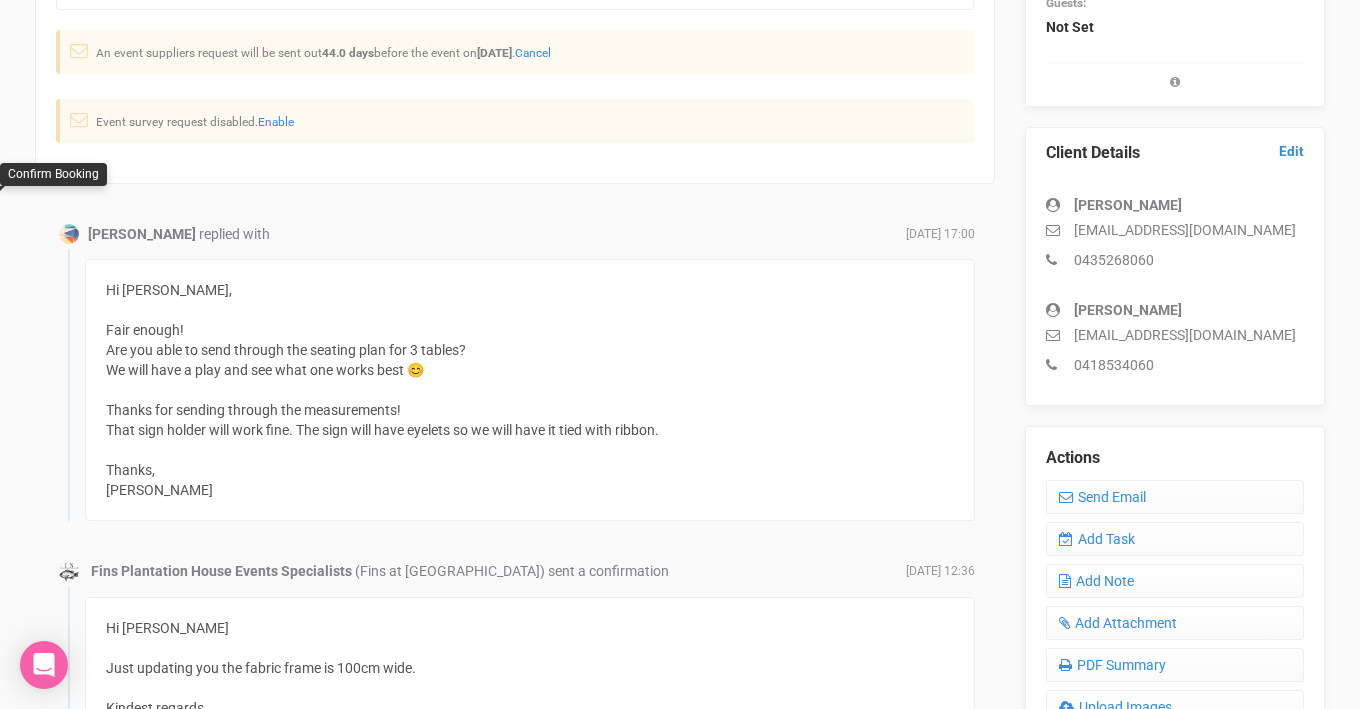 scroll, scrollTop: 432, scrollLeft: 0, axis: vertical 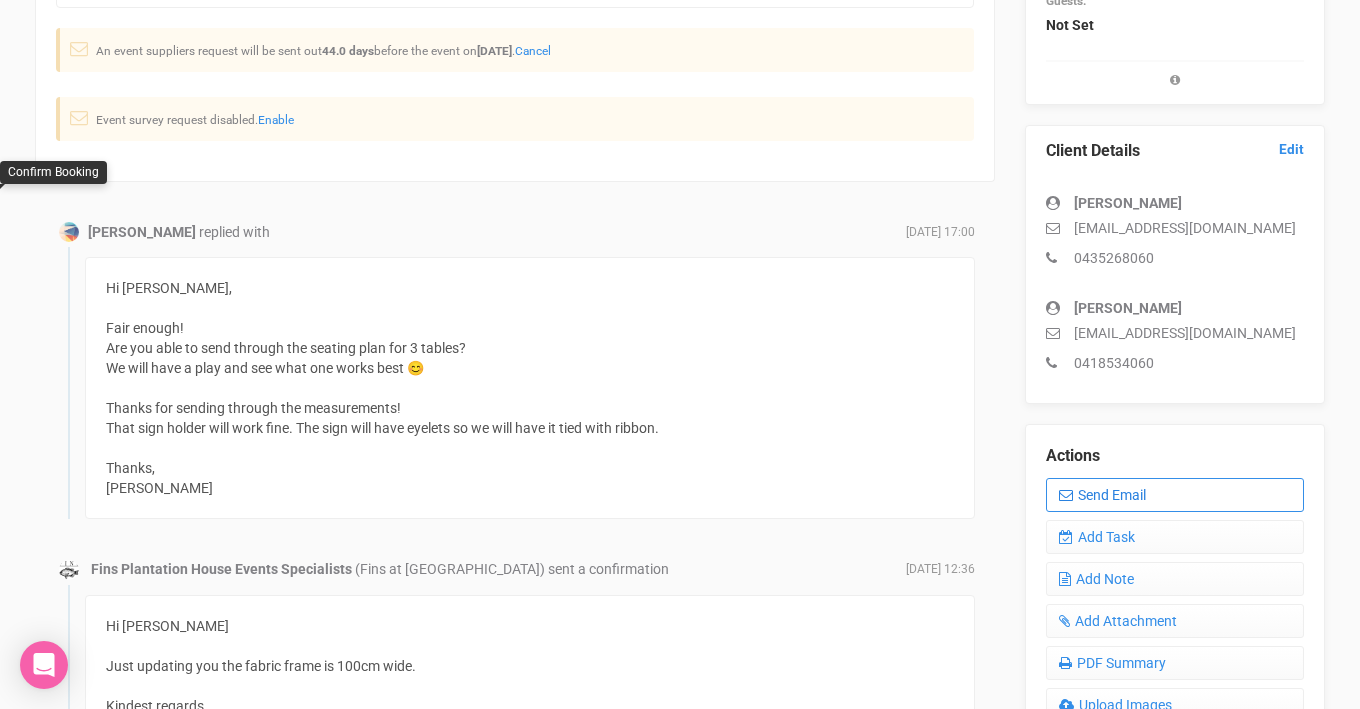 click on "Send Email" at bounding box center [1175, 495] 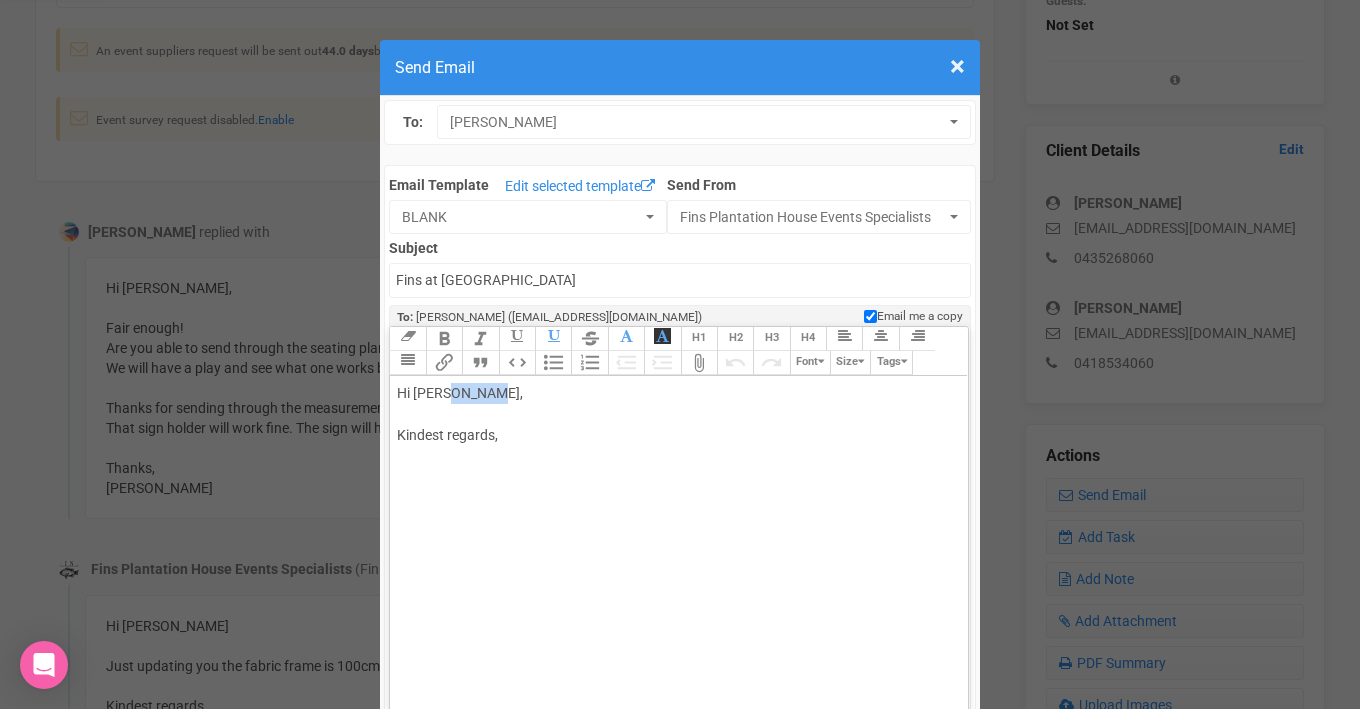 drag, startPoint x: 443, startPoint y: 396, endPoint x: 491, endPoint y: 394, distance: 48.04165 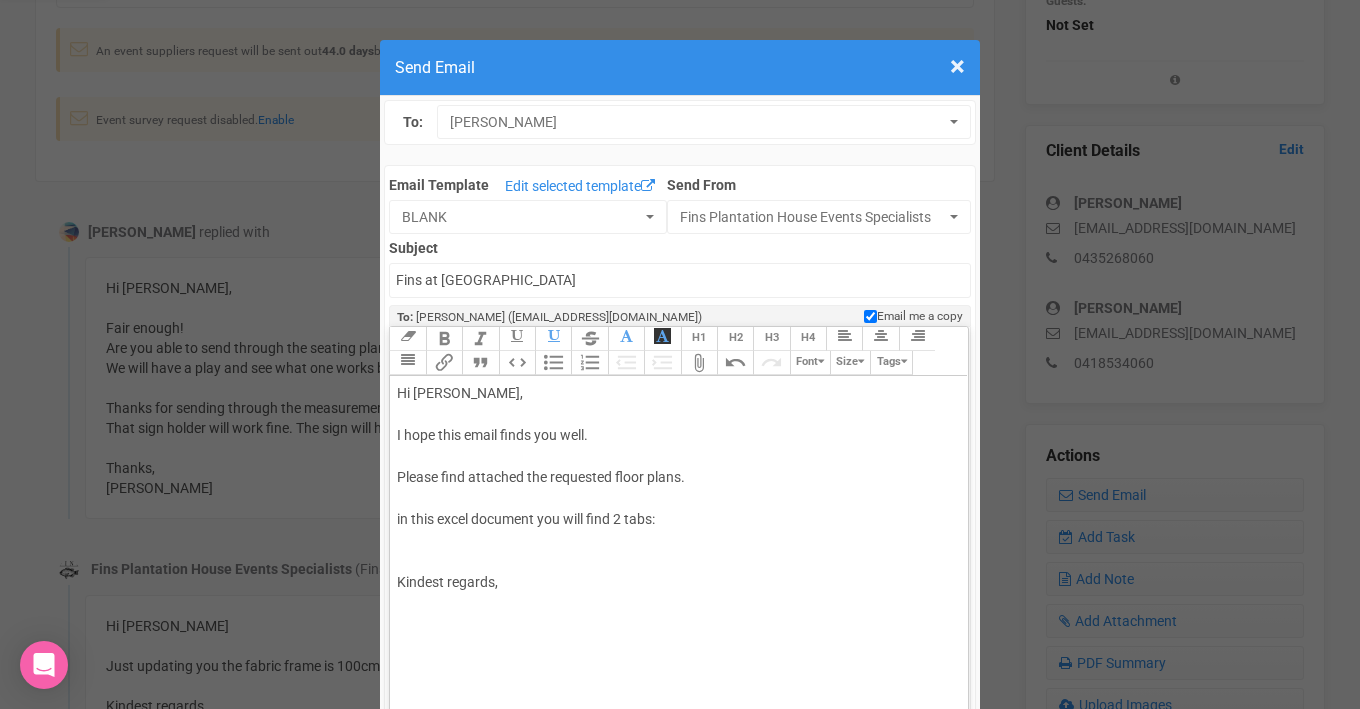 paste on "<div>Hi [PERSON_NAME],<br><br>I hope this email finds you well.<br><br>Please find attached the requested floor plans.<br><br>in this excel document you will find 2 tabs:<br><span style="font-family: Helvetica; font-size: 12px; color: rgb(0, 0, 0); text-decoration-color: initial;">Tab 1 - 4 Tables (very spaced out - 80 cm per person)</span></div><div>	<span style="font-family: Helvetica; font-size: 12px; color: rgb(0, 0, 0); text-decoration-color: initial;">-&gt; you can potentially add 1 person per side of each table if needed without being to tight</span></div><div><br></div><div><span style="font-family: Helvetica; font-size: 12px; color: rgb(0, 0, 0); text-decoration-color: initial;">Tab 2 - 3 tables (less space but ok - 60cm per person)</span></div><div>	<span style="font-family: Helvetica; font-size: 12px; color: rgb(0, 0, 0); text-decoration-color: initial;">-&gt; if you add anyone anywhere then become tight - down to the maximum capacity of the table</span></div><div><br><br>Kindest regards,<br><br><br></div>" 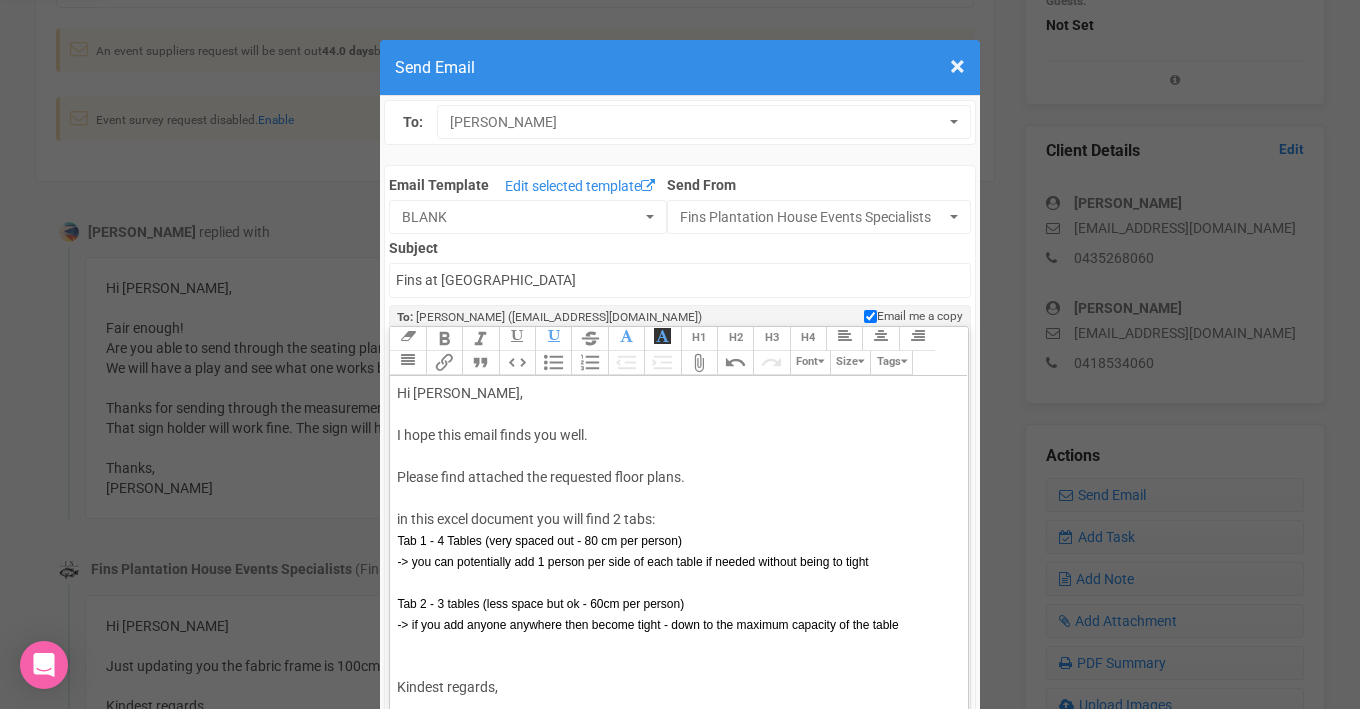 click on "Kindest regards," 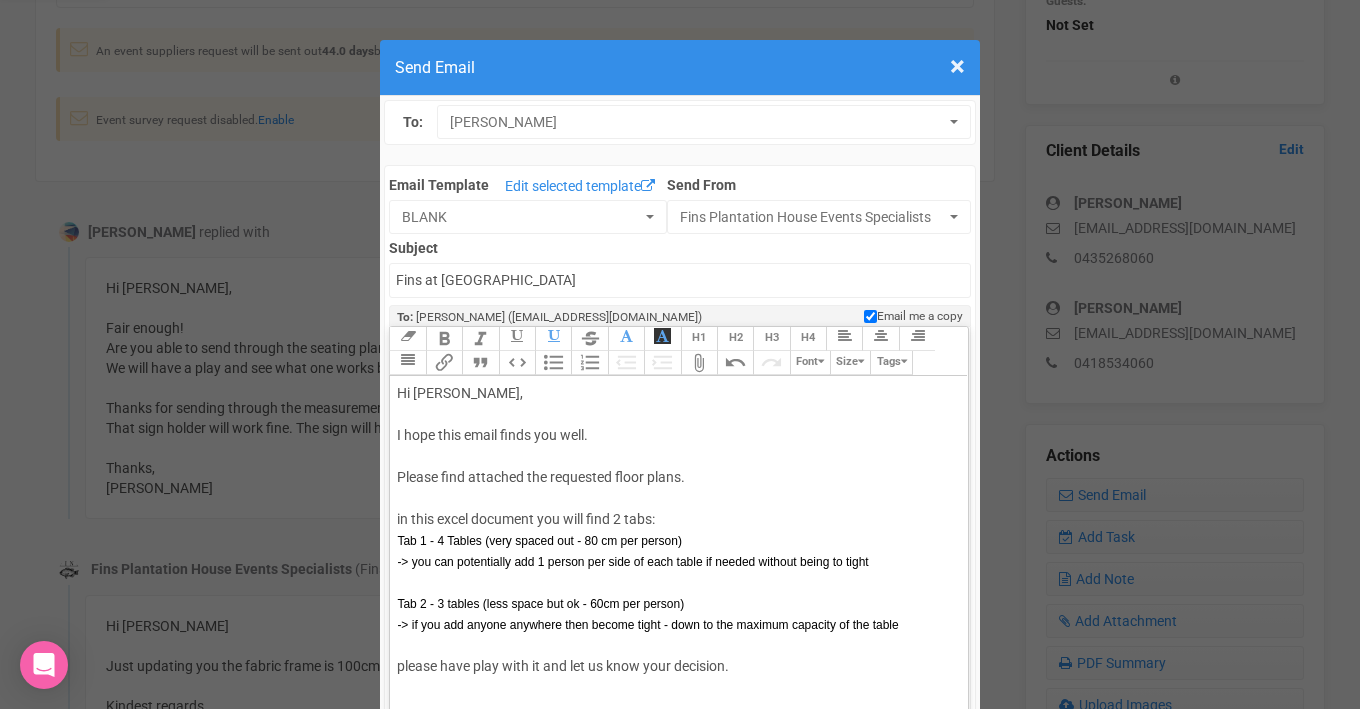 scroll, scrollTop: 8, scrollLeft: 0, axis: vertical 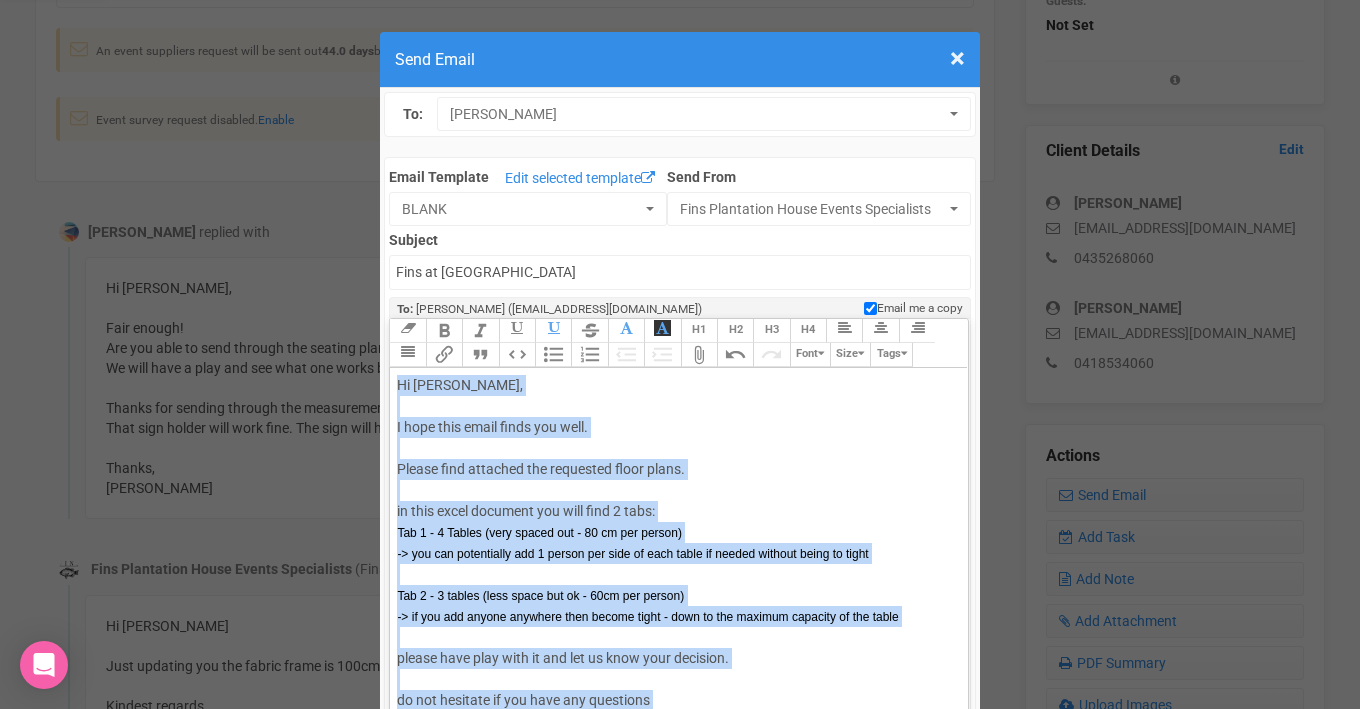 copy on "Hi [PERSON_NAME], I hope this email finds you well. Please find attached the requested floor plans. in this excel document you will find 2 tabs: Tab 1 - 4 Tables (very spaced out - 80 cm per person) 	 -> you can potentially add 1 person per side of each table if needed without being to tight Tab 2 - 3 tables (less space but ok - 60cm per person) 	 -> if you add anyone anywhere then become tight - down to the maximum capacity of the table please have play with it and let us know your decision. do not hesitate if you have any questions Kindest regards," 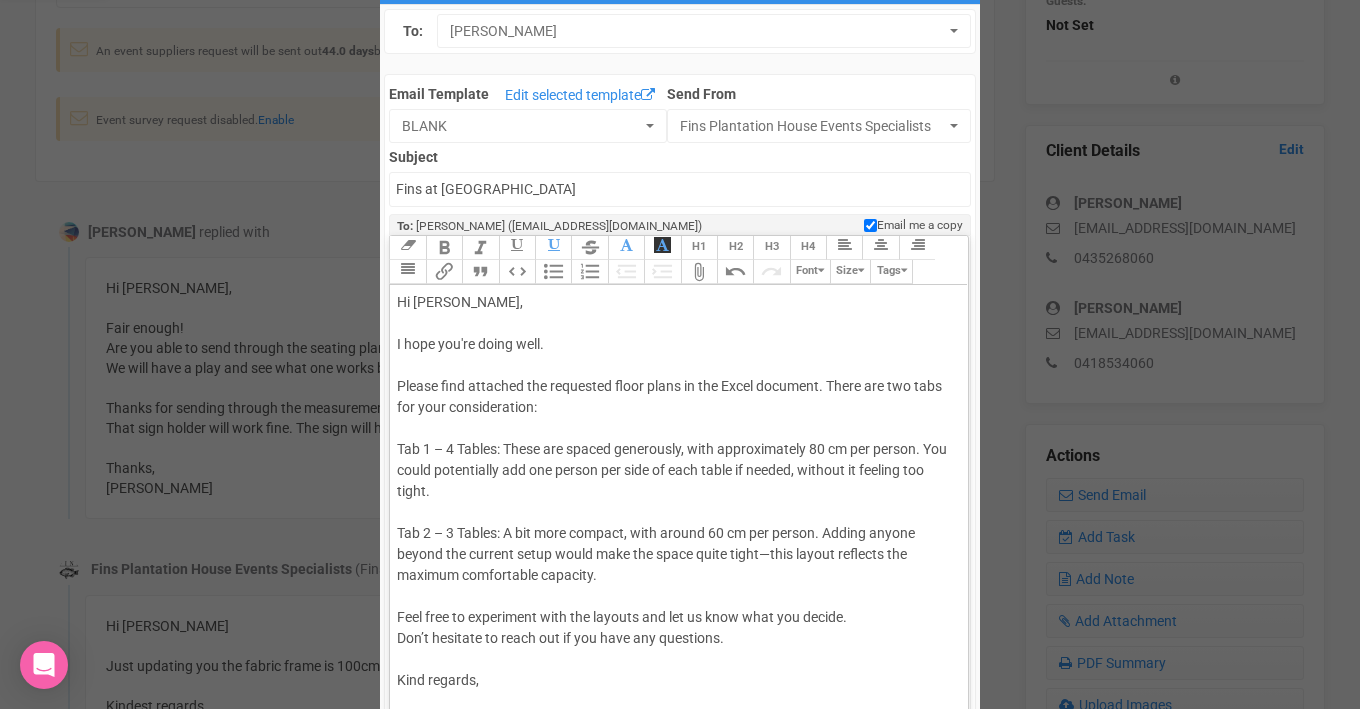 scroll, scrollTop: 94, scrollLeft: 0, axis: vertical 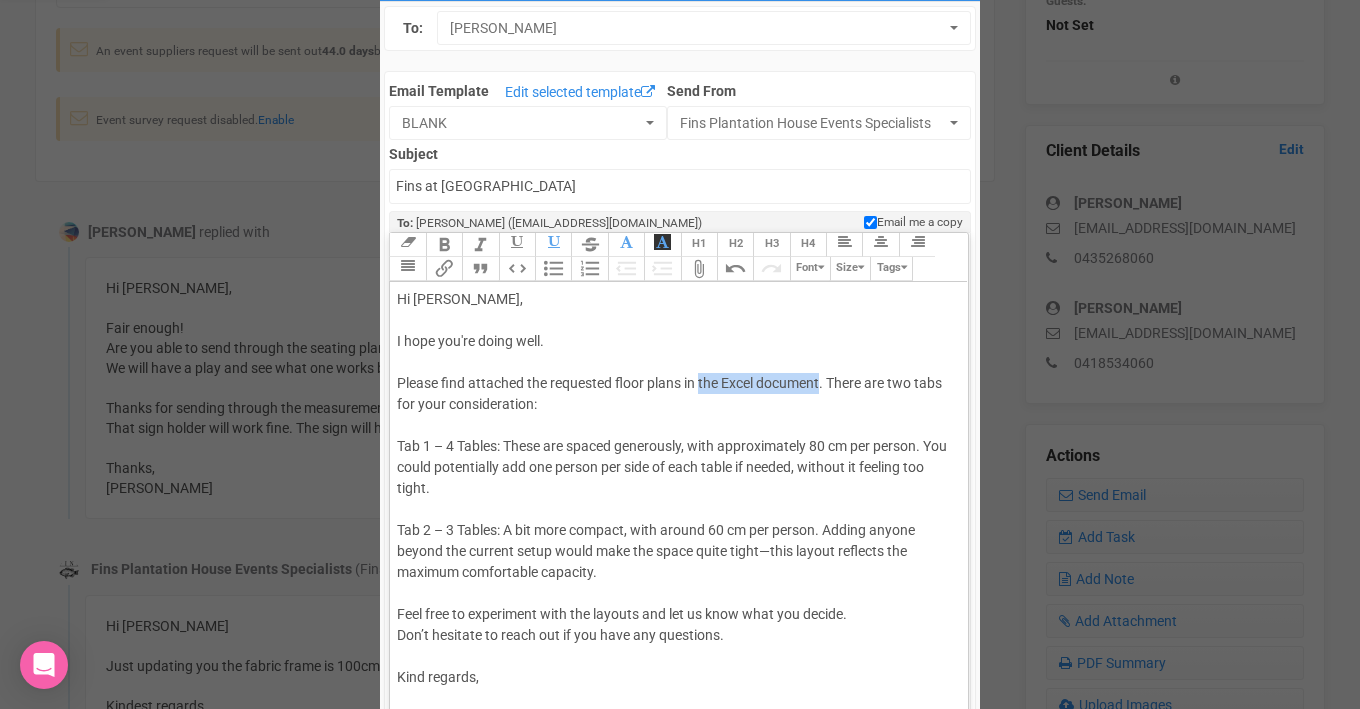 drag, startPoint x: 823, startPoint y: 383, endPoint x: 702, endPoint y: 386, distance: 121.037186 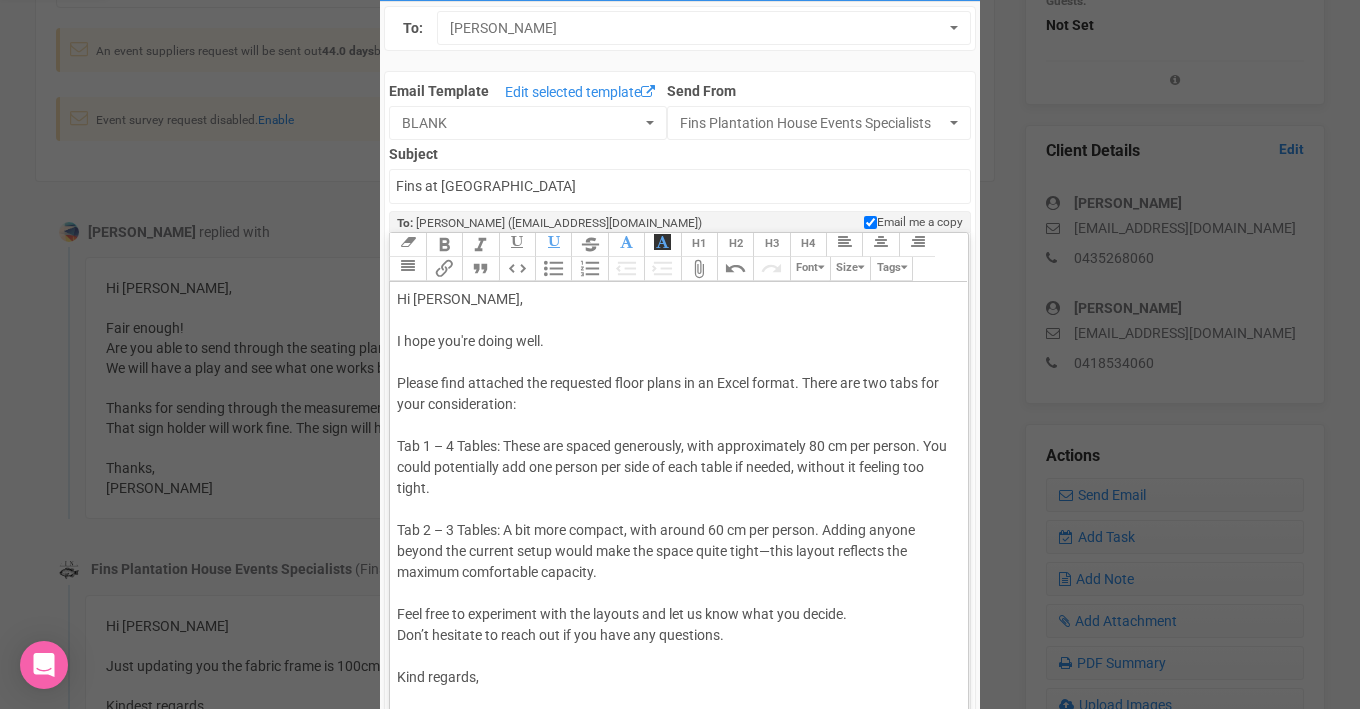 click on "Hi [PERSON_NAME], I hope you're doing well. Please find attached the requested floor plans in an Excel format. There are two tabs for your consideration: Tab 1 – 4 Tables: These are spaced generously, with approximately 80 cm per person. You could potentially add one person per side of each table if needed, without it feeling too tight. Tab 2 – 3 Tables: A bit more compact, with around 60 cm per person. Adding anyone beyond the current setup would make the space quite tight—this layout reflects the maximum comfortable capacity. Feel free to experiment with the layouts and let us know what you decide. Don’t hesitate to reach out if you have any questions. Kind regards," 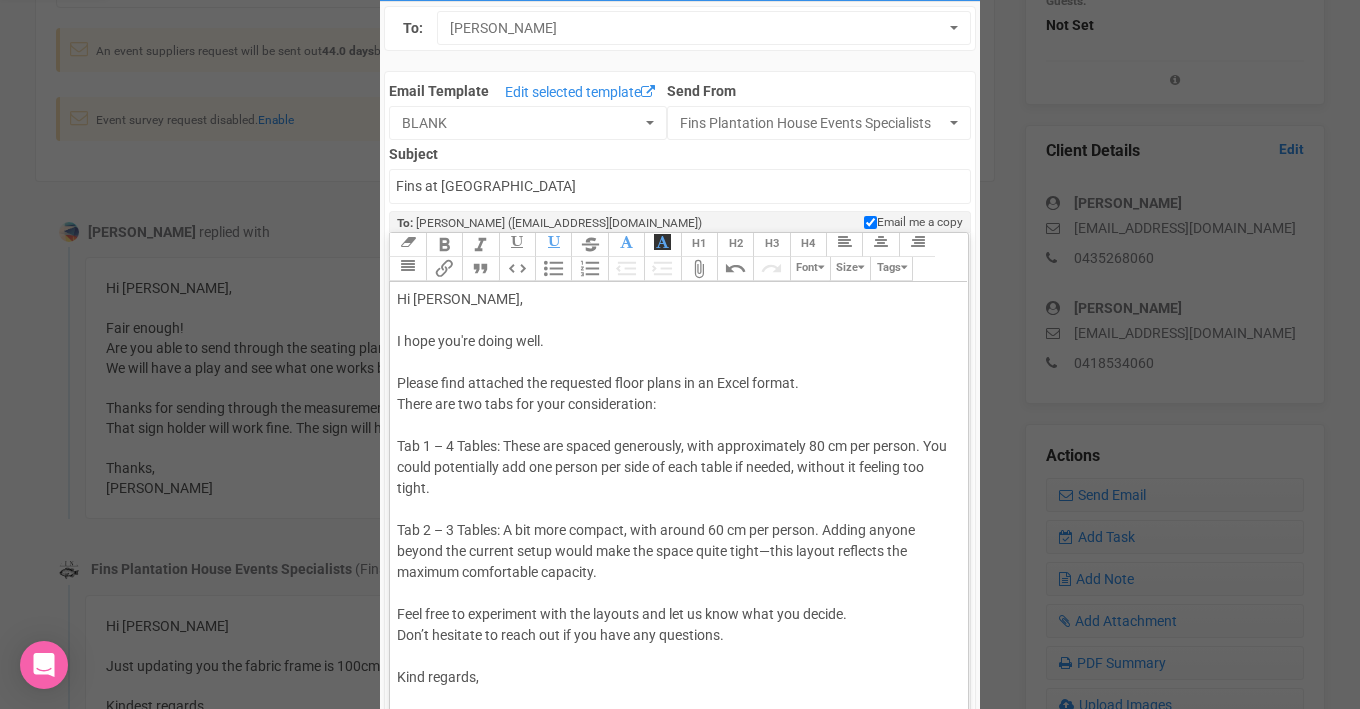 click on "Hi [PERSON_NAME], I hope you're doing well. Please find attached the requested floor plans in an Excel format.  There are two tabs for your consideration: Tab 1 – 4 Tables: These are spaced generously, with approximately 80 cm per person. You could potentially add one person per side of each table if needed, without it feeling too tight. Tab 2 – 3 Tables: A bit more compact, with around 60 cm per person. Adding anyone beyond the current setup would make the space quite tight—this layout reflects the maximum comfortable capacity. Feel free to experiment with the layouts and let us know what you decide. Don’t hesitate to reach out if you have any questions. Kind regards," 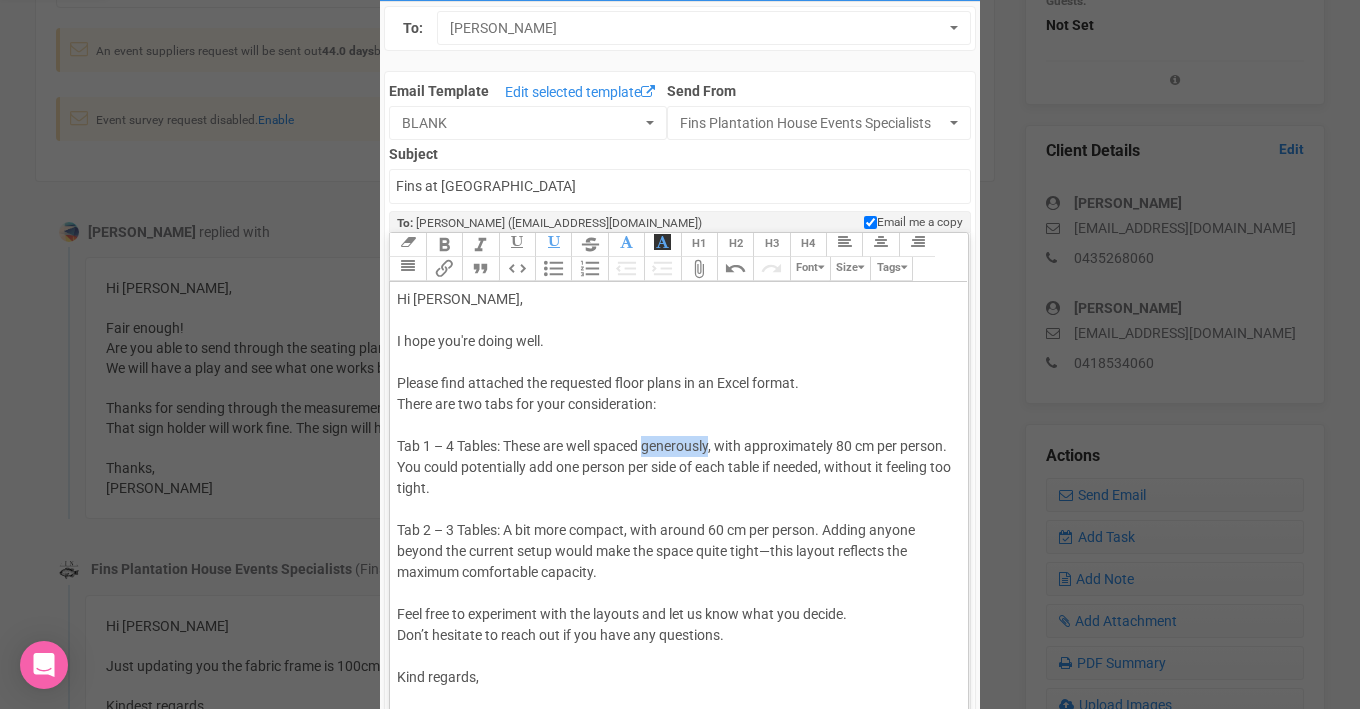 drag, startPoint x: 650, startPoint y: 447, endPoint x: 715, endPoint y: 445, distance: 65.03076 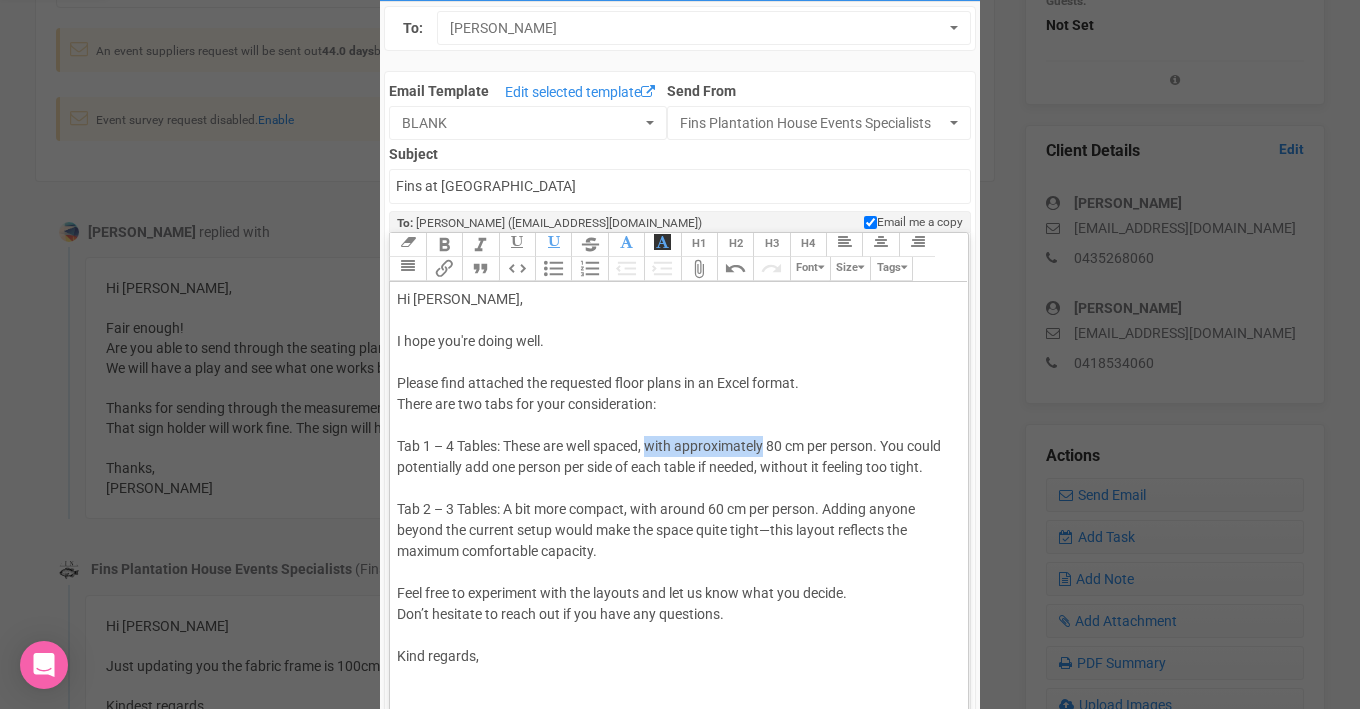 drag, startPoint x: 652, startPoint y: 445, endPoint x: 768, endPoint y: 446, distance: 116.00431 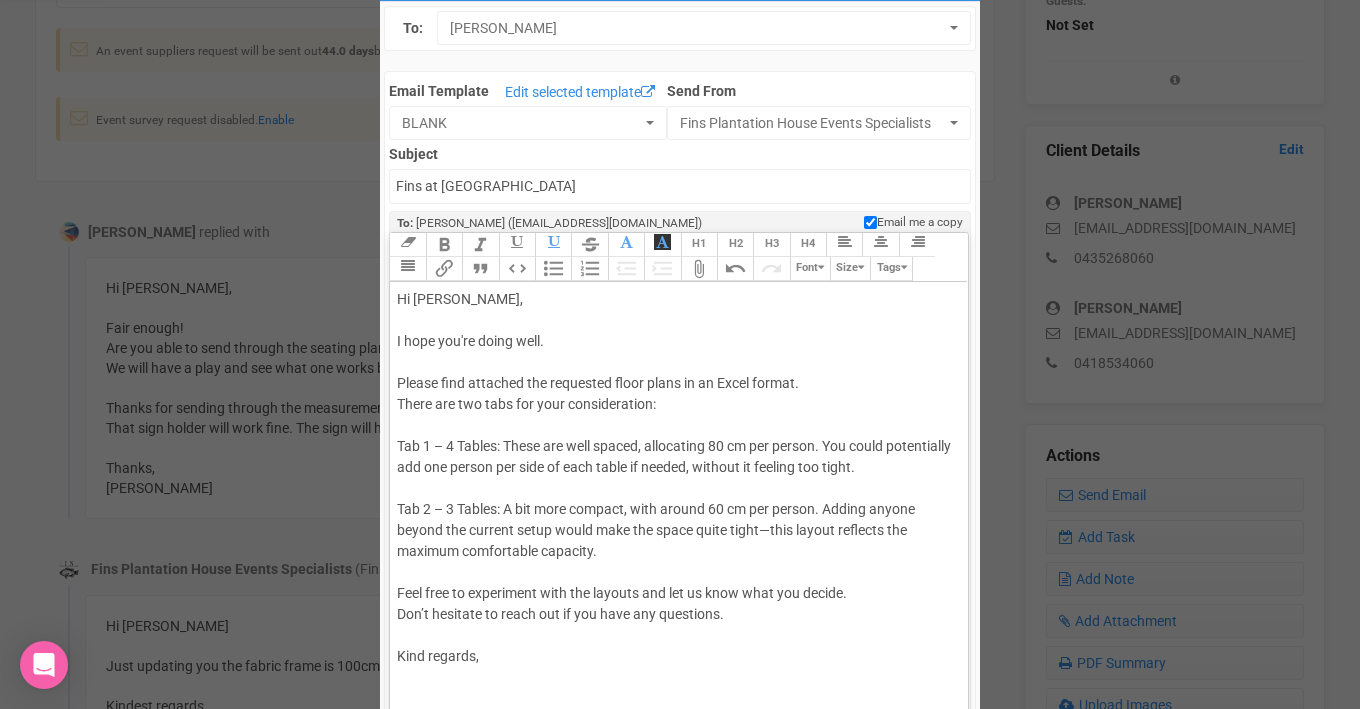 click on "Hi [PERSON_NAME], I hope you're doing well. Please find attached the requested floor plans in an Excel format.  There are two tabs for your consideration: Tab 1 – 4 Tables: These are well spaced, allocating 80 cm per person. You could potentially add one person per side of each table if needed, without it feeling too tight. Tab 2 – 3 Tables: A bit more compact, with around 60 cm per person. Adding anyone beyond the current setup would make the space quite tight—this layout reflects the maximum comfortable capacity. Feel free to experiment with the layouts and let us know what you decide. Don’t hesitate to reach out if you have any questions. Kind regards," 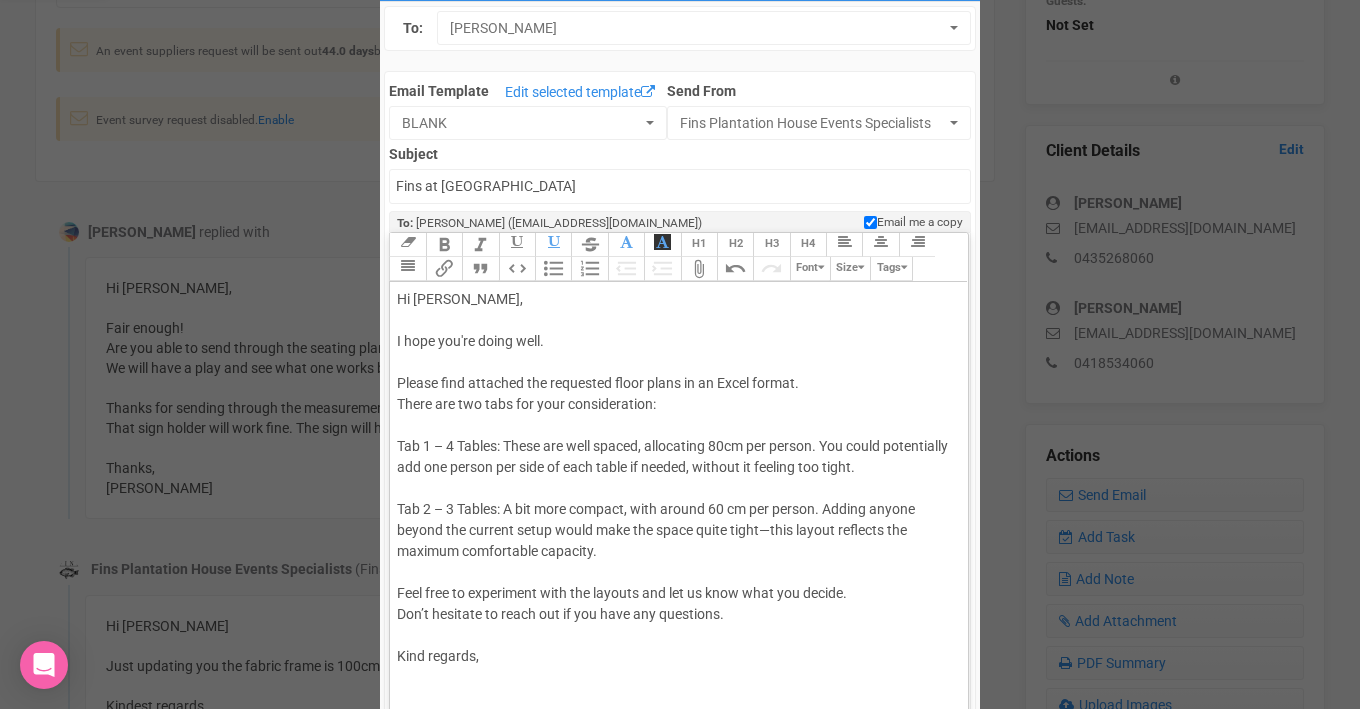 click on "Hi [PERSON_NAME], I hope you're doing well. Please find attached the requested floor plans in an Excel format.  There are two tabs for your consideration: Tab 1 – 4 Tables: These are well spaced, allocating 80cm per person. You could potentially add one person per side of each table if needed, without it feeling too tight. Tab 2 – 3 Tables: A bit more compact, with around 60 cm per person. Adding anyone beyond the current setup would make the space quite tight—this layout reflects the maximum comfortable capacity. Feel free to experiment with the layouts and let us know what you decide. Don’t hesitate to reach out if you have any questions. Kind regards," 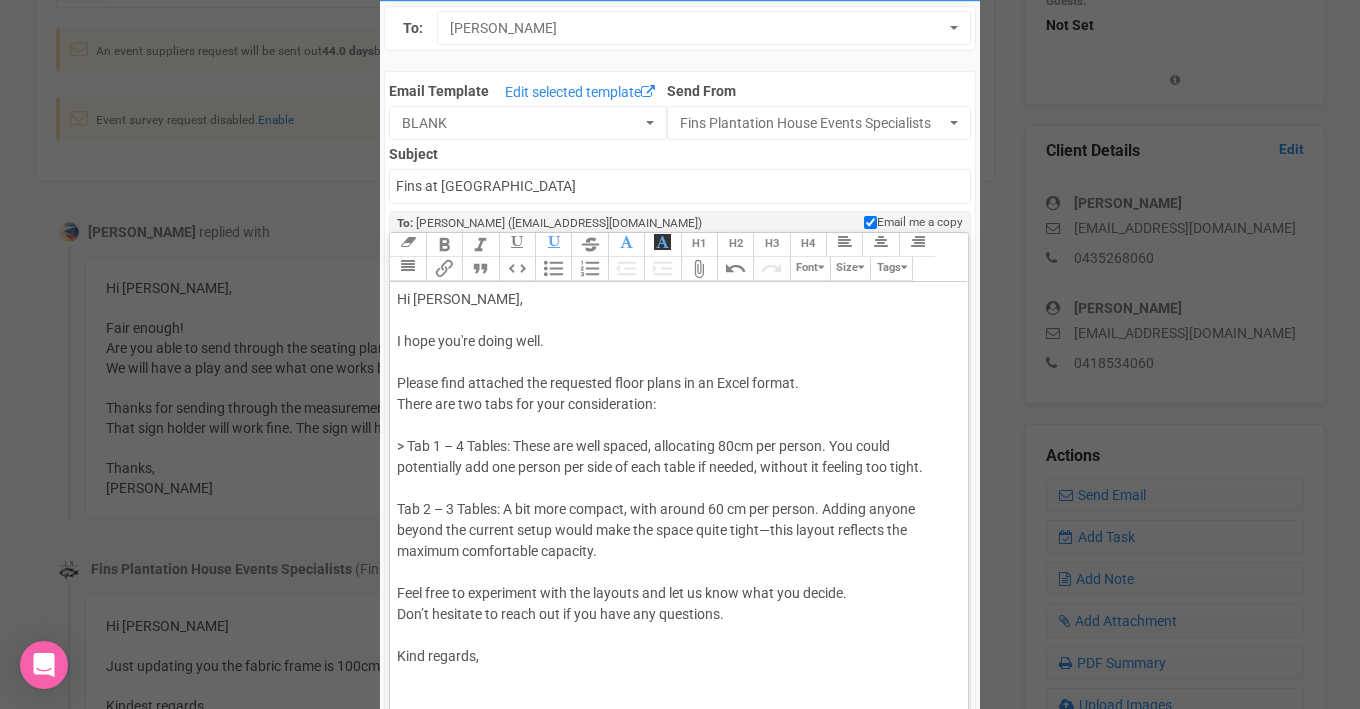 click on "Hi [PERSON_NAME], I hope you're doing well. Please find attached the requested floor plans in an Excel format.  There are two tabs for your consideration: > Tab 1 – 4 Tables: These are well spaced, allocating 80cm per person. You could potentially add one person per side of each table if needed, without it feeling too tight. Tab 2 – 3 Tables: A bit more compact, with around 60 cm per person. Adding anyone beyond the current setup would make the space quite tight—this layout reflects the maximum comfortable capacity. Feel free to experiment with the layouts and let us know what you decide. Don’t hesitate to reach out if you have any questions. Kind regards," 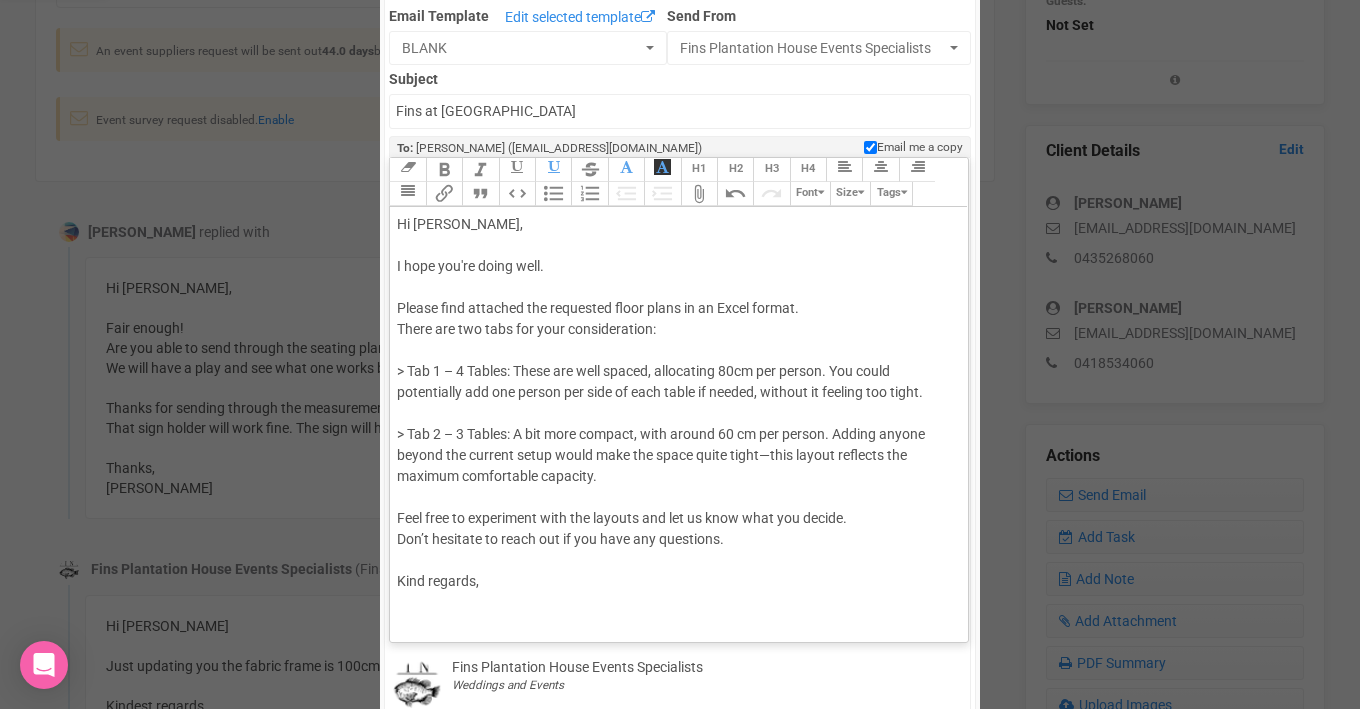 scroll, scrollTop: 171, scrollLeft: 0, axis: vertical 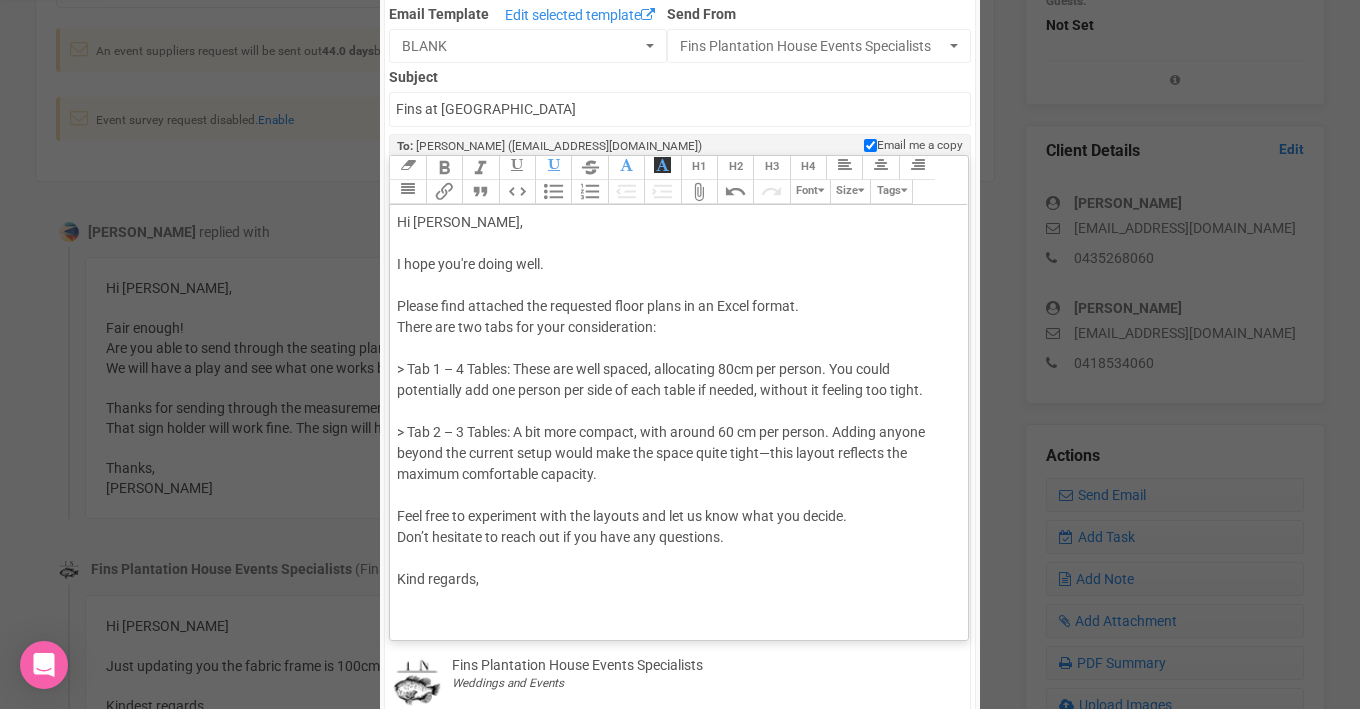 click on "Hi [PERSON_NAME], I hope you're doing well. Please find attached the requested floor plans in an Excel format.  There are two tabs for your consideration: > Tab 1 – 4 Tables: These are well spaced, allocating 80cm per person. You could potentially add one person per side of each table if needed, without it feeling too tight. > Tab 2 – 3 Tables: A bit more compact, with around 60 cm per person. Adding anyone beyond the current setup would make the space quite tight—this layout reflects the maximum comfortable capacity. Feel free to experiment with the layouts and let us know what you decide. Don’t hesitate to reach out if you have any questions. Kind regards," 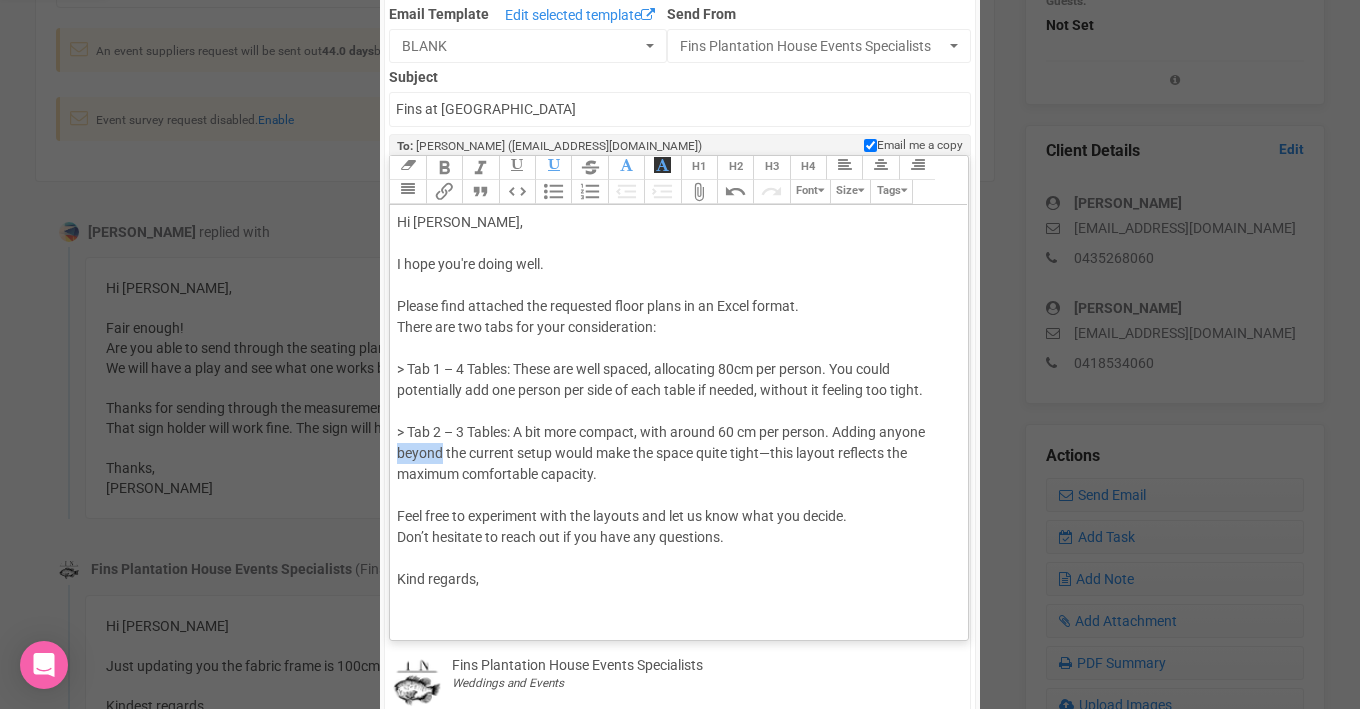 drag, startPoint x: 399, startPoint y: 455, endPoint x: 443, endPoint y: 450, distance: 44.28318 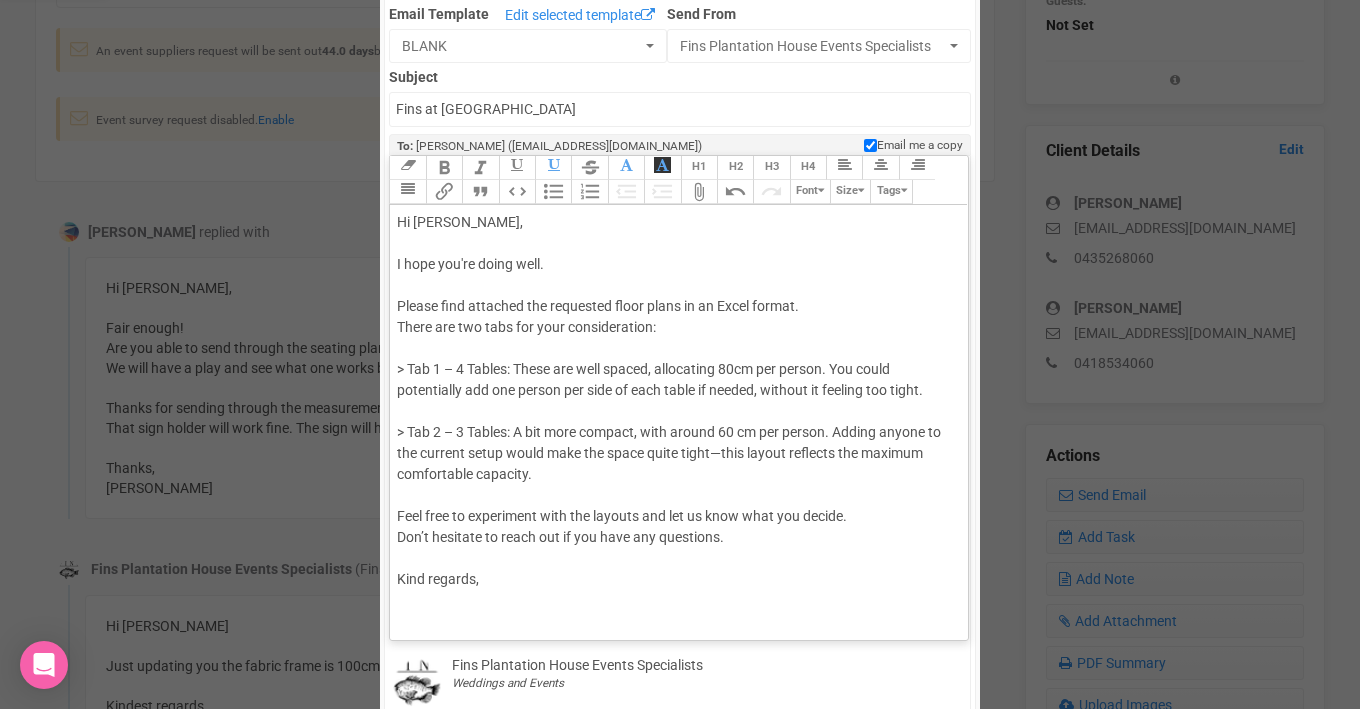 click on "Hi [PERSON_NAME], I hope you're doing well. Please find attached the requested floor plans in an Excel format.  There are two tabs for your consideration: > Tab 1 – 4 Tables: These are well spaced, allocating 80cm per person. You could potentially add one person per side of each table if needed, without it feeling too tight. > Tab 2 – 3 Tables: A bit more compact, with around 60 cm per person. Adding anyone to the current setup would make the space quite tight—this layout reflects the maximum comfortable capacity. Feel free to experiment with the layouts and let us know what you decide. Don’t hesitate to reach out if you have any questions. Kind regards," 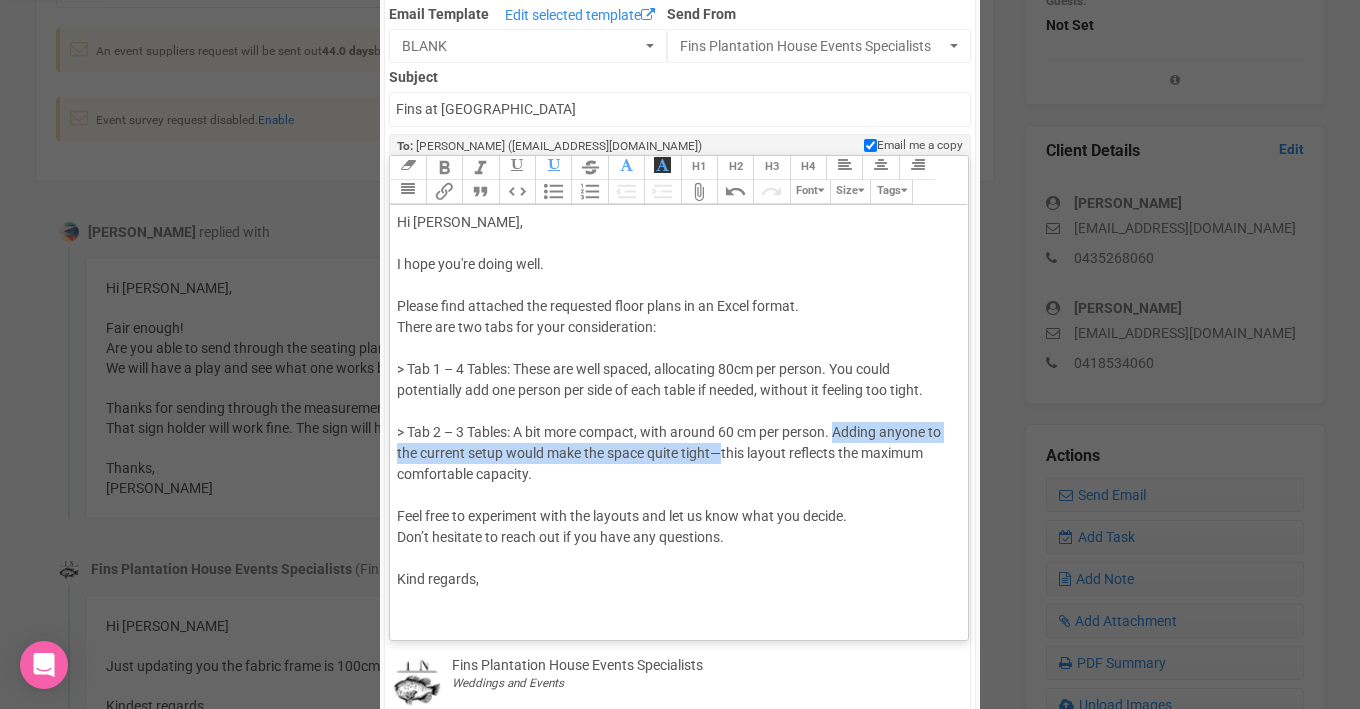 drag, startPoint x: 722, startPoint y: 452, endPoint x: 841, endPoint y: 433, distance: 120.50726 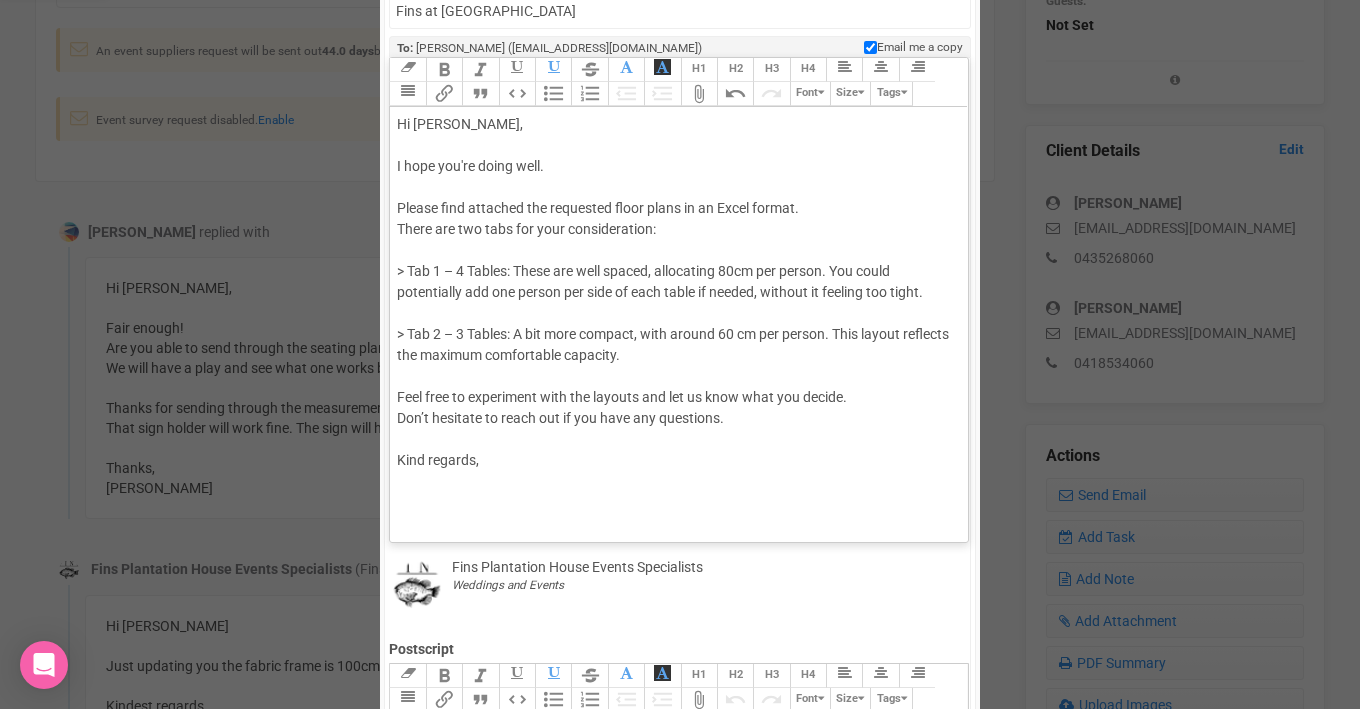 scroll, scrollTop: 273, scrollLeft: 0, axis: vertical 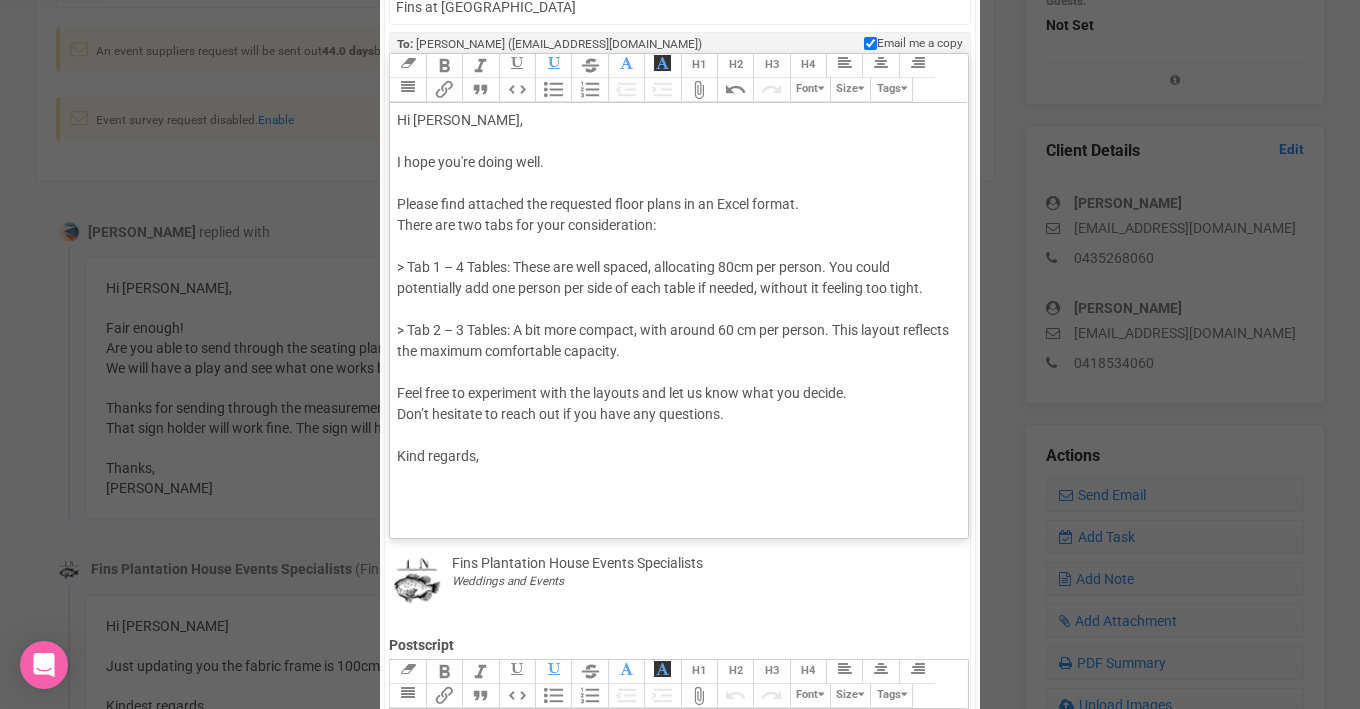 click on "Hi [PERSON_NAME], I hope you're doing well. Please find attached the requested floor plans in an Excel format.  There are two tabs for your consideration: > Tab 1 – 4 Tables: These are well spaced, allocating 80cm per person. You could potentially add one person per side of each table if needed, without it feeling too tight. > Tab 2 – 3 Tables: A bit more compact, with around 60 cm per person. This layout reflects the maximum comfortable capacity. Feel free to experiment with the layouts and let us know what you decide. Don’t hesitate to reach out if you have any questions. Kind regards," 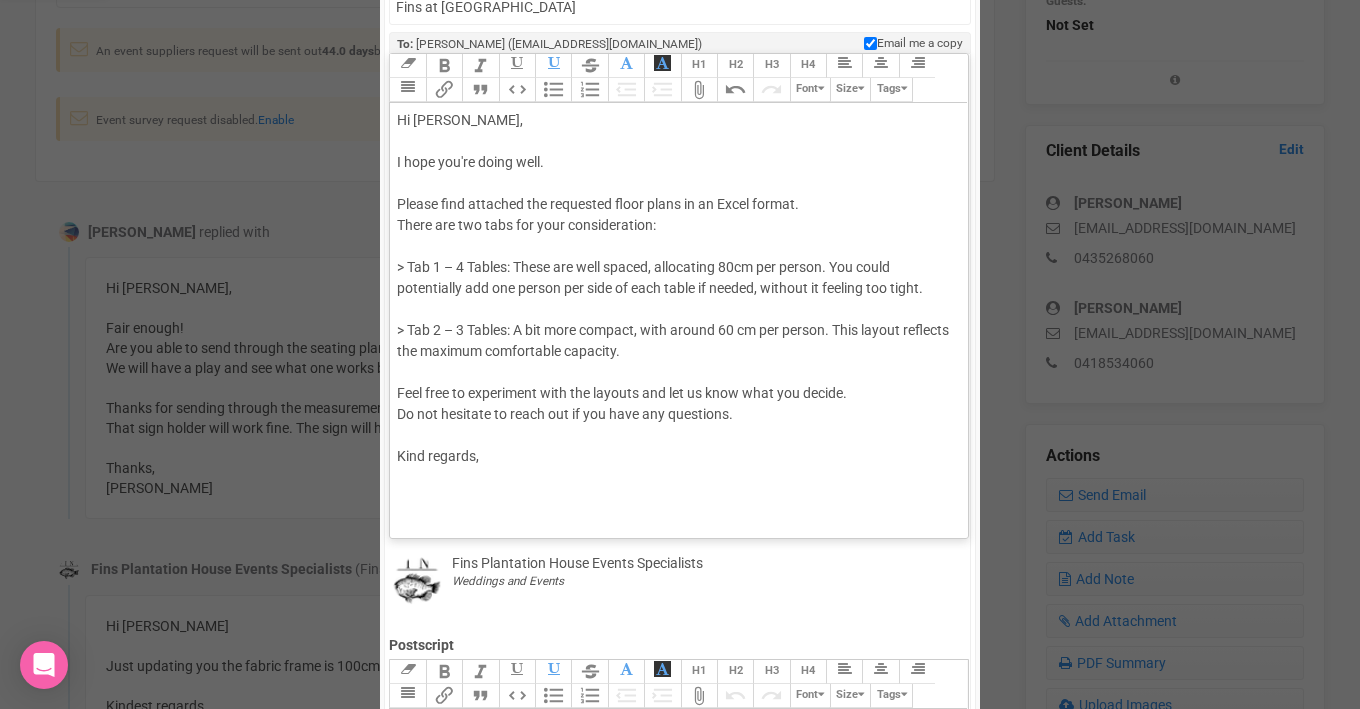 click on "Hi [PERSON_NAME], I hope you're doing well. Please find attached the requested floor plans in an Excel format.  There are two tabs for your consideration: > Tab 1 – 4 Tables: These are well spaced, allocating 80cm per person. You could potentially add one person per side of each table if needed, without it feeling too tight. > Tab 2 – 3 Tables: A bit more compact, with around 60 cm per person. This layout reflects the maximum comfortable capacity. Feel free to experiment with the layouts and let us know what you decide. Do not hesitate to reach out if you have any questions. Kind regards," 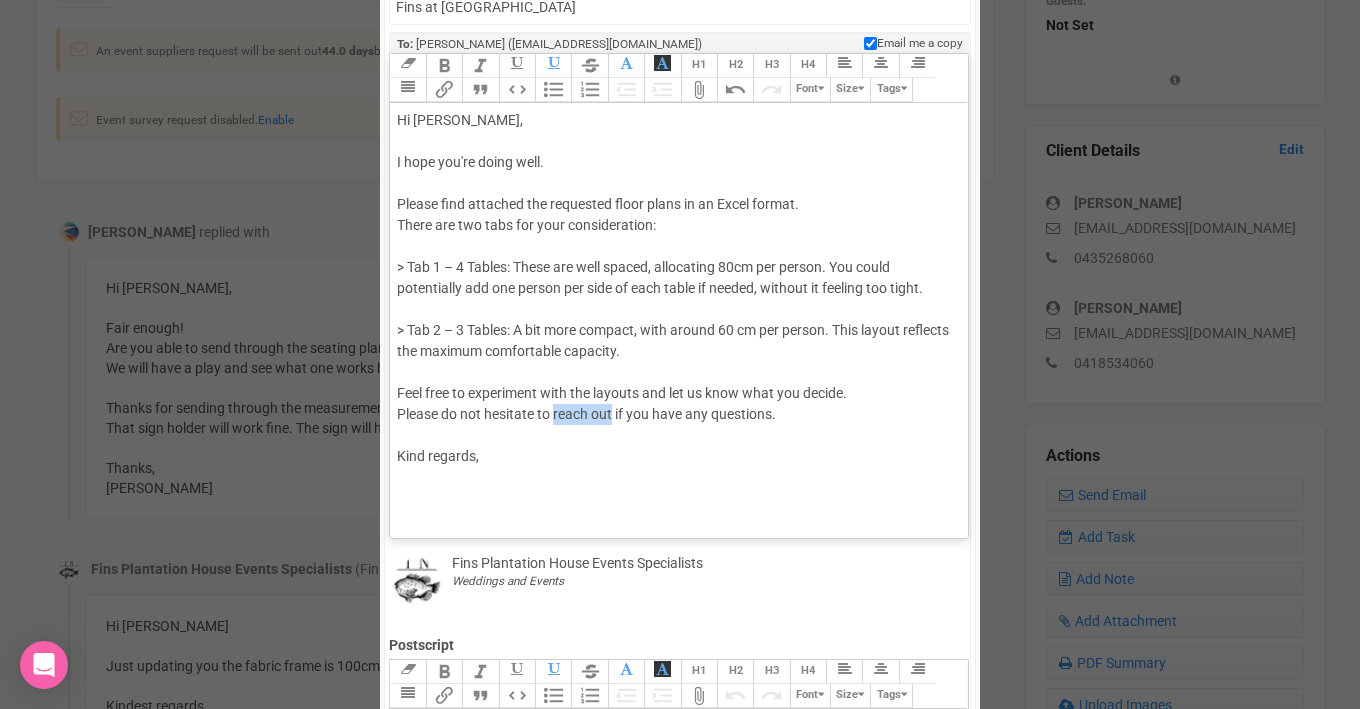 drag, startPoint x: 556, startPoint y: 417, endPoint x: 614, endPoint y: 414, distance: 58.077534 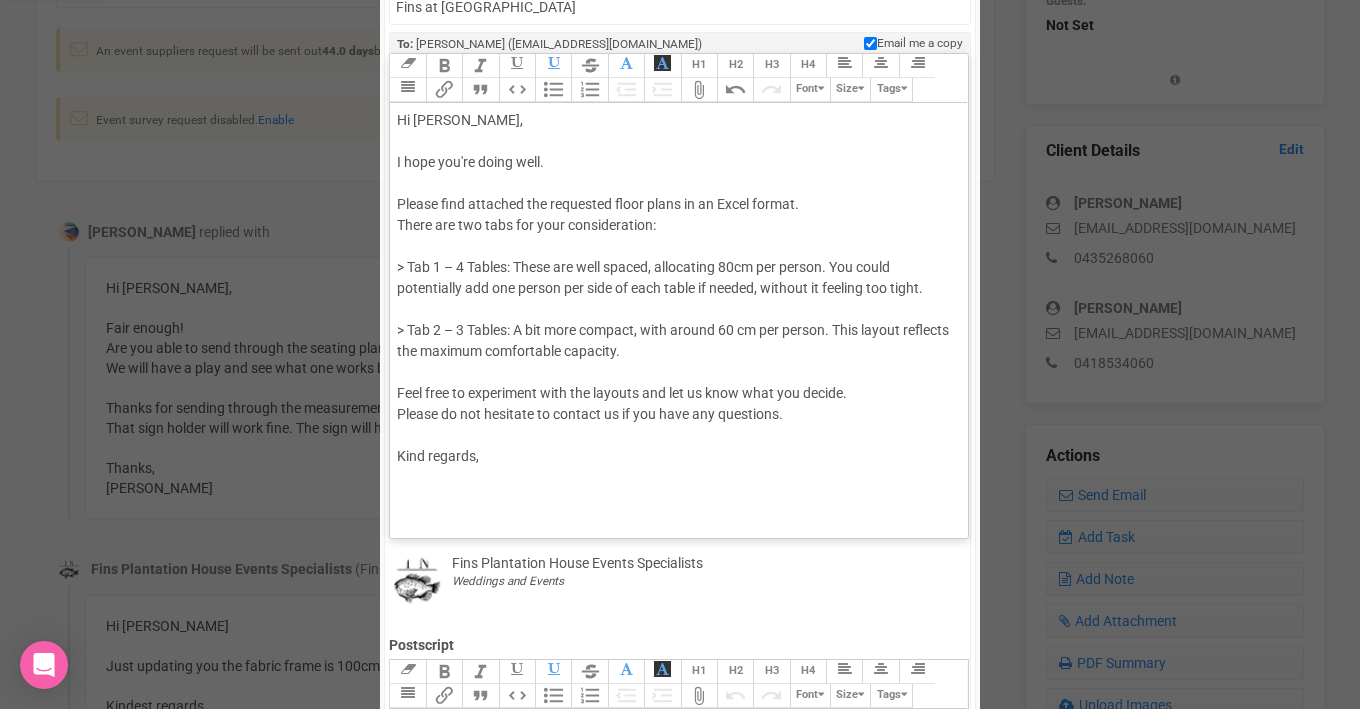 click on "Hi [PERSON_NAME], I hope you're doing well. Please find attached the requested floor plans in an Excel format.  There are two tabs for your consideration: > Tab 1 – 4 Tables: These are well spaced, allocating 80cm per person. You could potentially add one person per side of each table if needed, without it feeling too tight. > Tab 2 – 3 Tables: A bit more compact, with around 60 cm per person. This layout reflects the maximum comfortable capacity. Feel free to experiment with the layouts and let us know what you decide. Please do not hesitate to contact us if you have any questions. Kind regards," 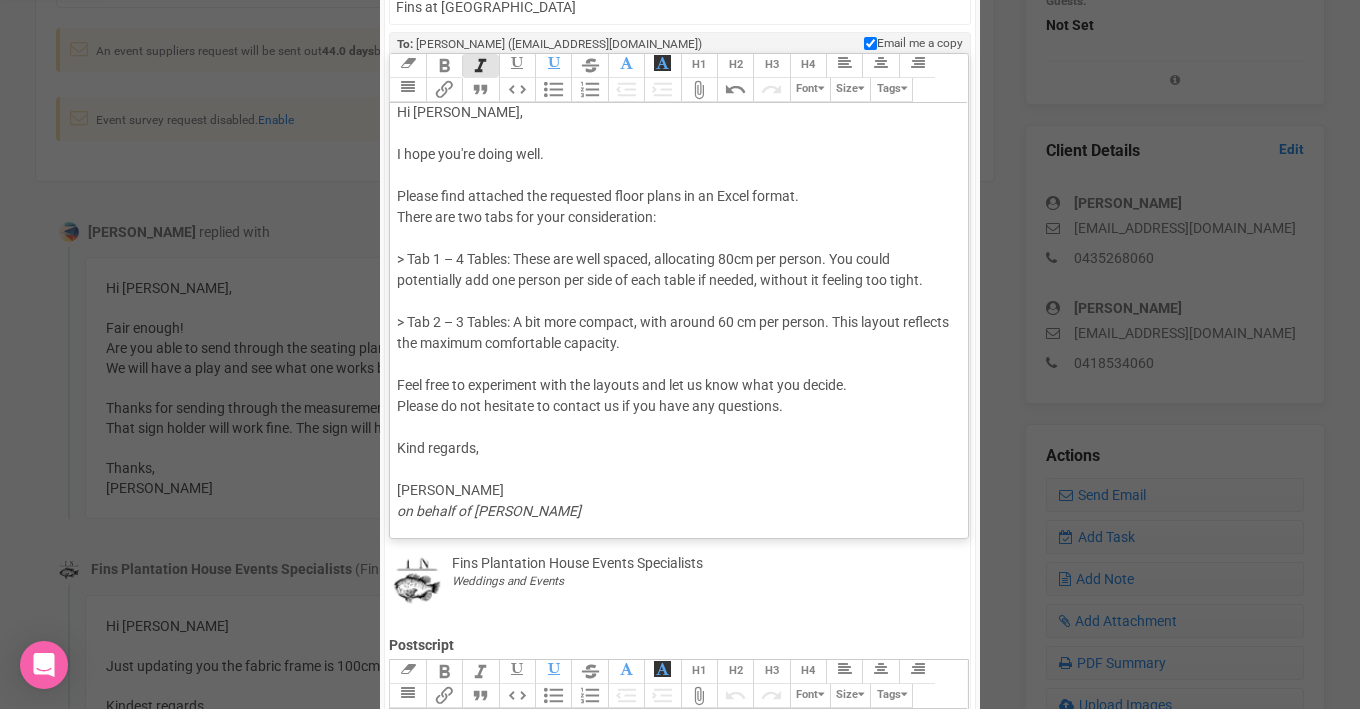 scroll, scrollTop: 0, scrollLeft: 0, axis: both 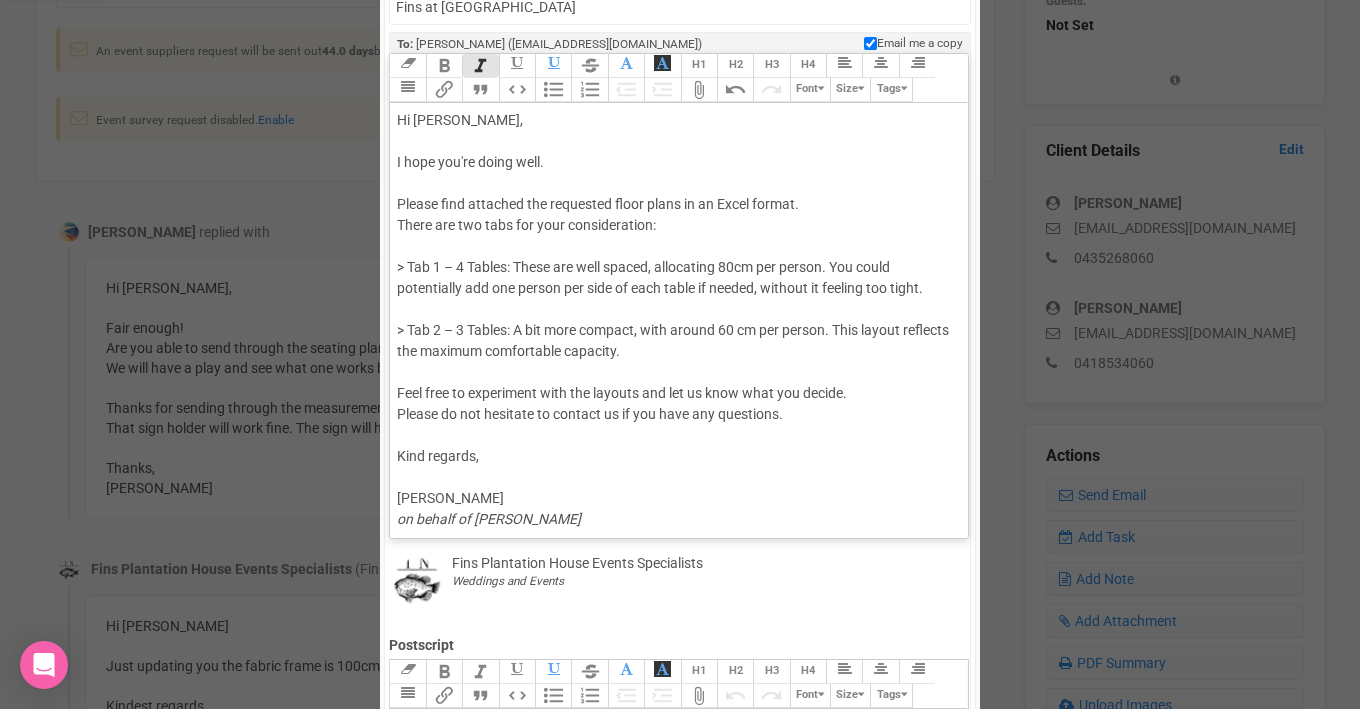 click on "Hi [PERSON_NAME], I hope you're doing well. Please find attached the requested floor plans in an Excel format.  There are two tabs for your consideration: > Tab 1 – 4 Tables: These are well spaced, allocating 80cm per person. You could potentially add one person per side of each table if needed, without it feeling too tight. > Tab 2 – 3 Tables: A bit more compact, with around 60 cm per person. This layout reflects the maximum comfortable capacity. Feel free to experiment with the layouts and let us know what you decide. Please do not hesitate to contact us if you have any questions. Kind regards, [PERSON_NAME] on behalf of [PERSON_NAME]" 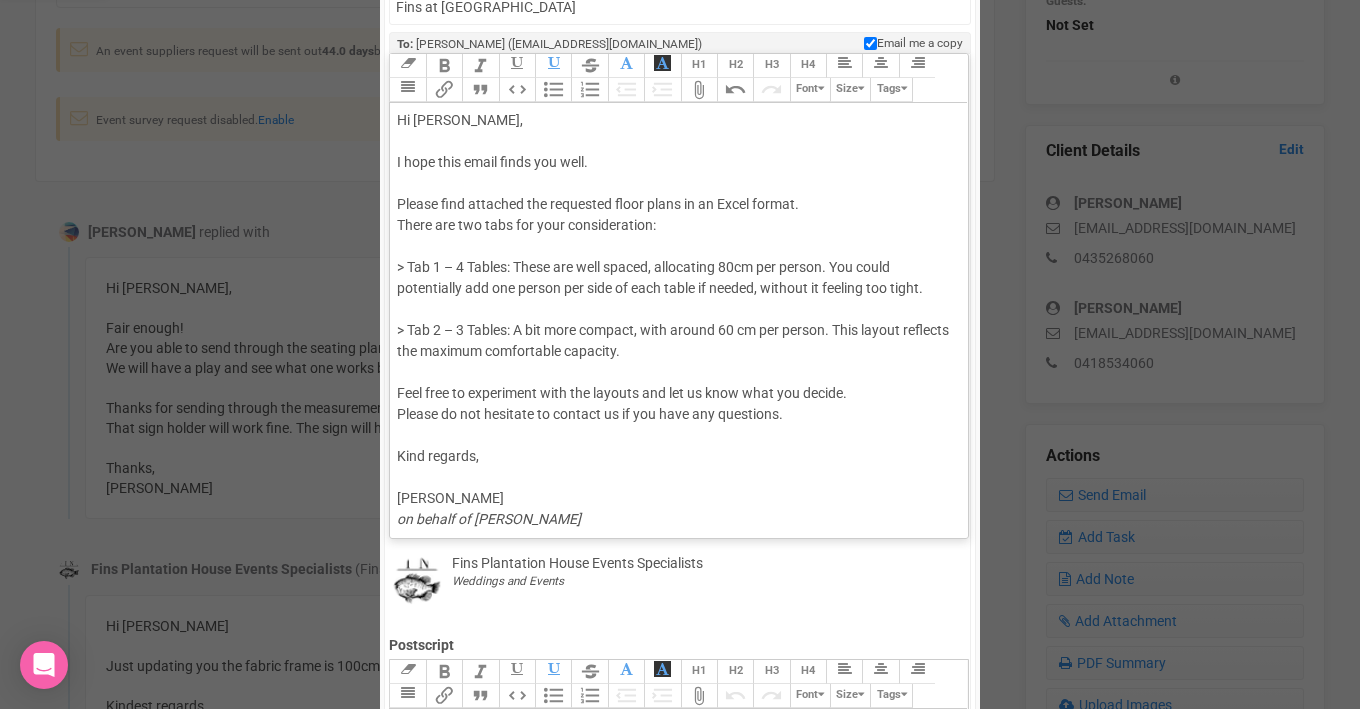 click on "Hi [PERSON_NAME], I hope this email finds you well. Please find attached the requested floor plans in an Excel format.  There are two tabs for your consideration: > Tab 1 – 4 Tables: These are well spaced, allocating 80cm per person. You could potentially add one person per side of each table if needed, without it feeling too tight. > Tab 2 – 3 Tables: A bit more compact, with around 60 cm per person. This layout reflects the maximum comfortable capacity. Feel free to experiment with the layouts and let us know what you decide. Please do not hesitate to contact us if you have any questions. Kind regards, [PERSON_NAME] on behalf of [PERSON_NAME]" 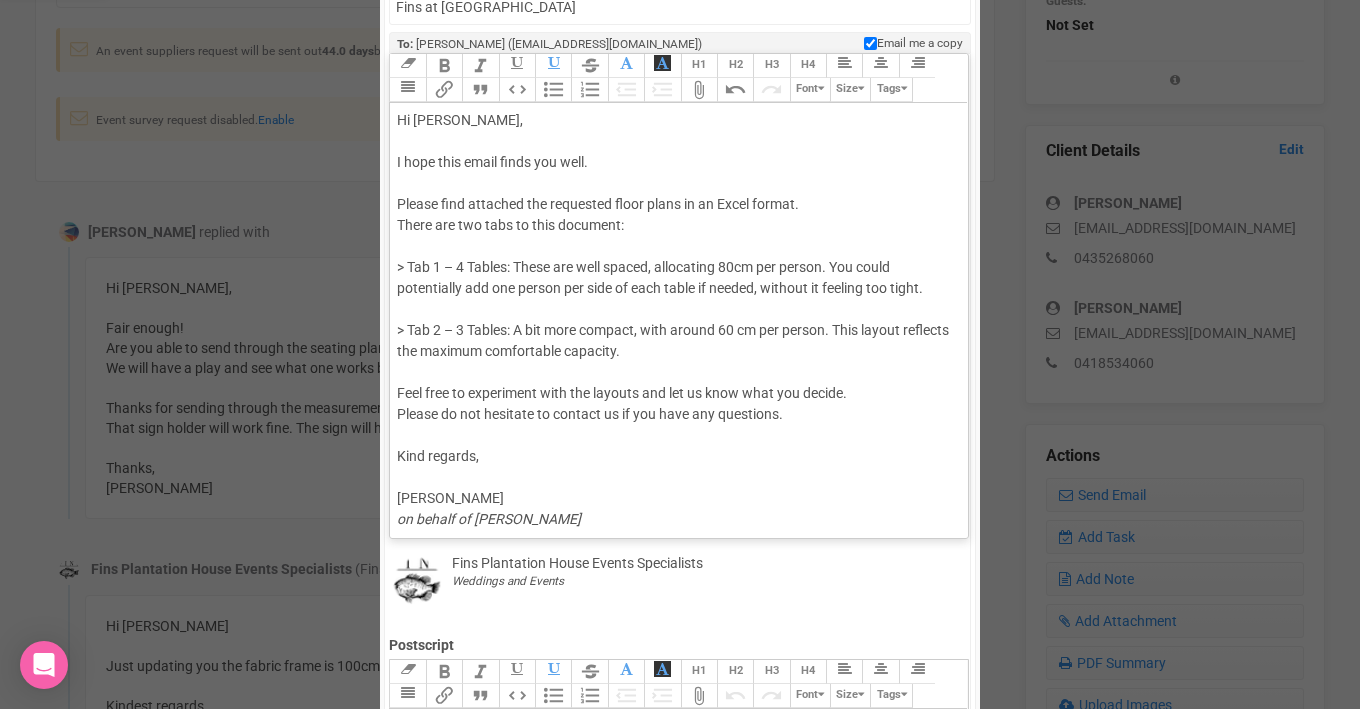 click on "Hi [PERSON_NAME], I hope this email finds you well. Please find attached the requested floor plans in an Excel format.  There are two tabs to this document: > Tab 1 – 4 Tables: These are well spaced, allocating 80cm per person. You could potentially add one person per side of each table if needed, without it feeling too tight. > Tab 2 – 3 Tables: A bit more compact, with around 60 cm per person. This layout reflects the maximum comfortable capacity. Feel free to experiment with the layouts and let us know what you decide. Please do not hesitate to contact us if you have any questions. Kind regards, [PERSON_NAME] on behalf of [PERSON_NAME]" 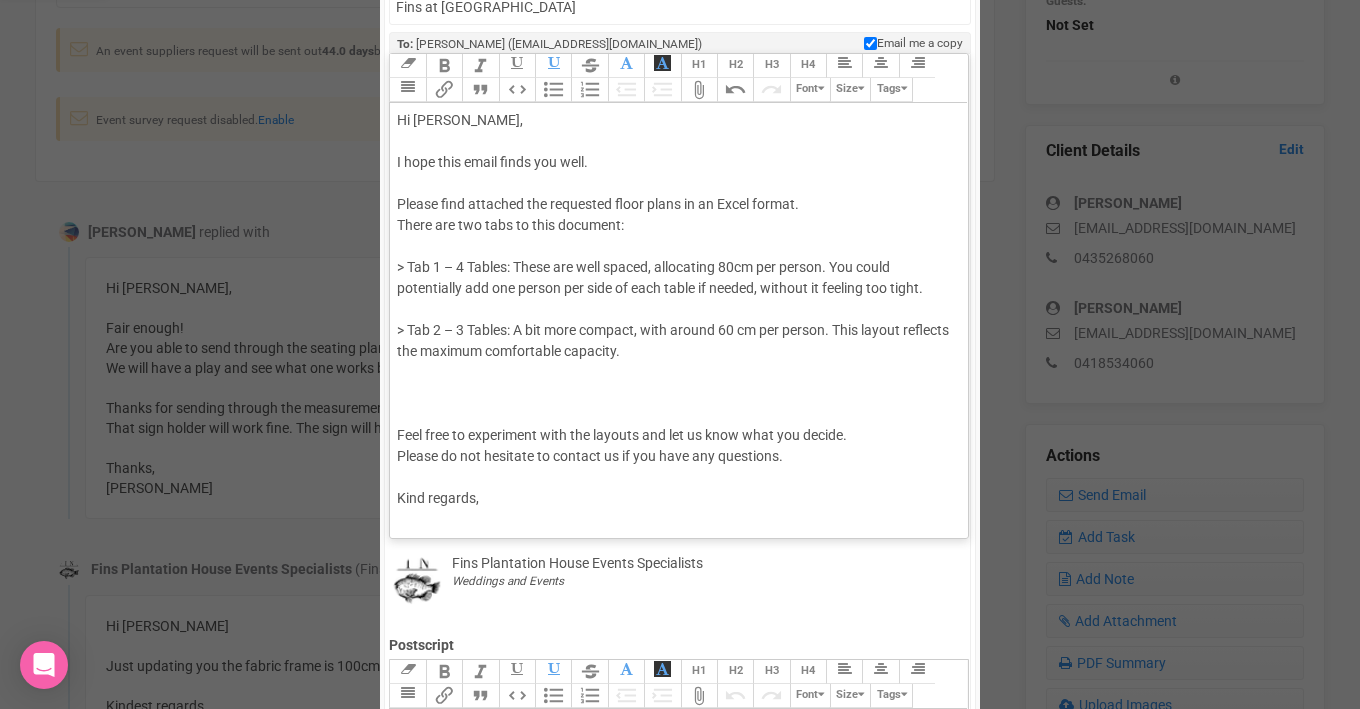 click on "Attach Files" at bounding box center (699, 90) 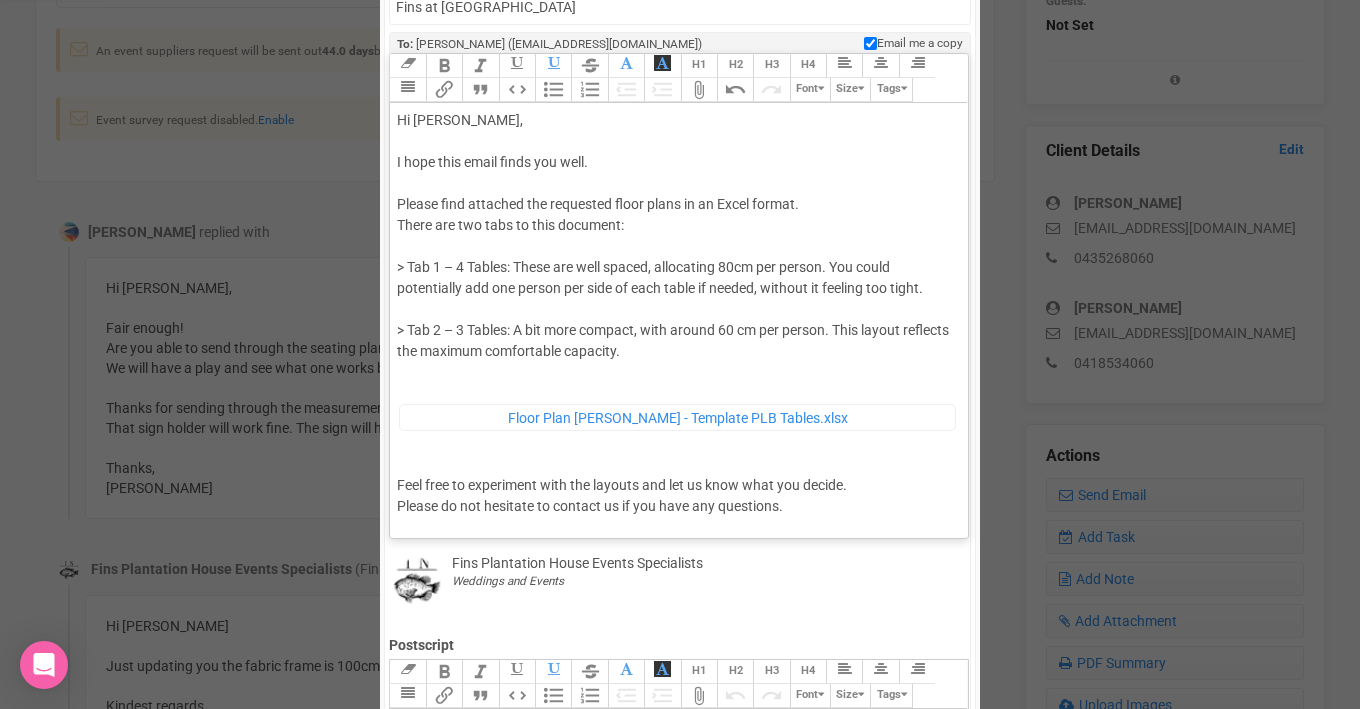 scroll, scrollTop: 100, scrollLeft: 0, axis: vertical 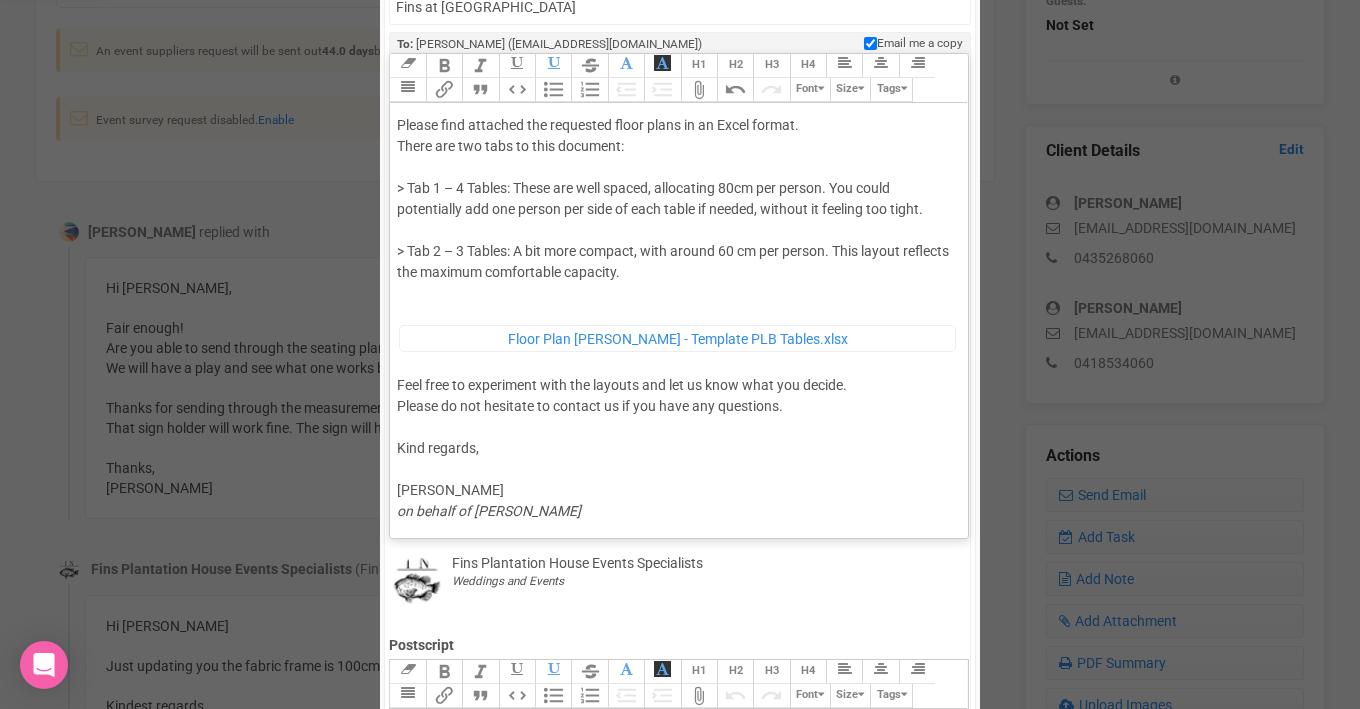 click on "Hi [PERSON_NAME], I hope this email finds you well. Please find attached the requested floor plans in an Excel format.  There are two tabs to this document: > Tab 1 – 4 Tables: These are well spaced, allocating 80cm per person. You could potentially add one person per side of each table if needed, without it feeling too tight. > Tab 2 – 3 Tables: A bit more compact, with around 60 cm per person. This layout reflects the maximum comfortable capacity. ﻿ Floor Plan [PERSON_NAME] - Template PLB Tables.xlsx ﻿ Feel free to experiment with the layouts and let us know what you decide. Please do not hesitate to contact us if you have any questions. Kind regards, [PERSON_NAME] on behalf of [PERSON_NAME]" 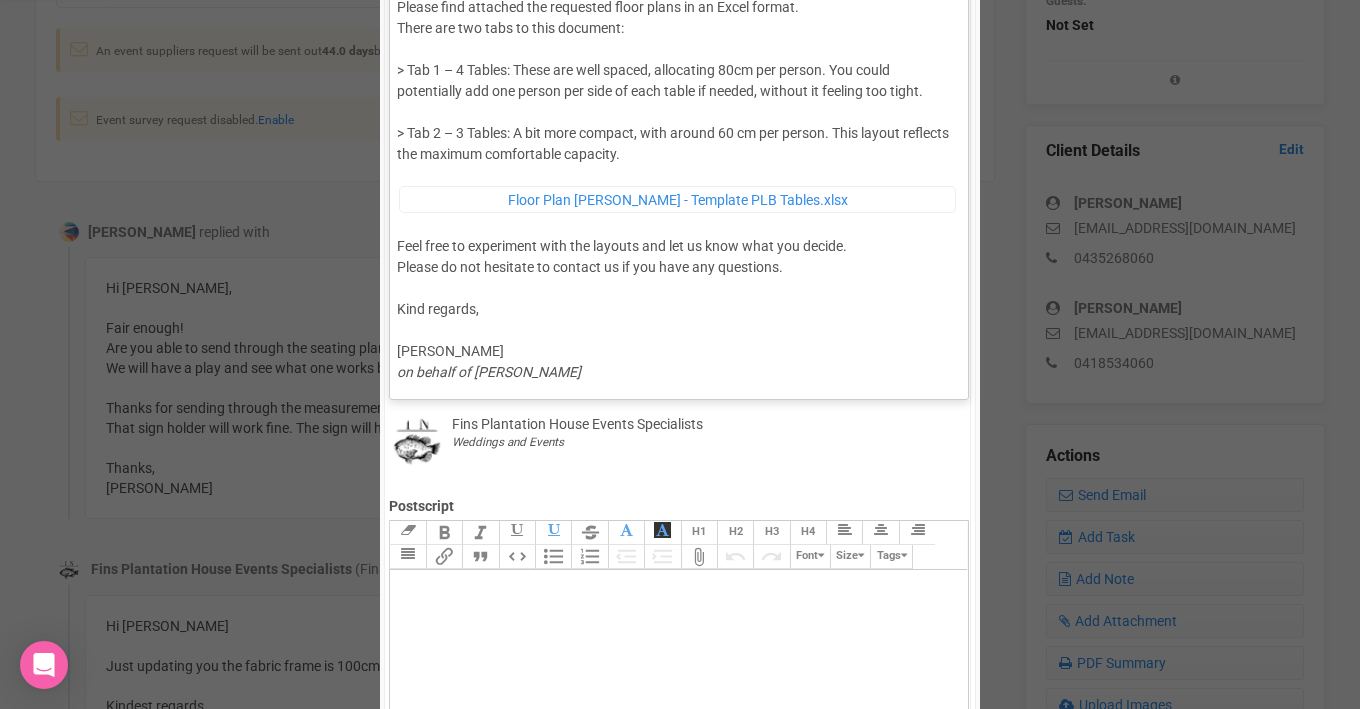 scroll, scrollTop: 413, scrollLeft: 0, axis: vertical 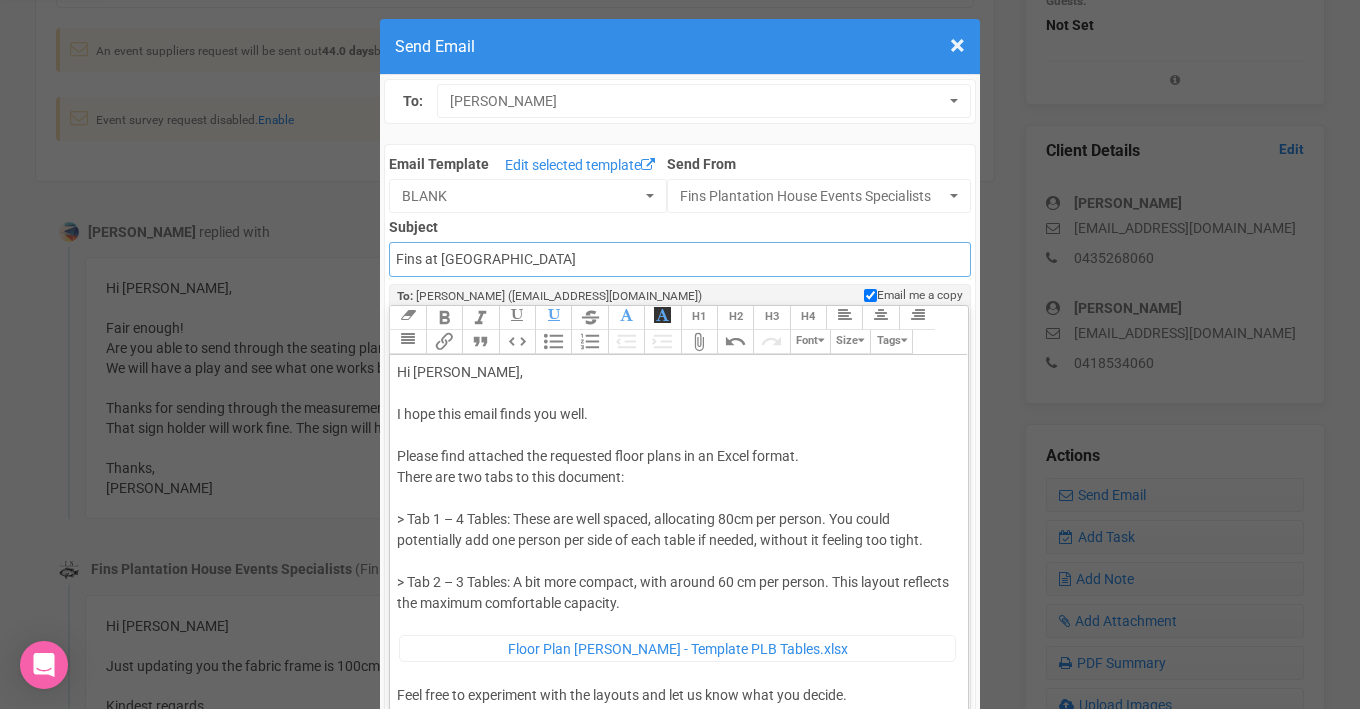 click on "Fins at [GEOGRAPHIC_DATA]" at bounding box center (679, 259) 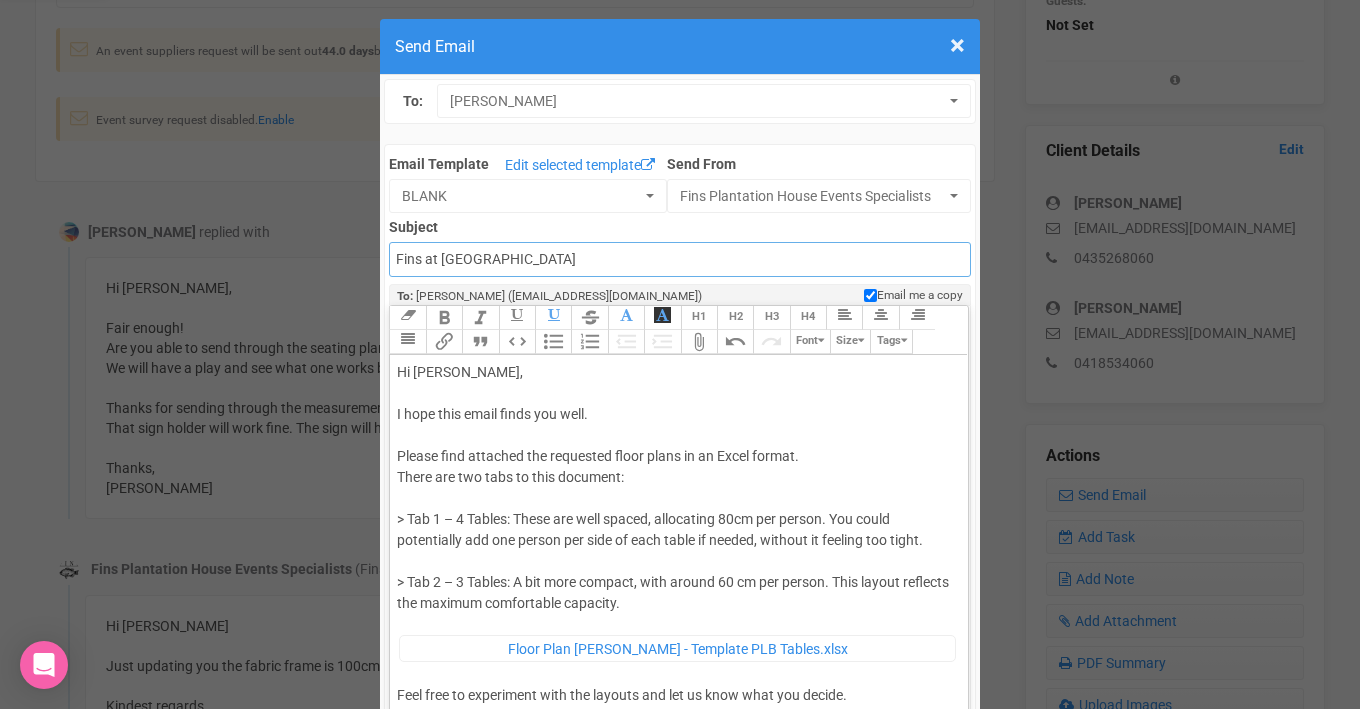 click on "Fins at [GEOGRAPHIC_DATA]" at bounding box center (679, 259) 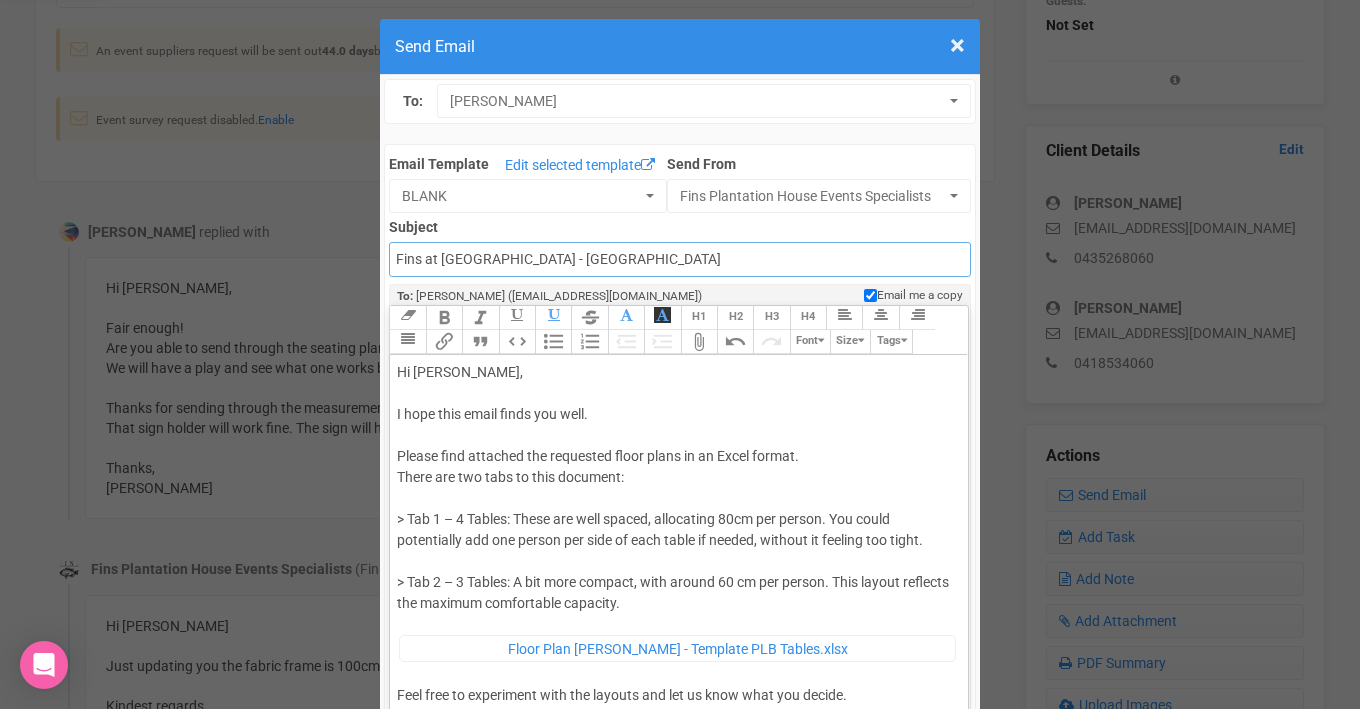 type on "Fins at Plantation House - Floor Plan template" 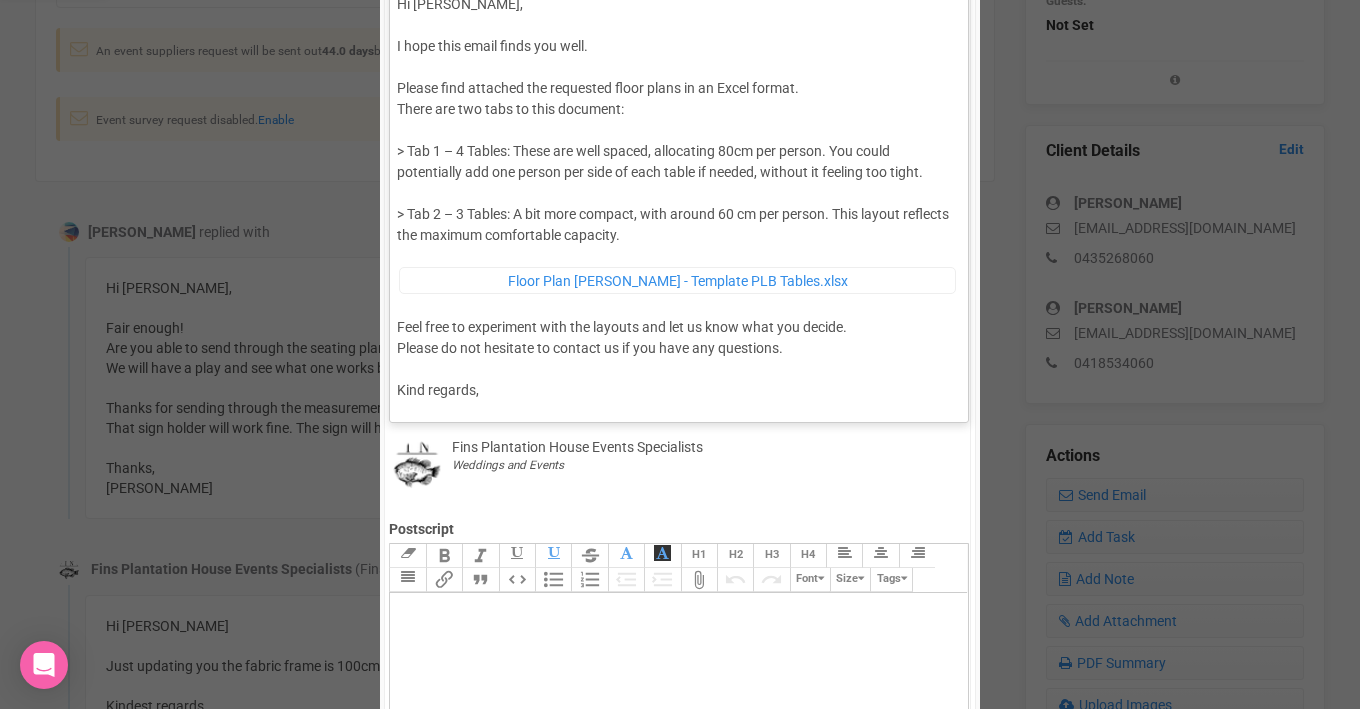 scroll, scrollTop: 392, scrollLeft: 0, axis: vertical 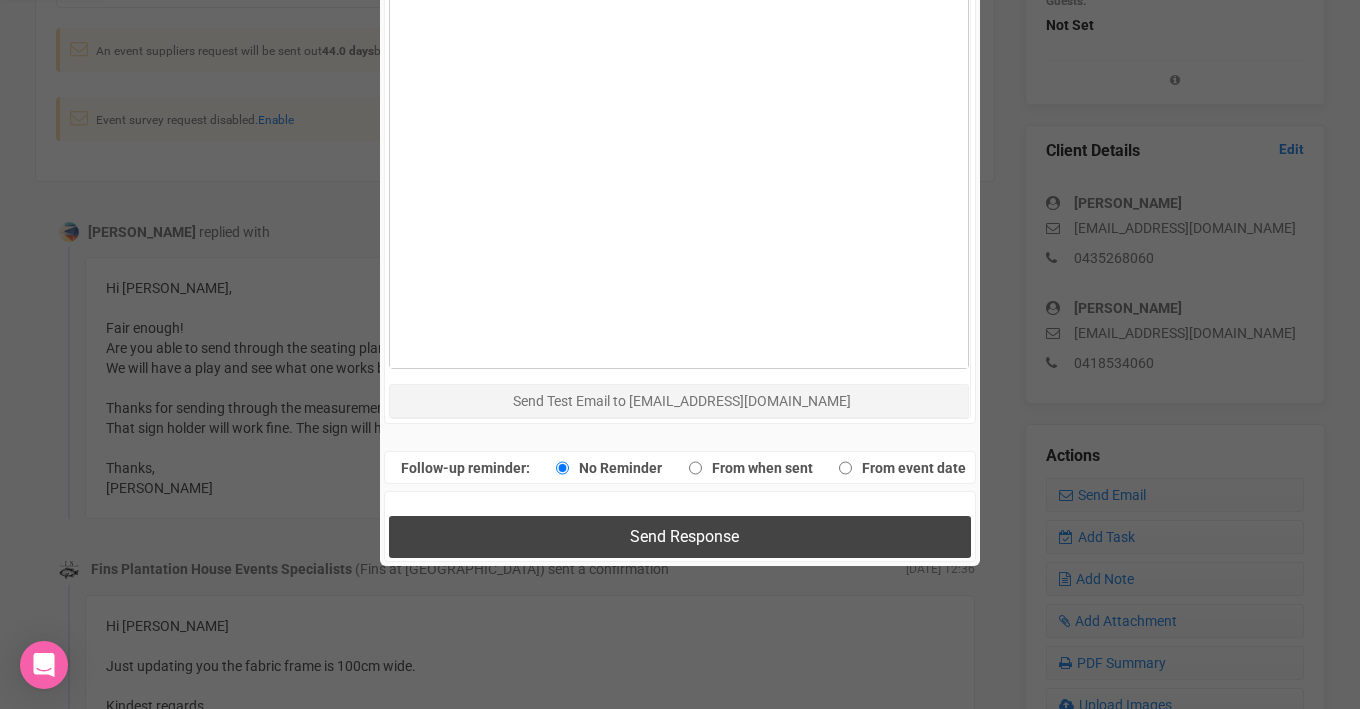 click on "Send Response" at bounding box center [684, 536] 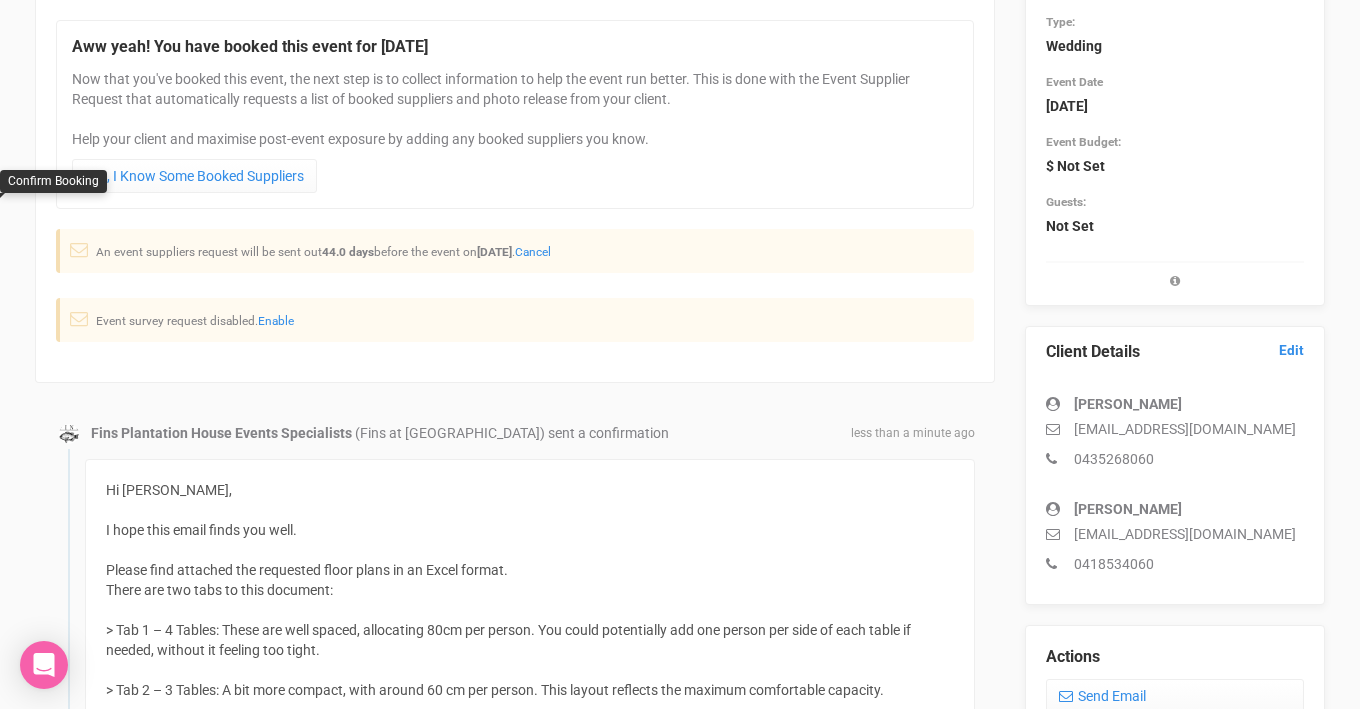 scroll, scrollTop: 0, scrollLeft: 0, axis: both 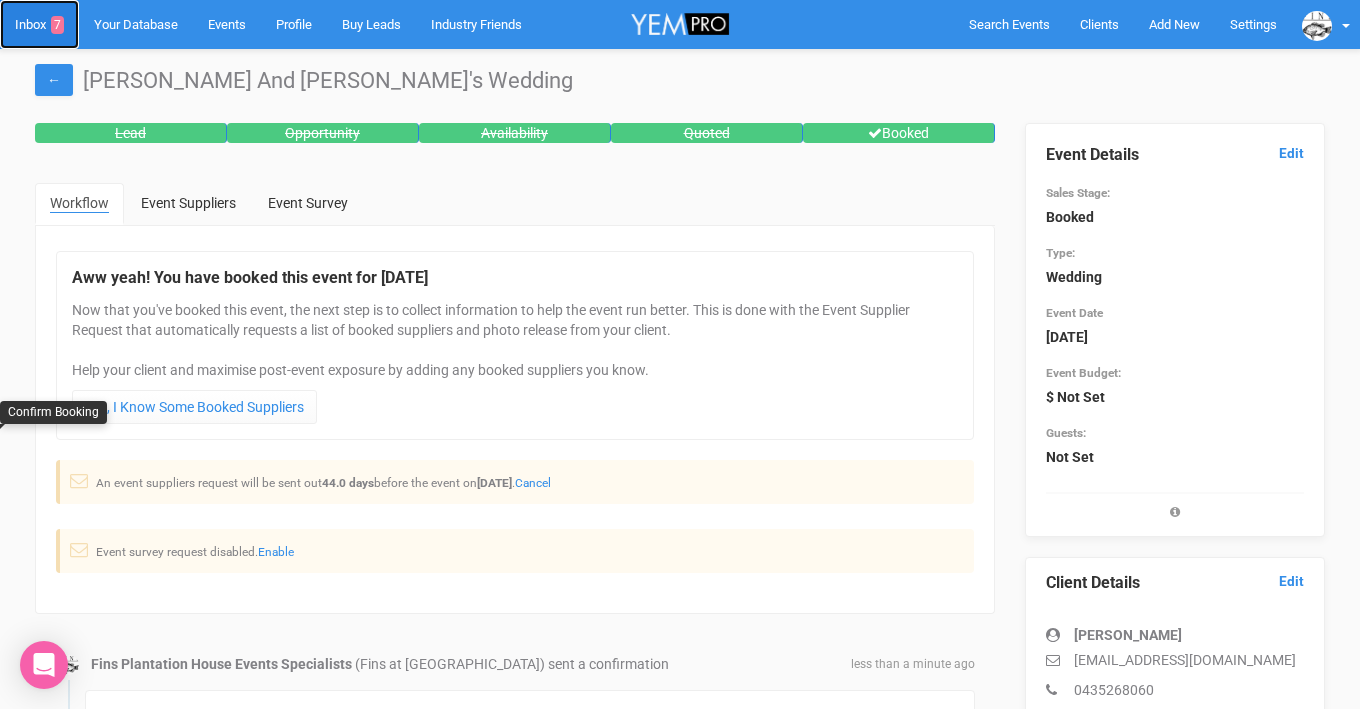 click on "Inbox  7" at bounding box center [39, 24] 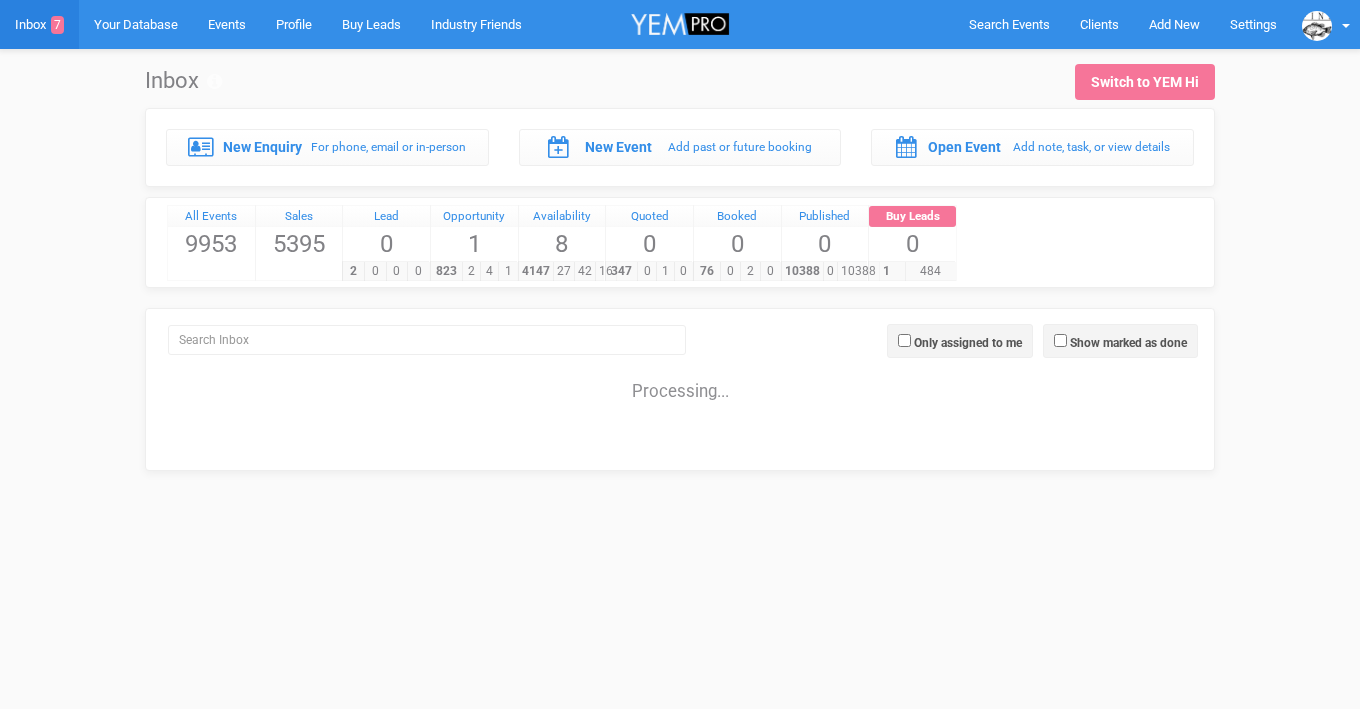 click on "Events" at bounding box center [227, 24] 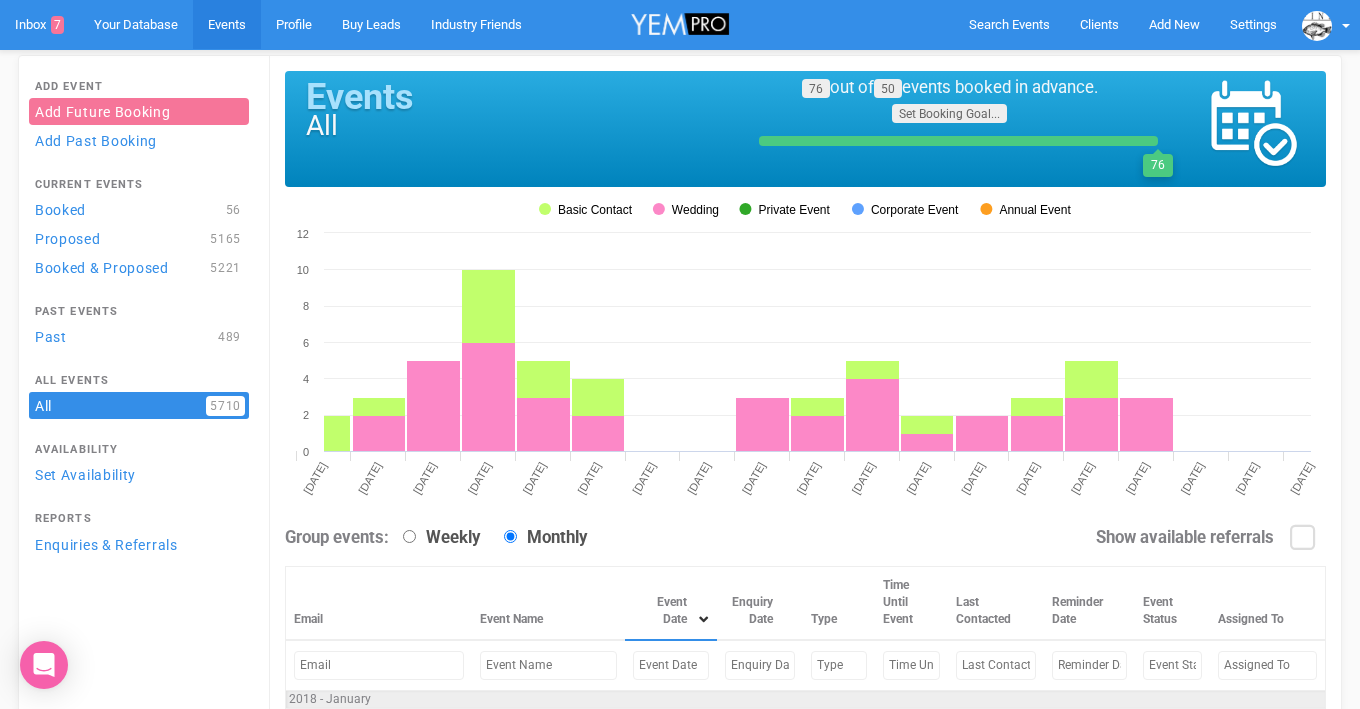 click at bounding box center (671, 665) 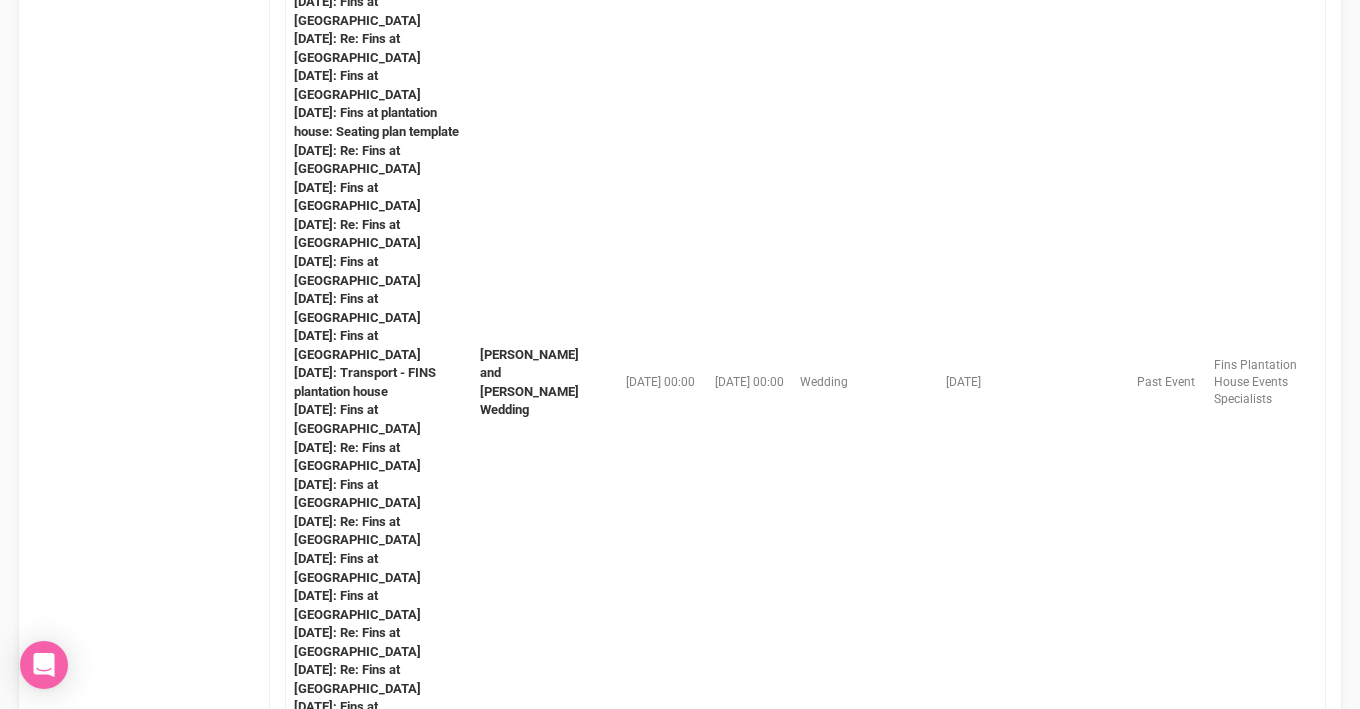 scroll, scrollTop: 2288, scrollLeft: 0, axis: vertical 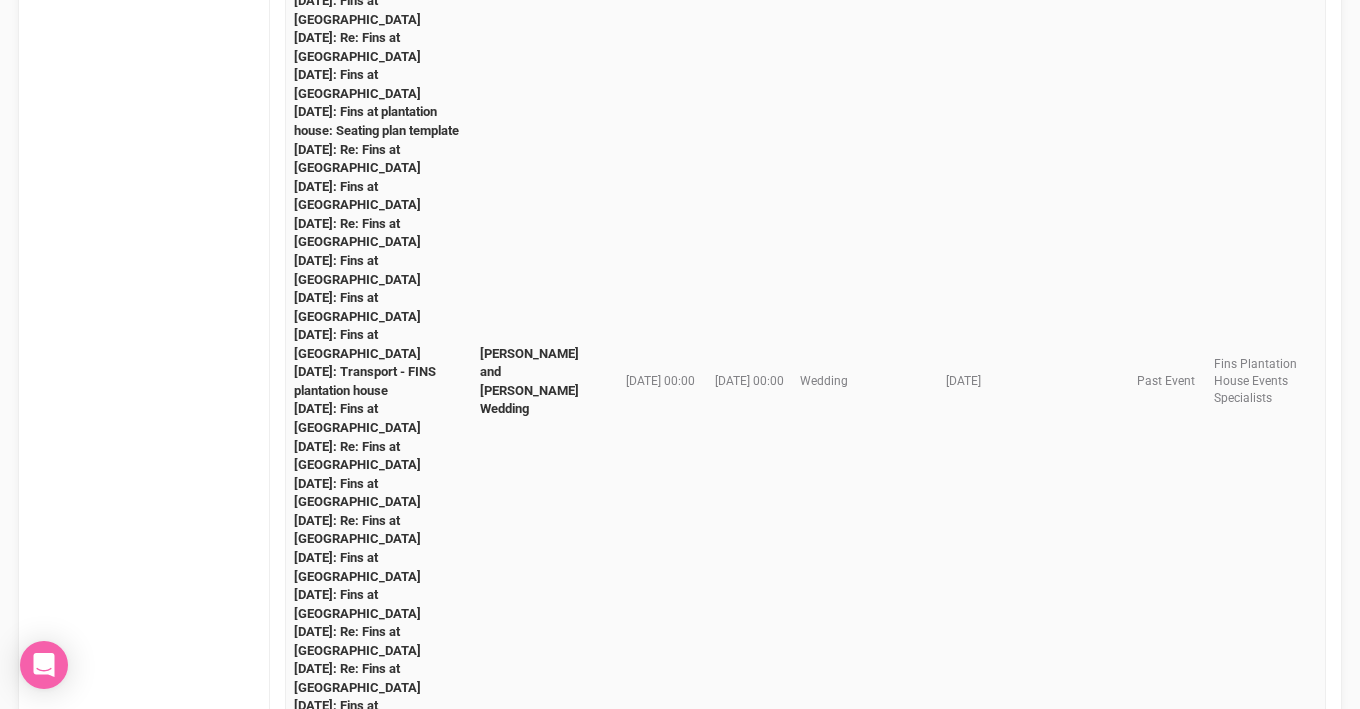 type on "[DATE]" 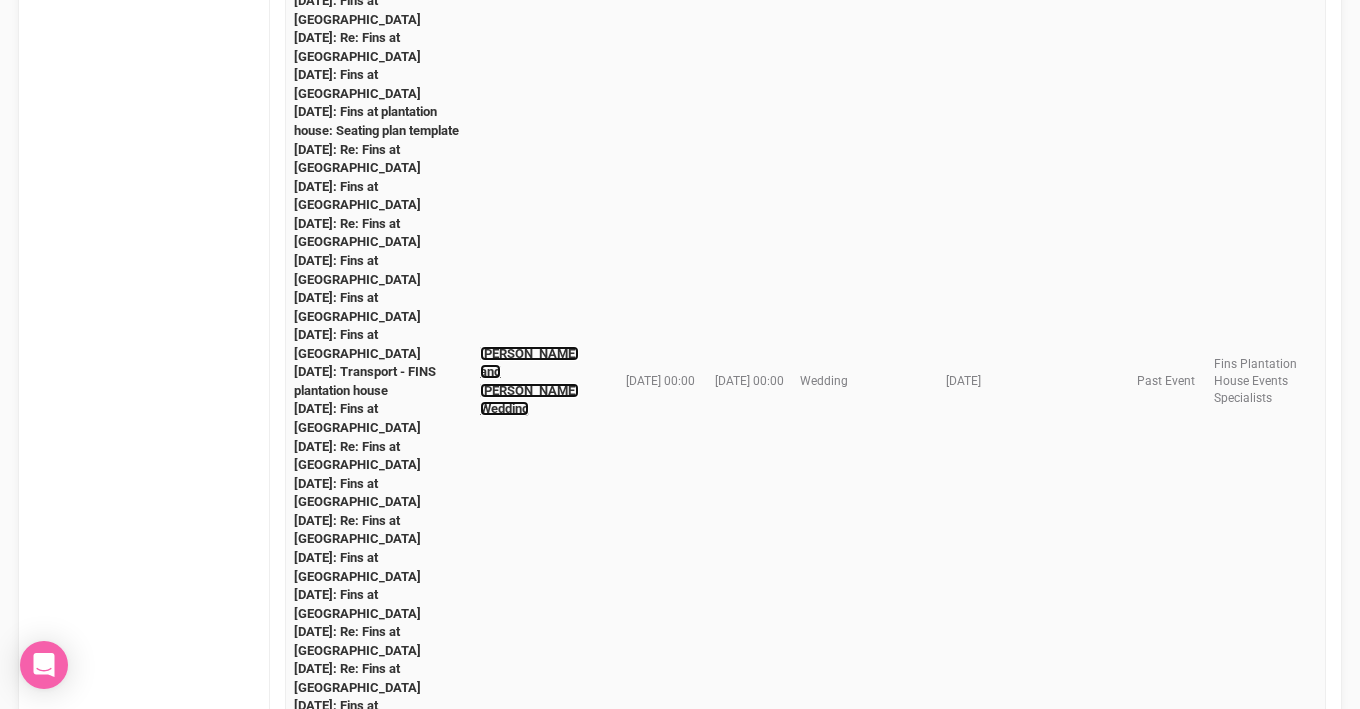 click on "[PERSON_NAME] and [PERSON_NAME] Wedding" at bounding box center [529, 381] 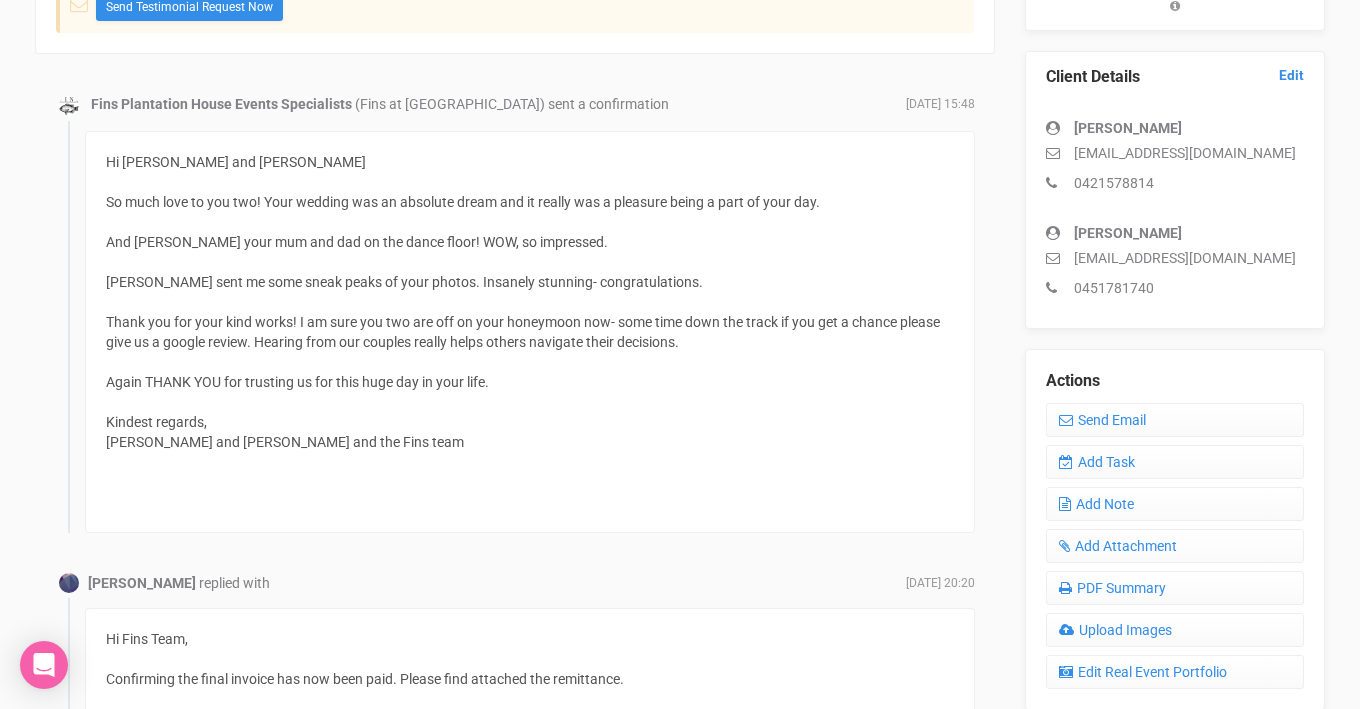 scroll, scrollTop: 545, scrollLeft: 0, axis: vertical 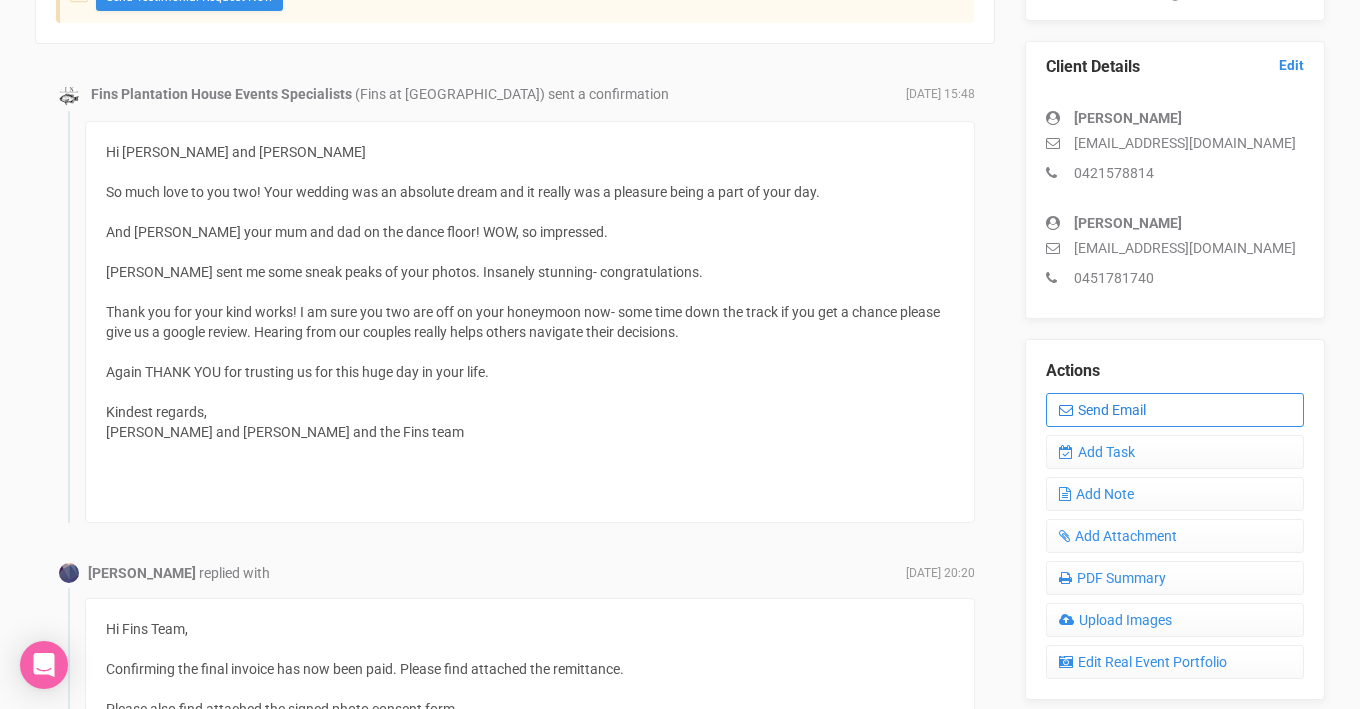 click on "Send Email" at bounding box center (1175, 410) 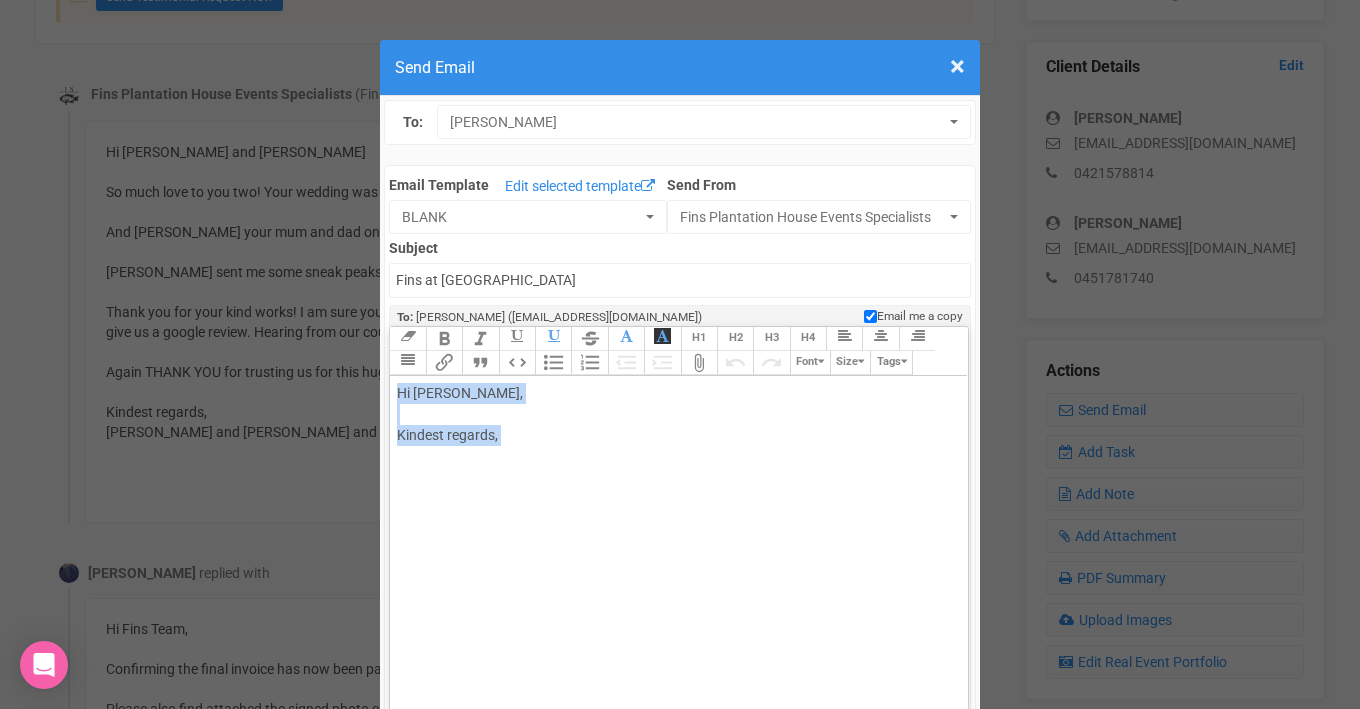 drag, startPoint x: 399, startPoint y: 392, endPoint x: 540, endPoint y: 459, distance: 156.10893 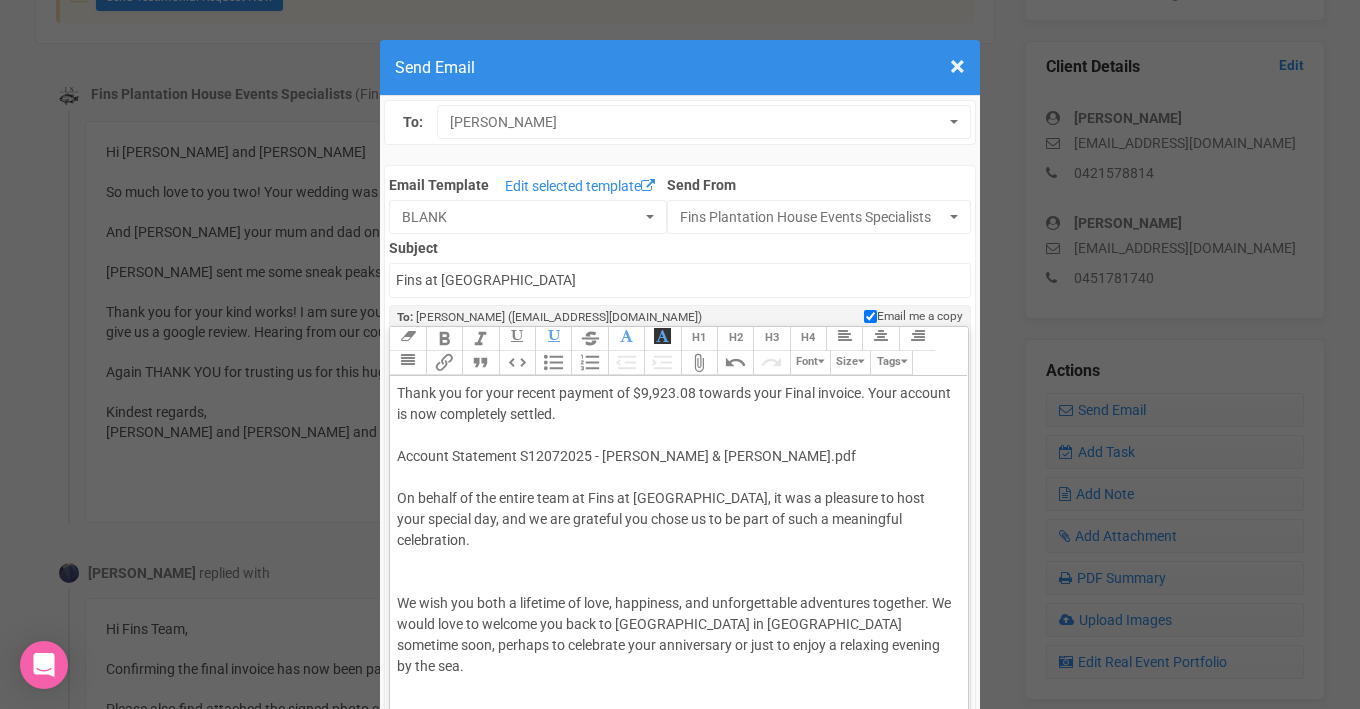 click on "Thank you for your recent payment of $9,923.08 towards your Final invoice. Your account is now completely settled. Account Statement S12072025 - [PERSON_NAME] & [PERSON_NAME].pdf On behalf of the entire team at Fins at [GEOGRAPHIC_DATA], it was a pleasure to host your special day, and we are grateful you chose us to be part of such a meaningful celebration. We wish you both a lifetime of love, happiness, and unforgettable adventures together. We would love to welcome you back to [GEOGRAPHIC_DATA] in [GEOGRAPHIC_DATA] sometime soon, perhaps to celebrate your anniversary or just to enjoy a relaxing evening by the sea. Kind regards, [PERSON_NAME] Accounts" 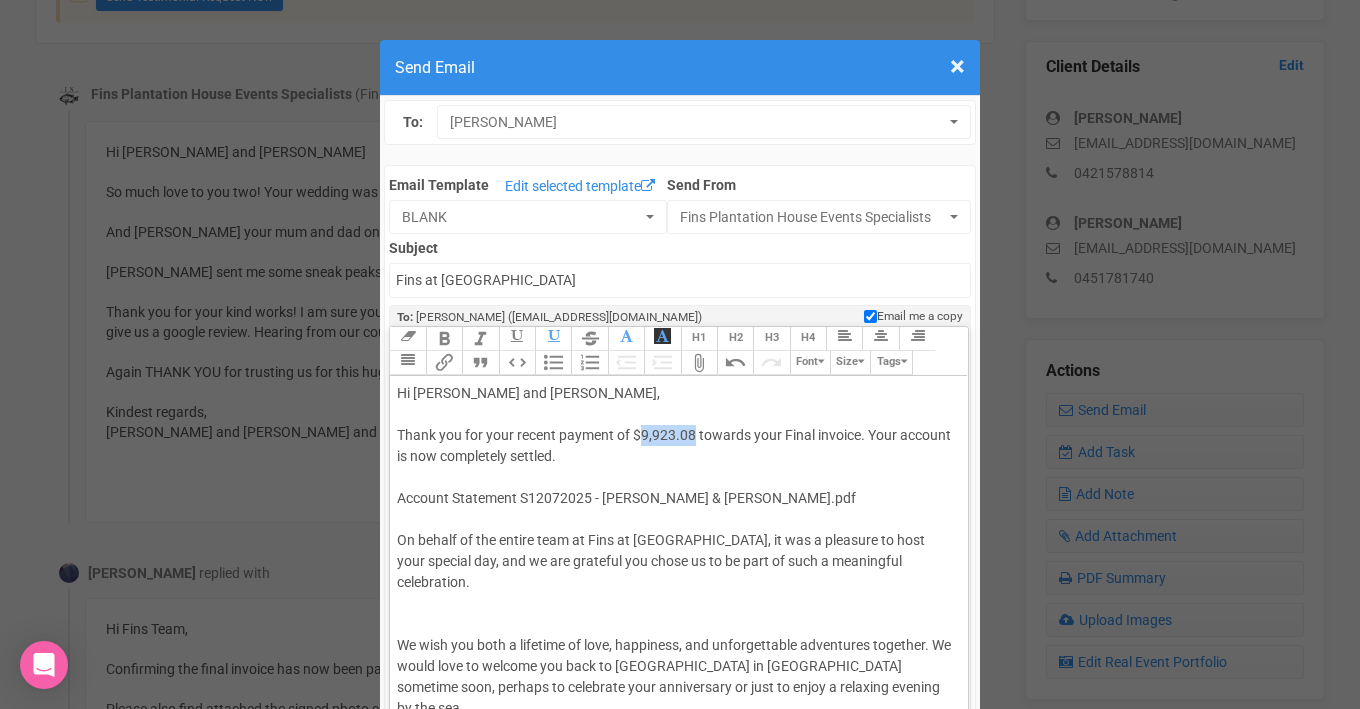 drag, startPoint x: 640, startPoint y: 436, endPoint x: 692, endPoint y: 436, distance: 52 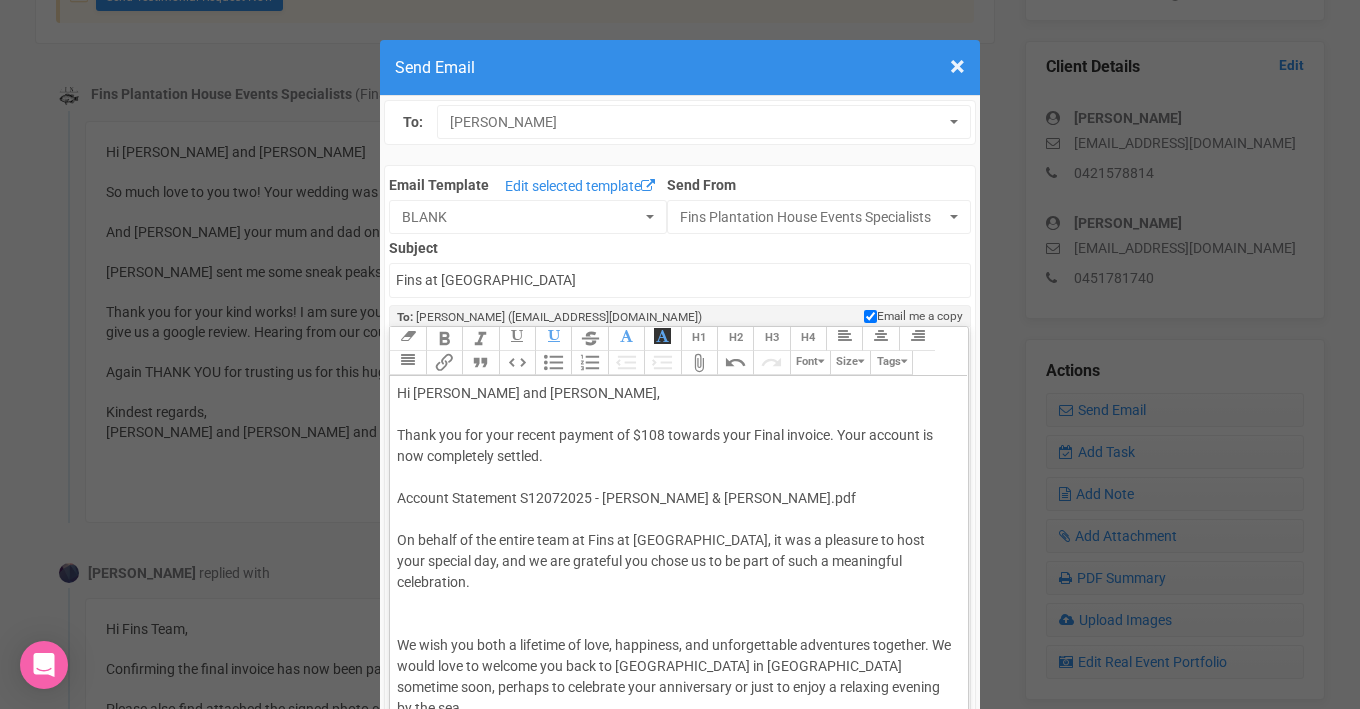 scroll, scrollTop: 29, scrollLeft: 0, axis: vertical 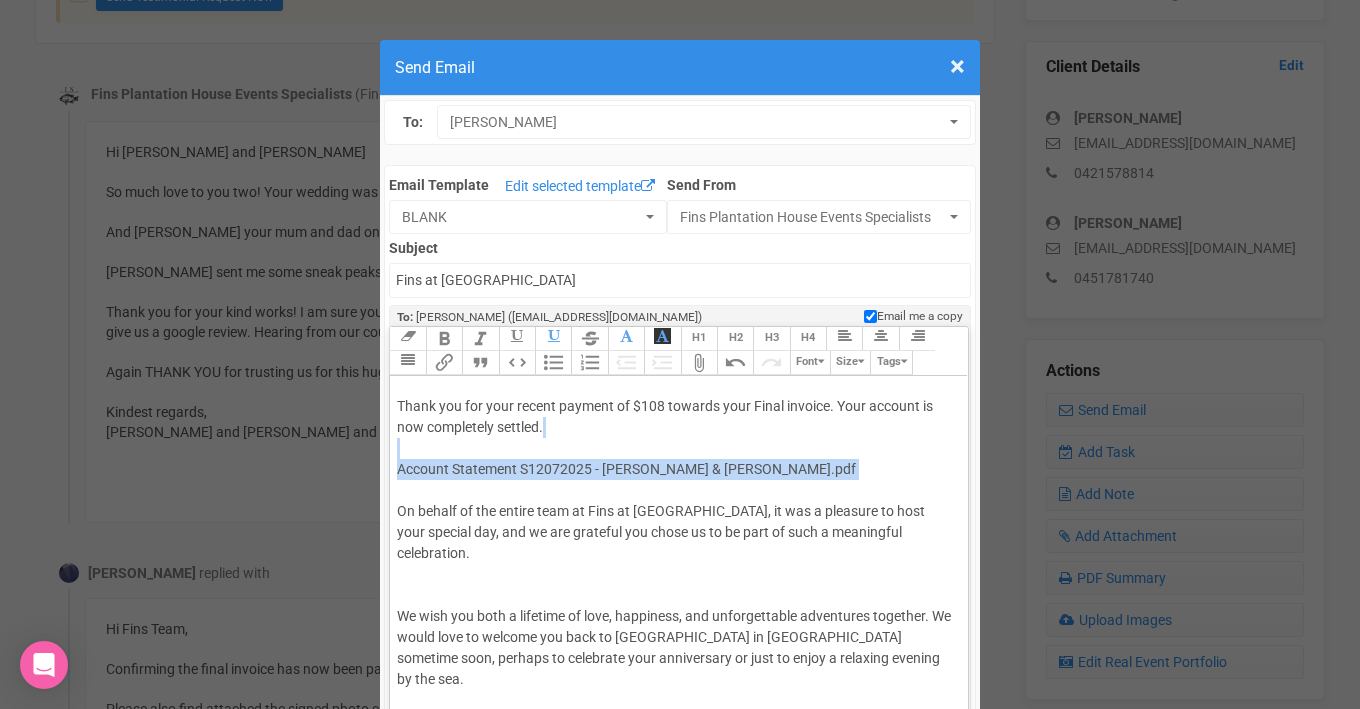 drag, startPoint x: 401, startPoint y: 454, endPoint x: 816, endPoint y: 493, distance: 416.8285 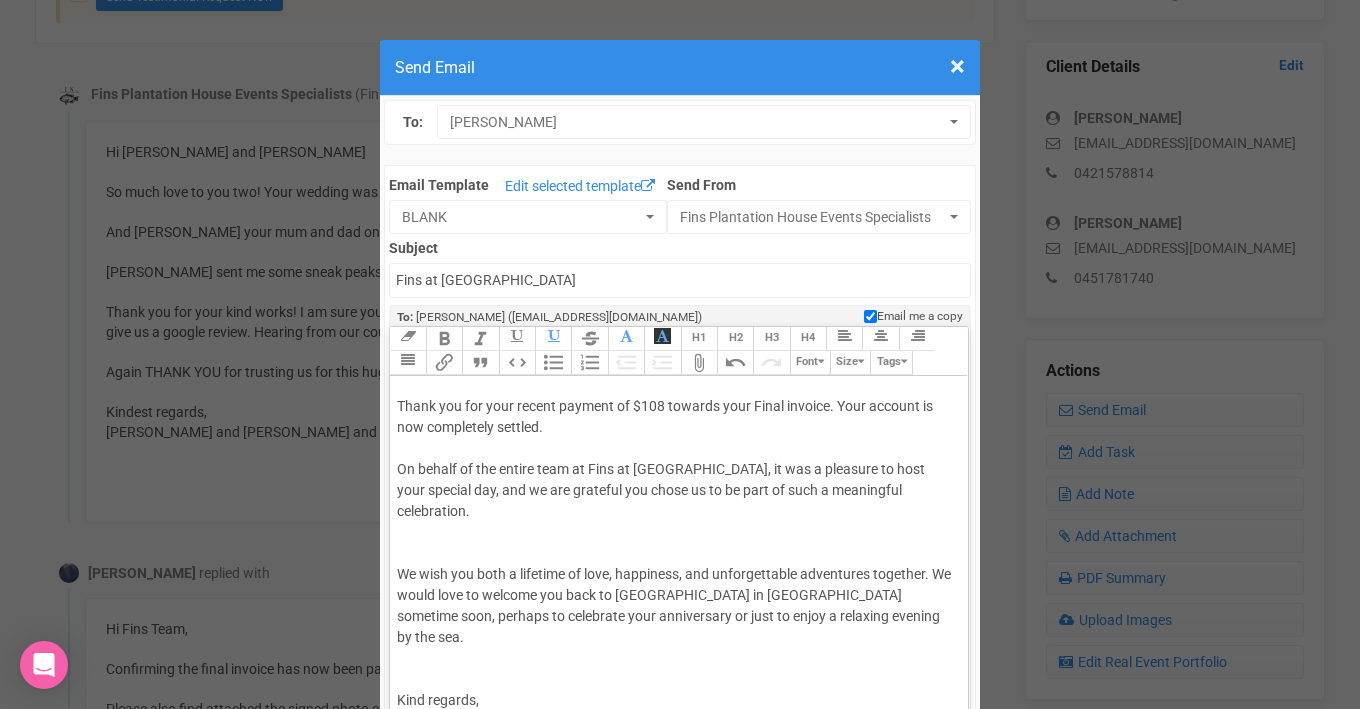 scroll, scrollTop: 0, scrollLeft: 0, axis: both 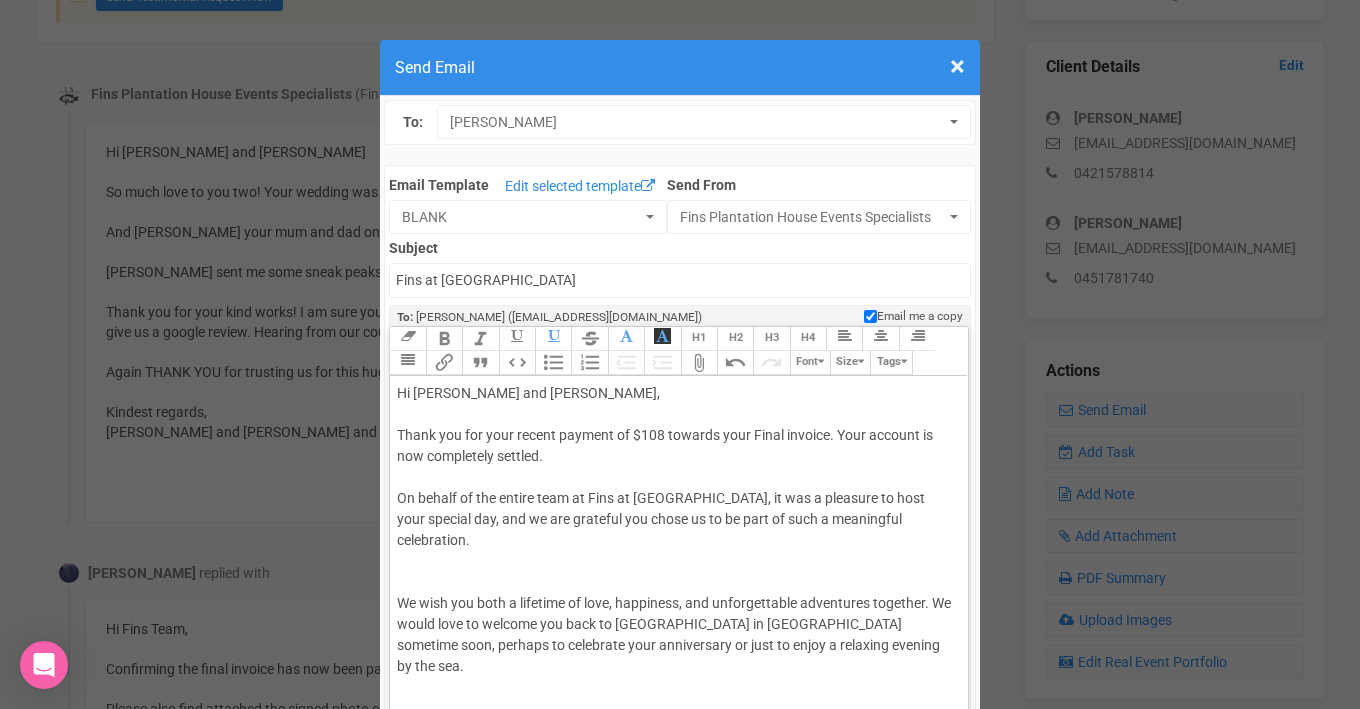 click on "Attach Files" at bounding box center (699, 363) 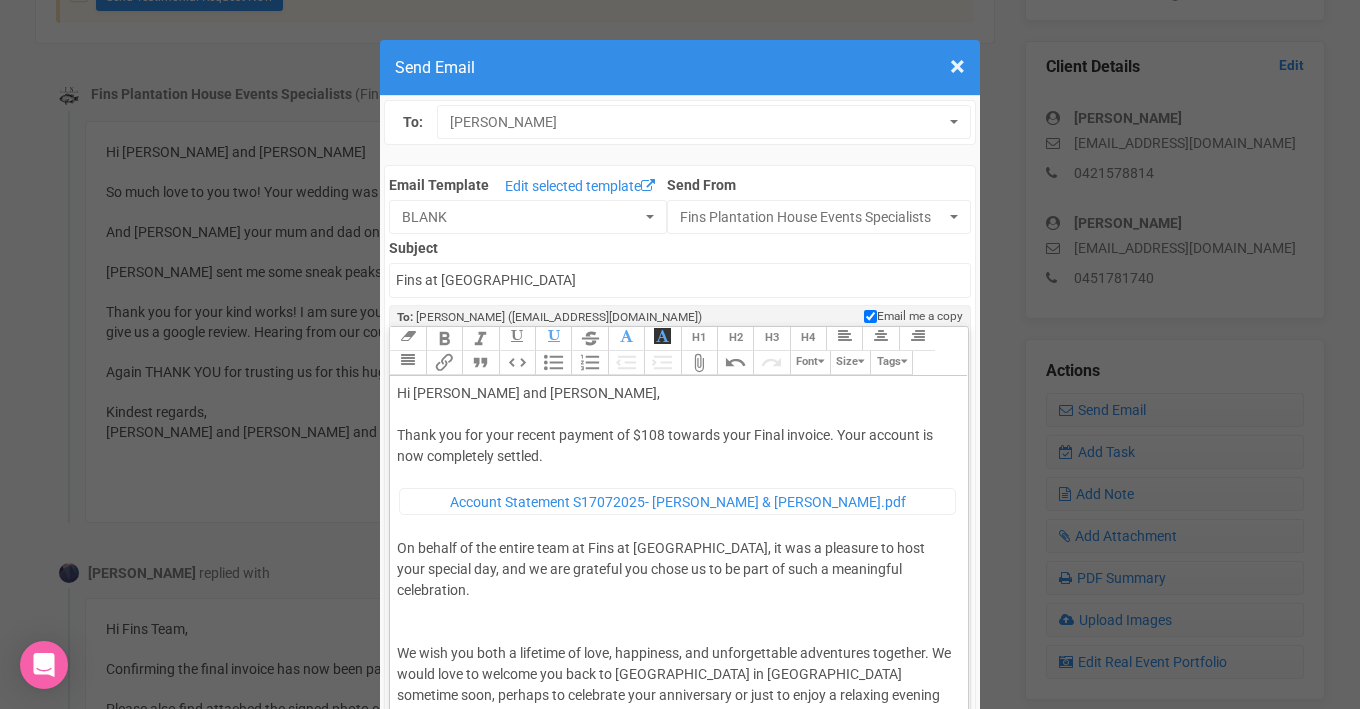 scroll, scrollTop: 37, scrollLeft: 0, axis: vertical 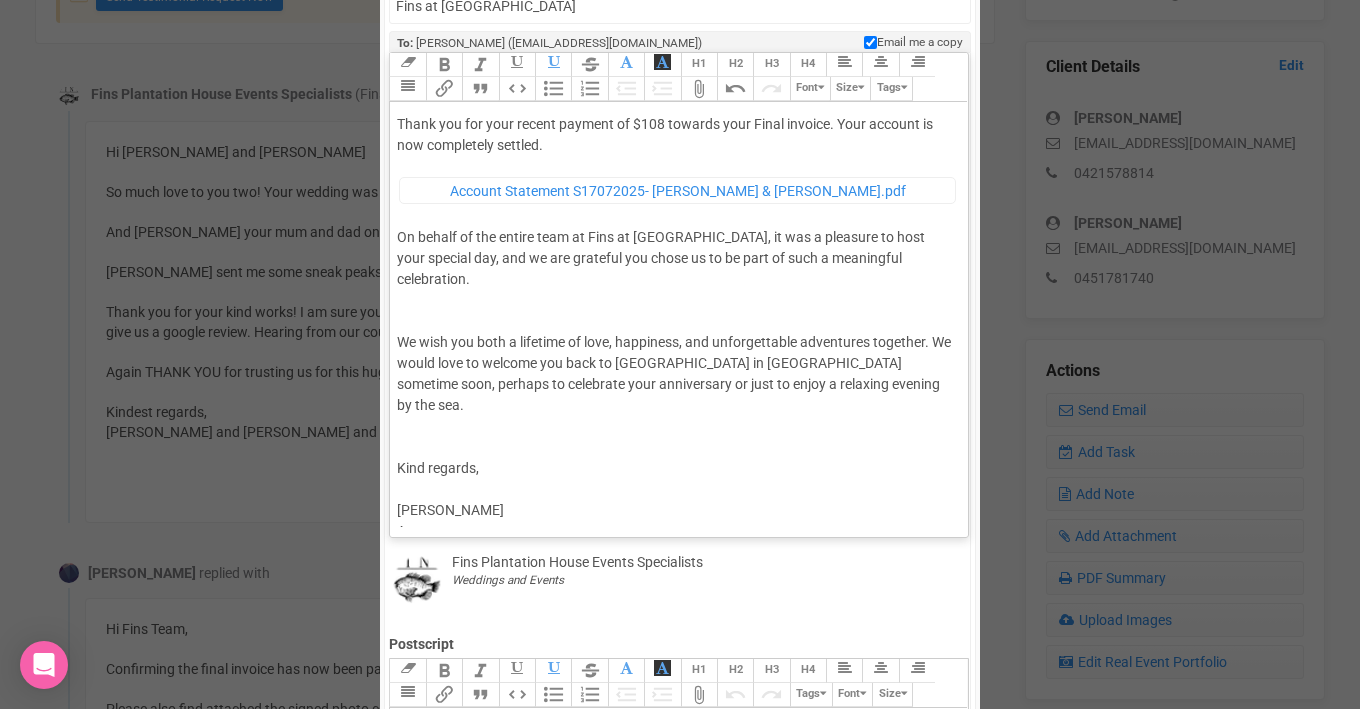click on "Hi [PERSON_NAME] and [PERSON_NAME], Thank you for your recent payment of $108 towards your Final invoice. Your account is now completely settled. ﻿ Account Statement S17072025- [PERSON_NAME] & [PERSON_NAME].pdf ﻿ On behalf of the entire team at Fins at [GEOGRAPHIC_DATA], it was a pleasure to host your special day, and we are grateful you chose us to be part of such a meaningful celebration. We wish you both a lifetime of love, happiness, and unforgettable adventures together. We would love to welcome you back to [GEOGRAPHIC_DATA] in [GEOGRAPHIC_DATA] sometime soon, perhaps to celebrate your anniversary or just to enjoy a relaxing evening by the sea. Kind regards, [PERSON_NAME] Accounts" 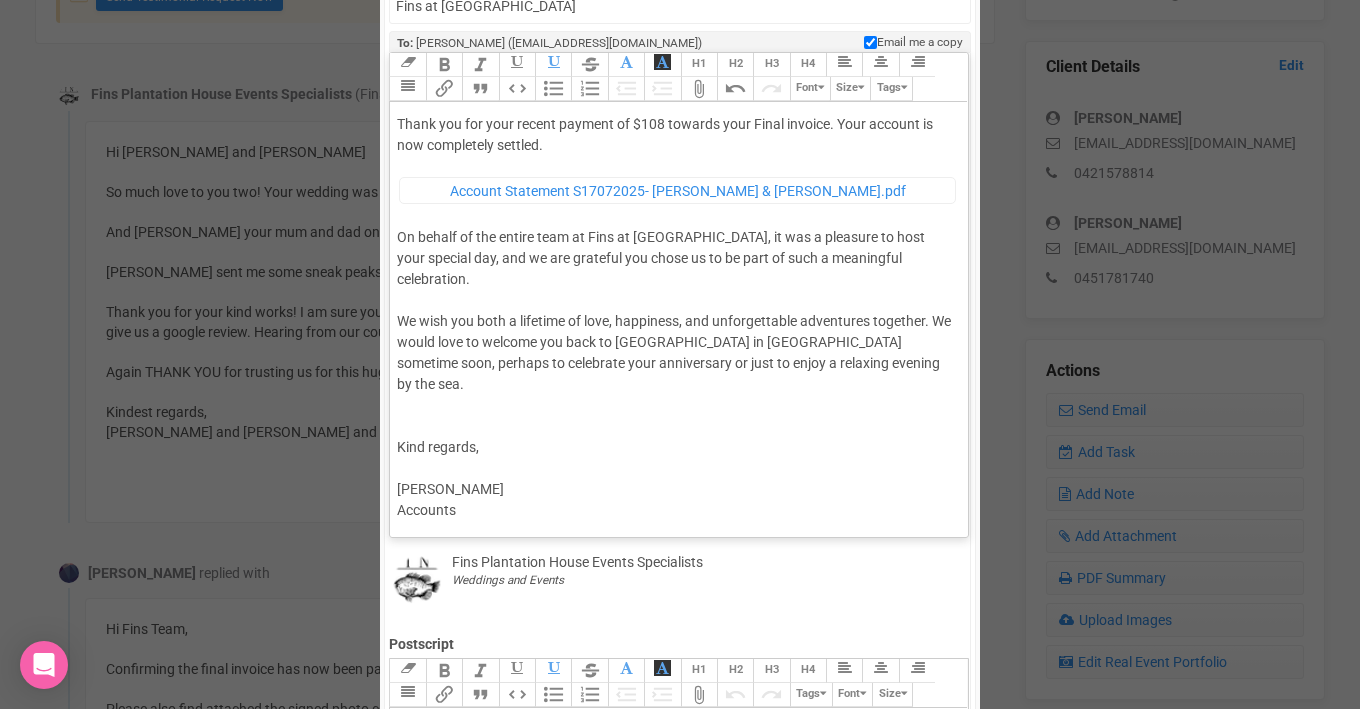 scroll, scrollTop: 16, scrollLeft: 0, axis: vertical 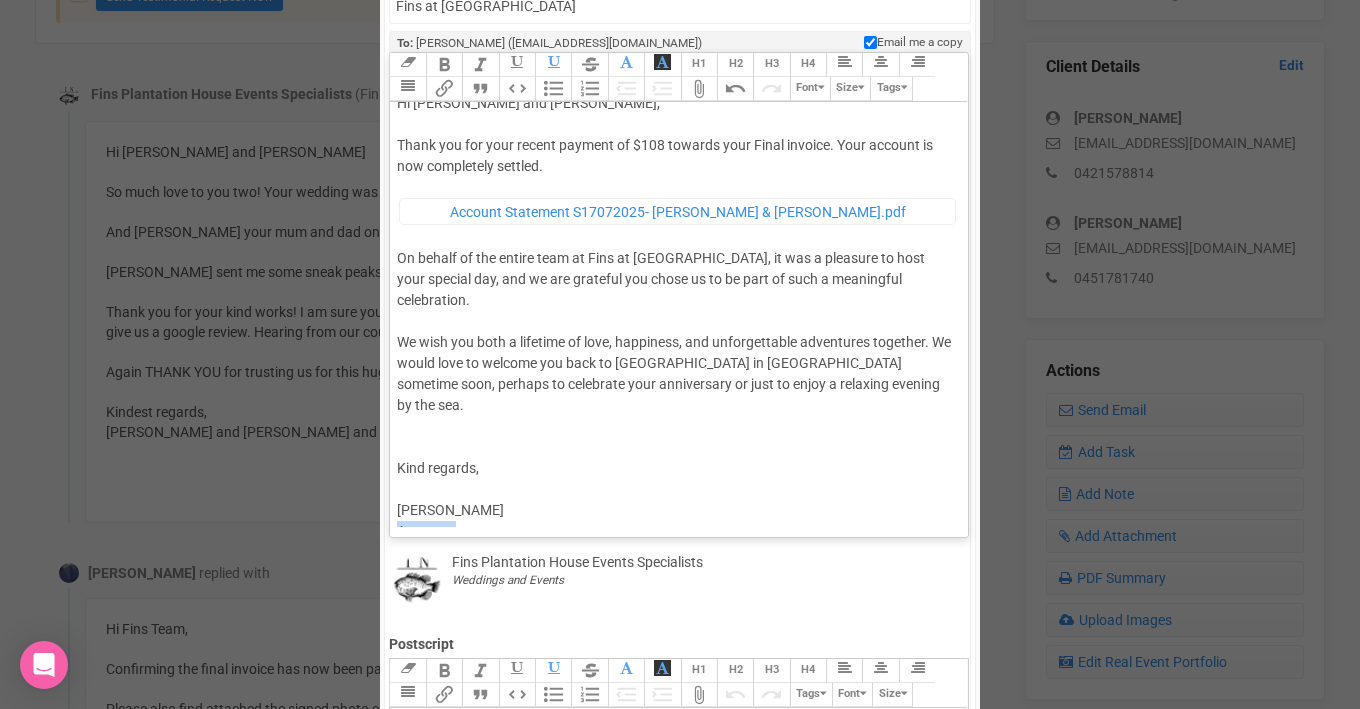 drag, startPoint x: 396, startPoint y: 493, endPoint x: 553, endPoint y: 488, distance: 157.0796 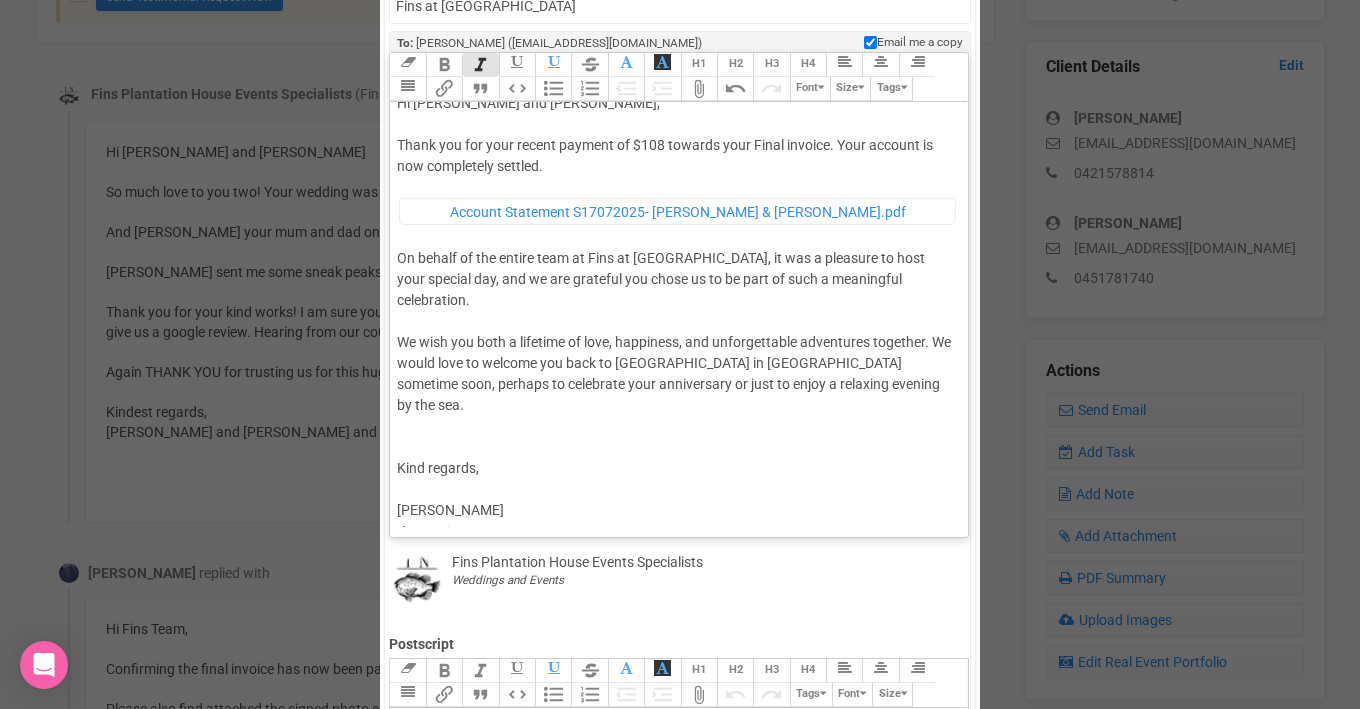 click on "Hi [PERSON_NAME] and [PERSON_NAME], Thank you for your recent payment of $108 towards your Final invoice. Your account is now completely settled. ﻿ Account Statement S17072025- [PERSON_NAME] & [PERSON_NAME].pdf ﻿ On behalf of the entire team at Fins at [GEOGRAPHIC_DATA], it was a pleasure to host your special day, and we are grateful you chose us to be part of such a meaningful celebration. We wish you both a lifetime of love, happiness, and unforgettable adventures together. We would love to welcome you back to [GEOGRAPHIC_DATA] in [GEOGRAPHIC_DATA] sometime soon, perhaps to celebrate your anniversary or just to enjoy a relaxing evening by the sea. Kind regards, [PERSON_NAME] Accounts" 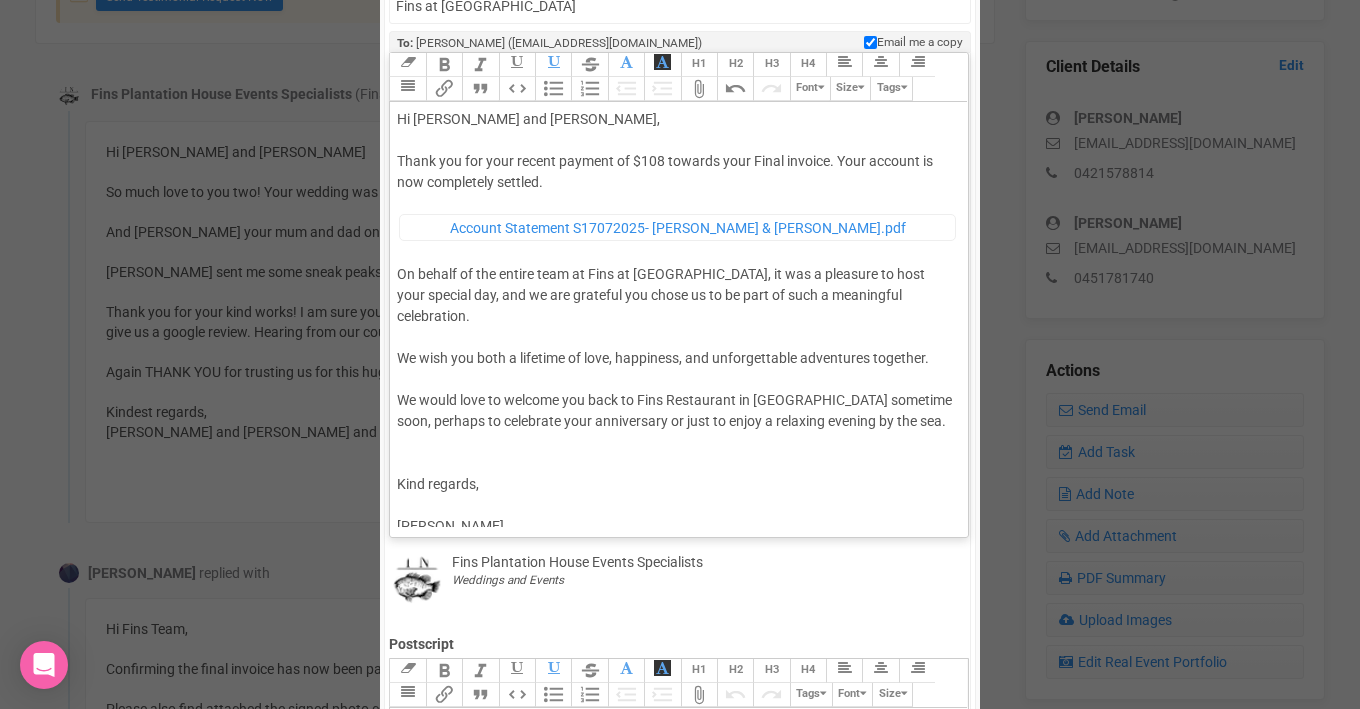 scroll, scrollTop: 37, scrollLeft: 0, axis: vertical 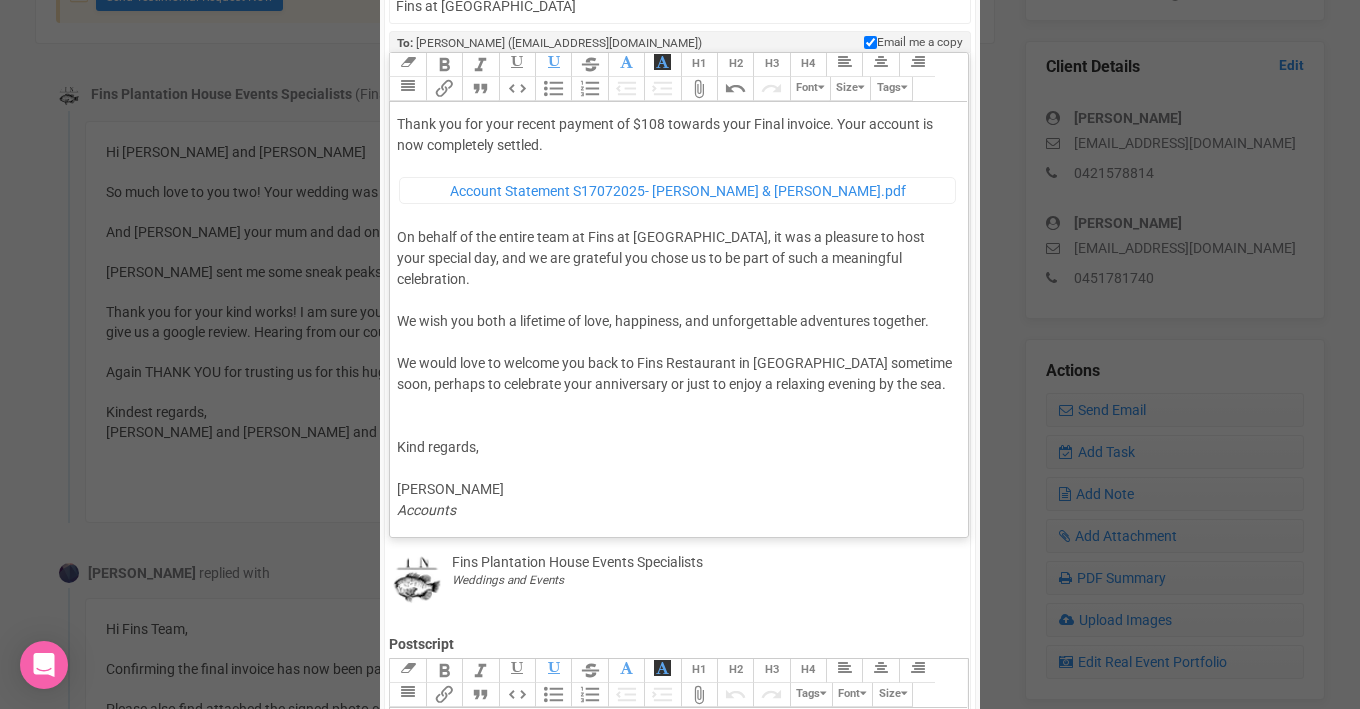 click on "Hi [PERSON_NAME] and [PERSON_NAME], Thank you for your recent payment of $108 towards your Final invoice. Your account is now completely settled. ﻿ Account Statement S17072025- [PERSON_NAME] & [PERSON_NAME].pdf ﻿ On behalf of the entire team at Fins at [GEOGRAPHIC_DATA], it was a pleasure to host your special day, and we are grateful you chose us to be part of such a meaningful celebration. We wish you both a lifetime of love, happiness, and unforgettable adventures together.  We would love to welcome you back to [GEOGRAPHIC_DATA] in [GEOGRAPHIC_DATA] sometime soon, perhaps to celebrate your anniversary or just to enjoy a relaxing evening by the sea. Kind regards, [PERSON_NAME] Accounts" 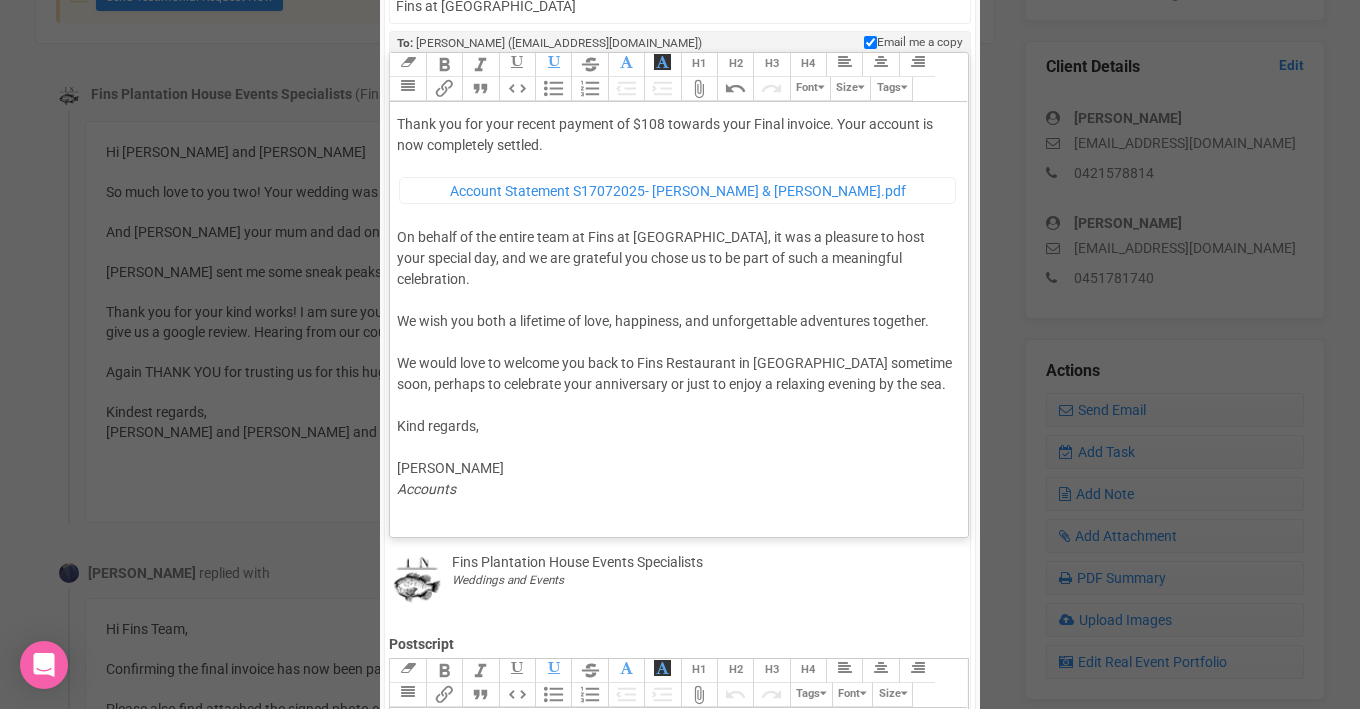 scroll, scrollTop: 16, scrollLeft: 0, axis: vertical 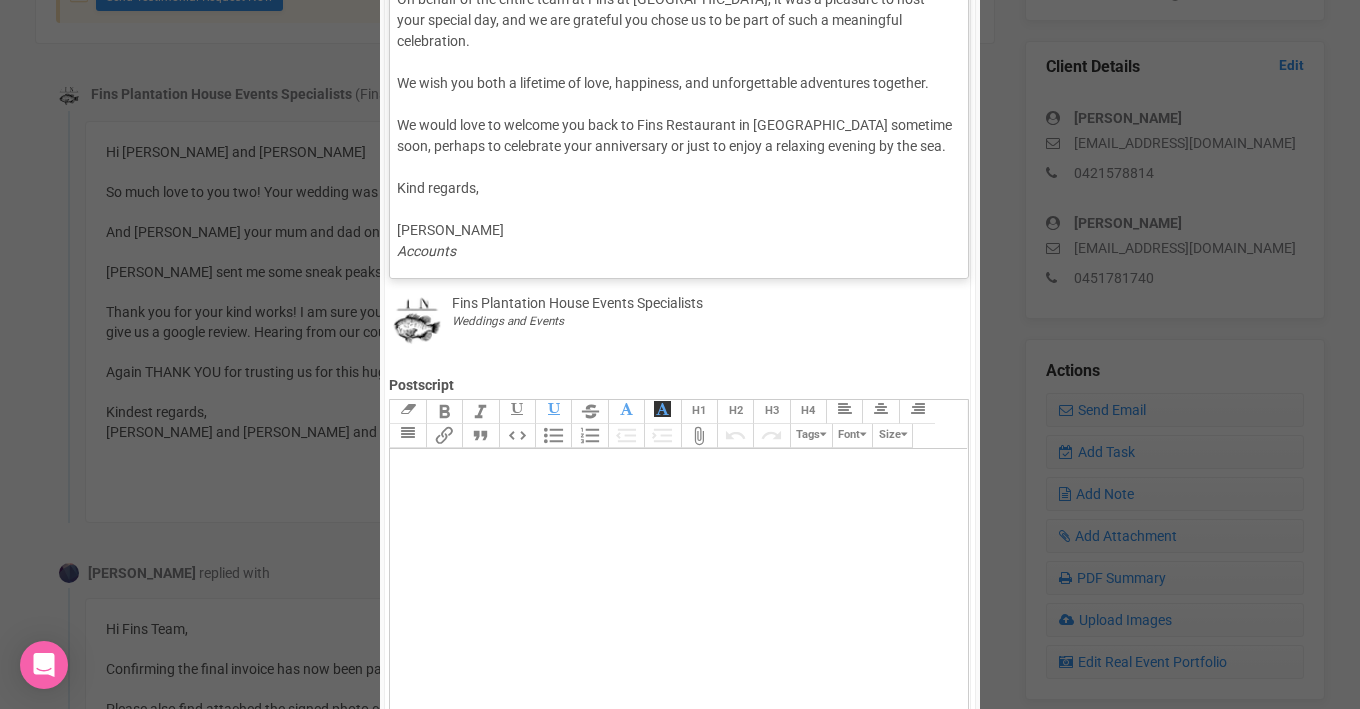 click on "Hi [PERSON_NAME] and [PERSON_NAME], Thank you for your recent payment of $108 towards your Final invoice. Your account is now completely settled. ﻿ Account Statement S17072025- [PERSON_NAME] & [PERSON_NAME].pdf ﻿ On behalf of the entire team at Fins at [GEOGRAPHIC_DATA], it was a pleasure to host your special day, and we are grateful you chose us to be part of such a meaningful celebration. We wish you both a lifetime of love, happiness, and unforgettable adventures together.  We would love to welcome you back to [GEOGRAPHIC_DATA] in [GEOGRAPHIC_DATA] sometime soon, perhaps to celebrate your anniversary or just to enjoy a relaxing evening by the sea. Kind regards, [PERSON_NAME] Accounts" 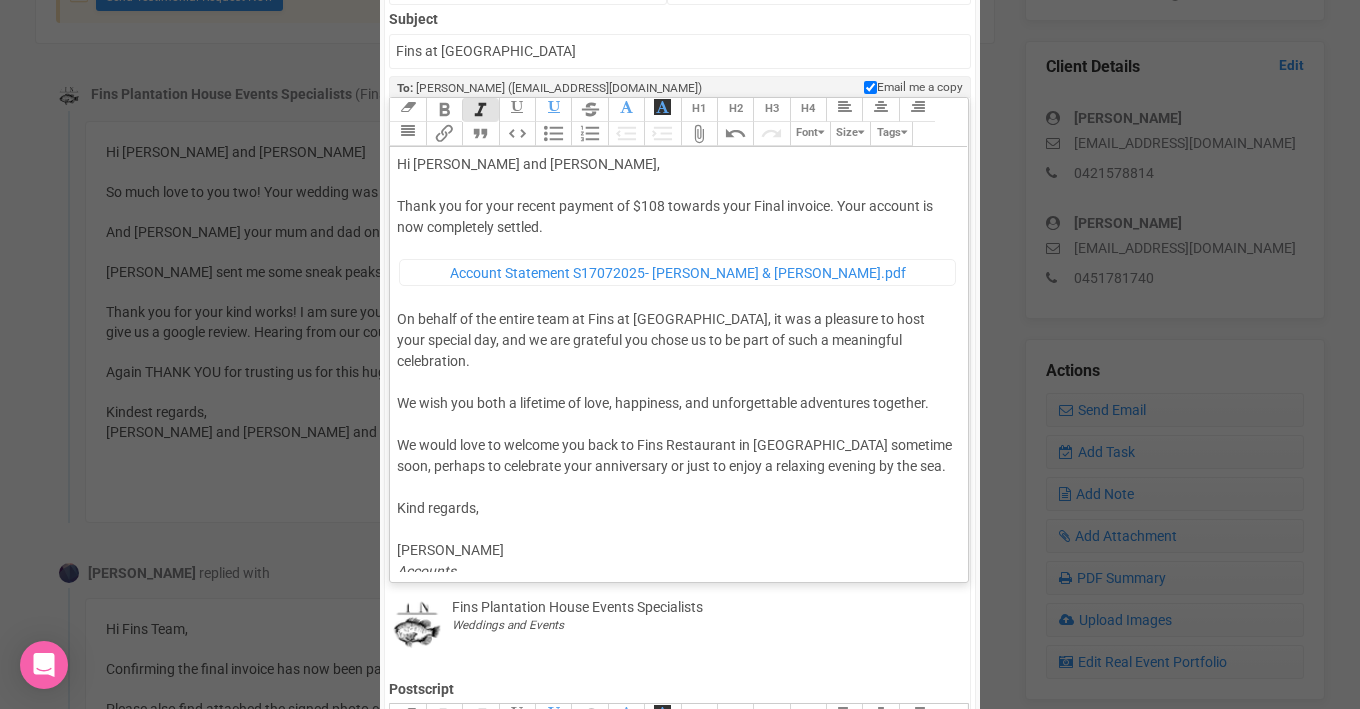 scroll, scrollTop: 0, scrollLeft: 0, axis: both 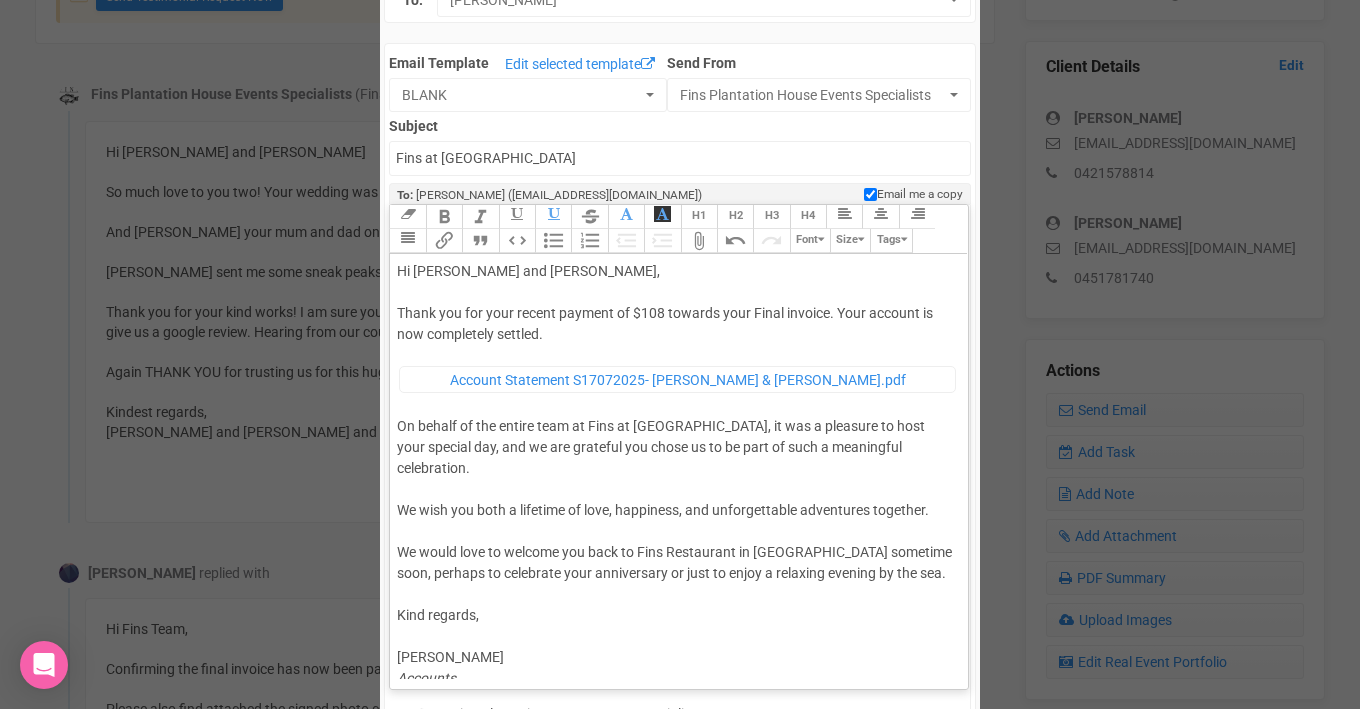 click on "Hi [PERSON_NAME] and [PERSON_NAME], Thank you for your recent payment of $108 towards your Final invoice. Your account is now completely settled. ﻿ Account Statement S17072025- [PERSON_NAME] & [PERSON_NAME].pdf ﻿ On behalf of the entire team at Fins at [GEOGRAPHIC_DATA], it was a pleasure to host your special day, and we are grateful you chose us to be part of such a meaningful celebration. We wish you both a lifetime of love, happiness, and unforgettable adventures together.  We would love to welcome you back to [GEOGRAPHIC_DATA] in [GEOGRAPHIC_DATA] sometime soon, perhaps to celebrate your anniversary or just to enjoy a relaxing evening by the sea. Kind regards, [PERSON_NAME] Accounts" 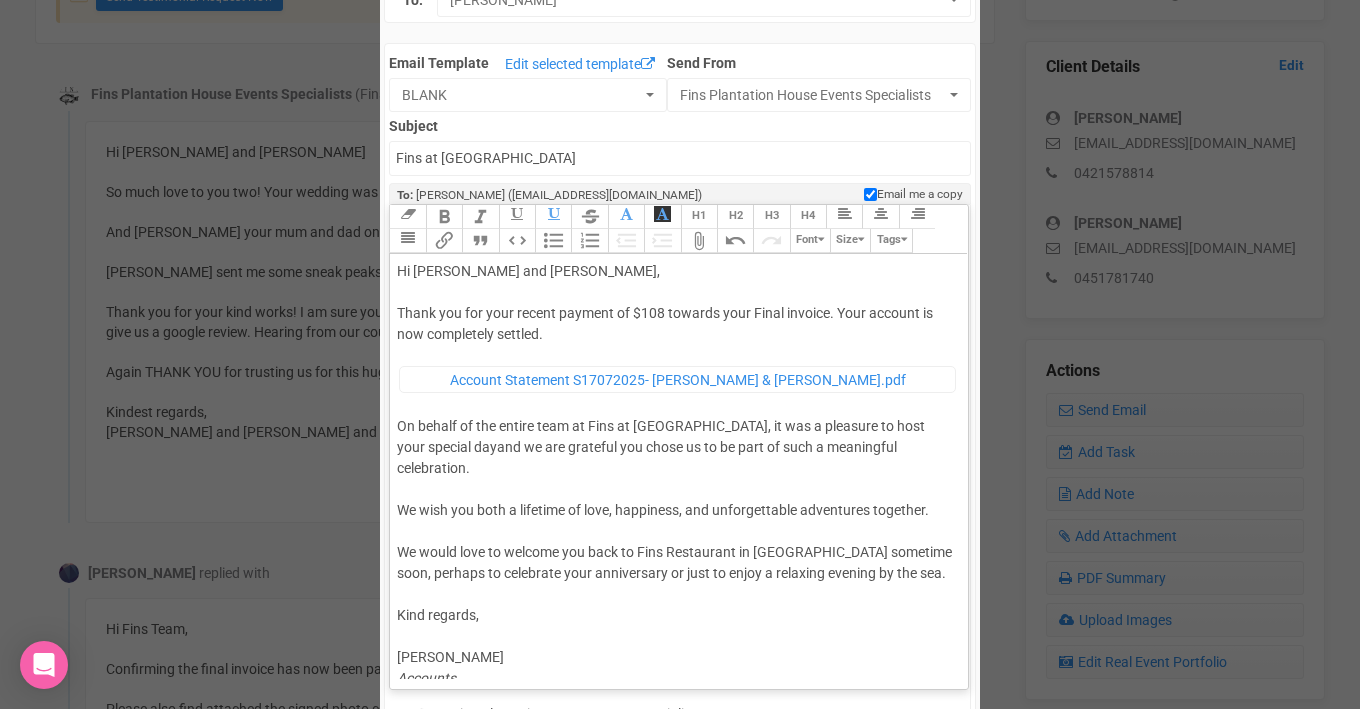 type on "<div>Hi [PERSON_NAME] and [PERSON_NAME],<br><br>Thank you for your recent payment of $108 towards your Final invoice. Your account is now completely settled.<br><figure data-trix-attachment="{&quot;contentType&quot;:&quot;application/pdf&quot;,&quot;filename&quot;:&quot;Account Statement S17072025- [PERSON_NAME] &amp; [PERSON_NAME].pdf&quot;,&quot;filesize&quot;:&quot;&quot;,&quot;href&quot;:&quot;&quot;,&quot;url&quot;:&quot;[URL][DOMAIN_NAME][DOMAIN_NAME]}" data-trix-content-type="application/pdf" class="attachment attachment--file attachment--pdf"><figcaption class="attachment__caption"><span class="attachment__name">Account Statement S17072025- [PERSON_NAME] &amp; [PERSON_NAME].pdf</span></figcaption></figure><br>On behalf of the entire team at Fins at [GEOGRAPHIC_DATA], it was a pleasure to host your special day and we are grateful you chose us to be ..." 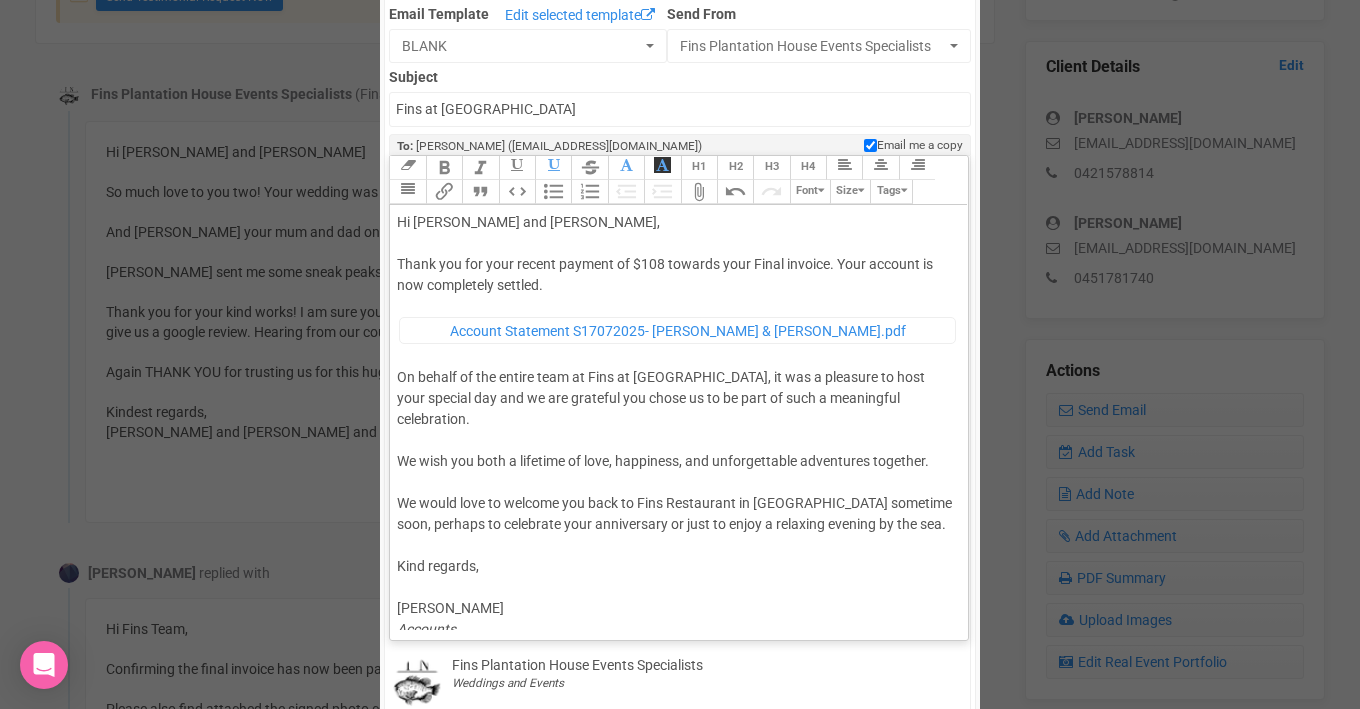 scroll, scrollTop: 177, scrollLeft: 0, axis: vertical 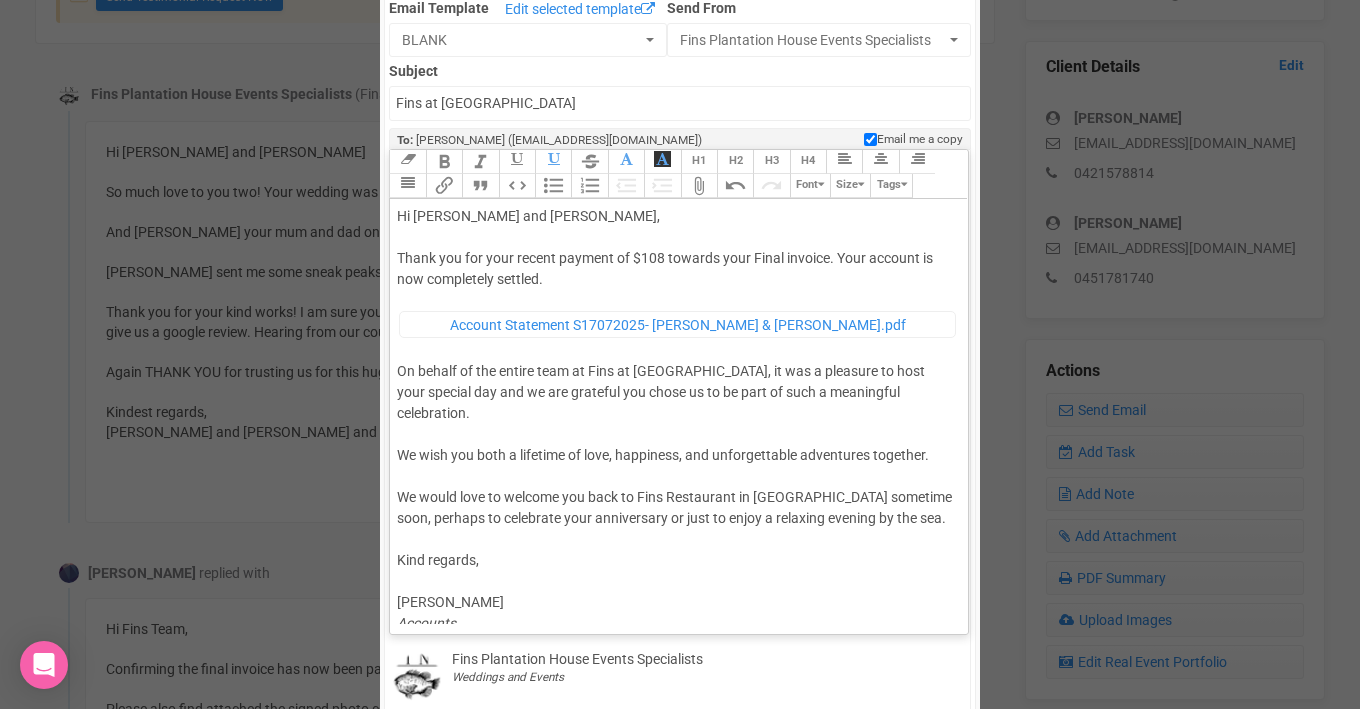 click on "Hi [PERSON_NAME] and [PERSON_NAME], Thank you for your recent payment of $108 towards your Final invoice. Your account is now completely settled. ﻿ Account Statement S17072025- [PERSON_NAME] & [PERSON_NAME].pdf ﻿ On behalf of the entire team at Fins at [GEOGRAPHIC_DATA], it was a pleasure to host your special day and we are grateful you chose us to be part of such a meaningful celebration. We wish you both a lifetime of love, happiness, and unforgettable adventures together.  We would love to welcome you back to [GEOGRAPHIC_DATA] in [GEOGRAPHIC_DATA] sometime soon, perhaps to celebrate your anniversary or just to enjoy a relaxing evening by the sea. Kind regards, [PERSON_NAME] Accounts" 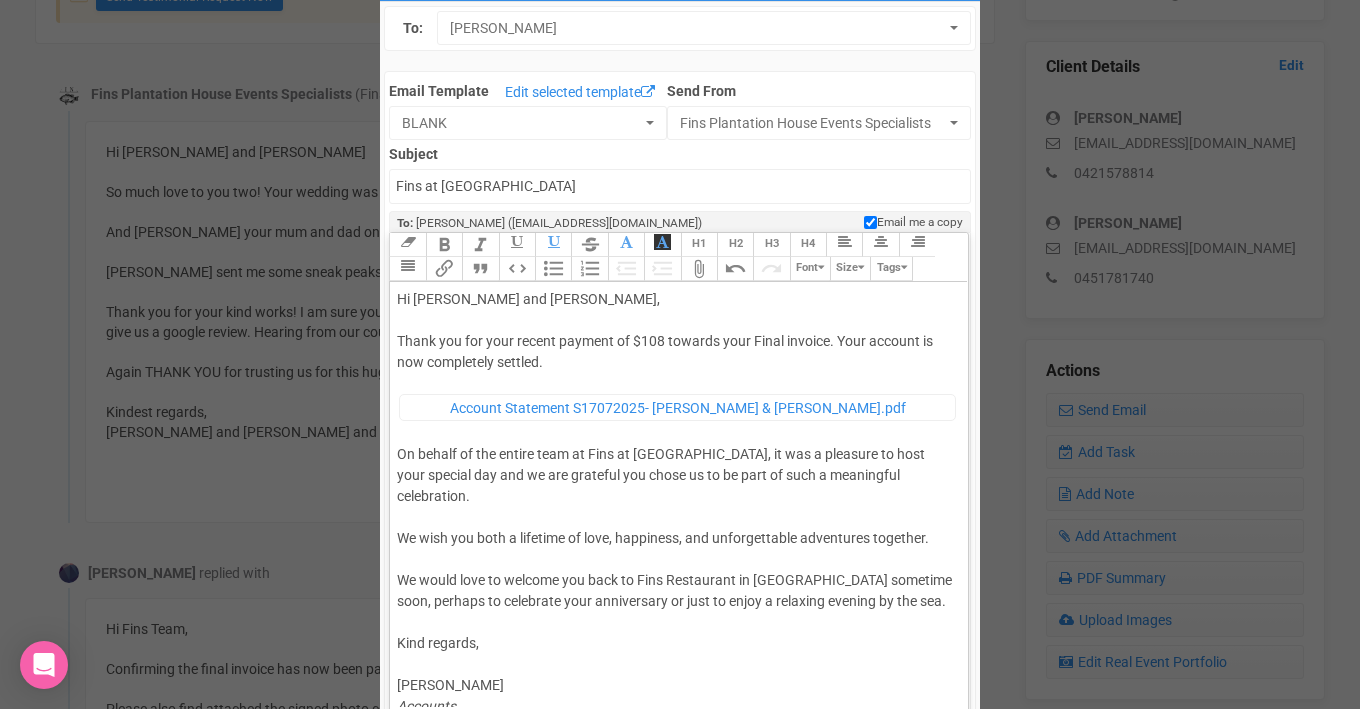 scroll, scrollTop: 62, scrollLeft: 0, axis: vertical 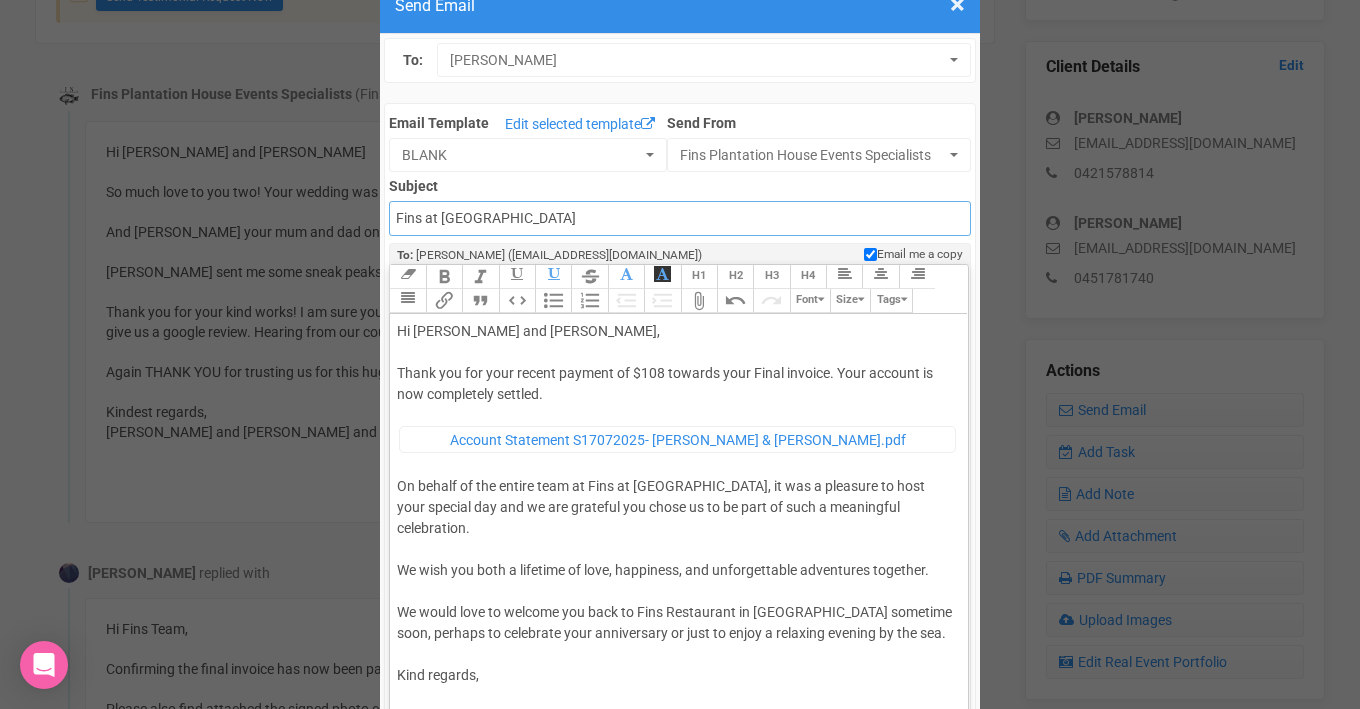click on "Fins at [GEOGRAPHIC_DATA]" at bounding box center [679, 218] 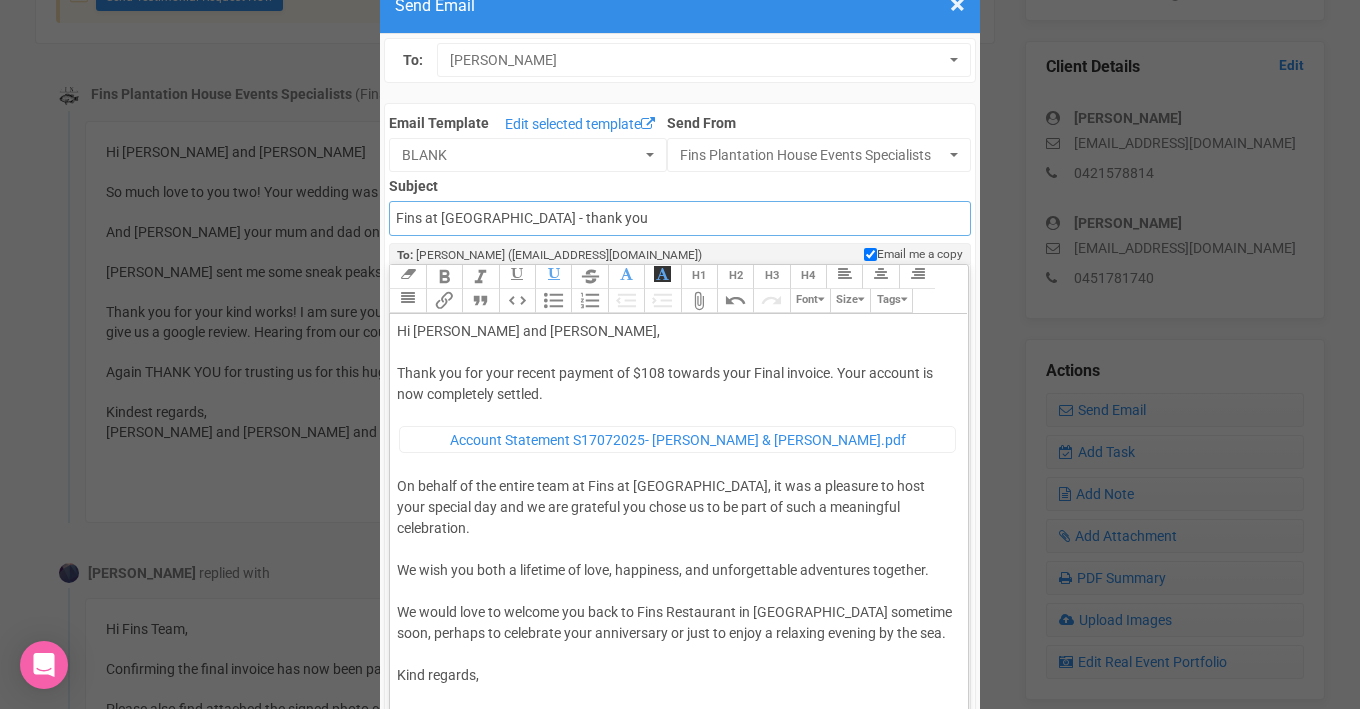 click on "Fins at [GEOGRAPHIC_DATA] - thank you" at bounding box center (679, 218) 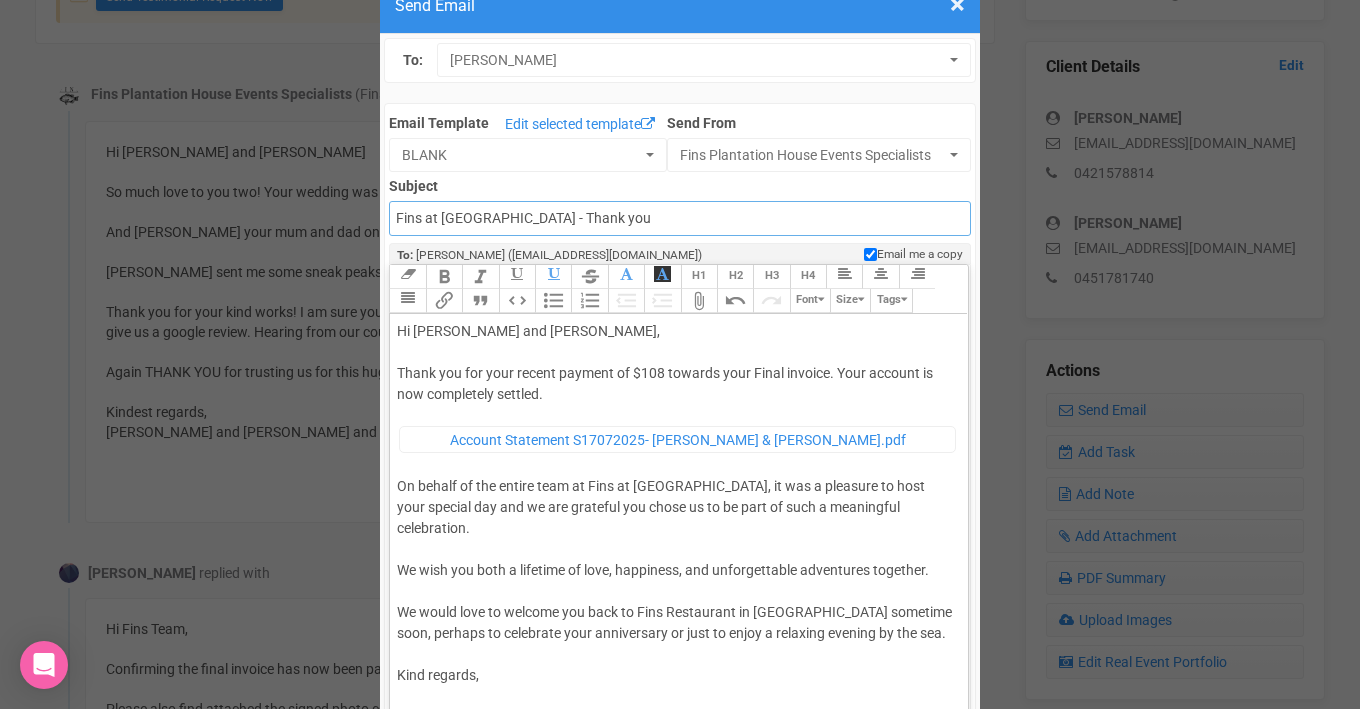 click on "Fins at [GEOGRAPHIC_DATA] - Thank you" at bounding box center [679, 218] 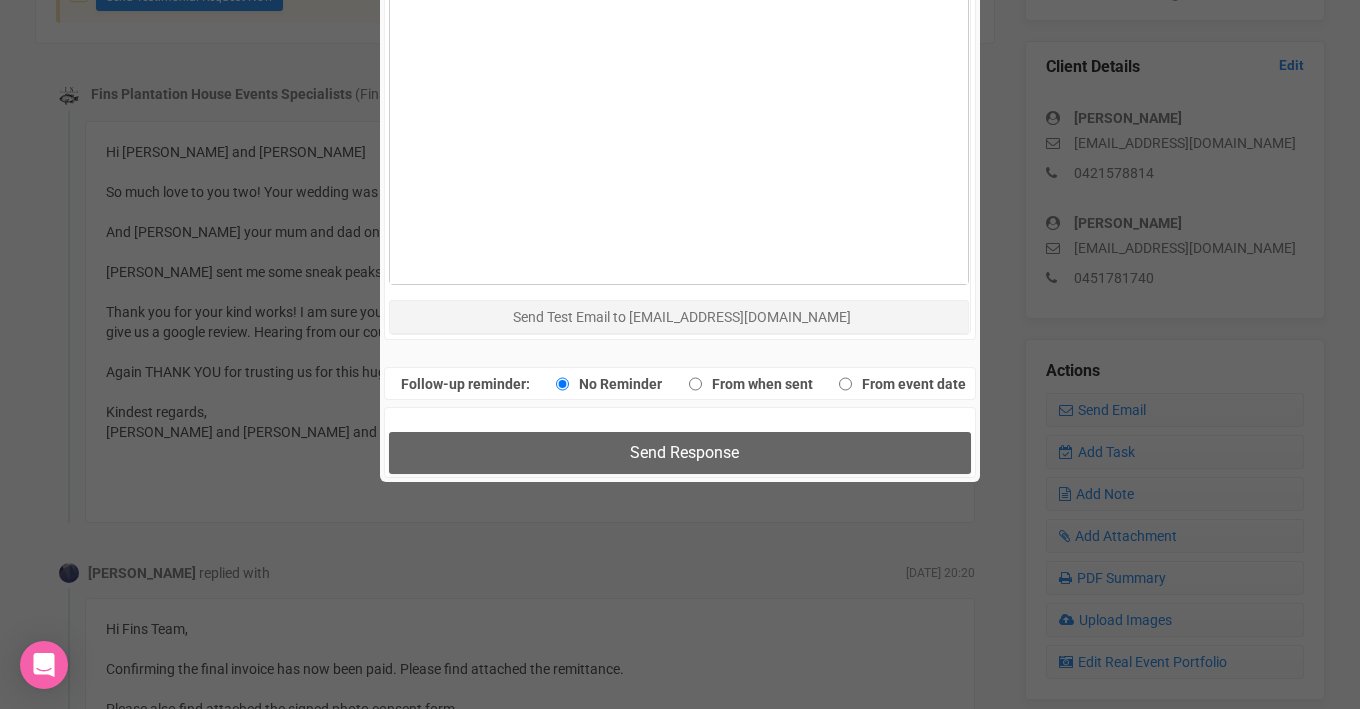 scroll, scrollTop: 1129, scrollLeft: 0, axis: vertical 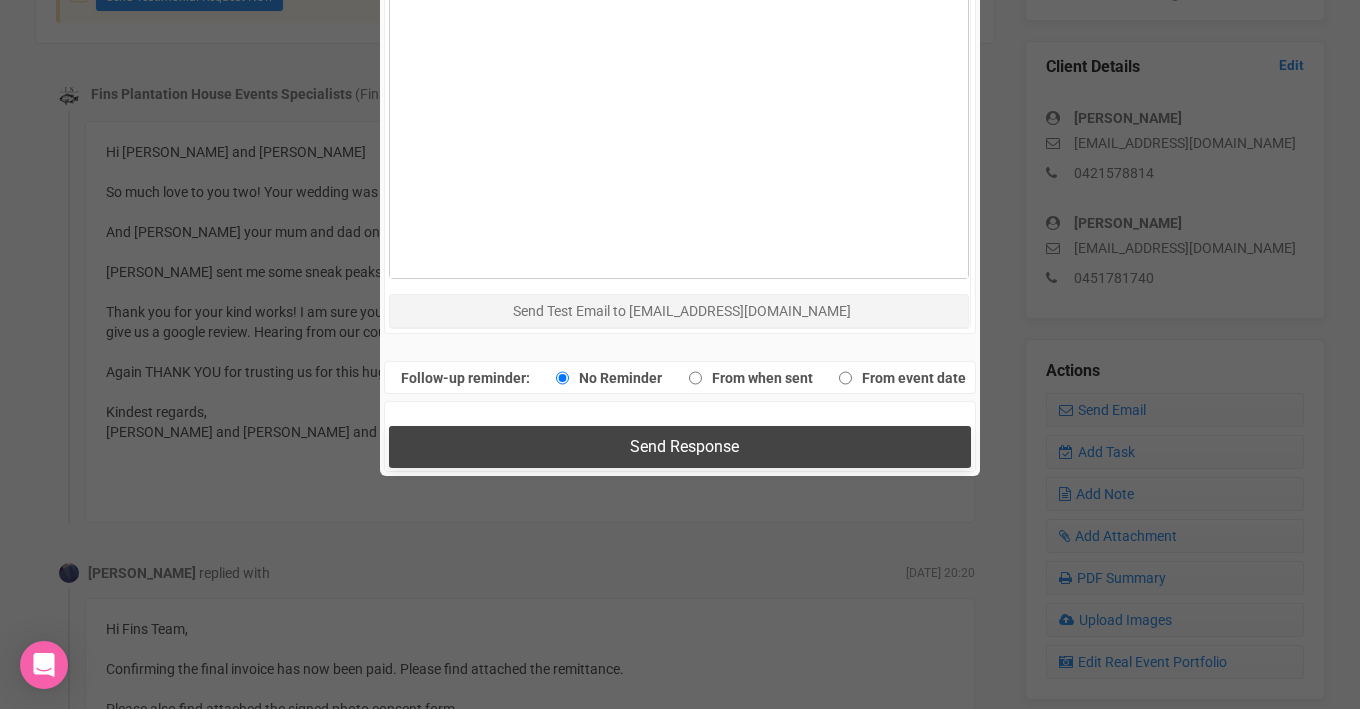 type on "Fins at [GEOGRAPHIC_DATA] - Thank you!" 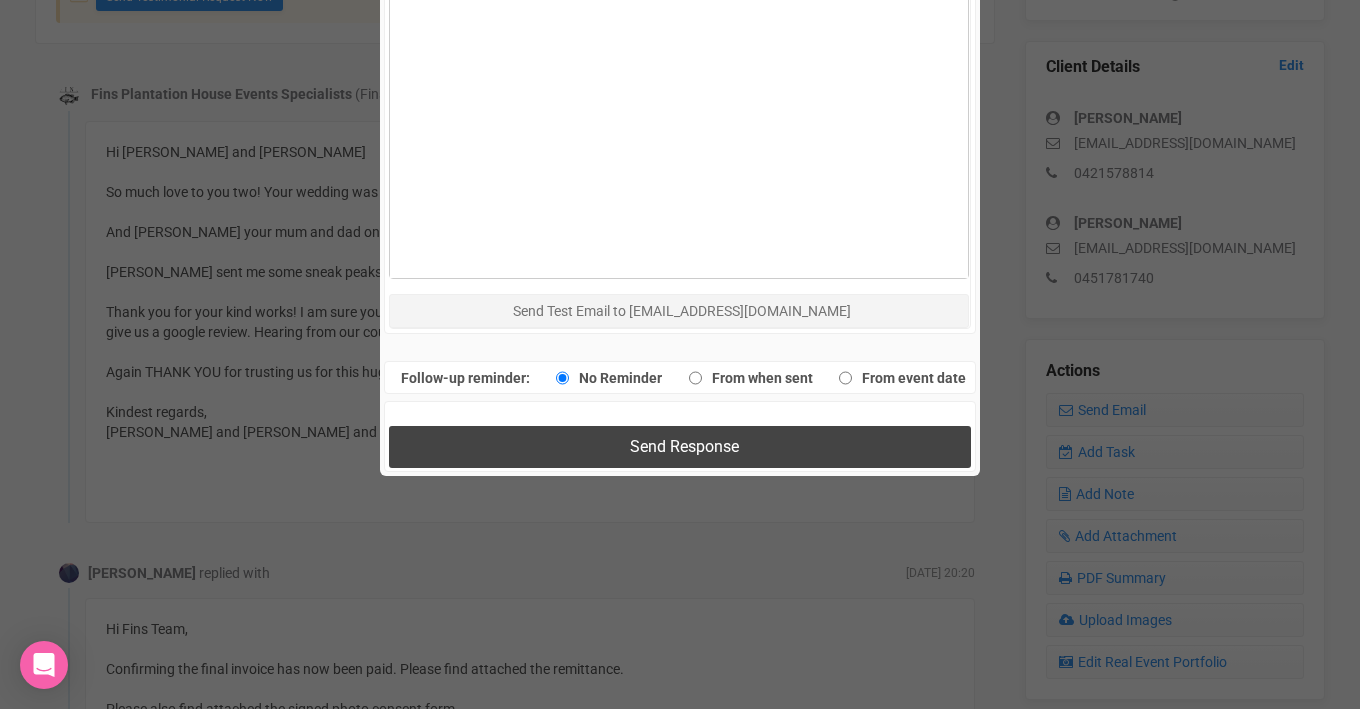 click on "Send Response" at bounding box center (684, 446) 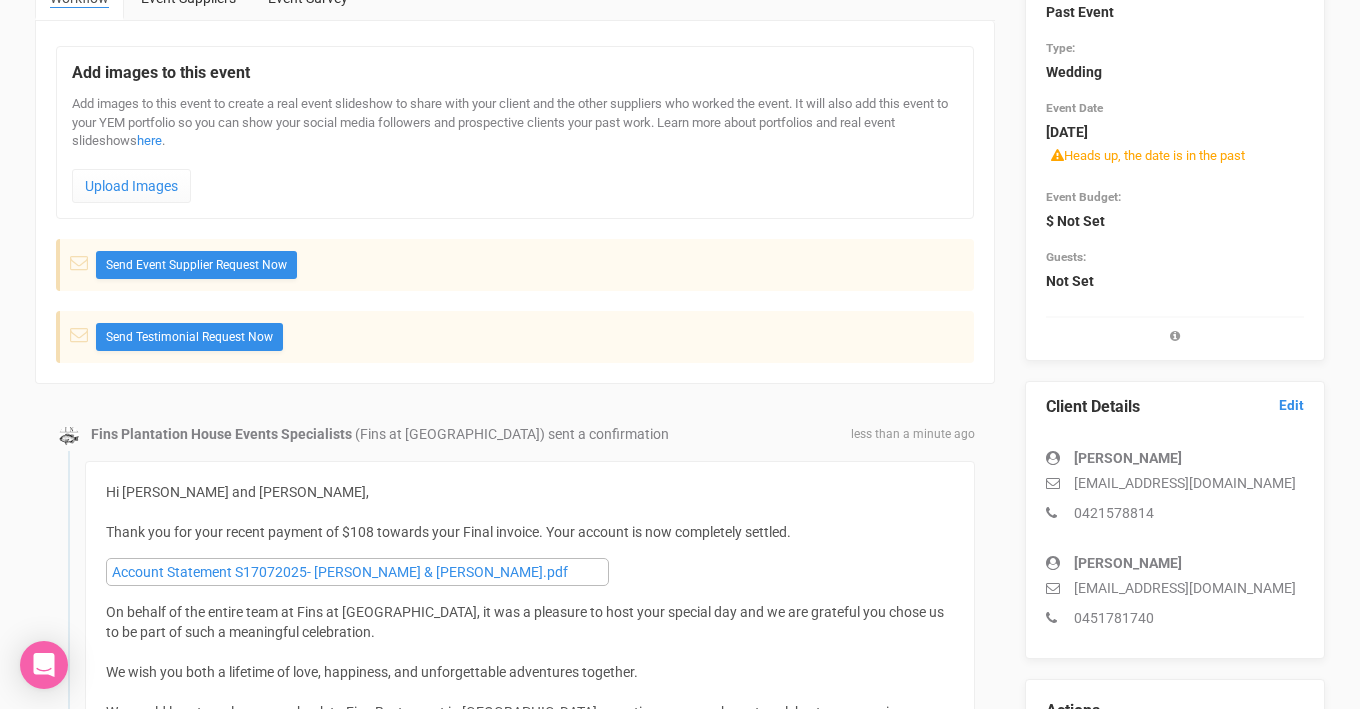 scroll, scrollTop: 0, scrollLeft: 0, axis: both 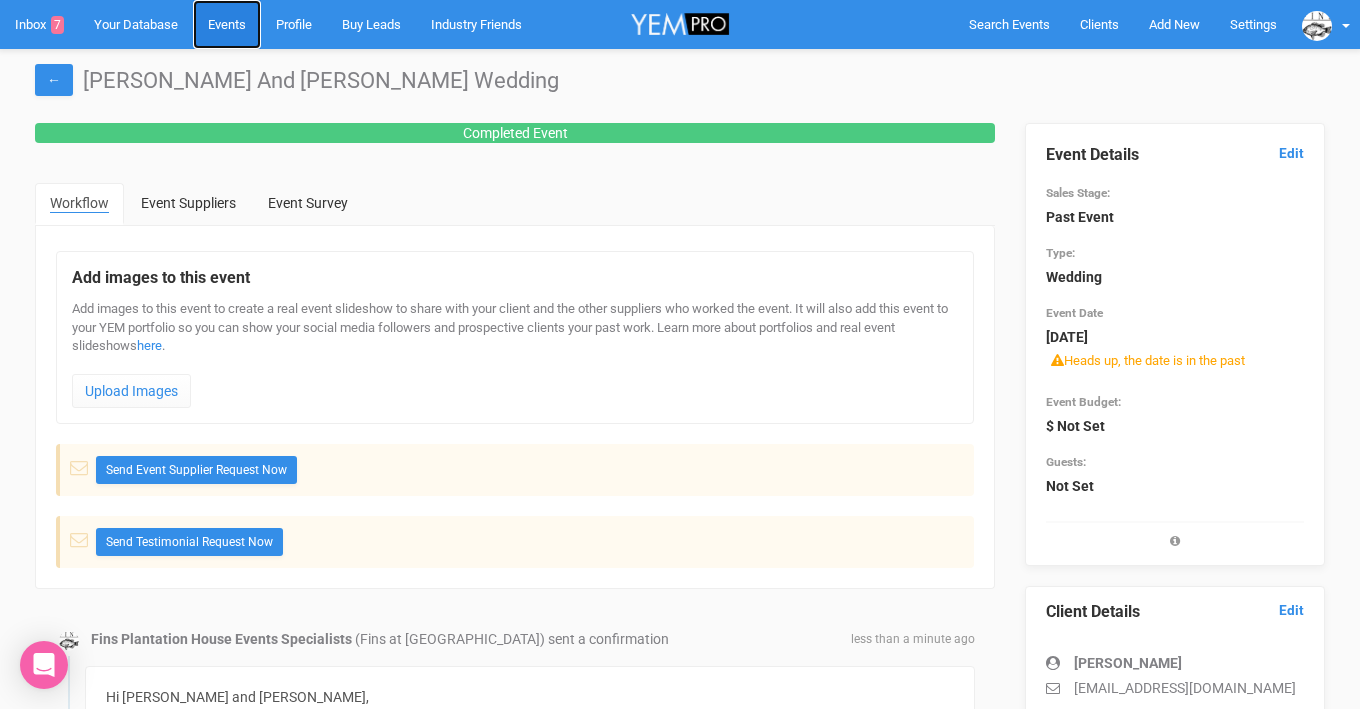 click on "Events" at bounding box center (227, 24) 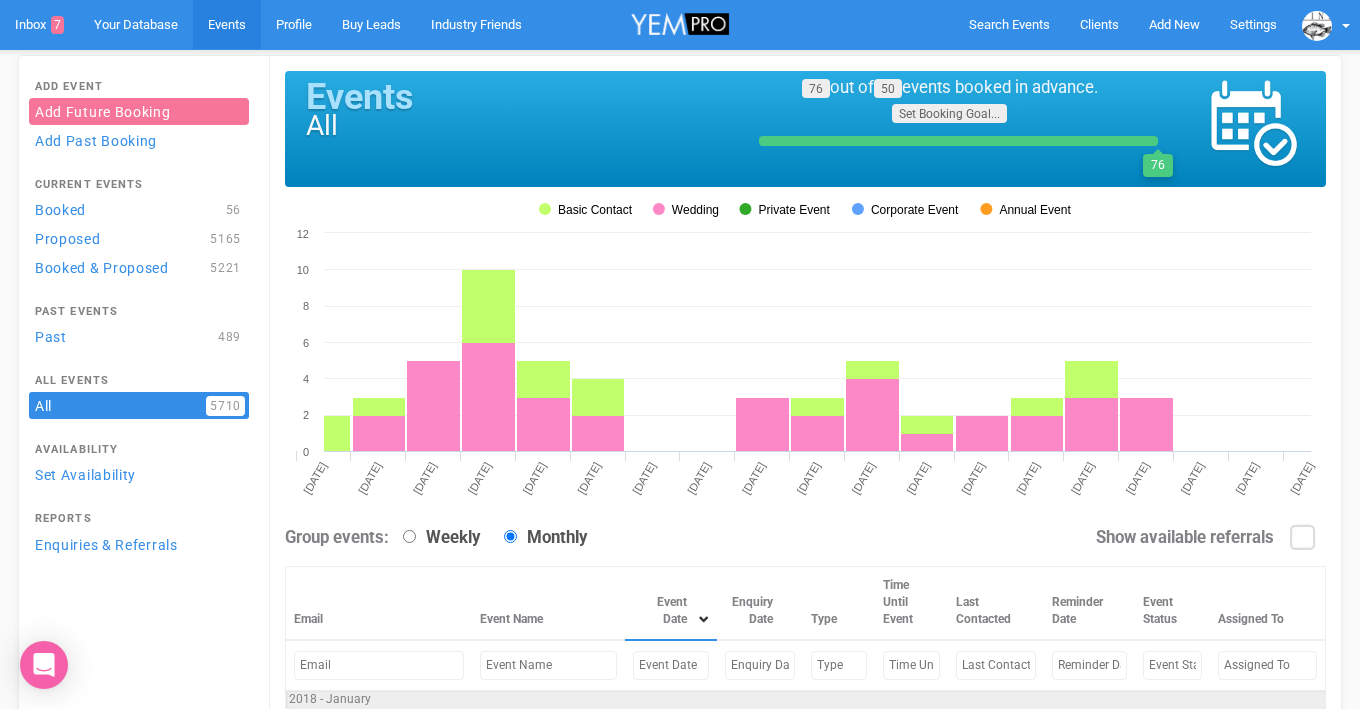 click at bounding box center (671, 665) 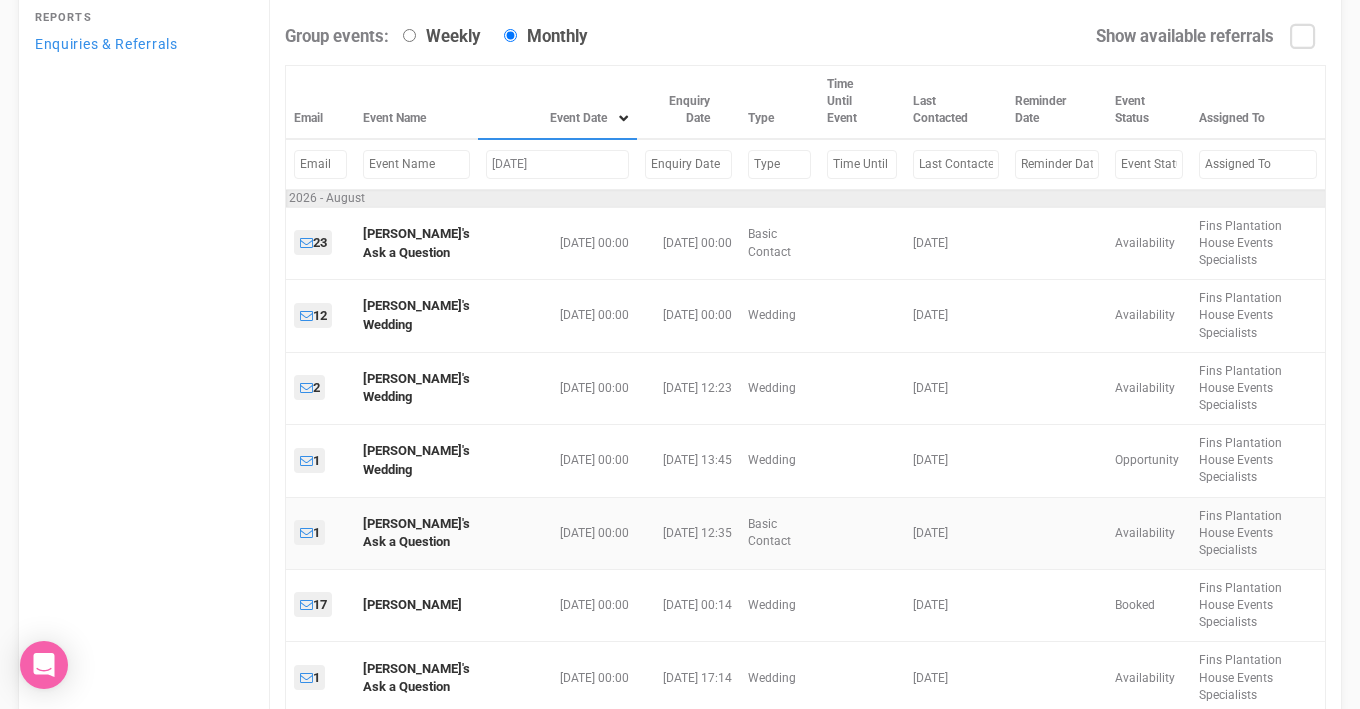 scroll, scrollTop: 516, scrollLeft: 0, axis: vertical 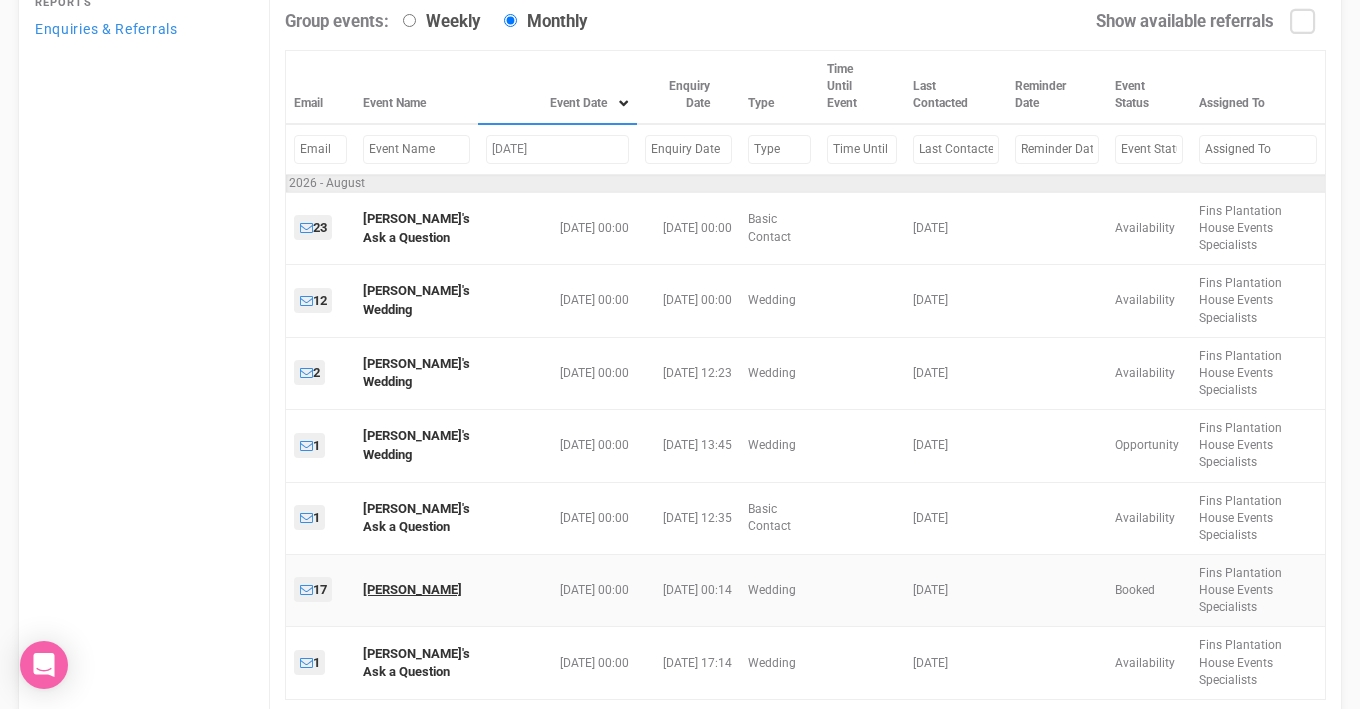 type on "[DATE]" 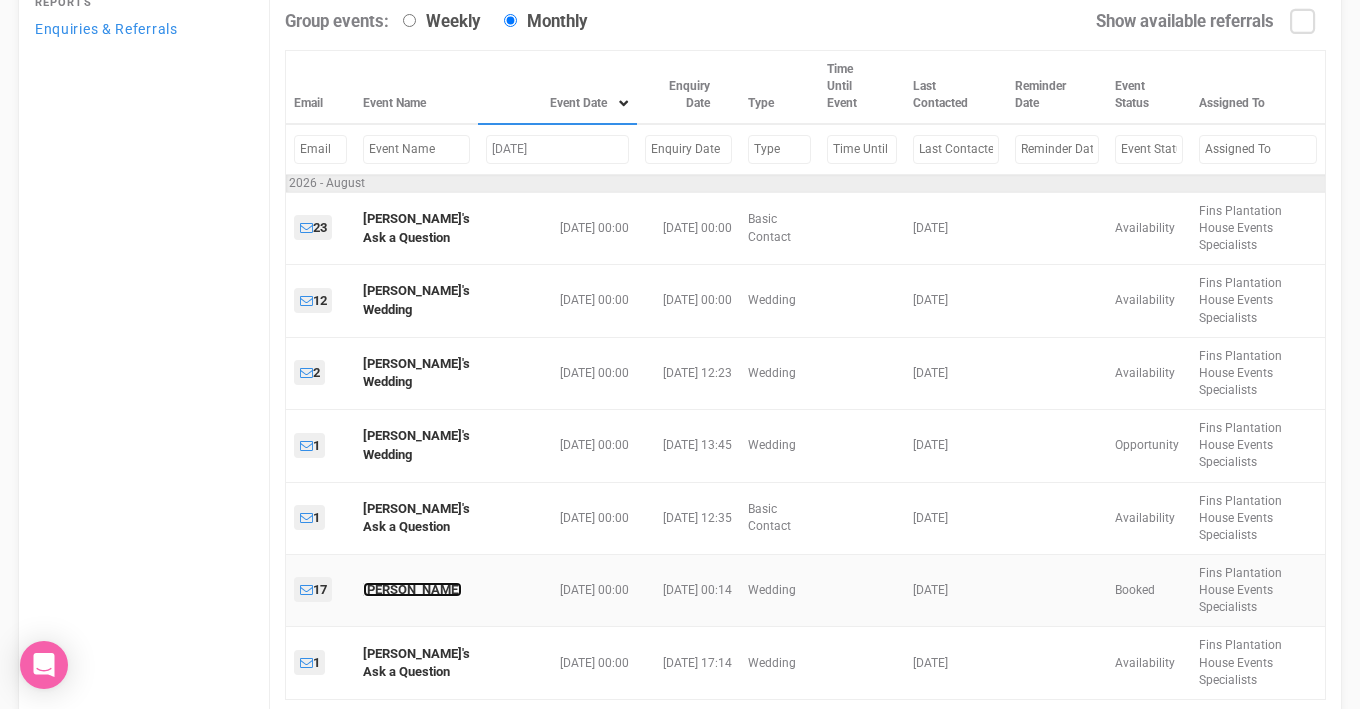 click on "[PERSON_NAME]" at bounding box center (412, 589) 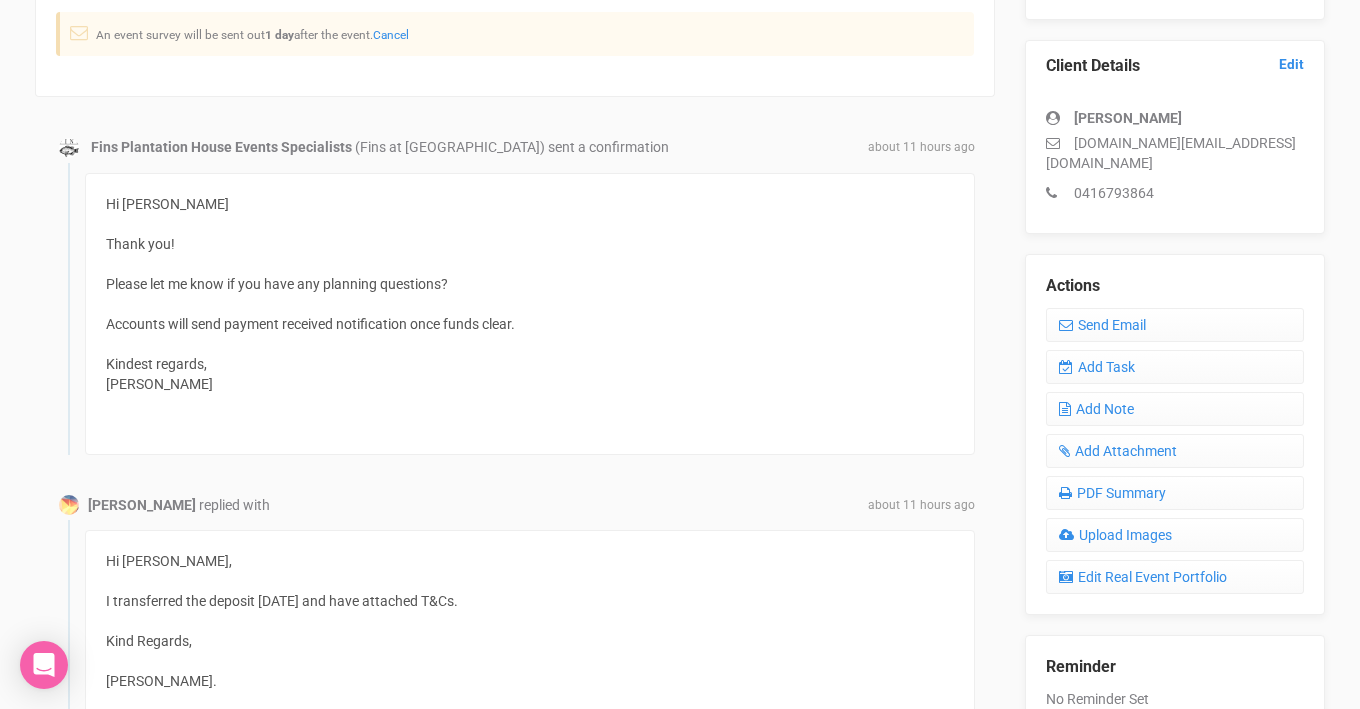 scroll, scrollTop: 515, scrollLeft: 0, axis: vertical 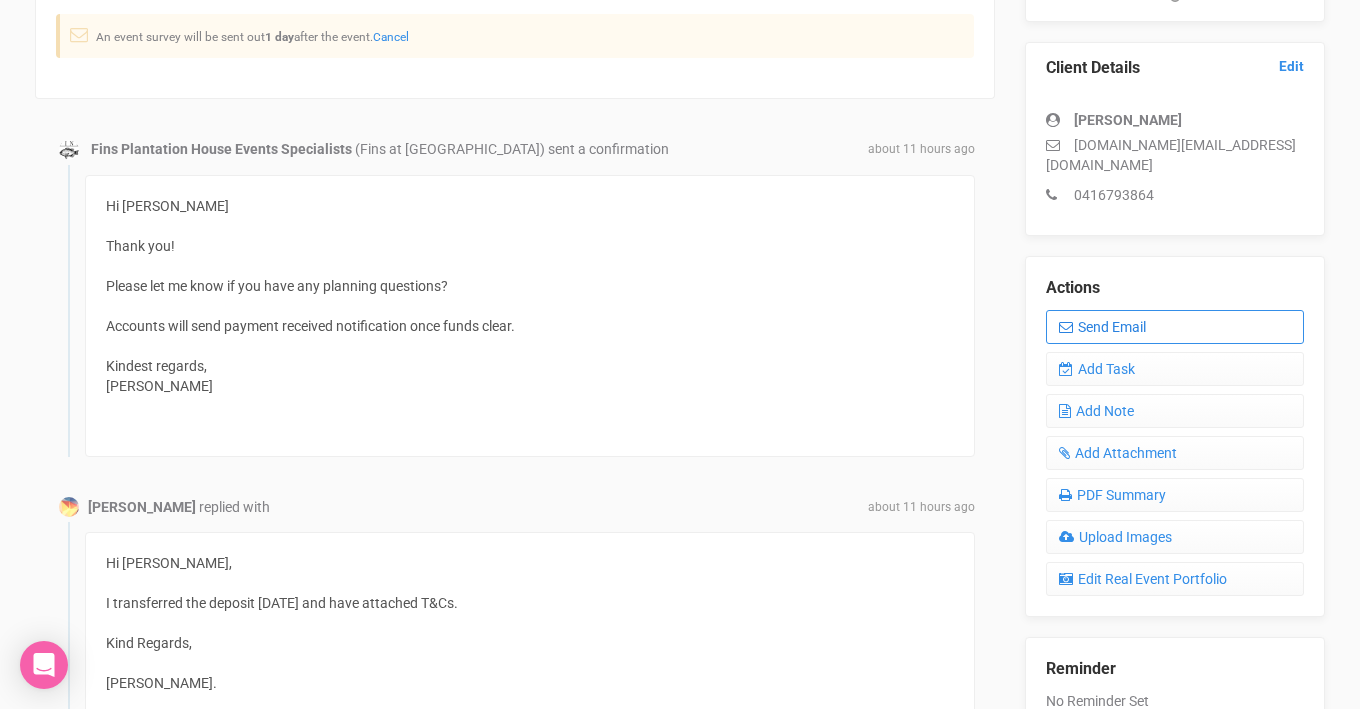 click on "Send Email" at bounding box center (1175, 327) 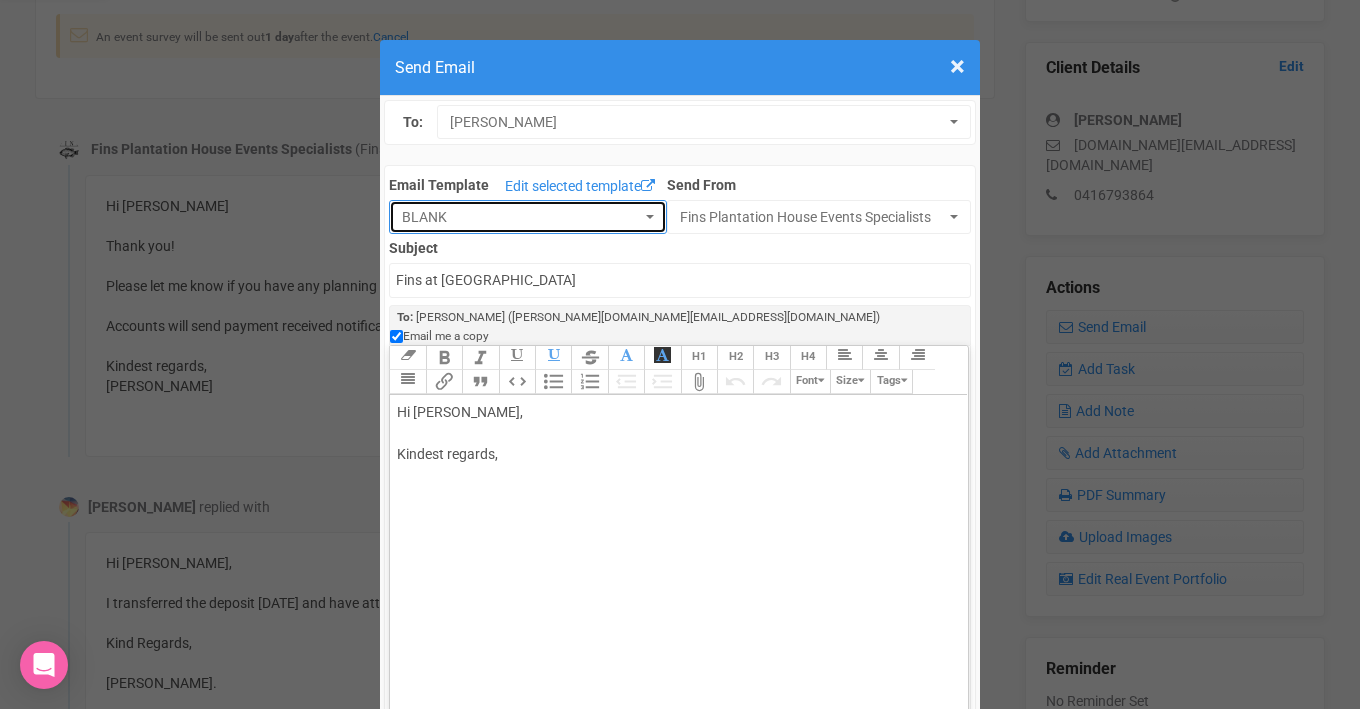 click on "BLANK" at bounding box center (528, 217) 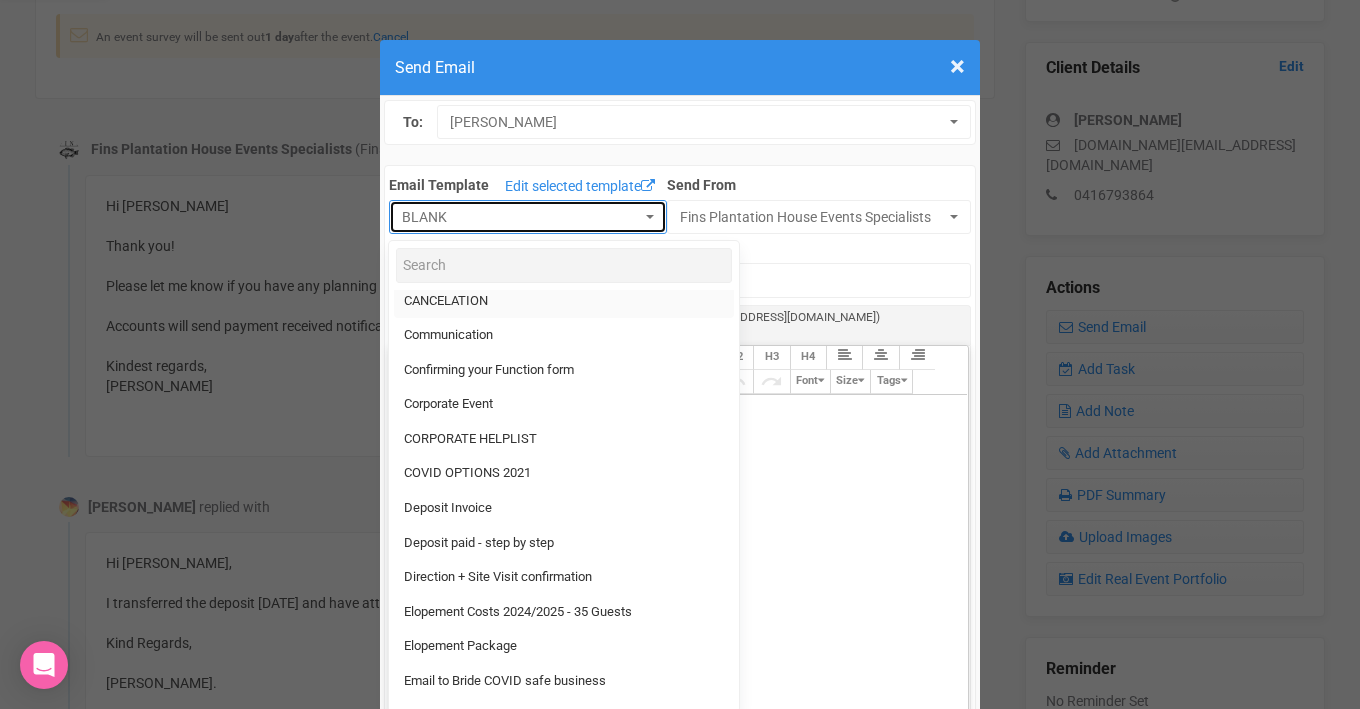 scroll, scrollTop: 152, scrollLeft: 0, axis: vertical 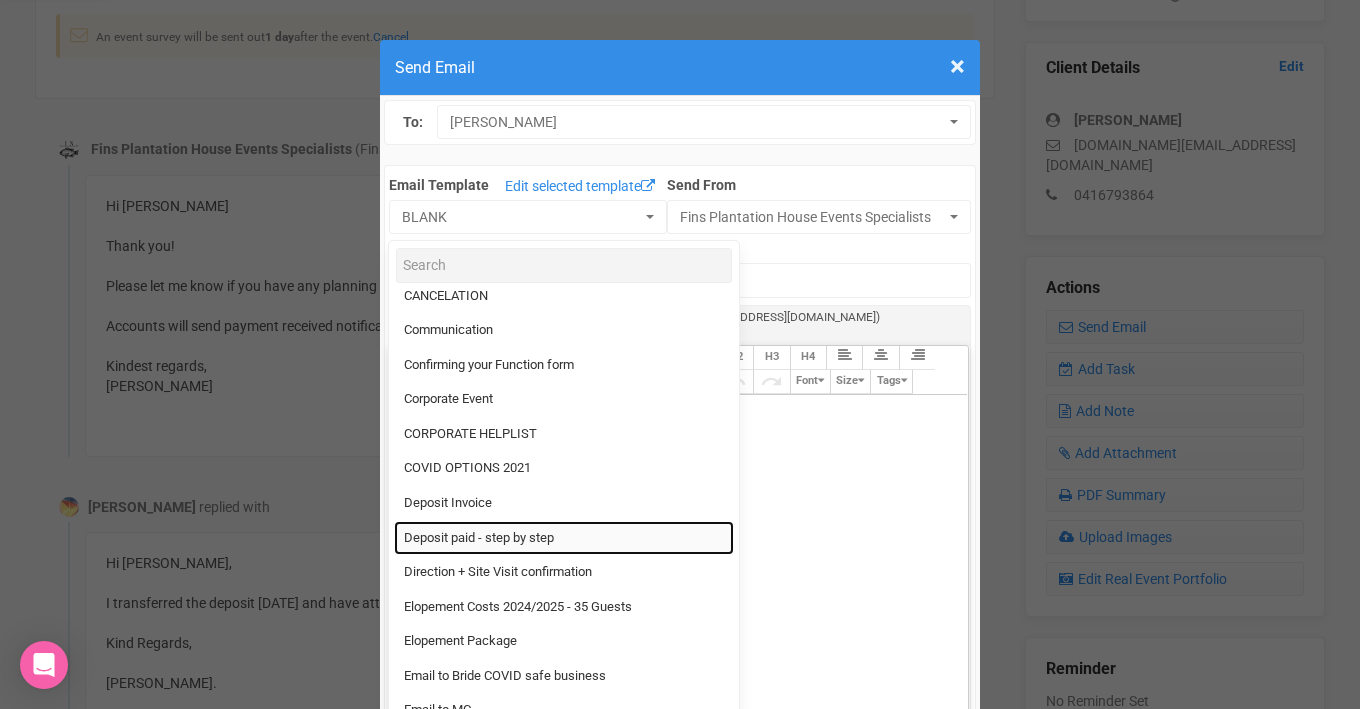 click on "Deposit paid - step by step" at bounding box center (479, 538) 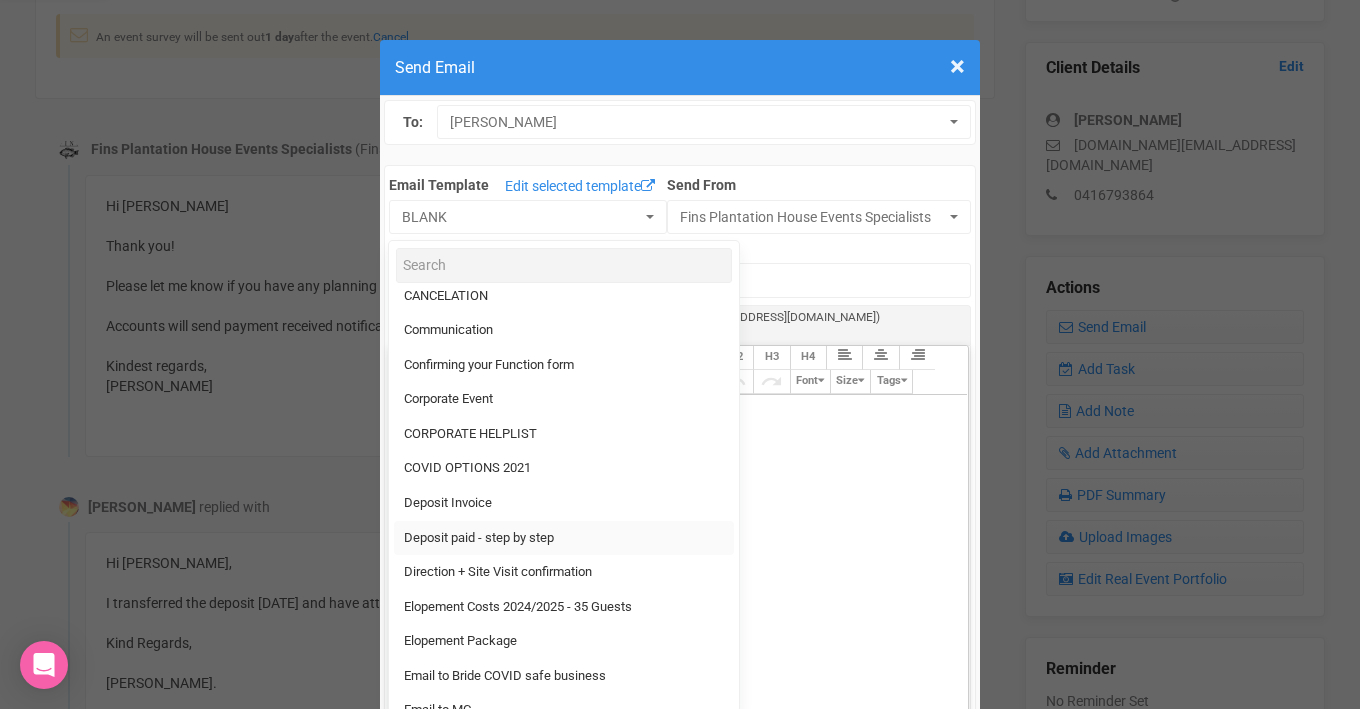 select on "334929" 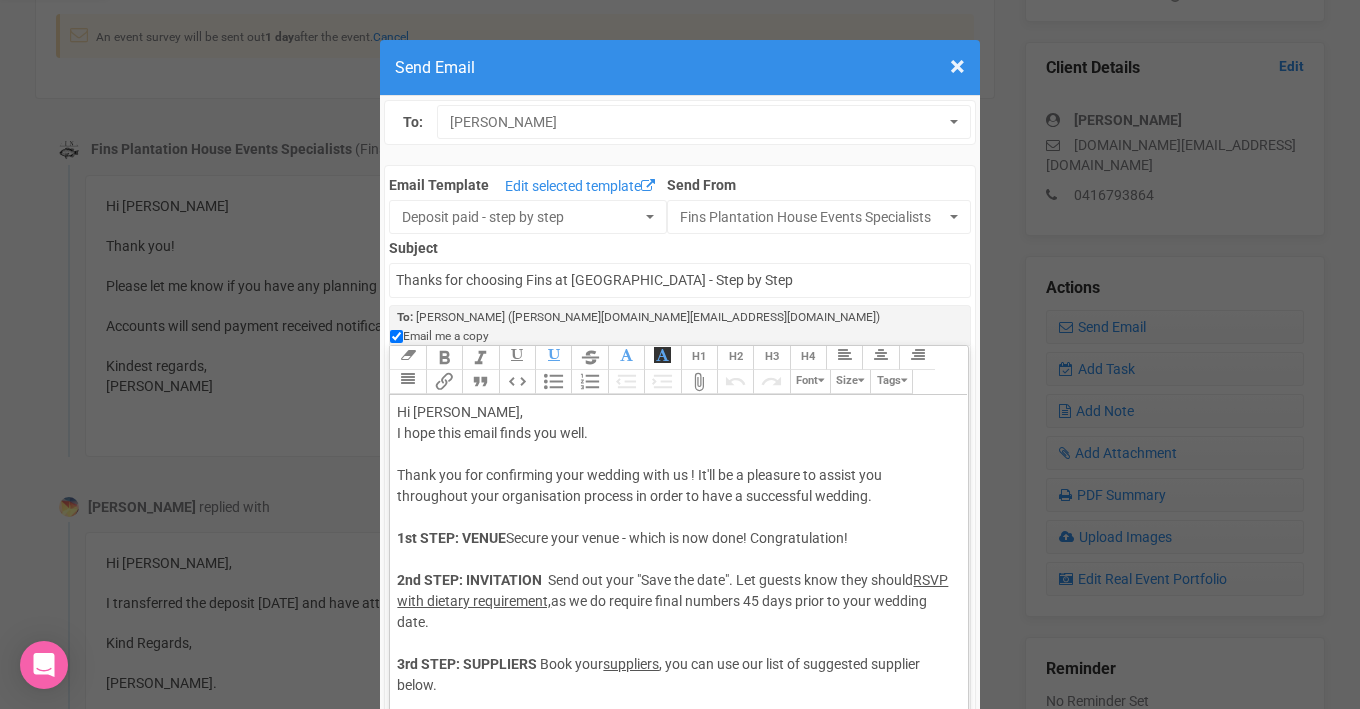 click on "I hope this email finds you well." 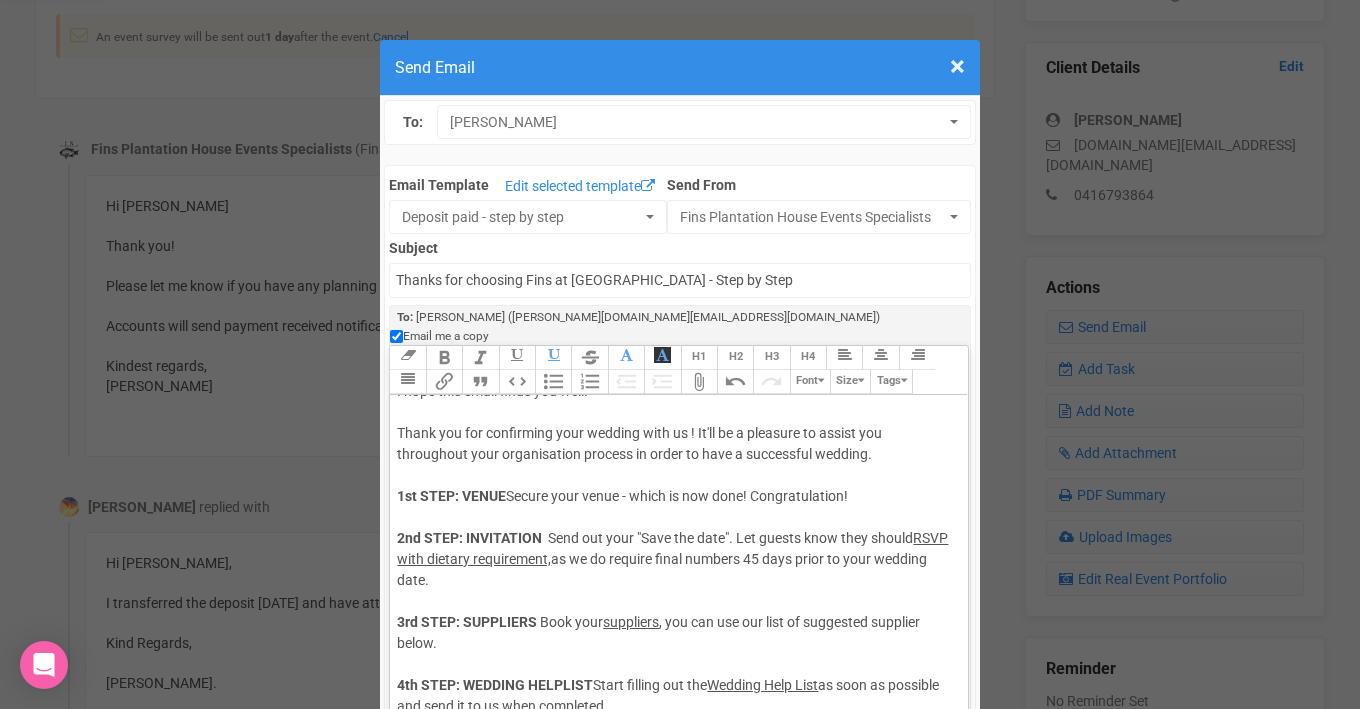 scroll, scrollTop: 79, scrollLeft: 0, axis: vertical 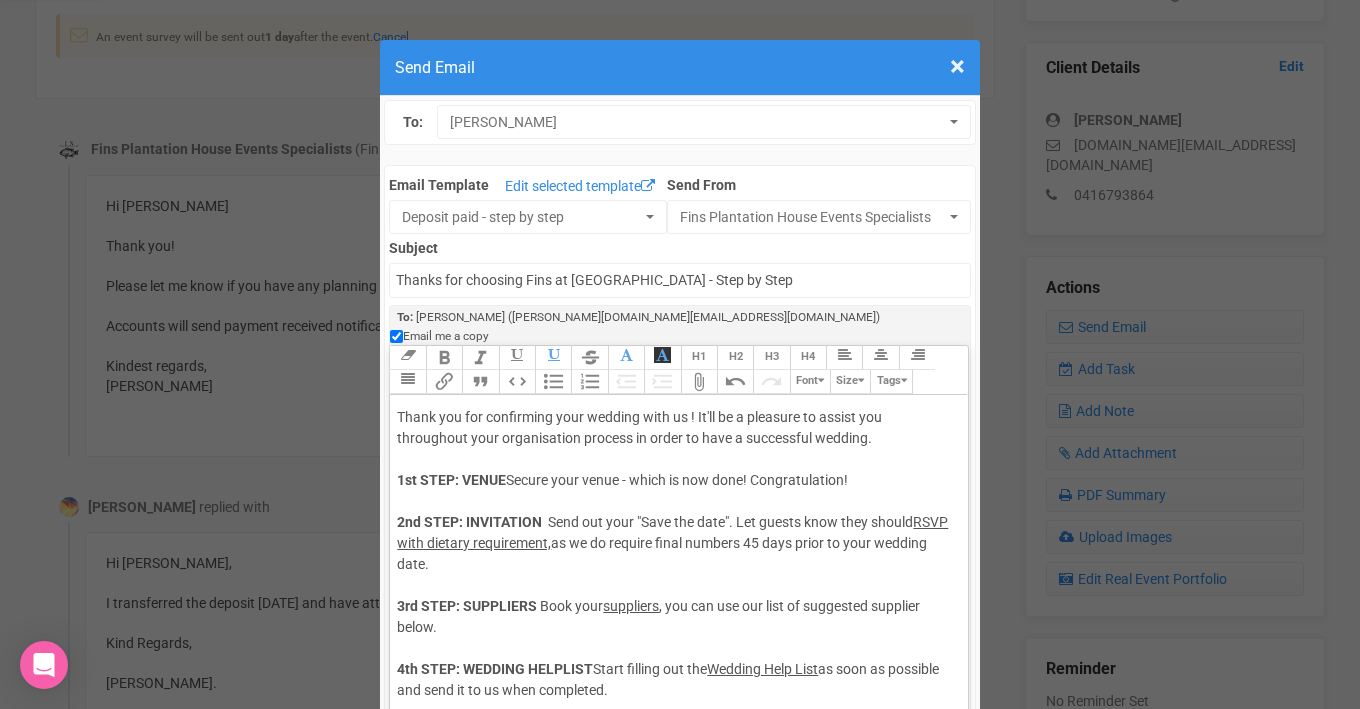 click on "Thank you for confirming your wedding with us ! It'll be a pleasure to assist you throughout your organisation process in order to have a successful wedding." 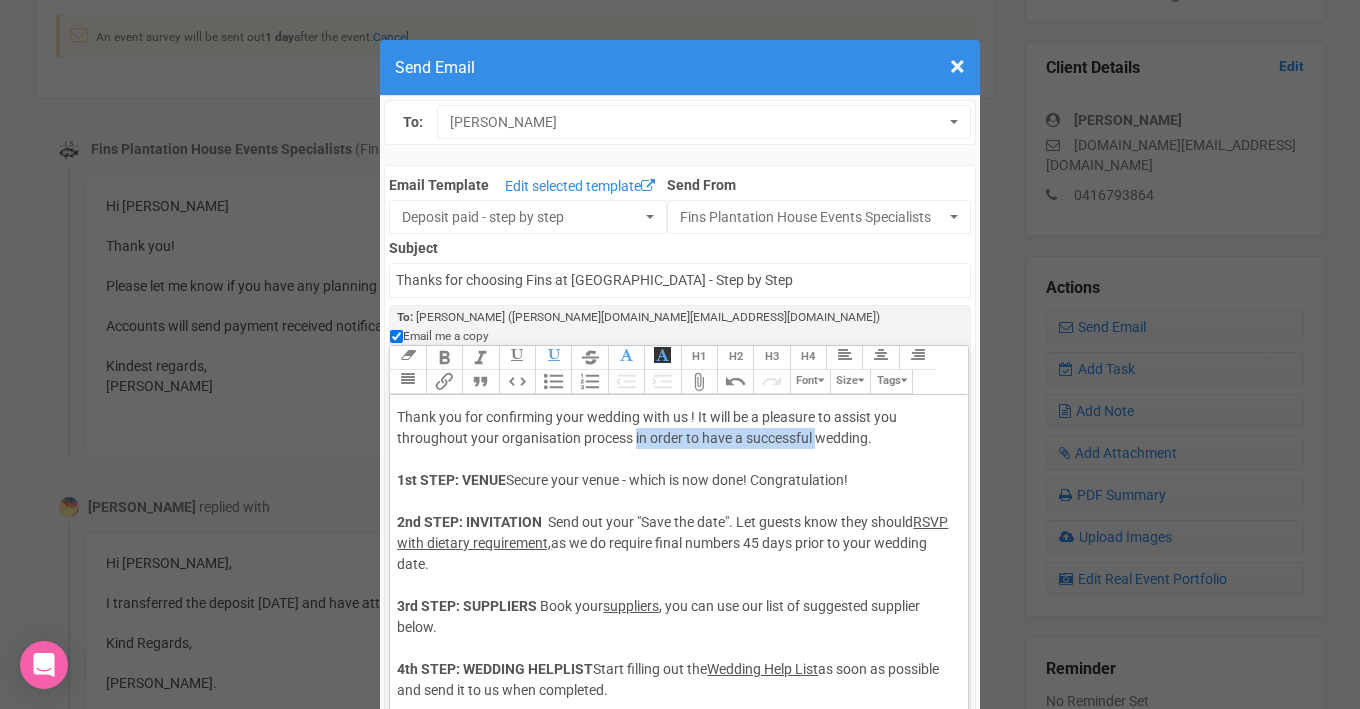 drag, startPoint x: 634, startPoint y: 422, endPoint x: 814, endPoint y: 416, distance: 180.09998 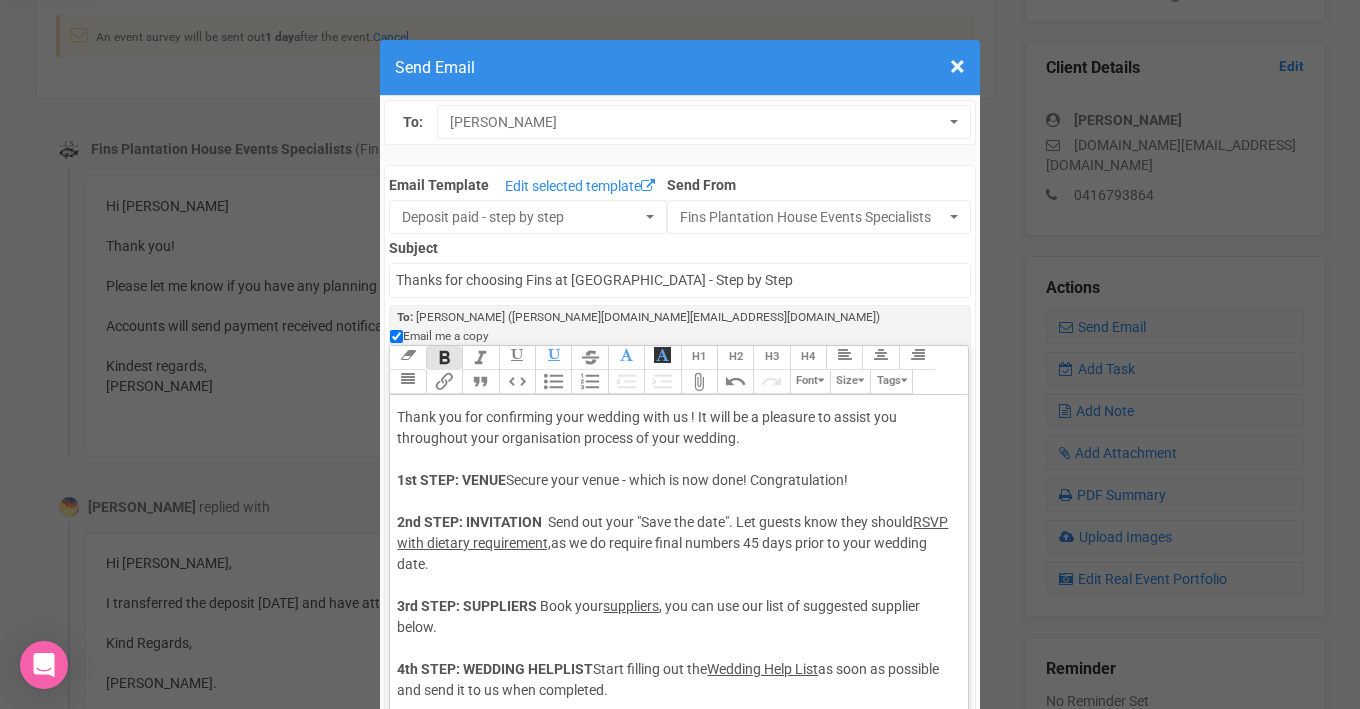click on "Secure your venue - which is now done! Congratulation!" 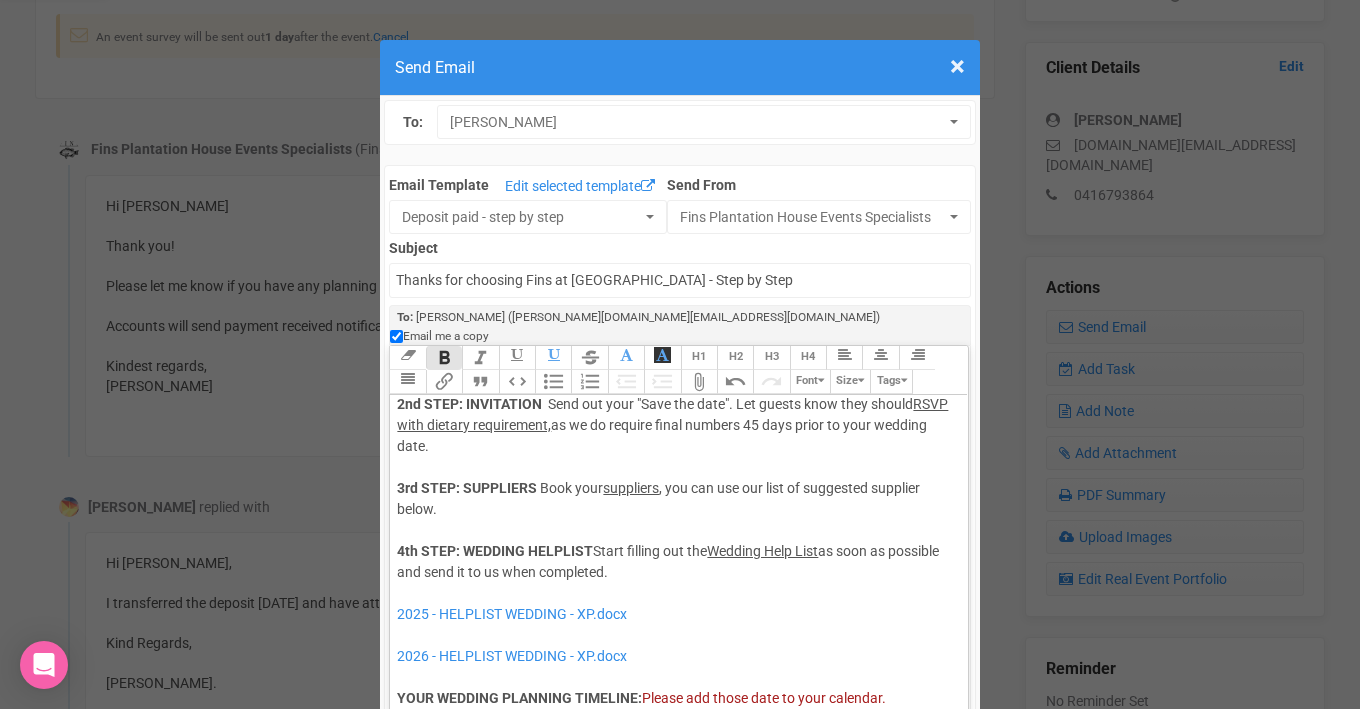 scroll, scrollTop: 229, scrollLeft: 0, axis: vertical 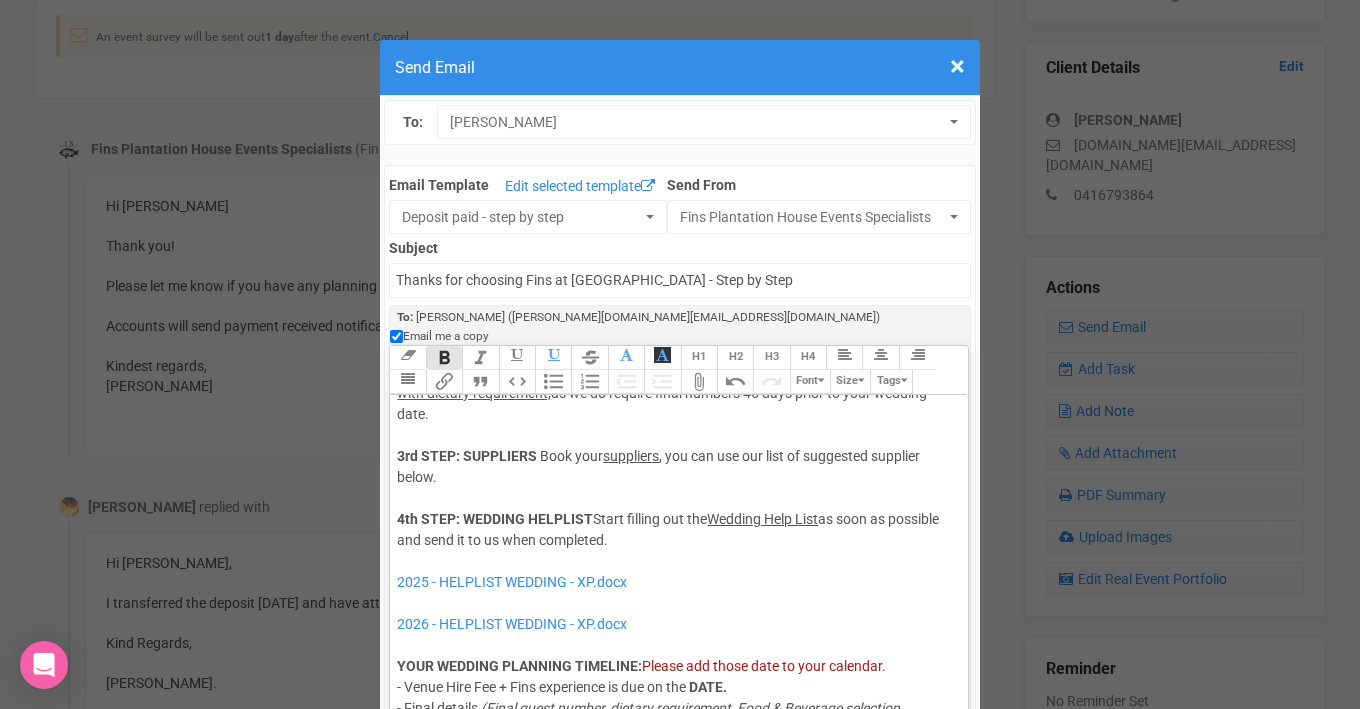 click on "suppliers" 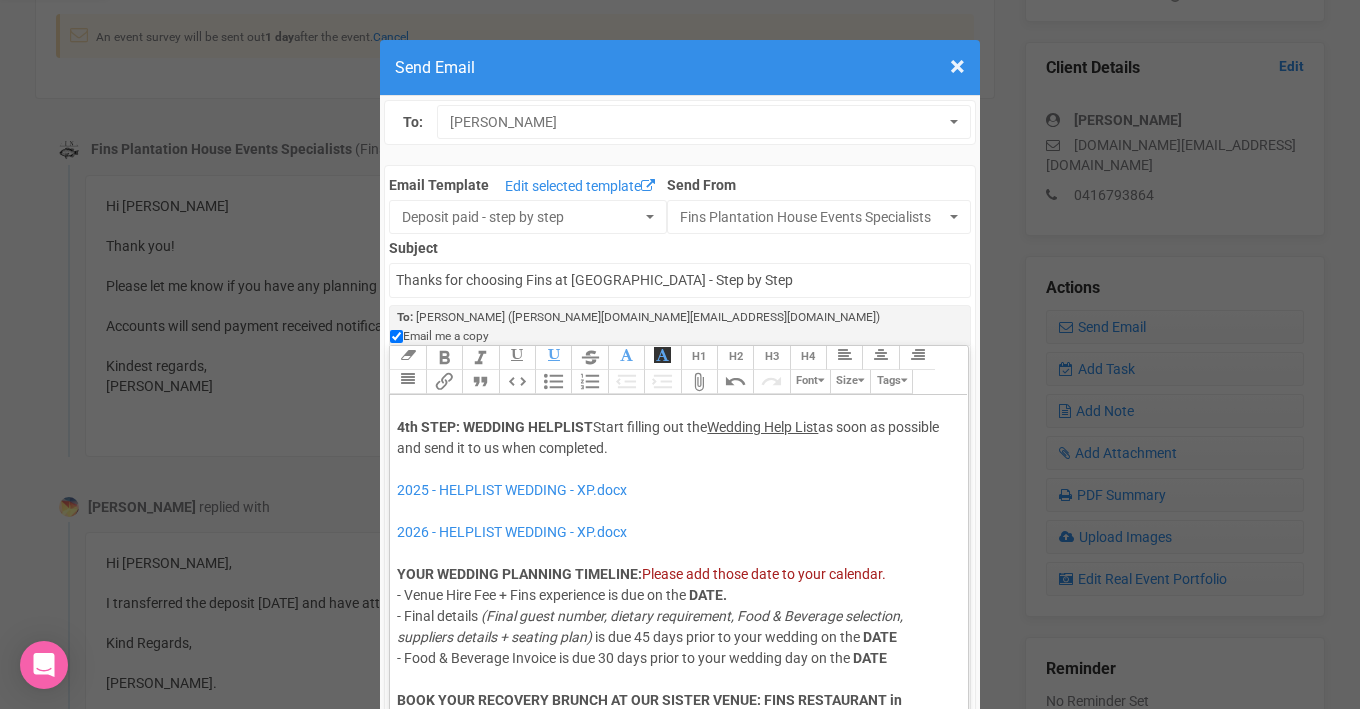 scroll, scrollTop: 324, scrollLeft: 0, axis: vertical 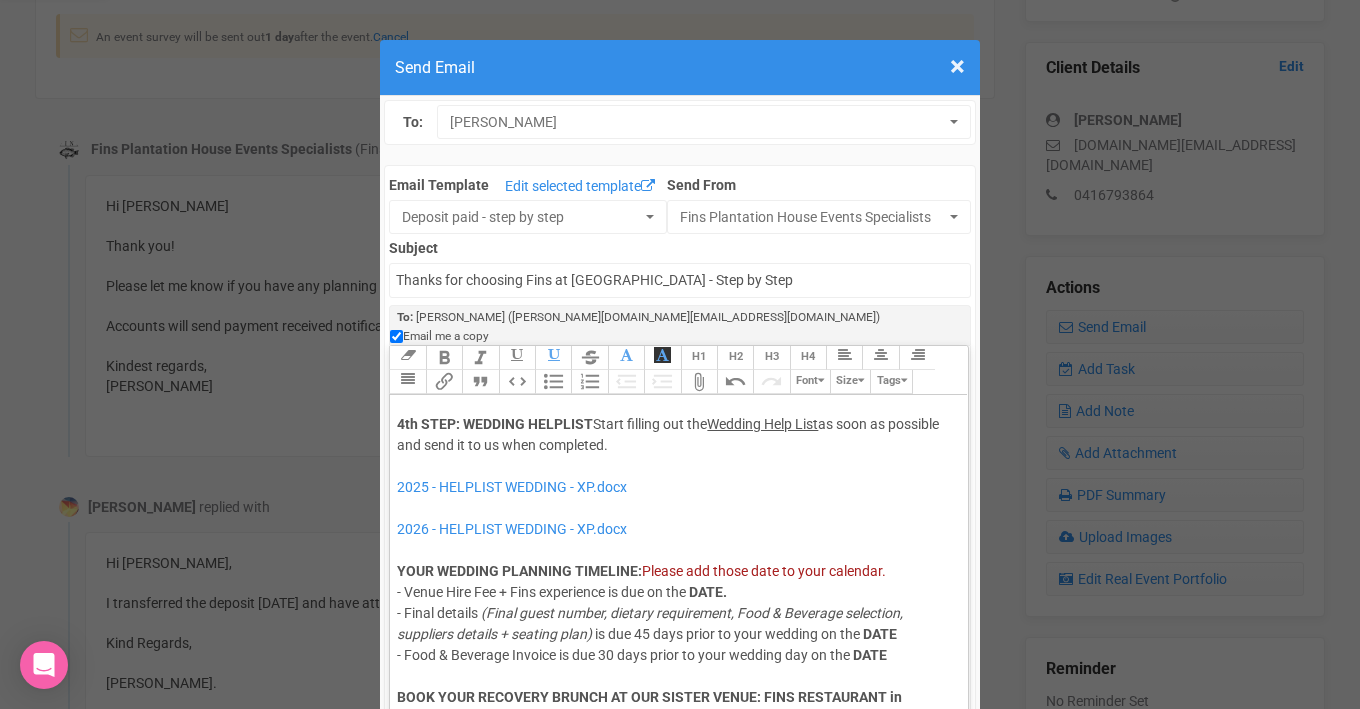 click on "Start filling out the" 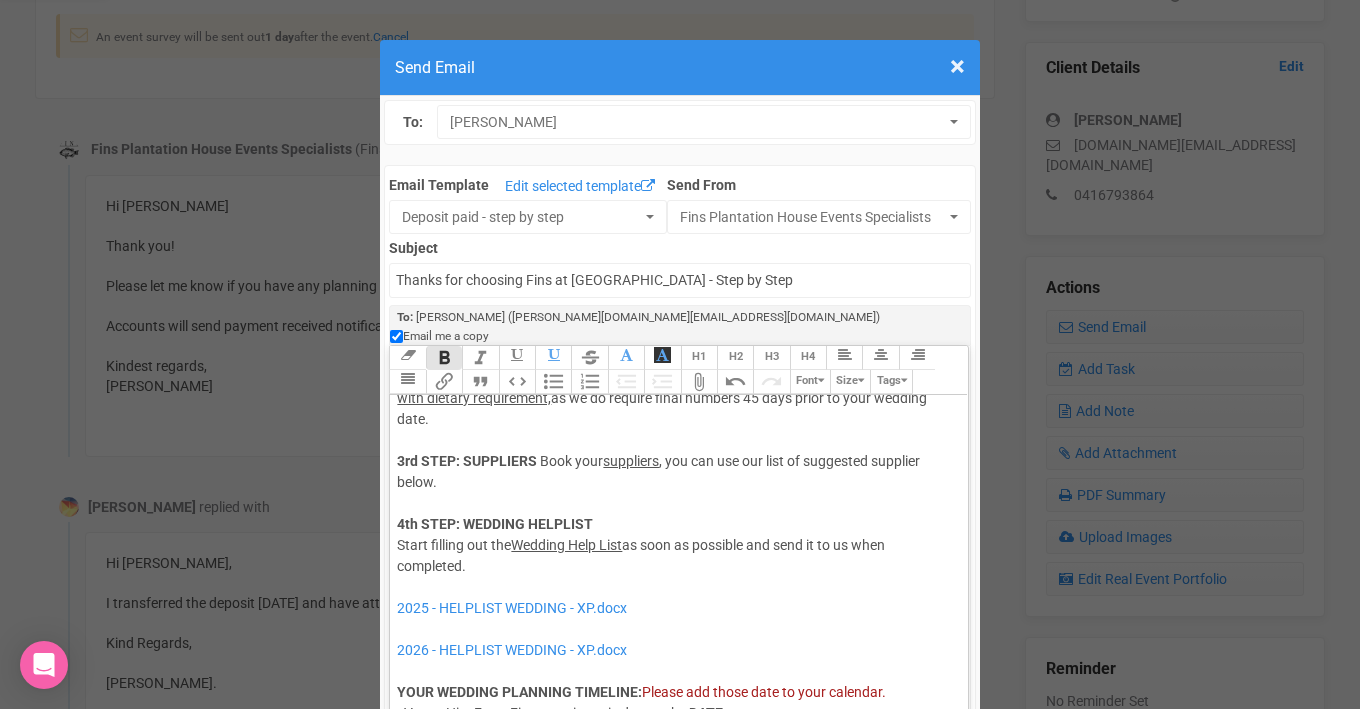 scroll, scrollTop: 215, scrollLeft: 0, axis: vertical 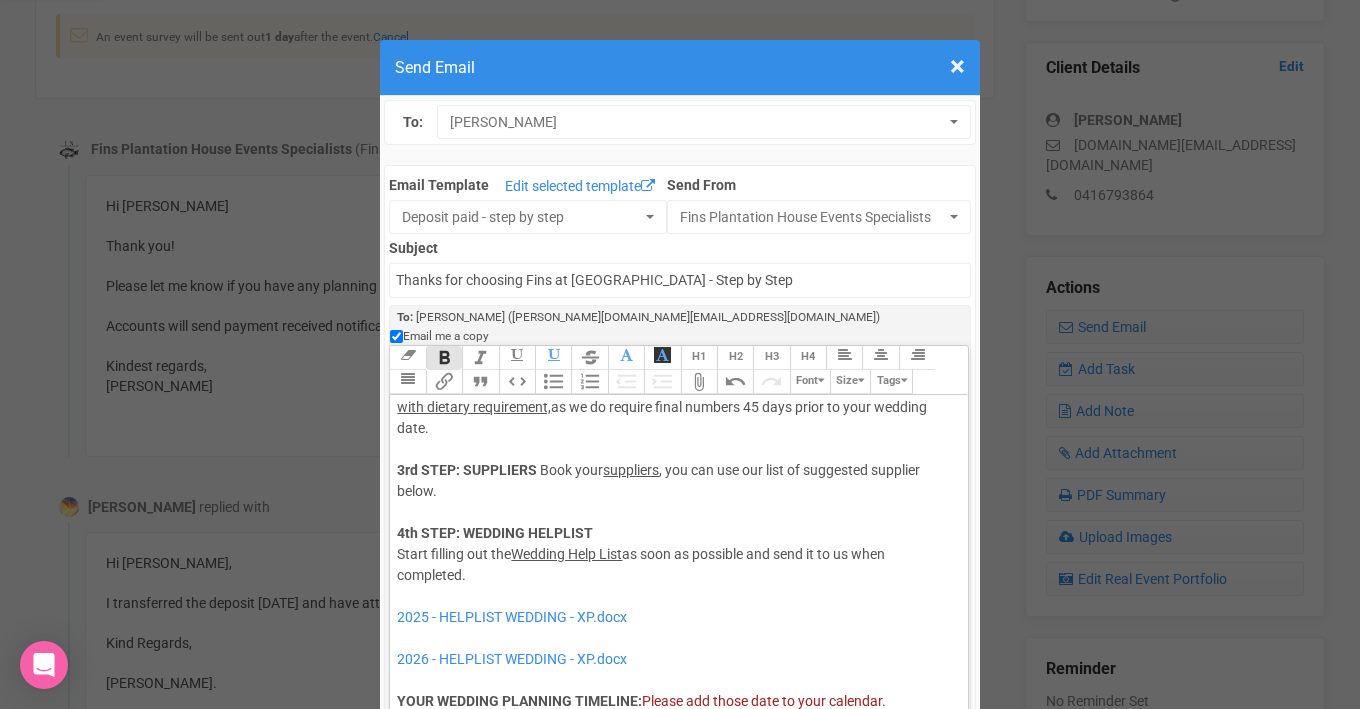 click 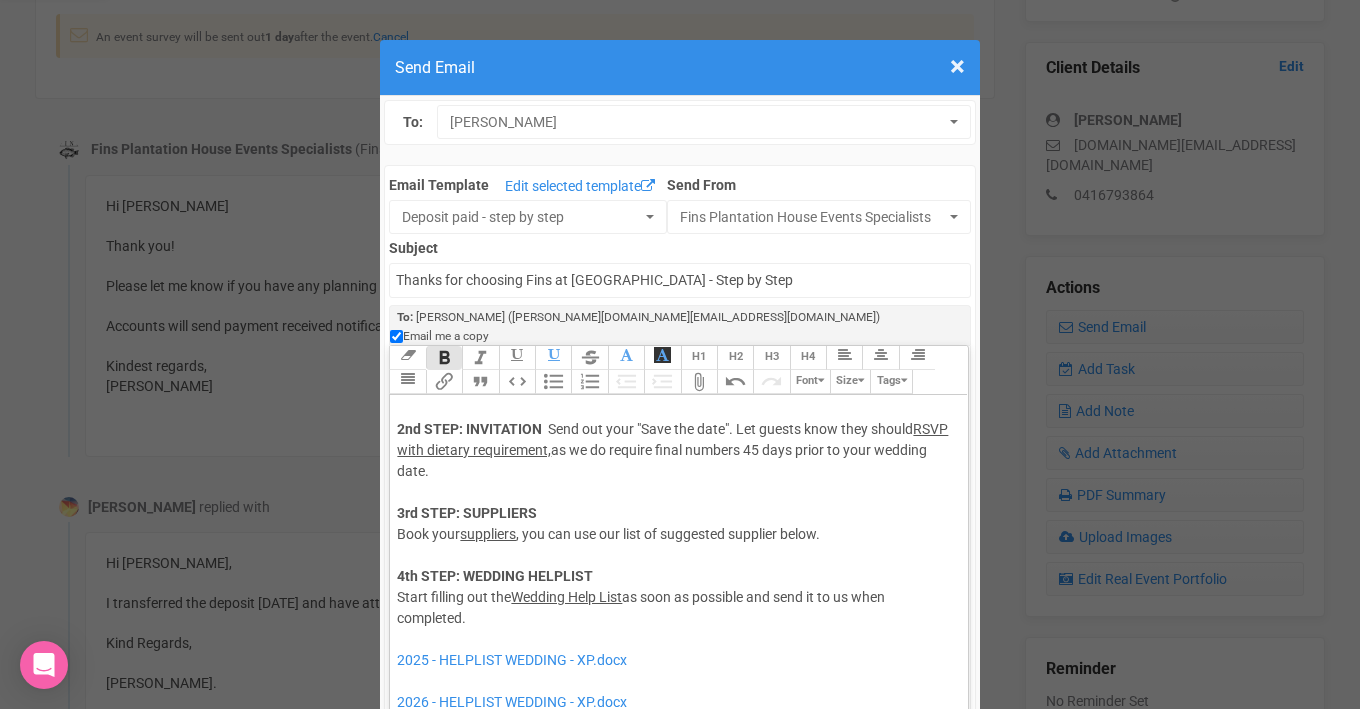 scroll, scrollTop: 168, scrollLeft: 0, axis: vertical 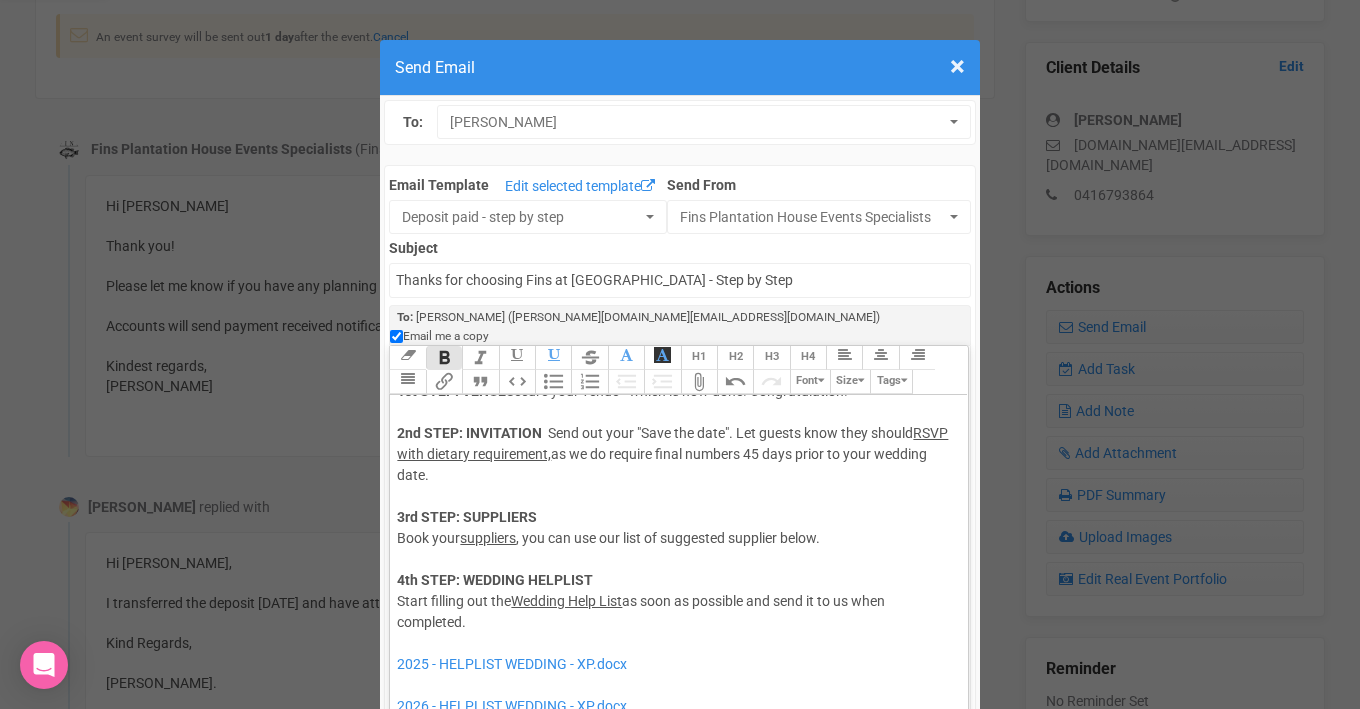 click on "Hi [PERSON_NAME], I hope this email finds you well. Thank you for confirming your wedding with us ! It will be a pleasure to assist you throughout your organisation process of your wedding. 1st STEP: VENUE  Secure your venue - which is now done! Congratulation!  2nd STEP: INVITATION     Send out your "Save the date". Let guests know they should  RSVP with dietary requirement,  as we do require final numbers 45 days prior to your wedding date. 3rd STEP: SUPPLIERS   Book your  suppliers , you can use our list of suggested supplier below. 4th STEP: WEDDING HELPLIST  Start filling out the  Wedding Help List  as soon as possible and send it to us when completed.  2025 - HELPLIST WEDDING - XP.docx 2026 - HELPLIST WEDDING - XP.docx YOUR WEDDING PLANNING TIMELINE:  Please add those date to your calendar. - Venue Hire Fee + Fins experience is due on the   DATE. - Final details   (Final guest number, dietary requirement, Food & Beverage selection, suppliers details + seating plan)     DATE   DATE   ﻿ ﻿ Bus:   Celebrant:" 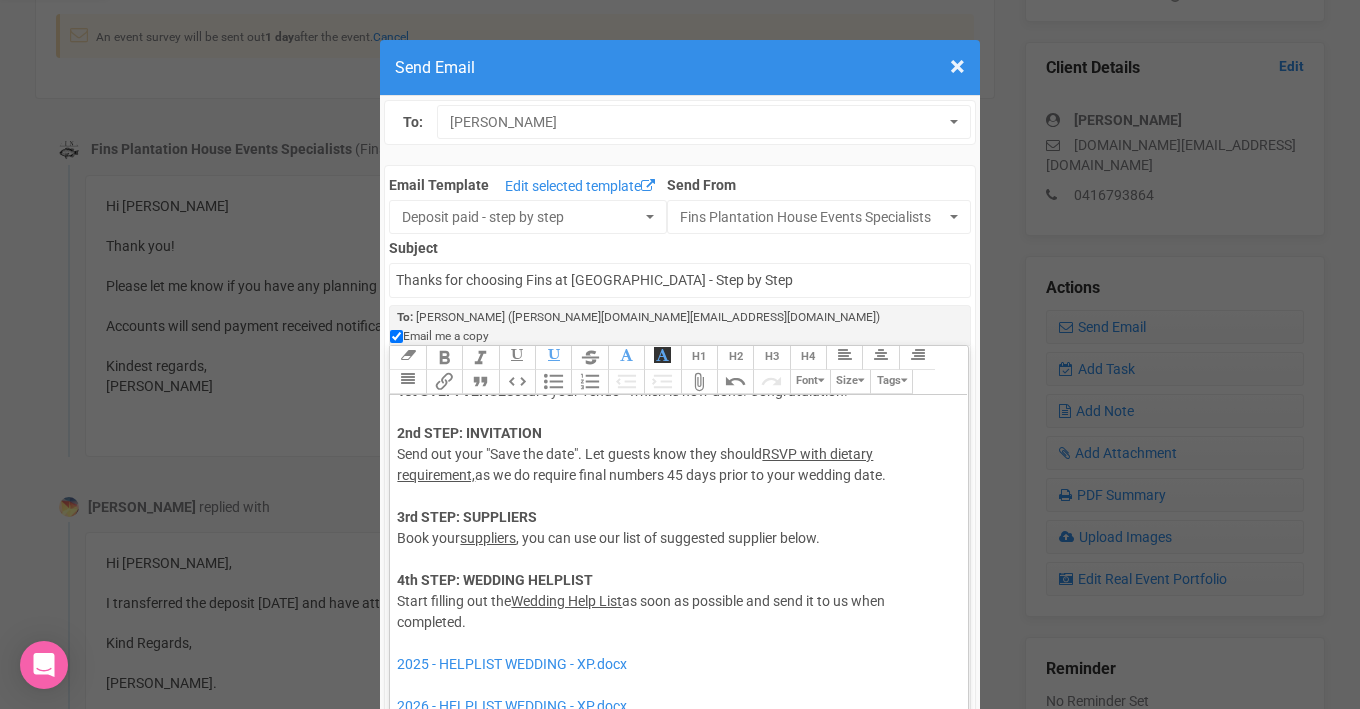 click on "Hi [PERSON_NAME], I hope this email finds you well. Thank you for confirming your wedding with us ! It will be a pleasure to assist you throughout your organisation process of your wedding. 1st STEP: VENUE  Secure your venue - which is now done! Congratulation!  2nd STEP: INVITATION     Send out your "Save the date". Let guests know they should  RSVP with dietary requirement,  as we do require final numbers 45 days prior to your wedding date. 3rd STEP: SUPPLIERS   Book your  suppliers , you can use our list of suggested supplier below. 4th STEP: WEDDING HELPLIST  Start filling out the  Wedding Help List  as soon as possible and send it to us when completed.  2025 - HELPLIST WEDDING - XP.docx 2026 - HELPLIST WEDDING - XP.docx YOUR WEDDING PLANNING TIMELINE:  Please add those date to your calendar. - Venue Hire Fee + Fins experience is due on the   DATE. - Final details   (Final guest number, dietary requirement, Food & Beverage selection, suppliers details + seating plan)     DATE   DATE   ﻿ ﻿ Bus:   Celebrant:" 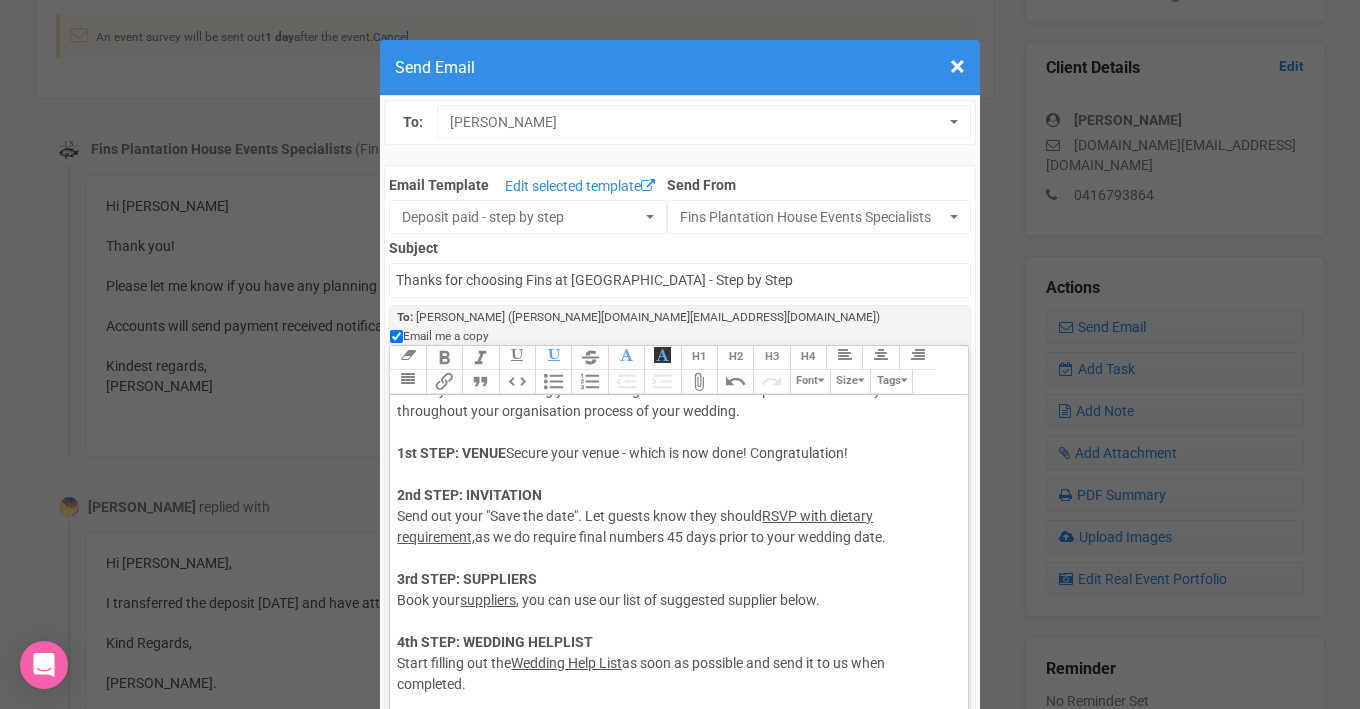 scroll, scrollTop: 60, scrollLeft: 0, axis: vertical 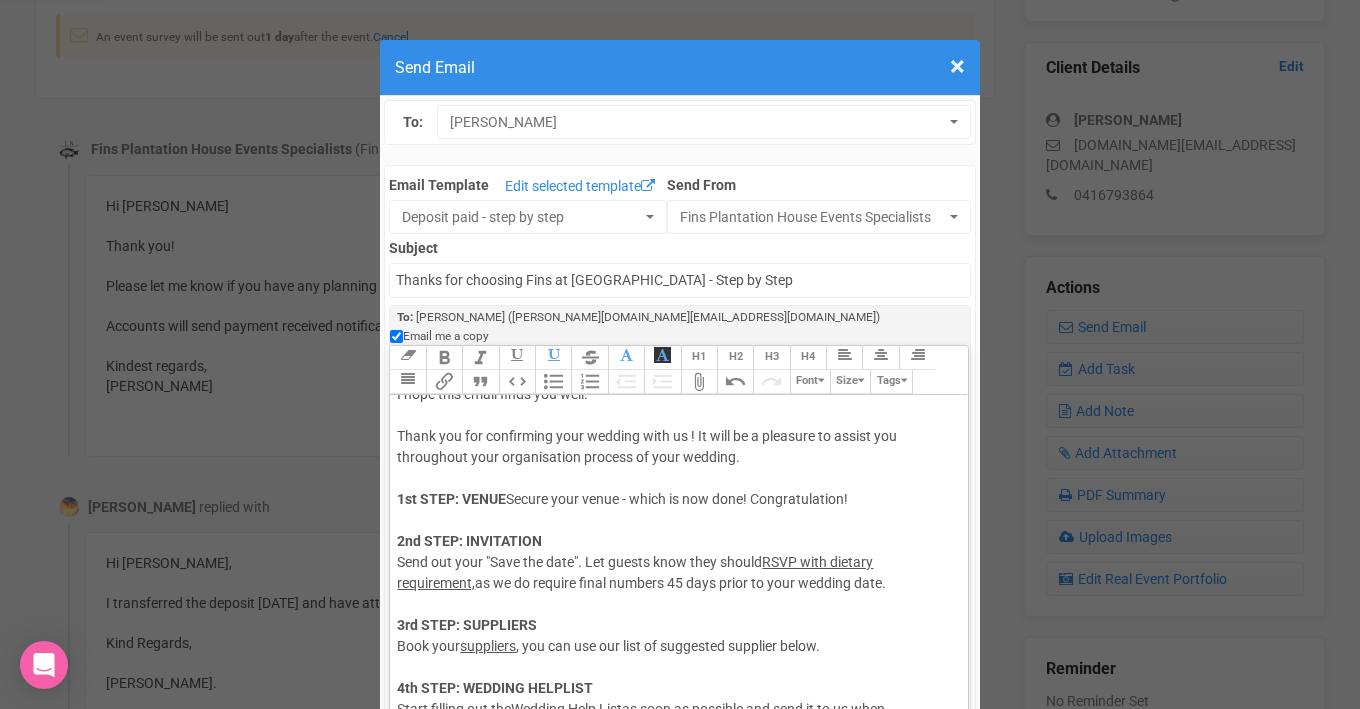 click on "Secure your venue - which is now done! Congratulation!" 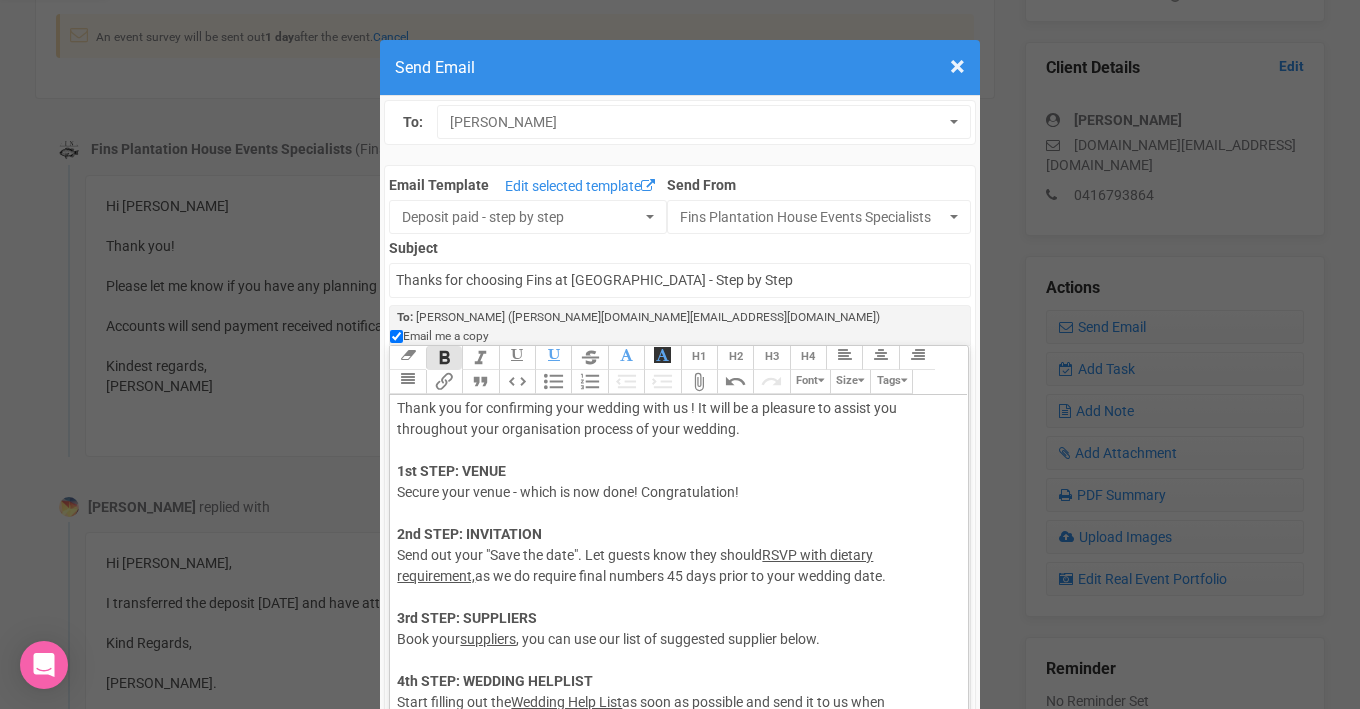 scroll, scrollTop: 90, scrollLeft: 0, axis: vertical 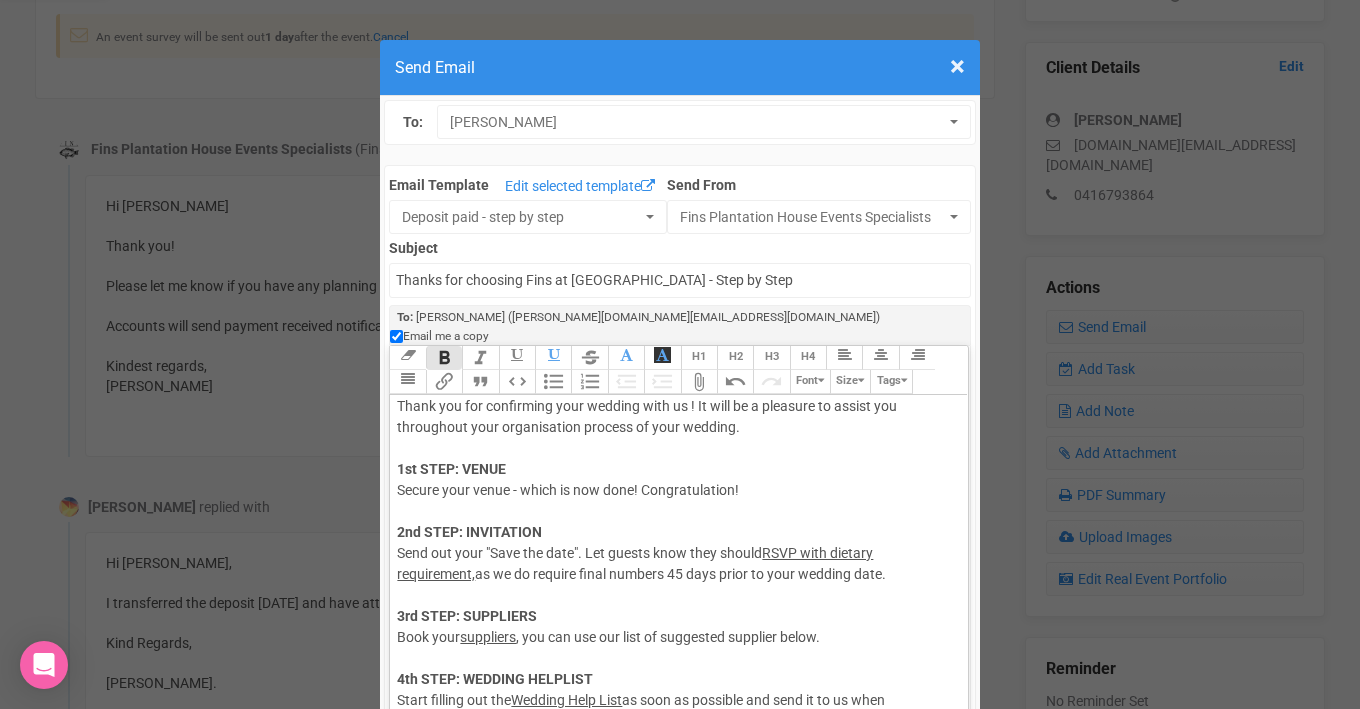 click on "Hi [PERSON_NAME], I hope this email finds you well. Thank you for confirming your wedding with us ! It will be a pleasure to assist you throughout your organisation process of your wedding. 1st STEP: VENUE  Secure your venue - which is now done! Congratulation!  2nd STEP: INVITATION     Send out your "Save the date". Let guests know they should  RSVP with dietary requirement,  as we do require final numbers 45 days prior to your wedding date. 3rd STEP: SUPPLIERS   Book your  suppliers , you can use our list of suggested supplier below. 4th STEP: WEDDING HELPLIST  Start filling out the  Wedding Help List  as soon as possible and send it to us when completed.  2025 - HELPLIST WEDDING - XP.docx 2026 - HELPLIST WEDDING - XP.docx YOUR WEDDING PLANNING TIMELINE:  Please add those date to your calendar. - Venue Hire Fee + Fins experience is due on the   DATE. - Final details   (Final guest number, dietary requirement, Food & Beverage selection, suppliers details + seating plan)     DATE   DATE   ﻿ ﻿ Bus:   Celebrant:" 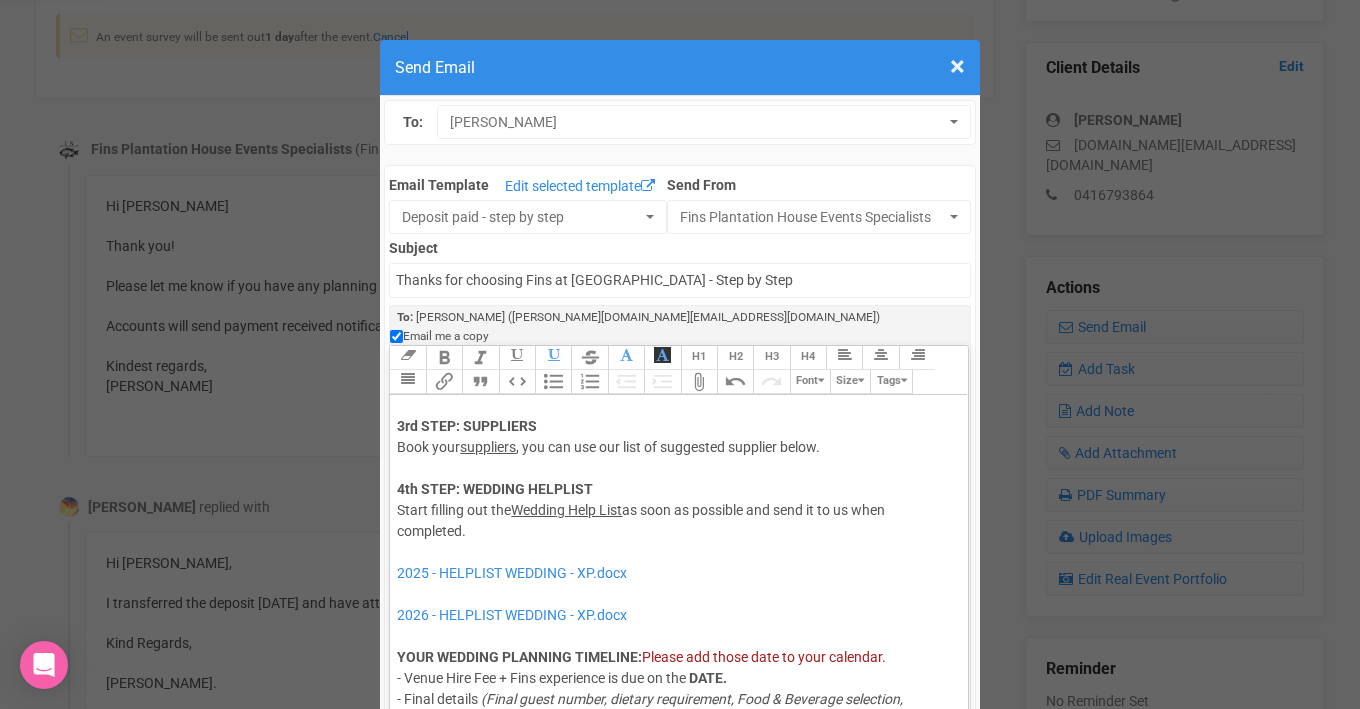 scroll, scrollTop: 282, scrollLeft: 0, axis: vertical 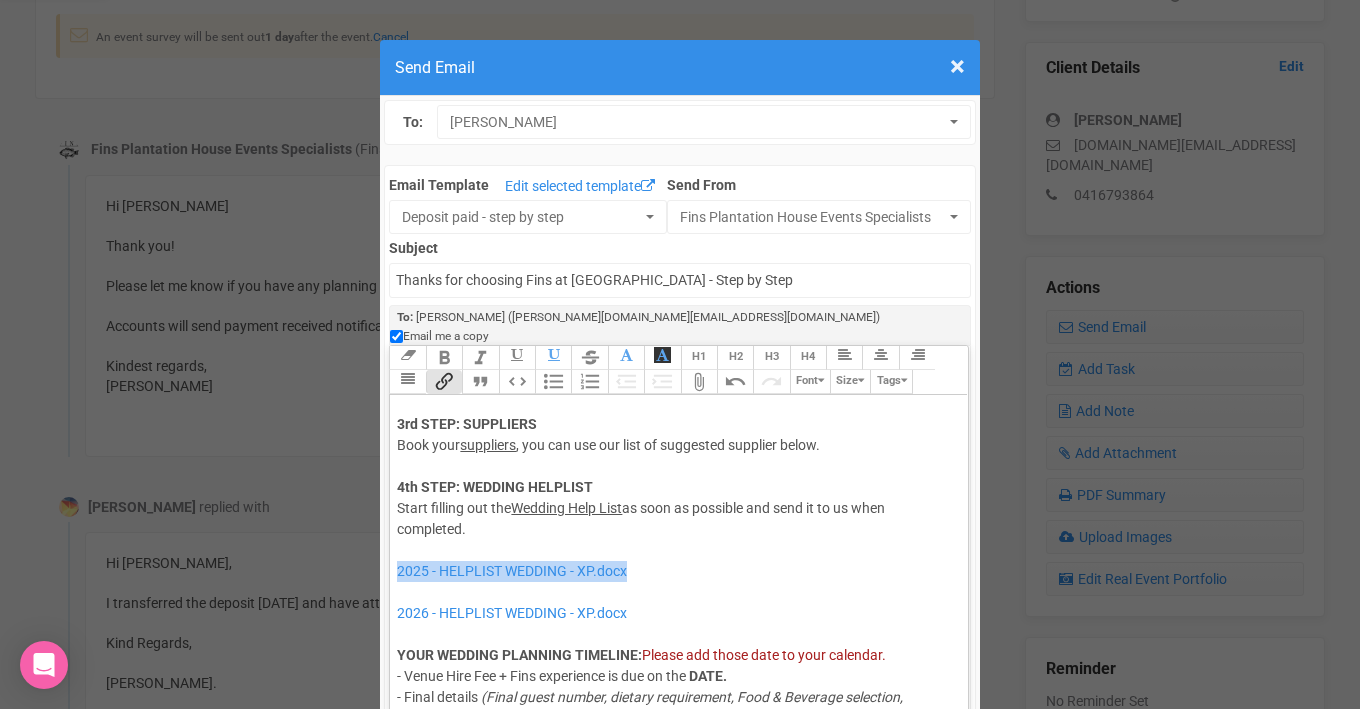 drag, startPoint x: 668, startPoint y: 550, endPoint x: 393, endPoint y: 554, distance: 275.02908 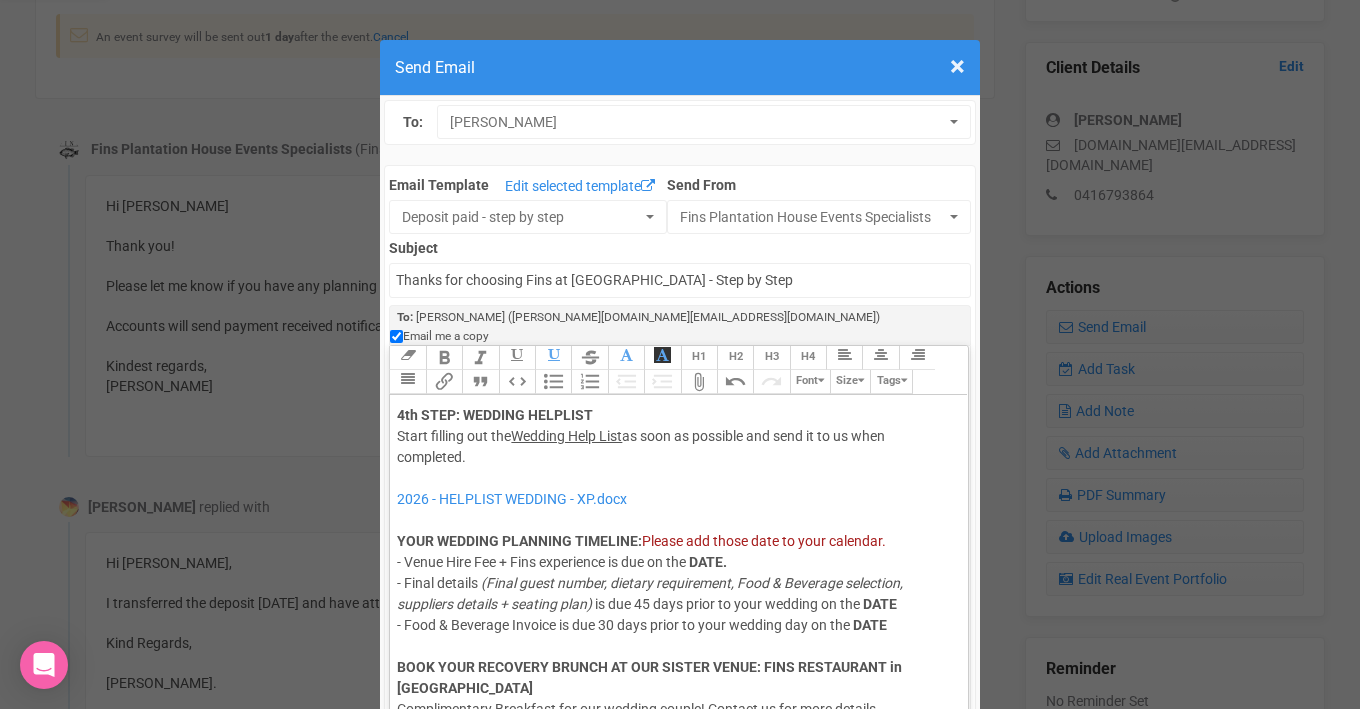 scroll, scrollTop: 355, scrollLeft: 0, axis: vertical 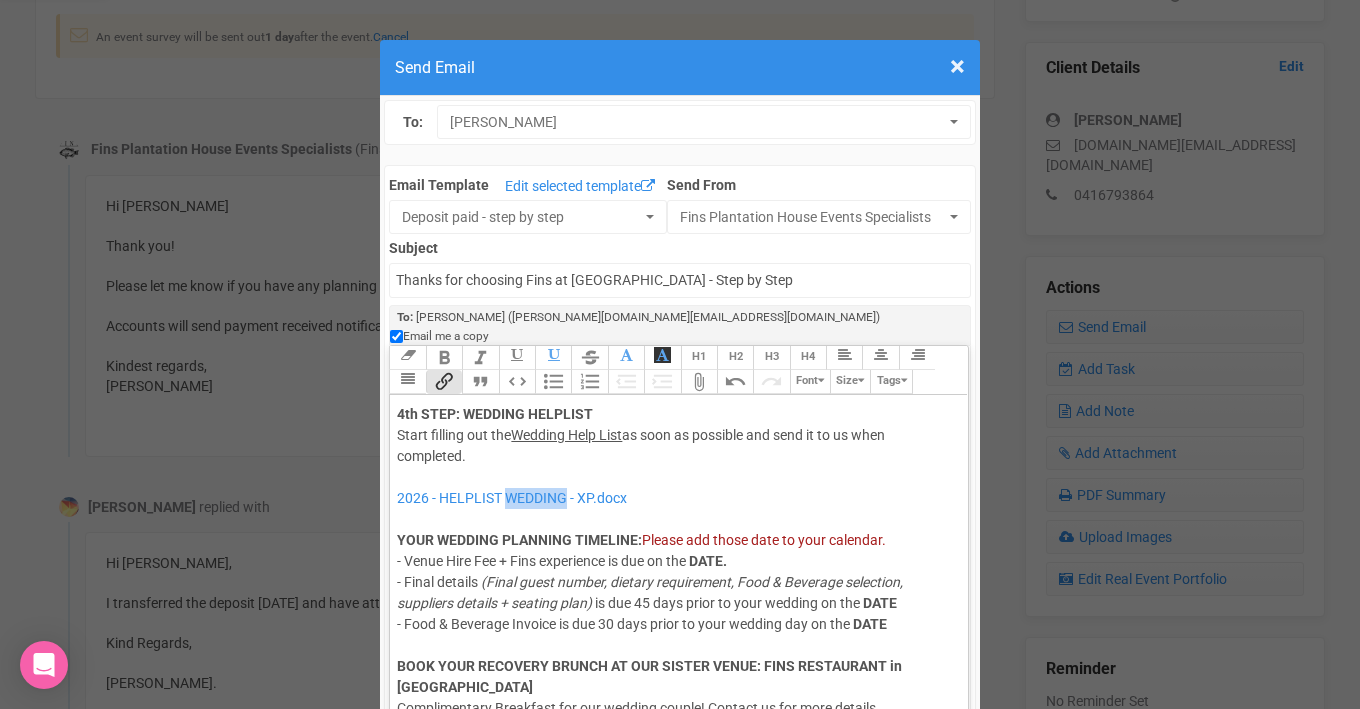 click on "Hi [PERSON_NAME], I hope this email finds you well. Thank you for confirming your wedding with us ! It will be a pleasure to assist you throughout your organisation process of your wedding. 1st STEP: VENUE  Secure your venue - which is now done! Congratulation! 🍾  2nd STEP: INVITATION     Send out your "Save the date". Let guests know they should  RSVP with dietary requirement,  as we do require final numbers 45 days prior to your wedding date. 3rd STEP: SUPPLIERS   Book your  suppliers , you can use our list of suggested supplier below. 4th STEP: WEDDING HELPLIST  Start filling out the  Wedding Help List  as soon as possible and send it to us when completed.  2026 - HELPLIST WEDDING - XP.docx YOUR WEDDING PLANNING TIMELINE:  Please add those date to your calendar. - Venue Hire Fee + Fins experience is due on the   DATE. - Final details   (Final guest number, dietary requirement, Food & Beverage selection, suppliers details + seating plan)   is due 45 days prior to your wedding on the   DATE   DATE   ﻿ ﻿" 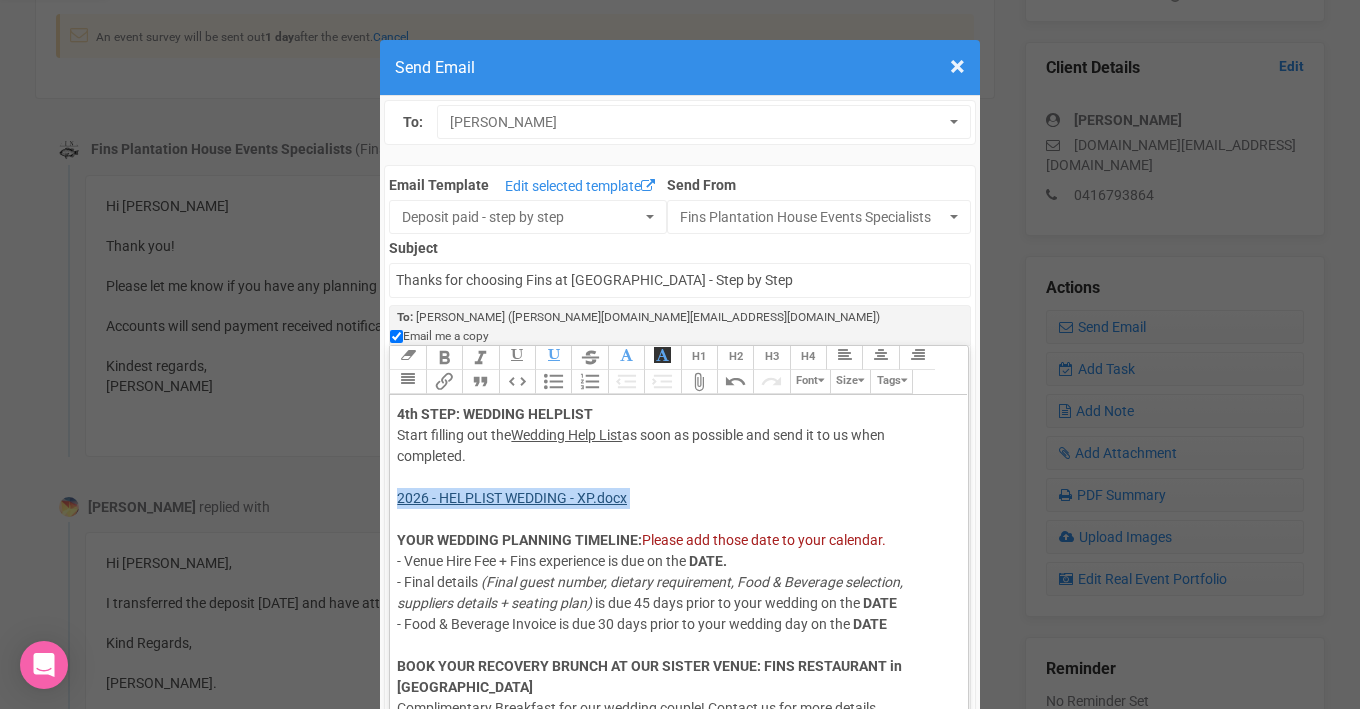 drag, startPoint x: 647, startPoint y: 475, endPoint x: 401, endPoint y: 480, distance: 246.05081 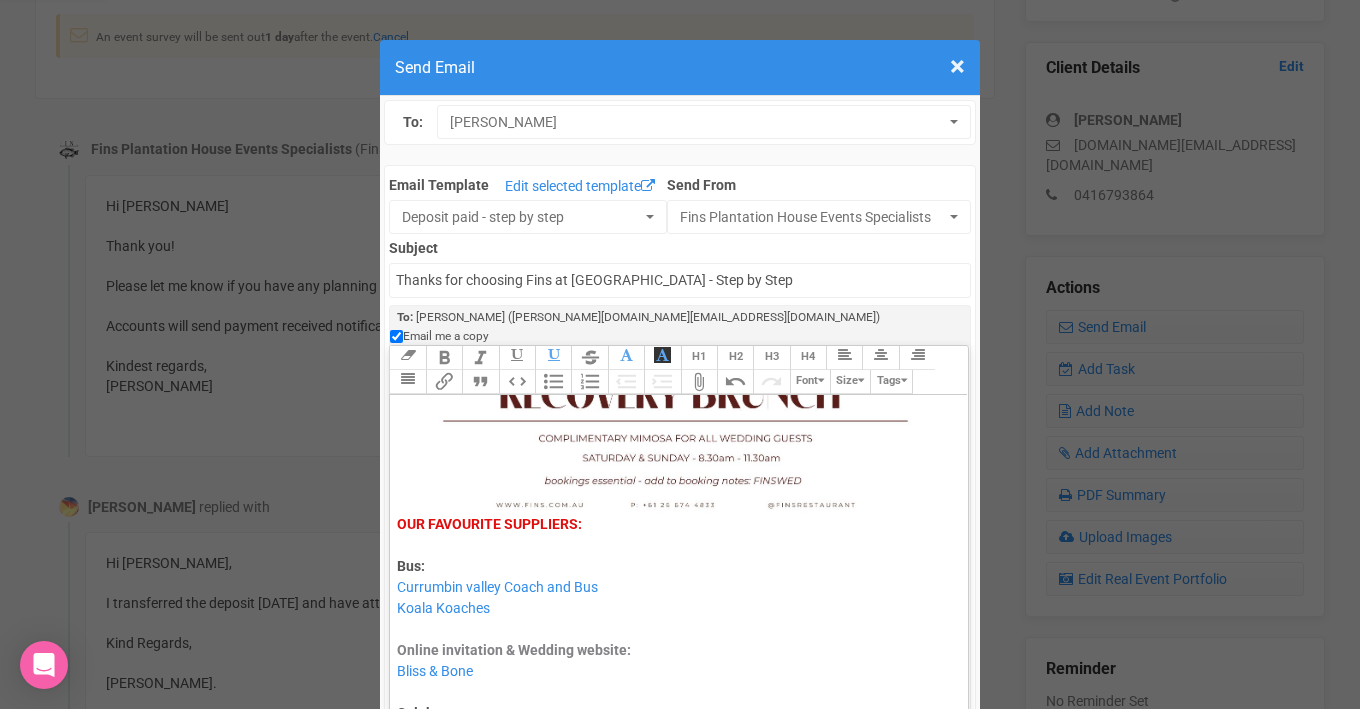 scroll, scrollTop: 671, scrollLeft: 0, axis: vertical 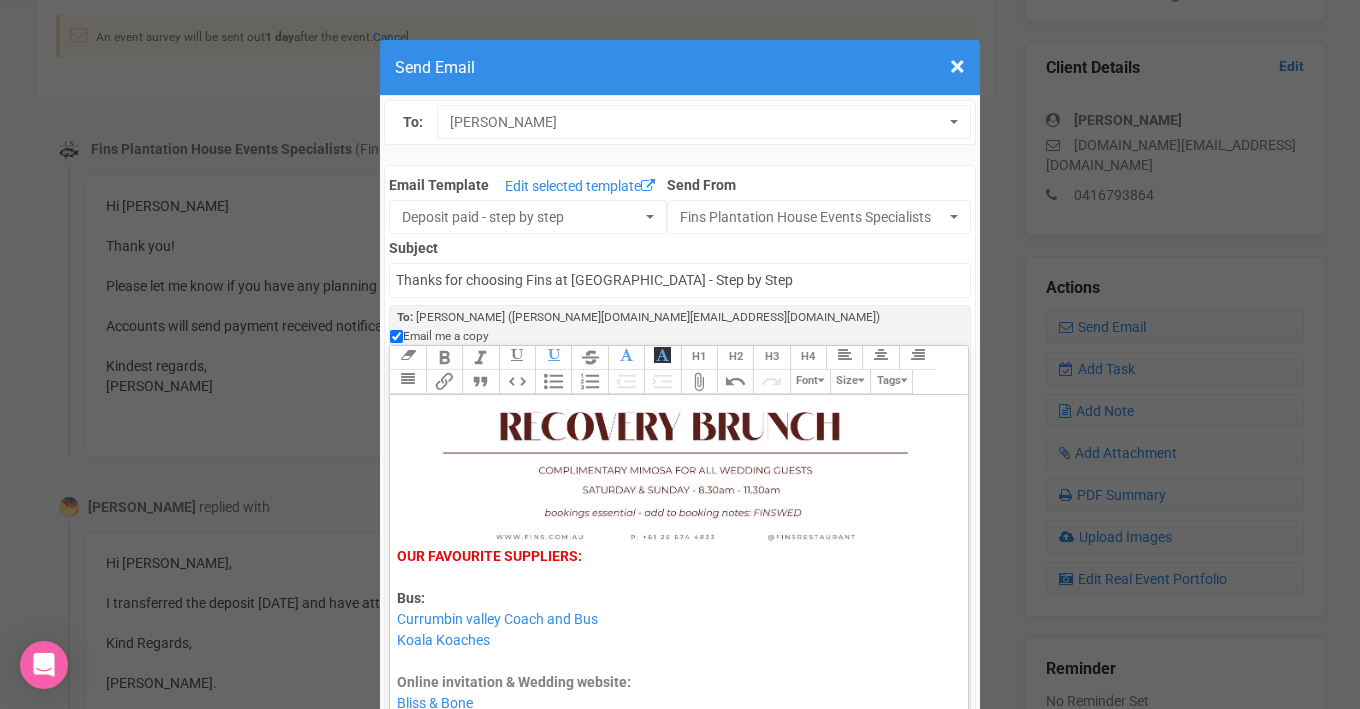 click 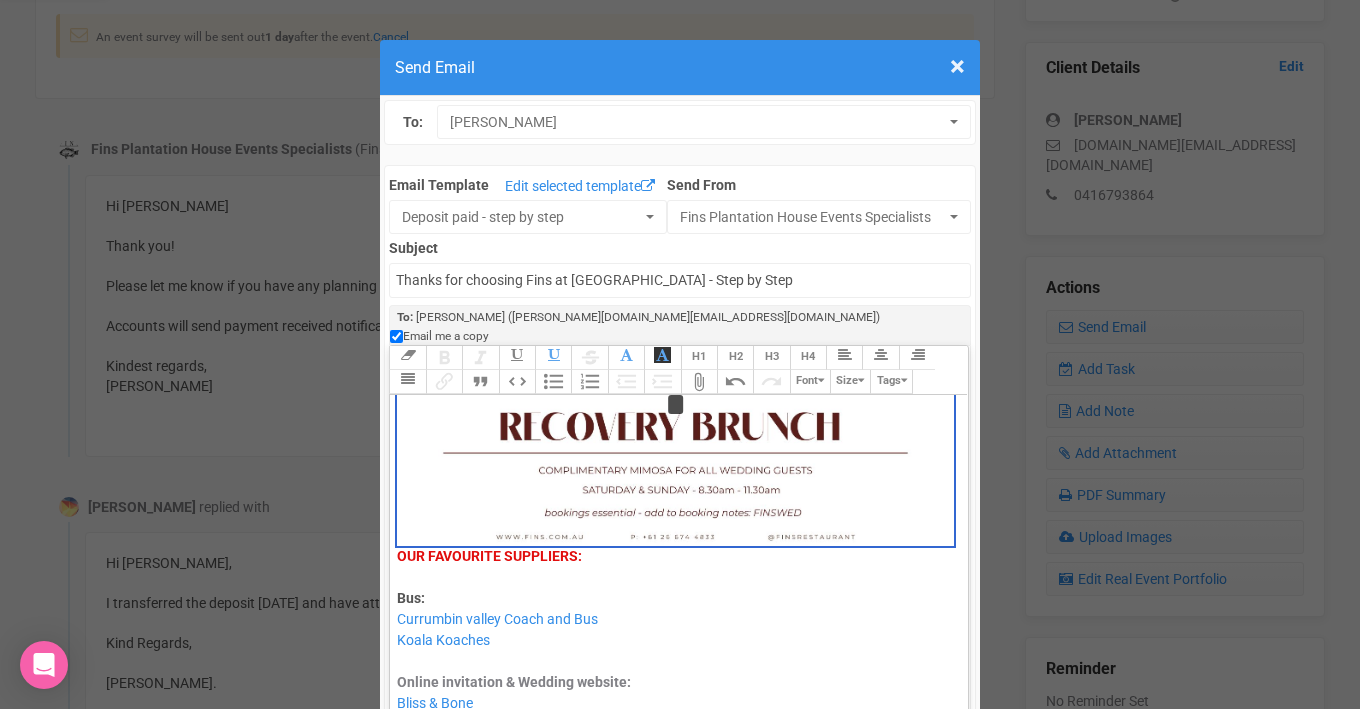 scroll, scrollTop: 486, scrollLeft: 0, axis: vertical 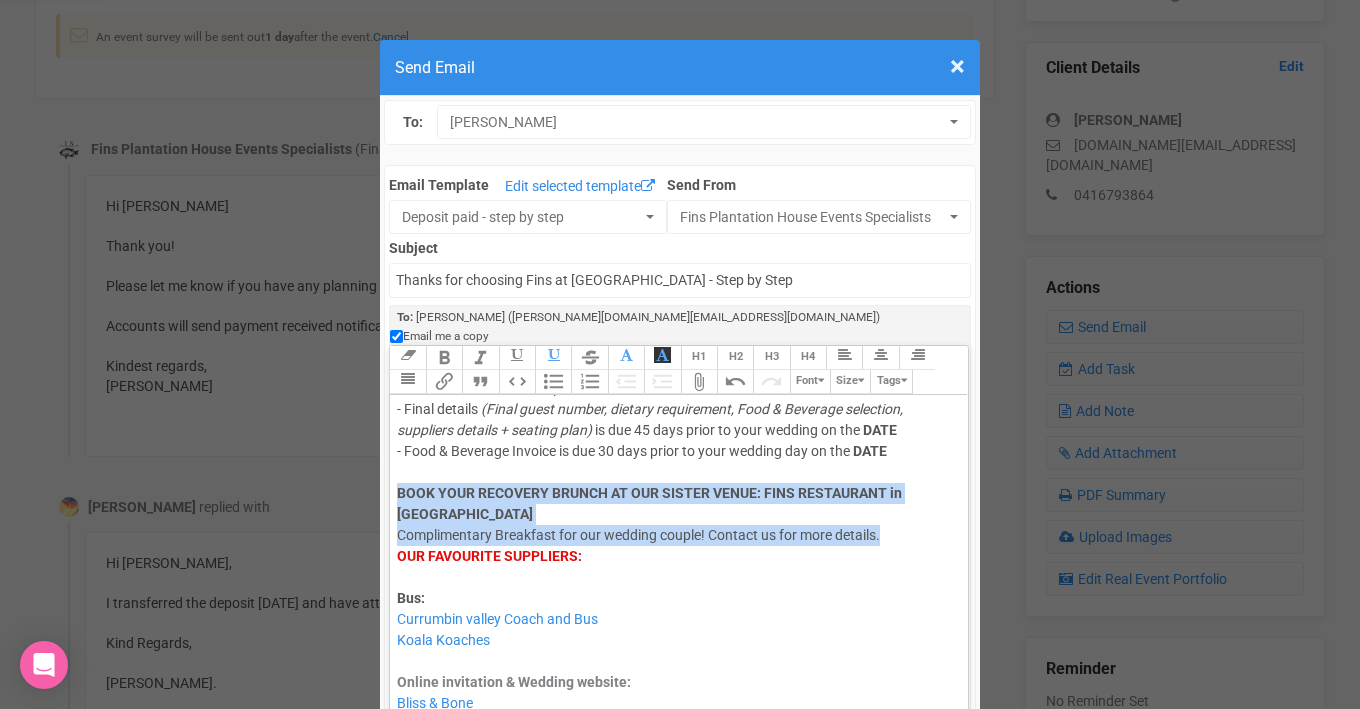 drag, startPoint x: 397, startPoint y: 473, endPoint x: 916, endPoint y: 515, distance: 520.69666 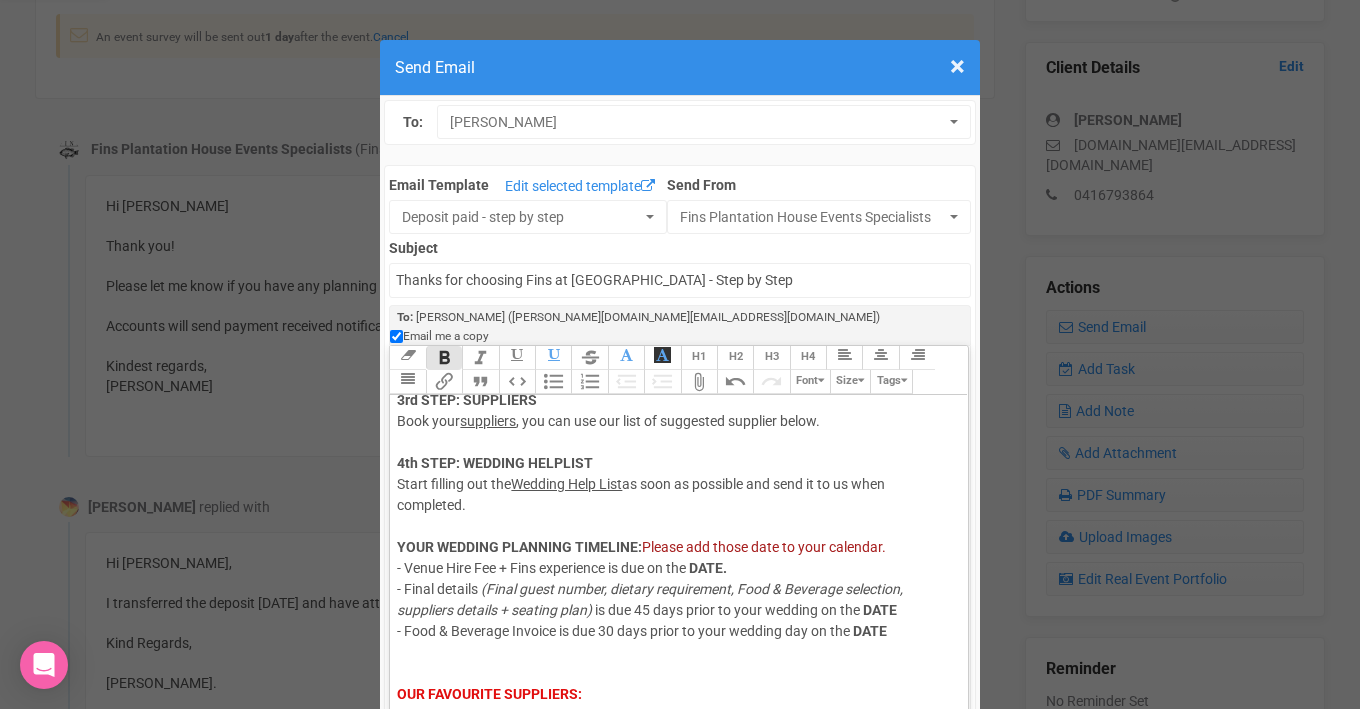 scroll, scrollTop: 304, scrollLeft: 0, axis: vertical 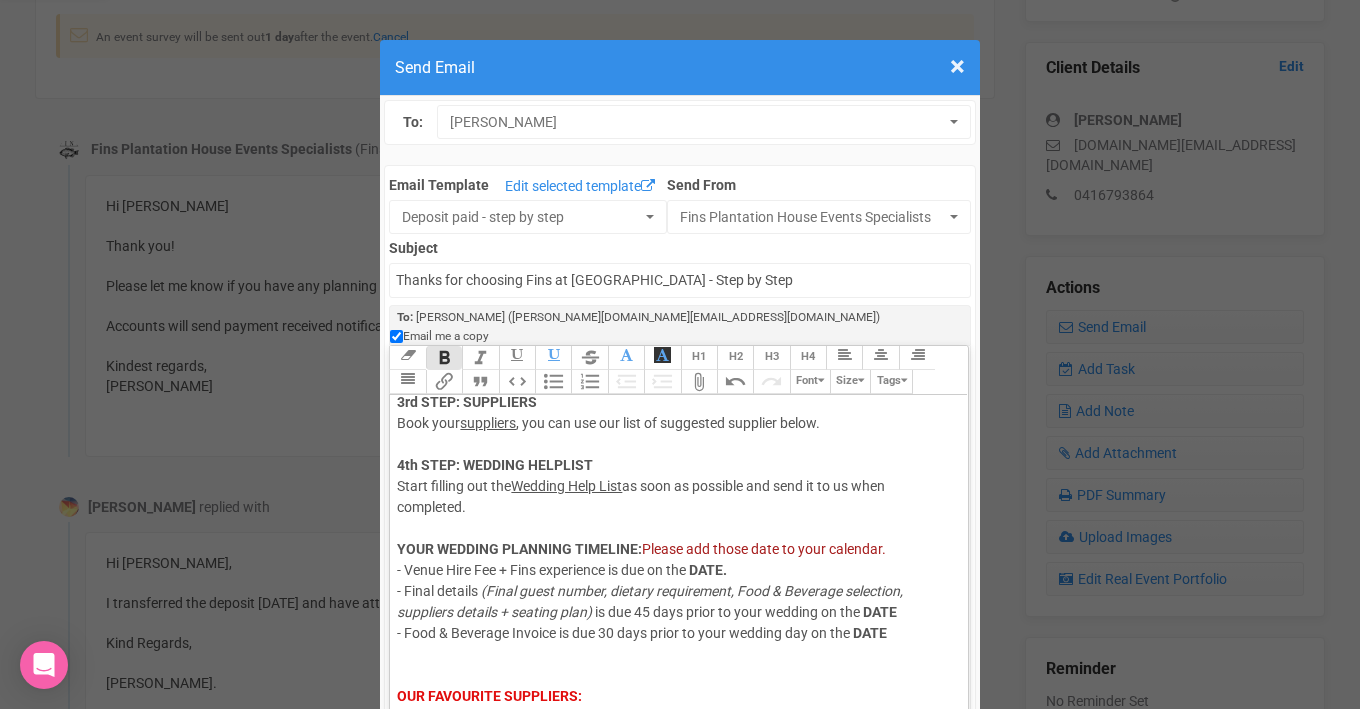 click on "Please add those date to your calendar." 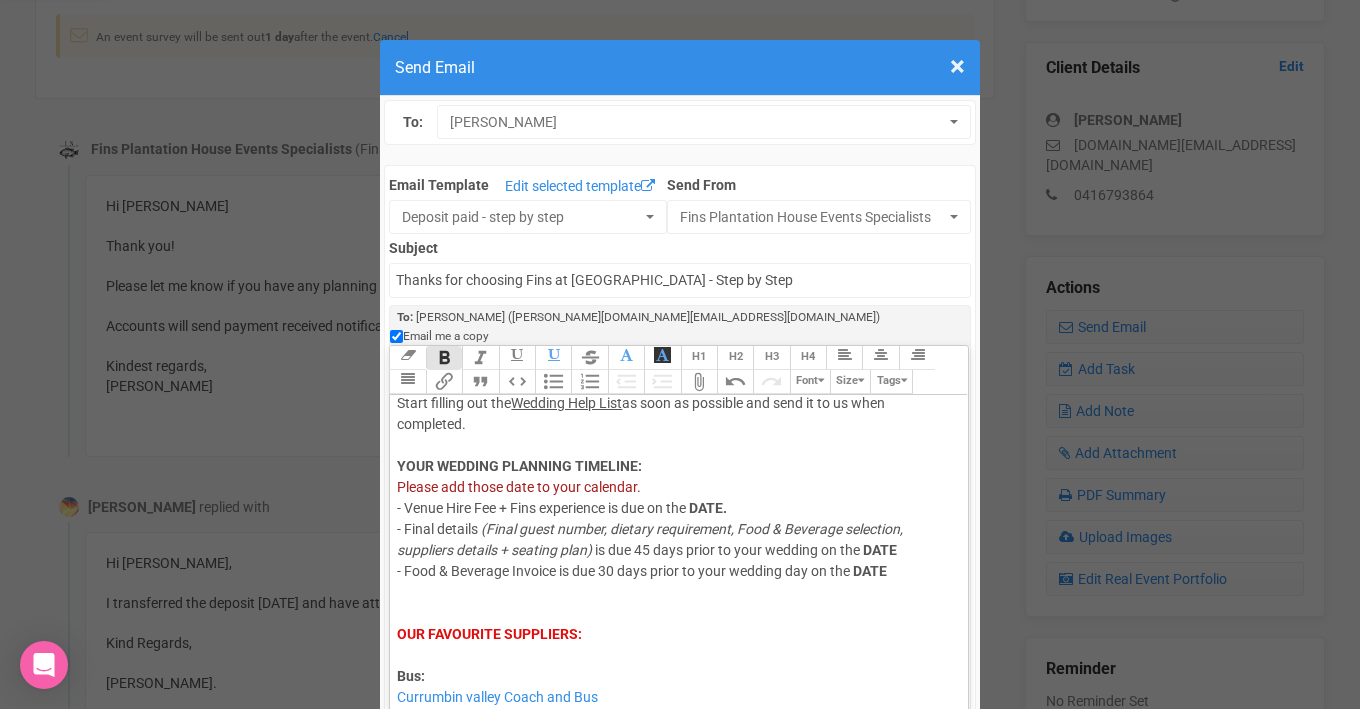 scroll, scrollTop: 390, scrollLeft: 0, axis: vertical 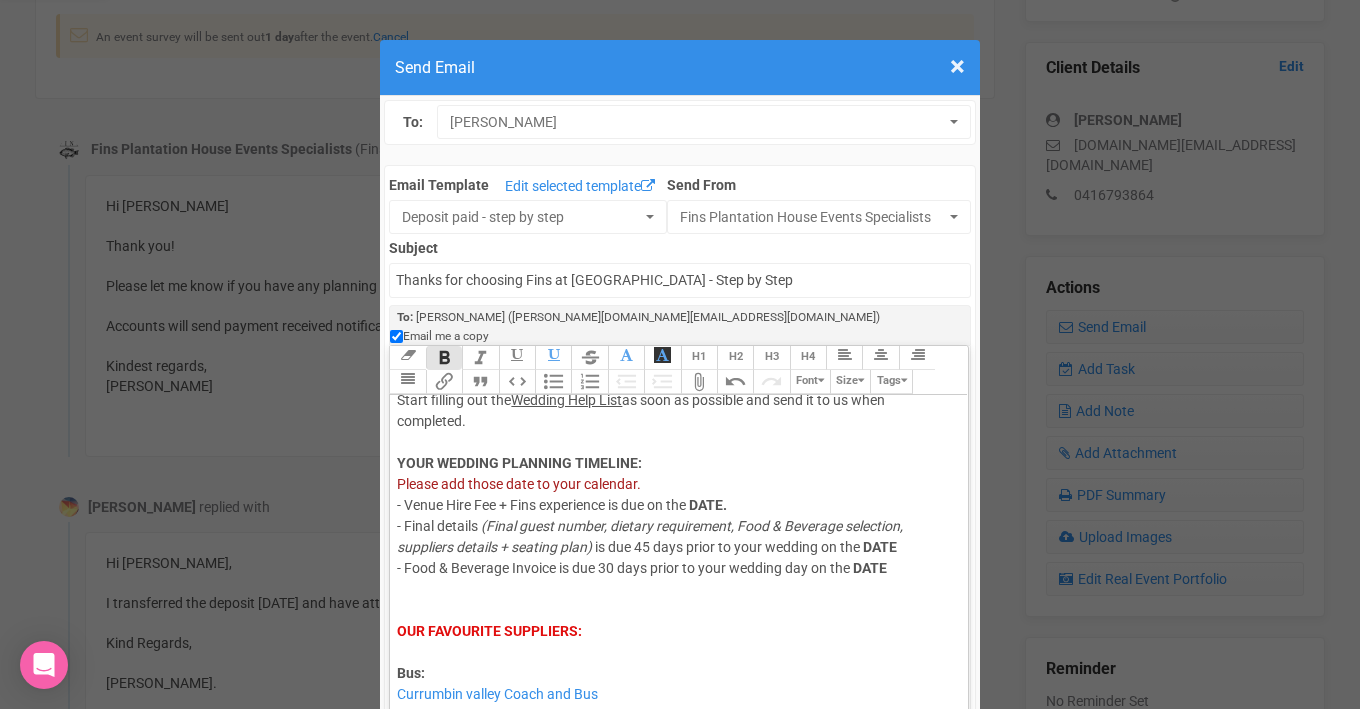 click on "Hi [PERSON_NAME], I hope this email finds you well. Thank you for confirming your wedding with us ! It will be a pleasure to assist you throughout your organisation process of your wedding. 1st STEP: VENUE  Secure your venue - which is now done! Congratulation! 🍾  2nd STEP: INVITATION     Send out your "Save the date". Let guests know they should  RSVP with dietary requirement,  as we do require final numbers 45 days prior to your wedding date. 3rd STEP: SUPPLIERS   Book your  suppliers , you can use our list of suggested supplier below. 4th STEP: WEDDING HELPLIST  Start filling out the  Wedding Help List  as soon as possible and send it to us when completed.  YOUR WEDDING PLANNING TIMELINE:  Please add those date to your calendar. - Venue Hire Fee + Fins experience is due on the   DATE. - Final details   (Final guest number, dietary requirement, Food & Beverage selection, suppliers details + seating plan)   is due 45 days prior to your wedding on the   DATE   DATE   OUR FAVOURITE SUPPLIERS: Bus:   Bliss & Bone" 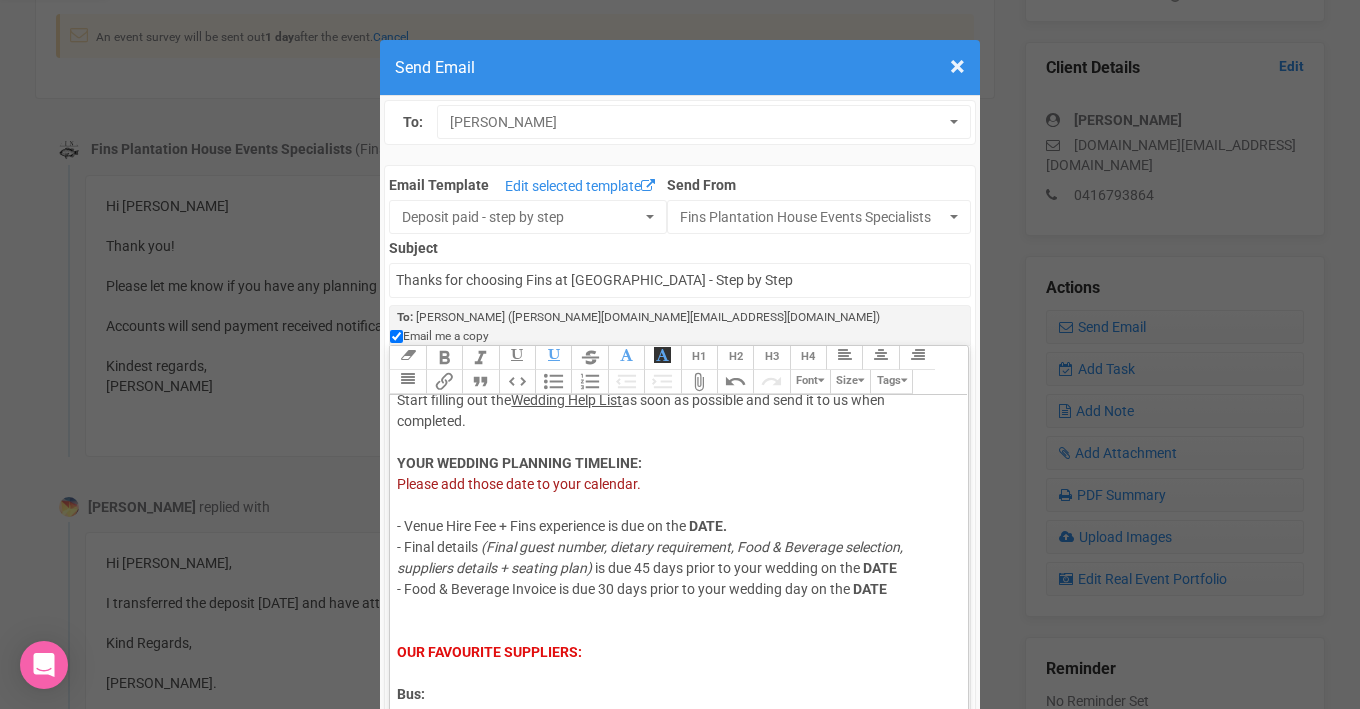 click on "Hi [PERSON_NAME], I hope this email finds you well. Thank you for confirming your wedding with us ! It will be a pleasure to assist you throughout your organisation process of your wedding. 1st STEP: VENUE  Secure your venue - which is now done! Congratulation! 🍾  2nd STEP: INVITATION     Send out your "Save the date". Let guests know they should  RSVP with dietary requirement,  as we do require final numbers 45 days prior to your wedding date. 3rd STEP: SUPPLIERS   Book your  suppliers , you can use our list of suggested supplier below. 4th STEP: WEDDING HELPLIST  Start filling out the  Wedding Help List  as soon as possible and send it to us when completed.  YOUR WEDDING PLANNING TIMELINE:  Please add those date to your calendar. - Venue Hire Fee + Fins experience is due on the   DATE. - Final details   (Final guest number, dietary requirement, Food & Beverage selection, suppliers details + seating plan)   is due 45 days prior to your wedding on the   DATE   DATE   OUR FAVOURITE SUPPLIERS: Bus:   Bliss & Bone" 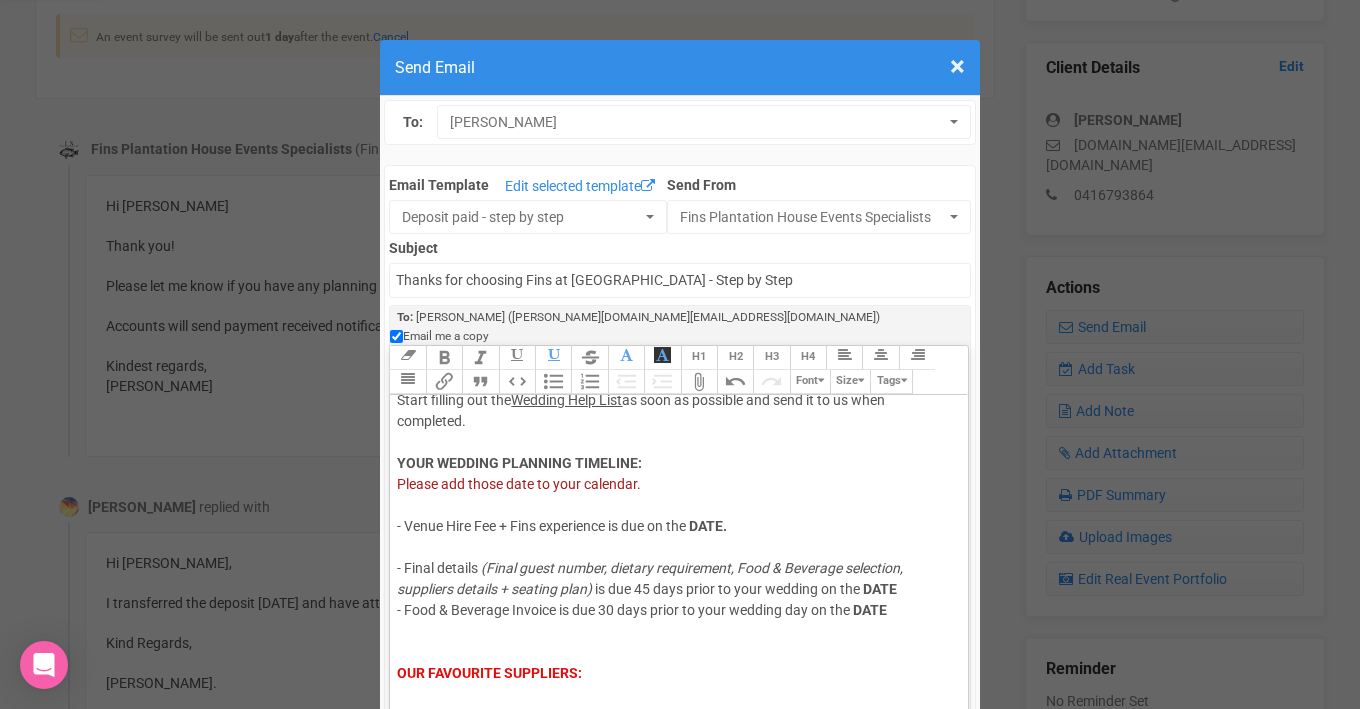 click on "Hi [PERSON_NAME], I hope this email finds you well. Thank you for confirming your wedding with us ! It will be a pleasure to assist you throughout your organisation process of your wedding. 1st STEP: VENUE  Secure your venue - which is now done! Congratulation! 🍾  2nd STEP: INVITATION     Send out your "Save the date". Let guests know they should  RSVP with dietary requirement,  as we do require final numbers 45 days prior to your wedding date. 3rd STEP: SUPPLIERS   Book your  suppliers , you can use our list of suggested supplier below. 4th STEP: WEDDING HELPLIST  Start filling out the  Wedding Help List  as soon as possible and send it to us when completed.  YOUR WEDDING PLANNING TIMELINE:  Please add those date to your calendar. - Venue Hire Fee + Fins experience is due on the   DATE. - Final details   (Final guest number, dietary requirement, Food & Beverage selection, suppliers details + seating plan)   is due 45 days prior to your wedding on the   DATE   DATE   OUR FAVOURITE SUPPLIERS: Bus:   Bliss & Bone" 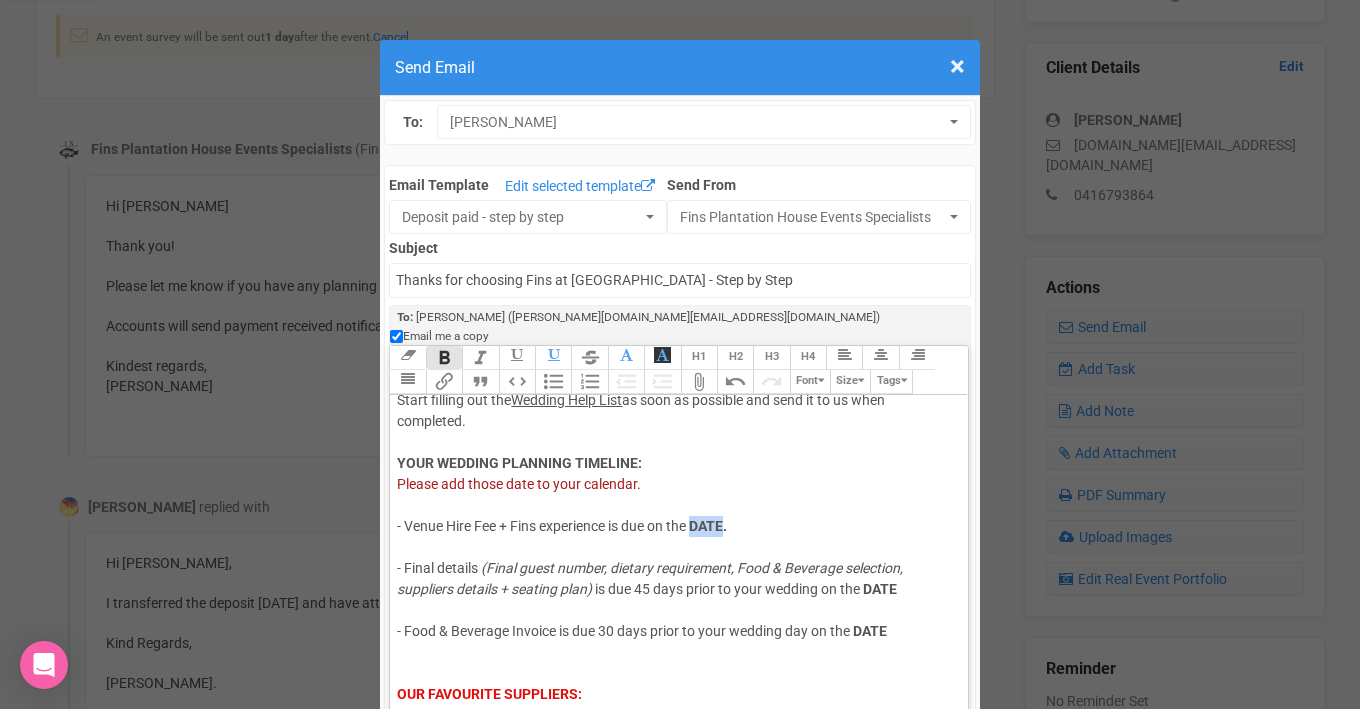 drag, startPoint x: 696, startPoint y: 507, endPoint x: 728, endPoint y: 507, distance: 32 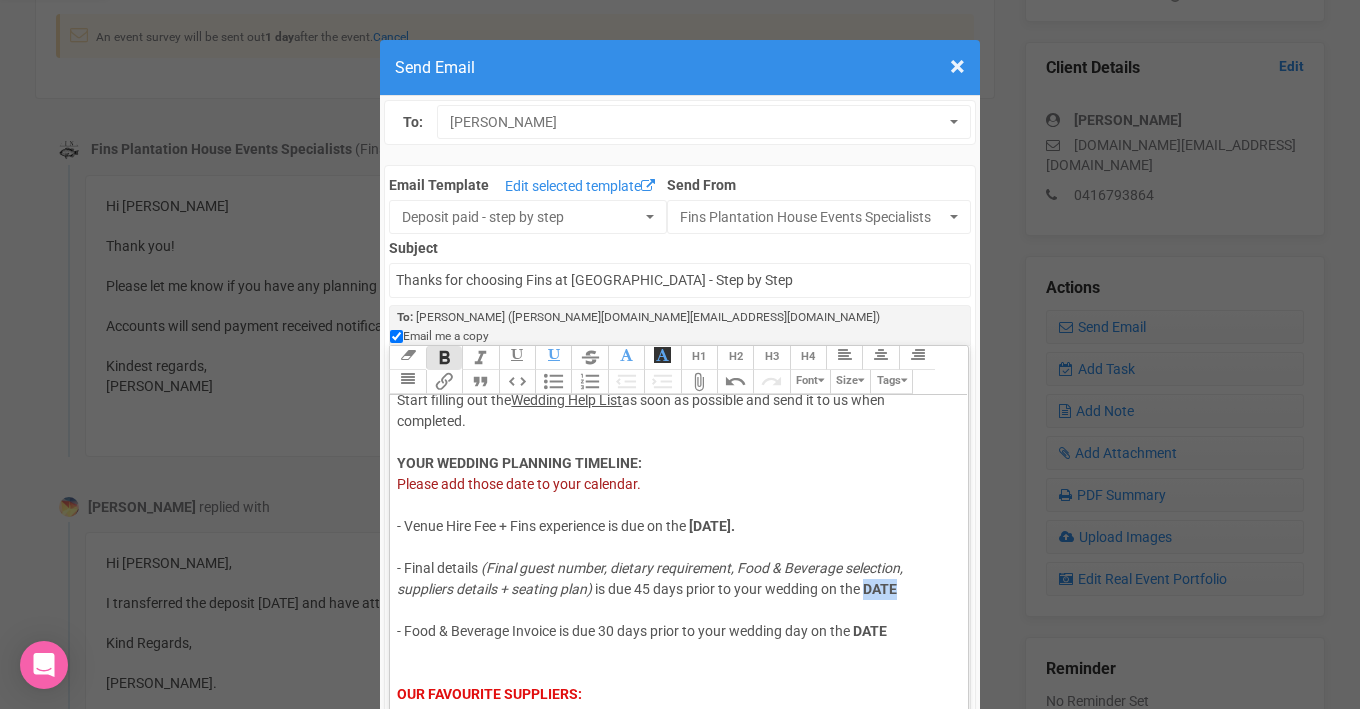 drag, startPoint x: 869, startPoint y: 571, endPoint x: 906, endPoint y: 569, distance: 37.054016 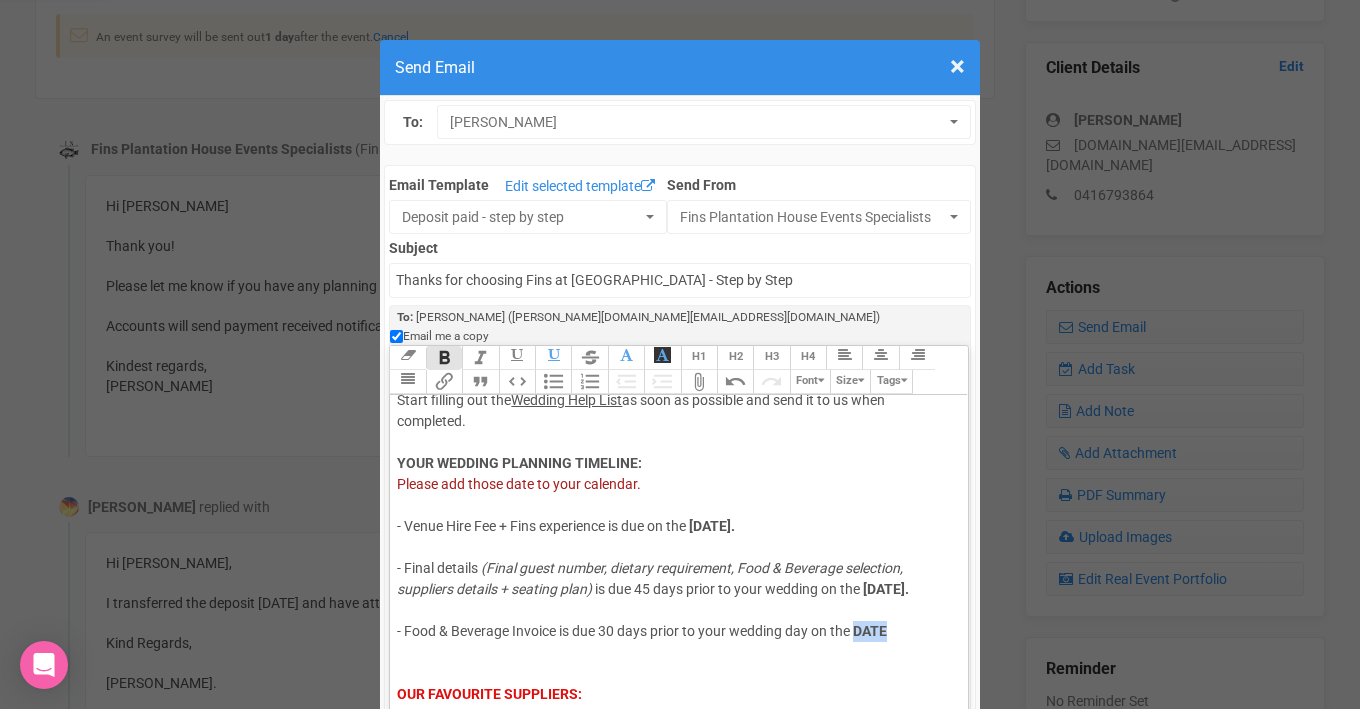 drag, startPoint x: 858, startPoint y: 613, endPoint x: 893, endPoint y: 611, distance: 35.057095 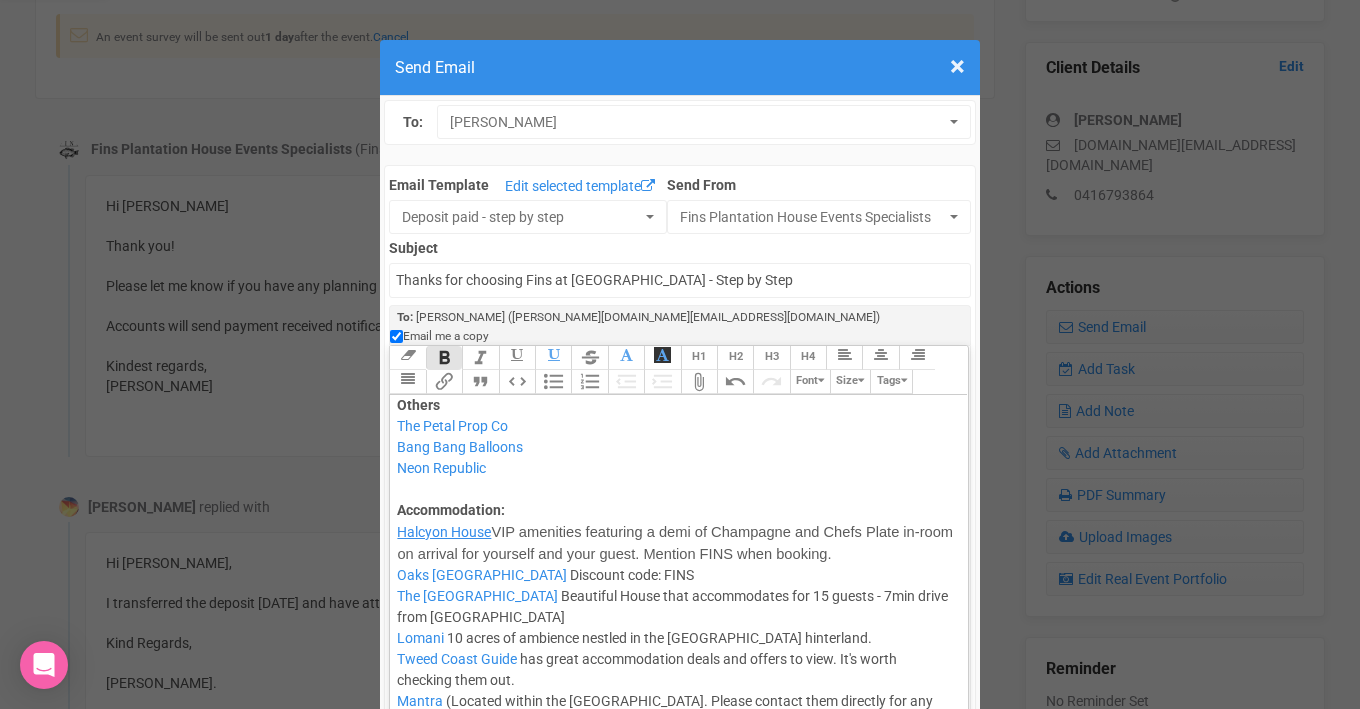 scroll, scrollTop: 4298, scrollLeft: 0, axis: vertical 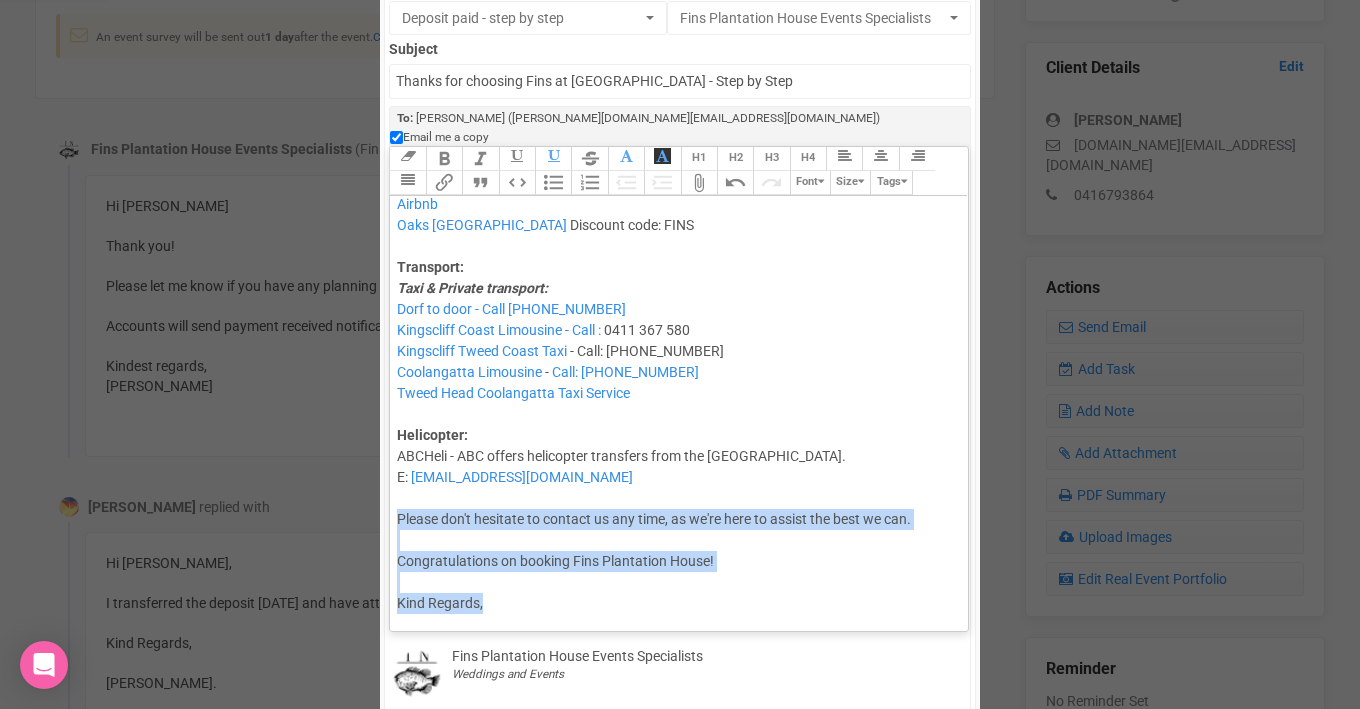 drag, startPoint x: 396, startPoint y: 503, endPoint x: 504, endPoint y: 583, distance: 134.40237 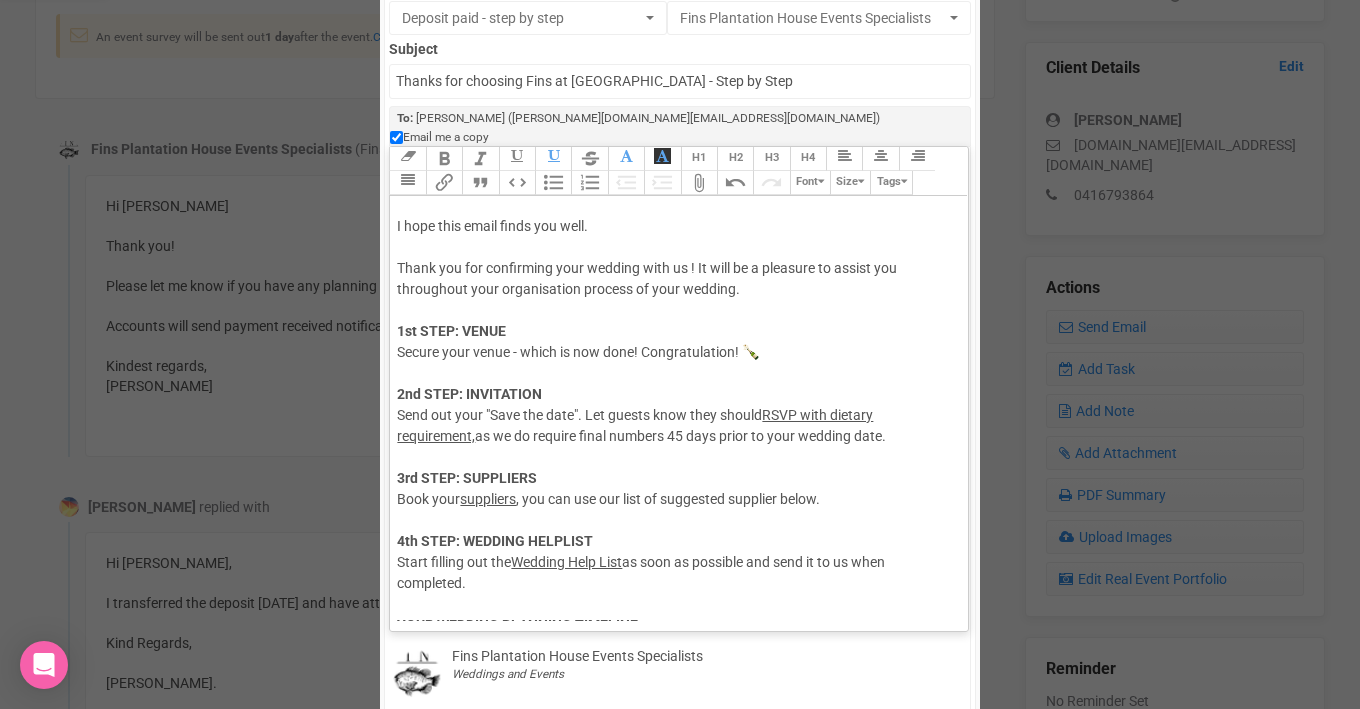 scroll, scrollTop: 0, scrollLeft: 0, axis: both 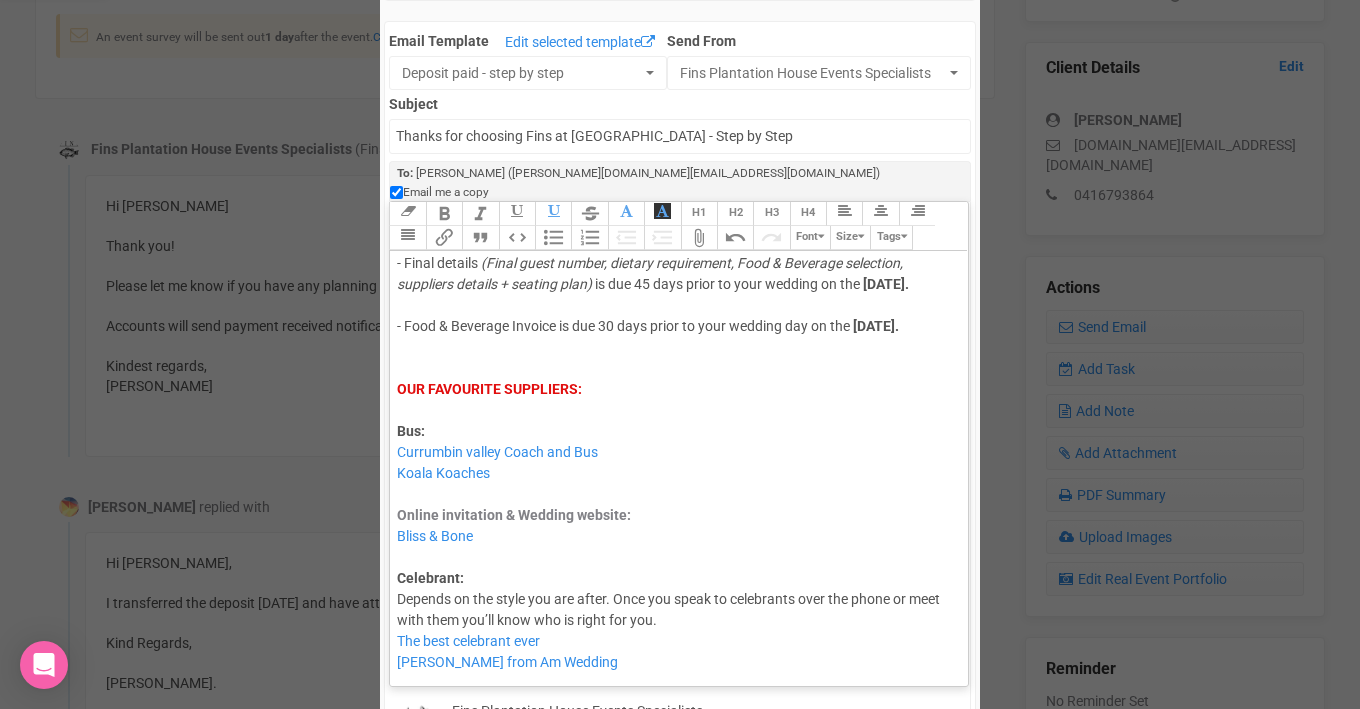 click on "Hi [PERSON_NAME], I hope this email finds you well. Thank you for confirming your wedding with us ! It will be a pleasure to assist you throughout your organisation process of your wedding. 1st STEP: VENUE  Secure your venue - which is now done! Congratulation! 🍾  2nd STEP: INVITATION     Send out your "Save the date". Let guests know they should  RSVP with dietary requirement,  as we do require final numbers 45 days prior to your wedding date. 3rd STEP: SUPPLIERS   Book your  suppliers , you can use our list of suggested supplier below. 4th STEP: WEDDING HELPLIST  Start filling out the  Wedding Help List  as soon as possible and send it to us when completed.  YOUR WEDDING PLANNING TIMELINE:  Please add those date to your calendar. - Venue Hire Fee + Fins experience is due on the   [DATE]. - Final details   (Final guest number, dietary requirement, Food & Beverage selection, suppliers details + seating plan)   is due 45 days prior to your wedding on the   [DATE].   [DATE].   Bus:" 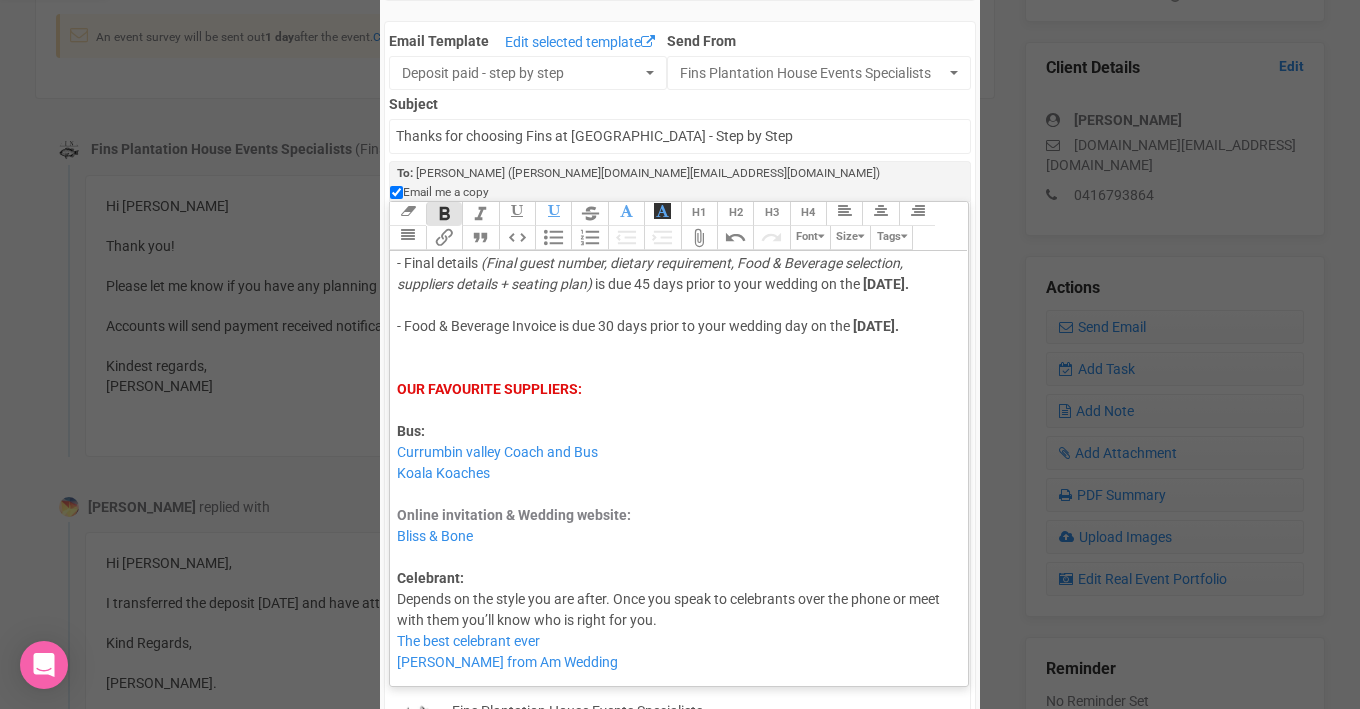 paste on "span style="background-color: rgb(255, 255, 255); font-family: Roboto, Helvetica, Arial, sans-serif; font-size: 14px; color: rgb(85, 85, 85); text-decoration-color: initial;">Please don't hesitate to contact us any time, as we're here to assist the best we can.<br><br>Congratulations on booking Fins Plantation House!<br><br>Kind Regards,</span><" 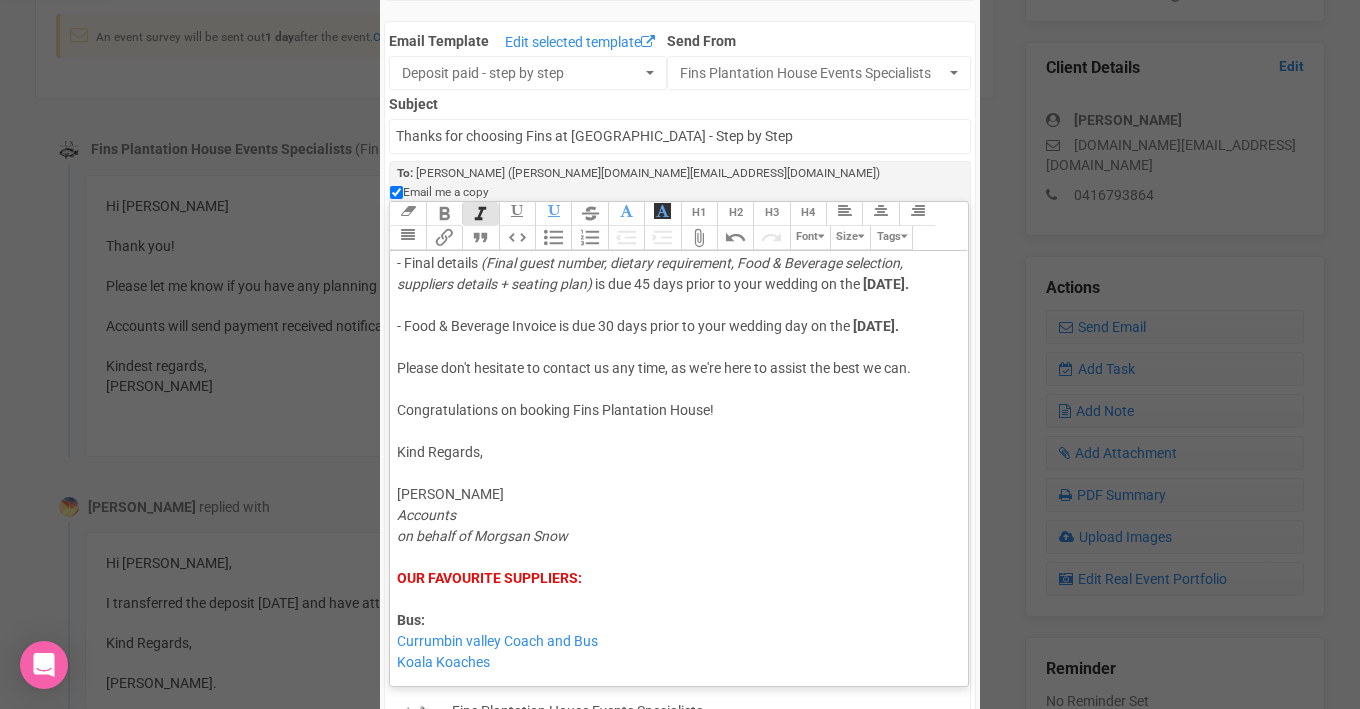 click on "Accounts on behalf of Morgsan Snow" 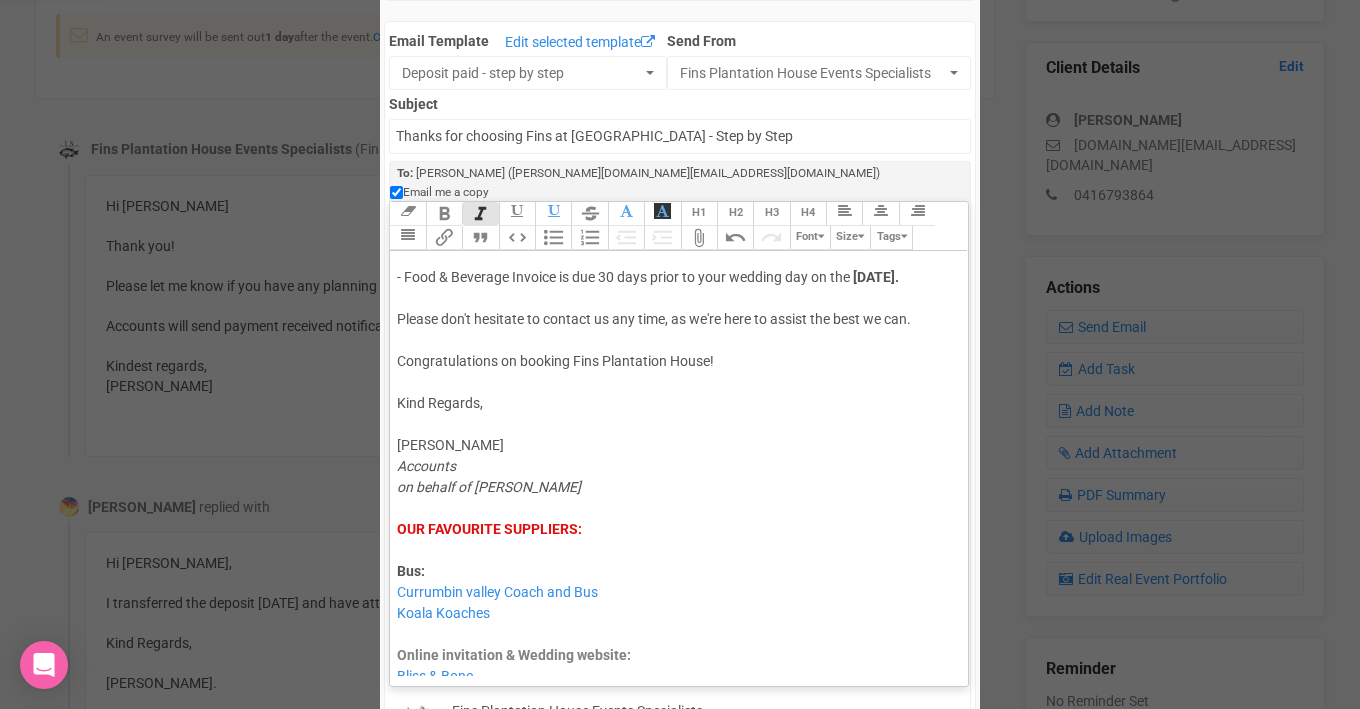 scroll, scrollTop: 626, scrollLeft: 0, axis: vertical 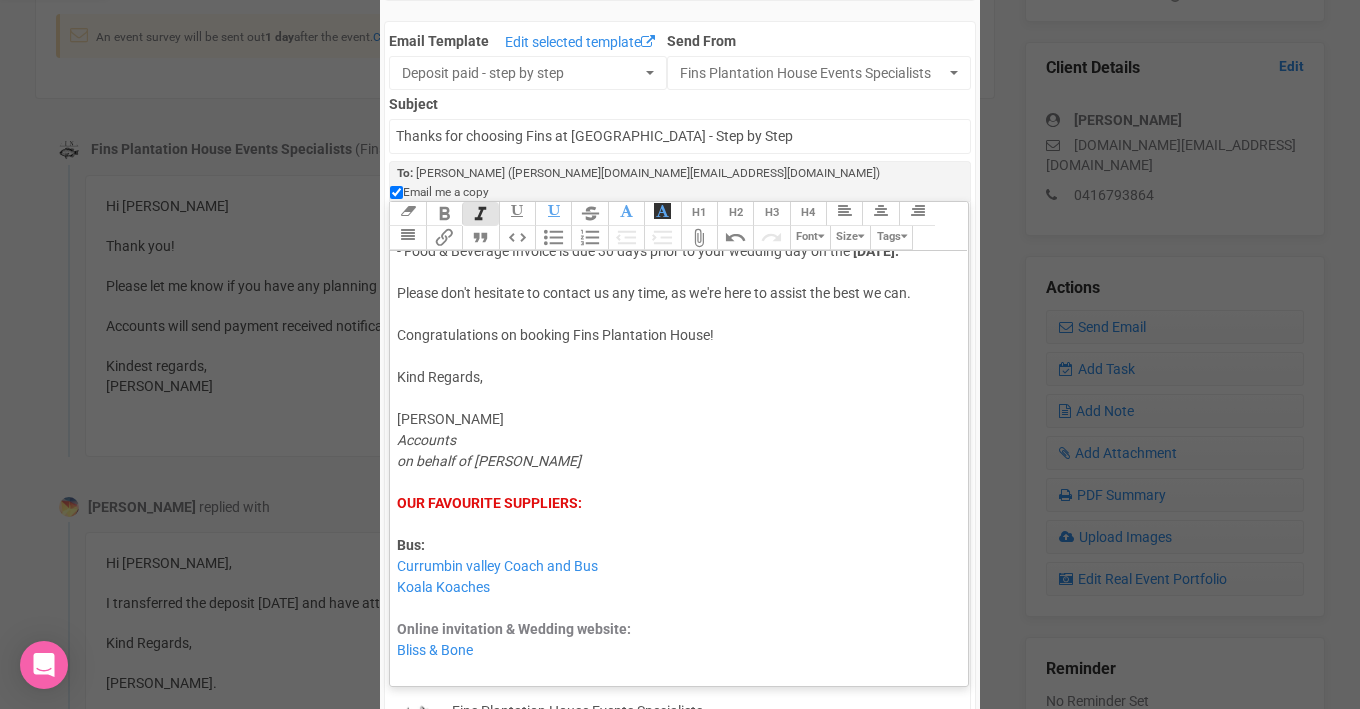 click on "Hi [PERSON_NAME], I hope this email finds you well. Thank you for confirming your wedding with us ! It will be a pleasure to assist you throughout your organisation process of your wedding. 1st STEP: VENUE  Secure your venue - which is now done! Congratulation! 🍾  2nd STEP: INVITATION     Send out your "Save the date". Let guests know they should  RSVP with dietary requirement,  as we do require final numbers 45 days prior to your wedding date. 3rd STEP: SUPPLIERS   Book your  suppliers , you can use our list of suggested supplier below. 4th STEP: WEDDING HELPLIST  Start filling out the  Wedding Help List  as soon as possible and send it to us when completed.  YOUR WEDDING PLANNING TIMELINE:  Please add those date to your calendar. - Venue Hire Fee + Fins experience is due on the   [DATE]. - Final details   (Final guest number, dietary requirement, Food & Beverage selection, suppliers details + seating plan)   is due 45 days prior to your wedding on the   [DATE].   [DATE].   Kind Regards," 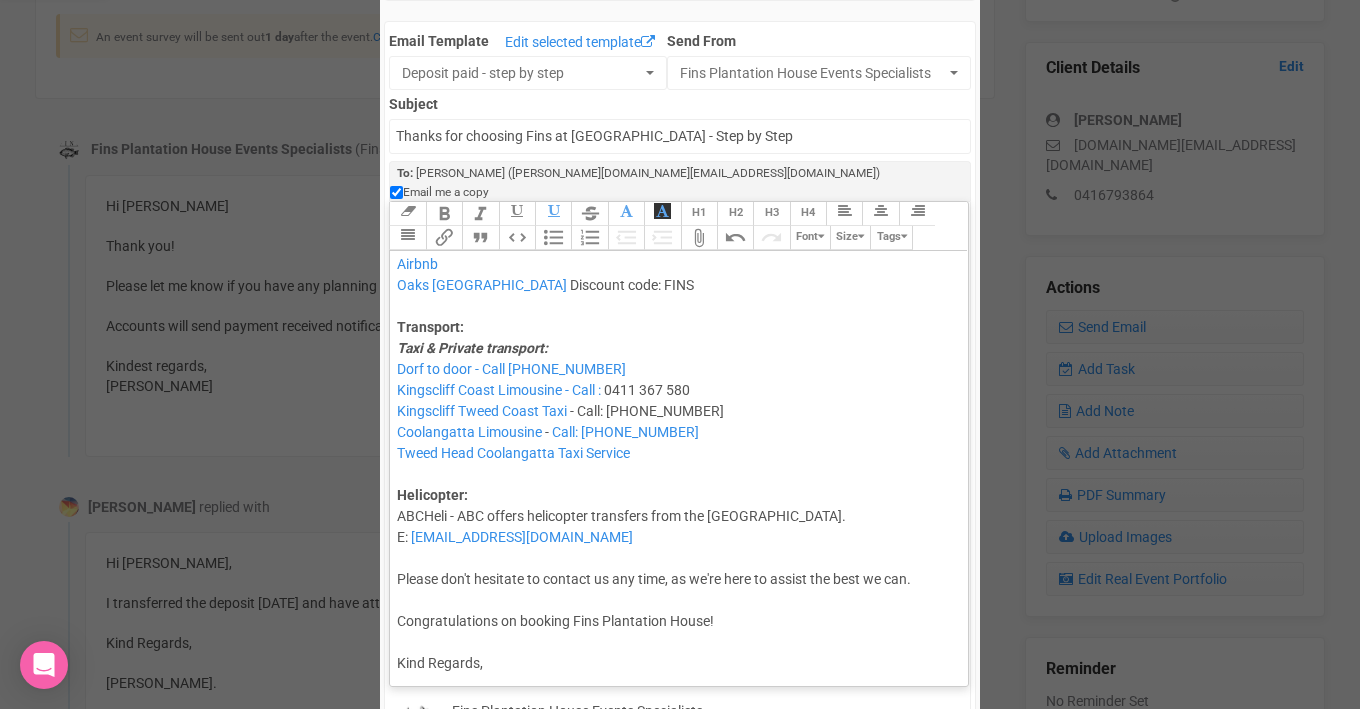 scroll, scrollTop: 4550, scrollLeft: 0, axis: vertical 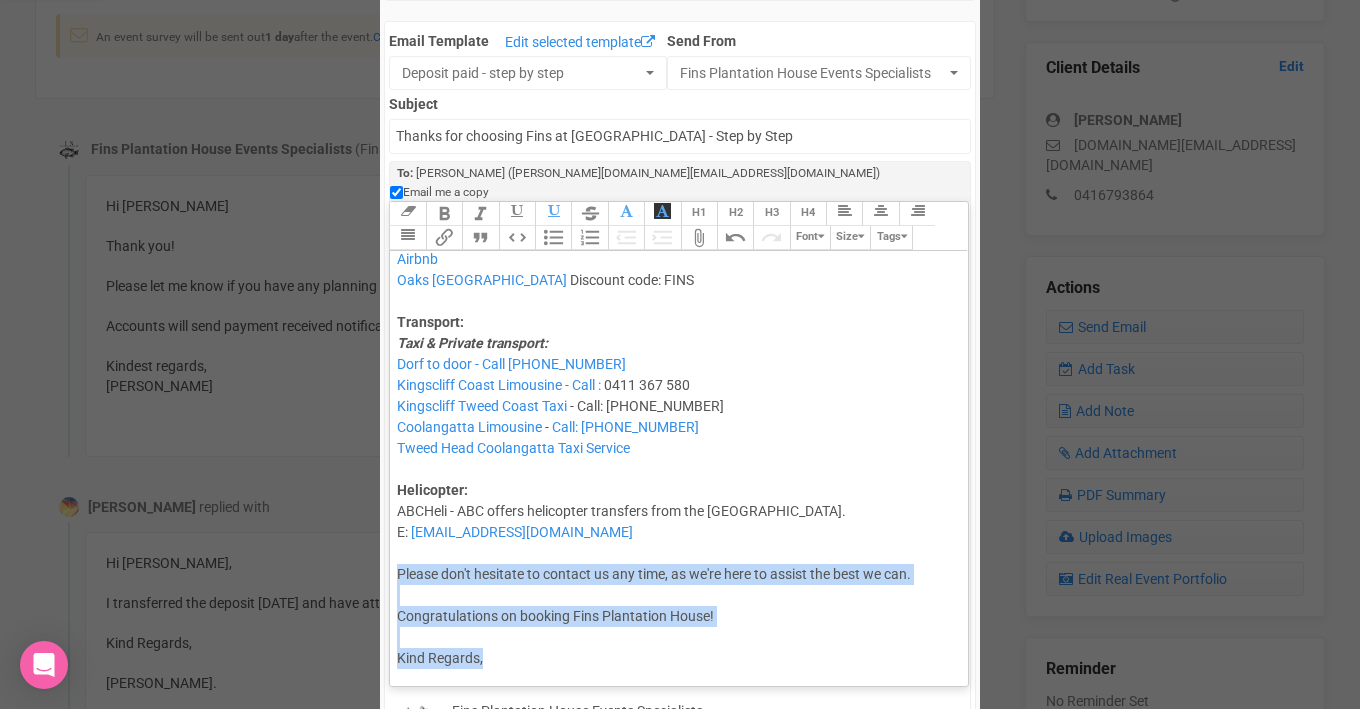 drag, startPoint x: 395, startPoint y: 554, endPoint x: 571, endPoint y: 661, distance: 205.9733 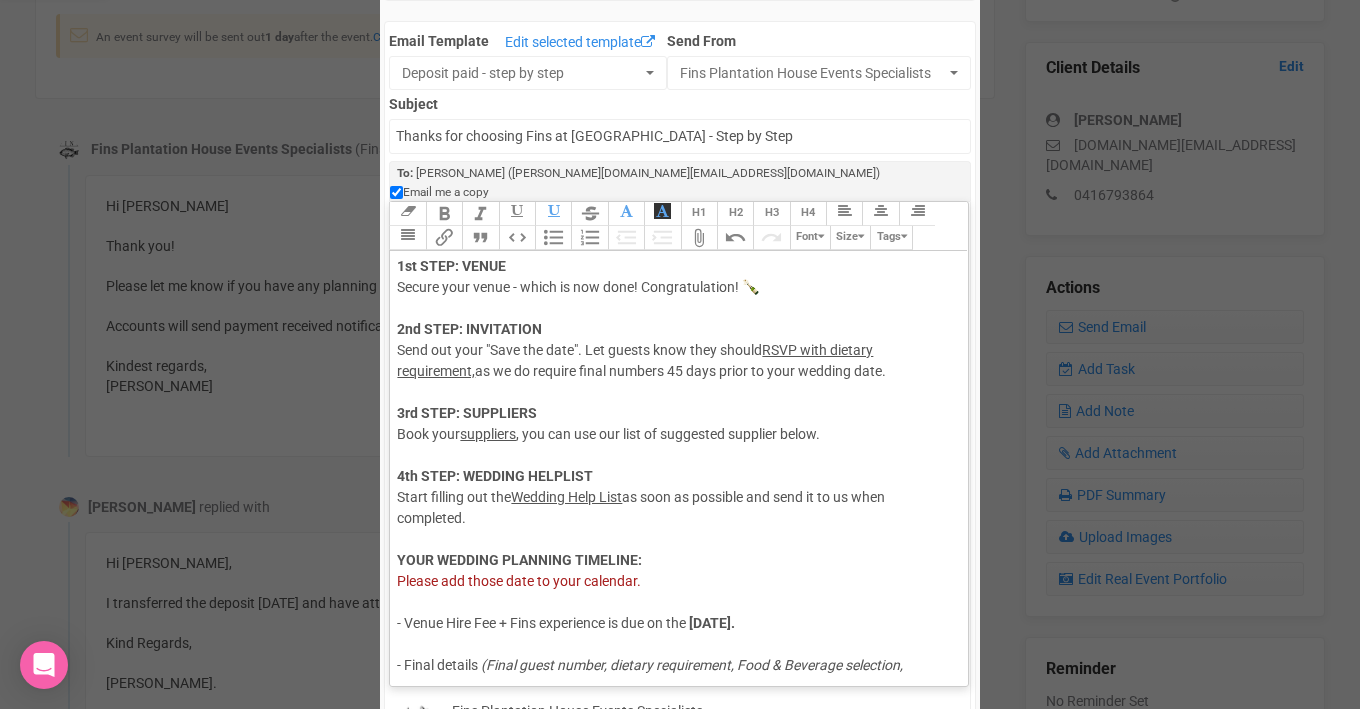 scroll, scrollTop: 144, scrollLeft: 0, axis: vertical 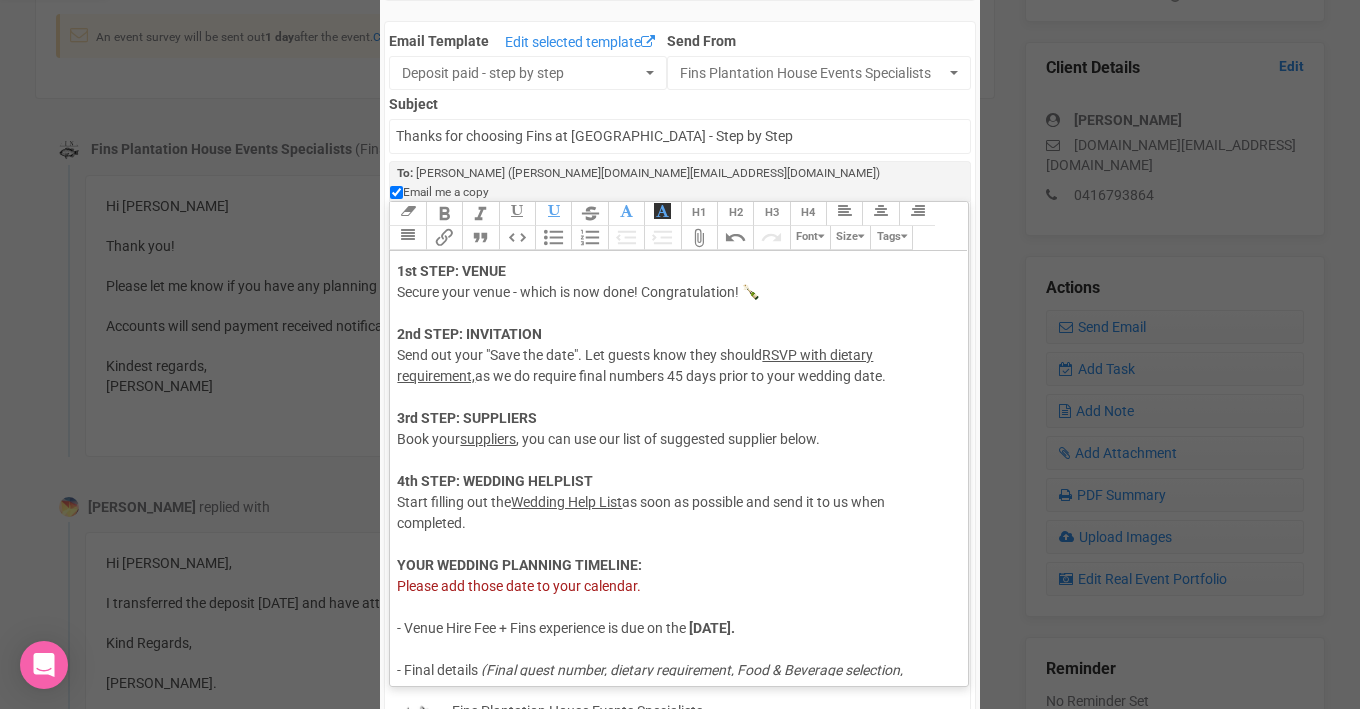 click on "Hi [PERSON_NAME], I hope this email finds you well. Thank you for confirming your wedding with us ! It will be a pleasure to assist you throughout your organisation process of your wedding. 1st STEP: VENUE  Secure your venue - which is now done! Congratulation! 🍾  2nd STEP: INVITATION     Send out your "Save the date". Let guests know they should  RSVP with dietary requirement,  as we do require final numbers 45 days prior to your wedding date. 3rd STEP: SUPPLIERS   Book your  suppliers , you can use our list of suggested supplier below. 4th STEP: WEDDING HELPLIST  Start filling out the  Wedding Help List  as soon as possible and send it to us when completed.  YOUR WEDDING PLANNING TIMELINE:  Please add those date to your calendar. - Venue Hire Fee + Fins experience is due on the   [DATE]. - Final details   (Final guest number, dietary requirement, Food & Beverage selection, suppliers details + seating plan)   is due 45 days prior to your wedding on the   [DATE].   [DATE].   Kind Regards," 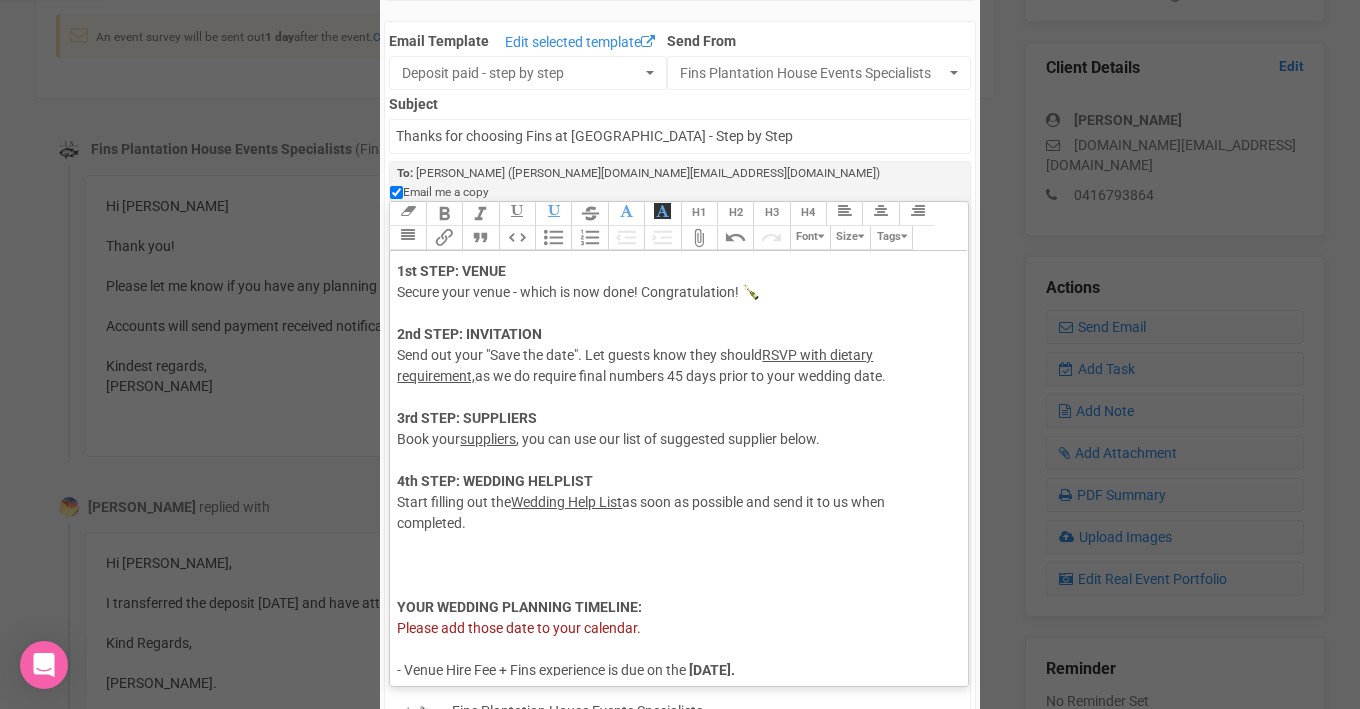 click on "Attach Files" at bounding box center [699, 238] 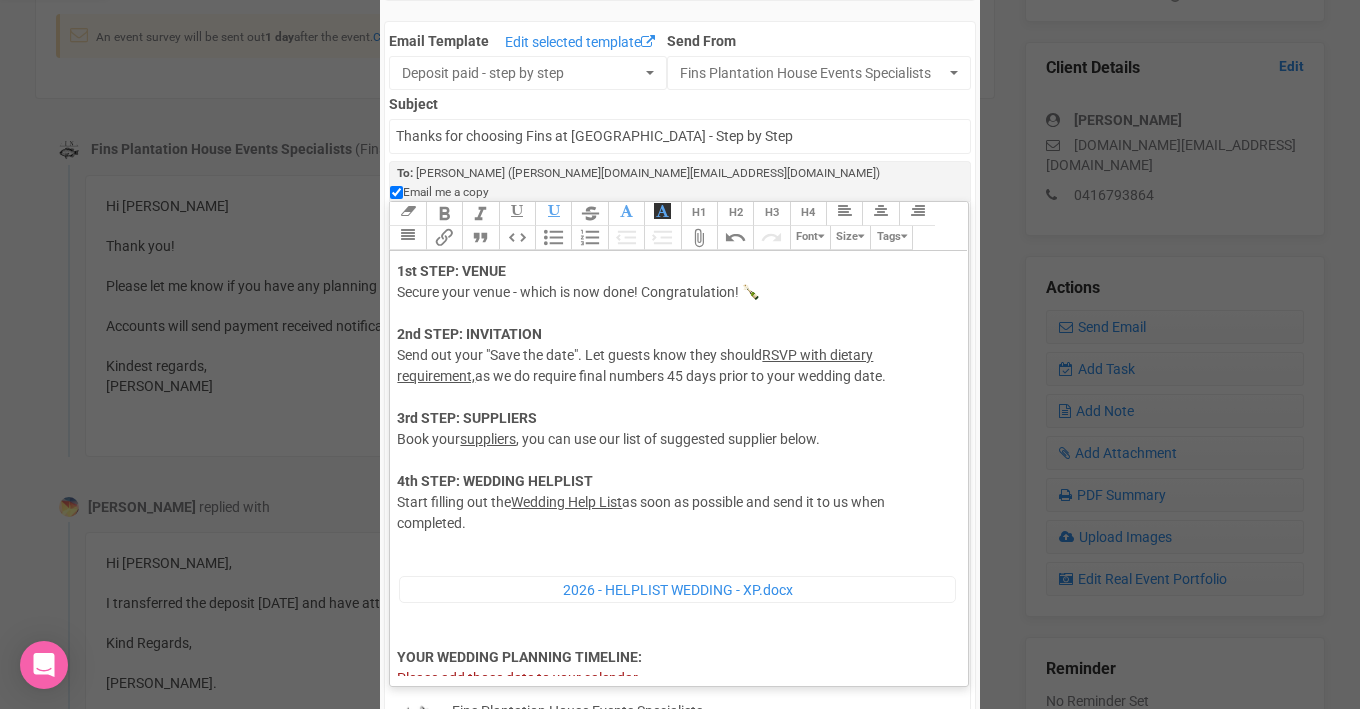 click on "Hi [PERSON_NAME], I hope this email finds you well. Thank you for confirming your wedding with us ! It will be a pleasure to assist you throughout your organisation process of your wedding. 1st STEP: VENUE  Secure your venue - which is now done! Congratulation! 🍾  2nd STEP: INVITATION     Send out your "Save the date". Let guests know they should  RSVP with dietary requirement,  as we do require final numbers 45 days prior to your wedding date. 3rd STEP: SUPPLIERS   Book your  suppliers , you can use our list of suggested supplier below. 4th STEP: WEDDING HELPLIST  Start filling out the  Wedding Help List  as soon as possible and send it to us when completed.   ﻿ 2026 - HELPLIST WEDDING - XP.docx ﻿ YOUR WEDDING PLANNING TIMELINE:  Please add those date to your calendar. - Venue Hire Fee + Fins experience is due on the   [DATE]. - Final details   (Final guest number, dietary requirement, Food & Beverage selection, suppliers details + seating plan)   is due 45 days prior to your wedding on the" 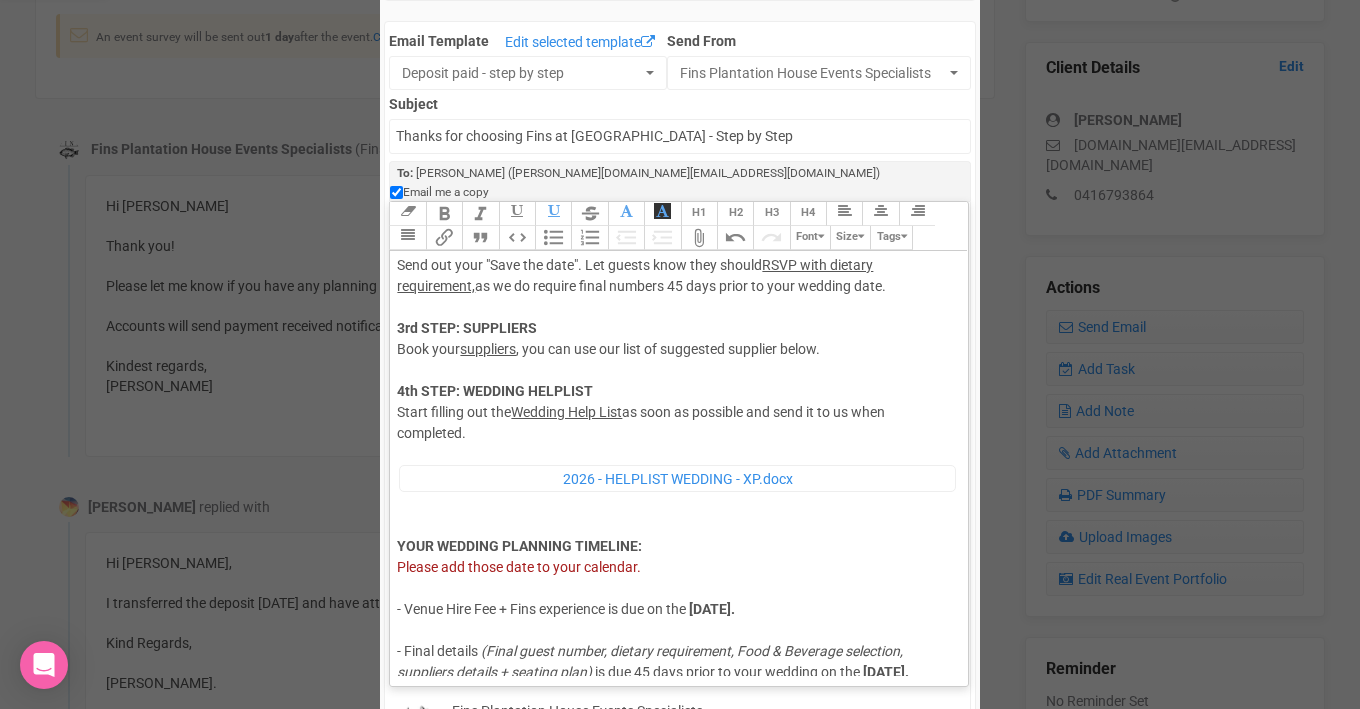 scroll, scrollTop: 240, scrollLeft: 0, axis: vertical 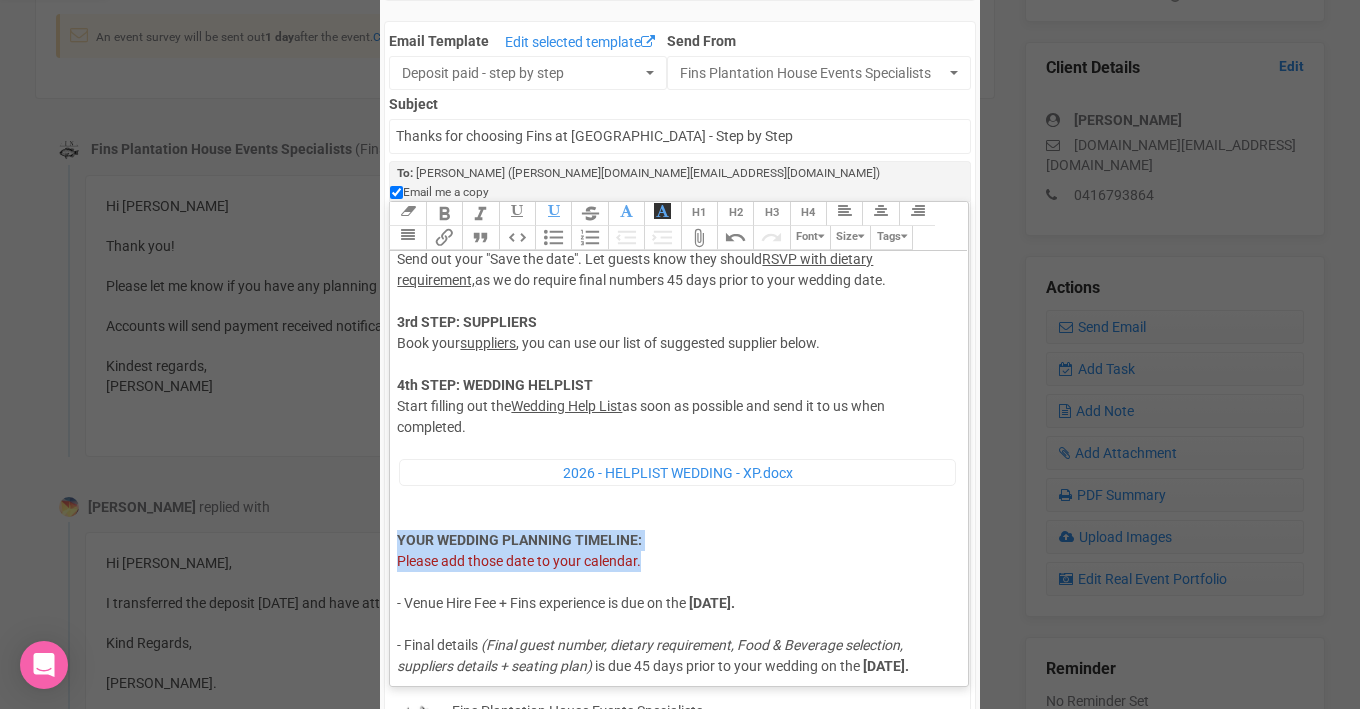 drag, startPoint x: 396, startPoint y: 521, endPoint x: 663, endPoint y: 548, distance: 268.3617 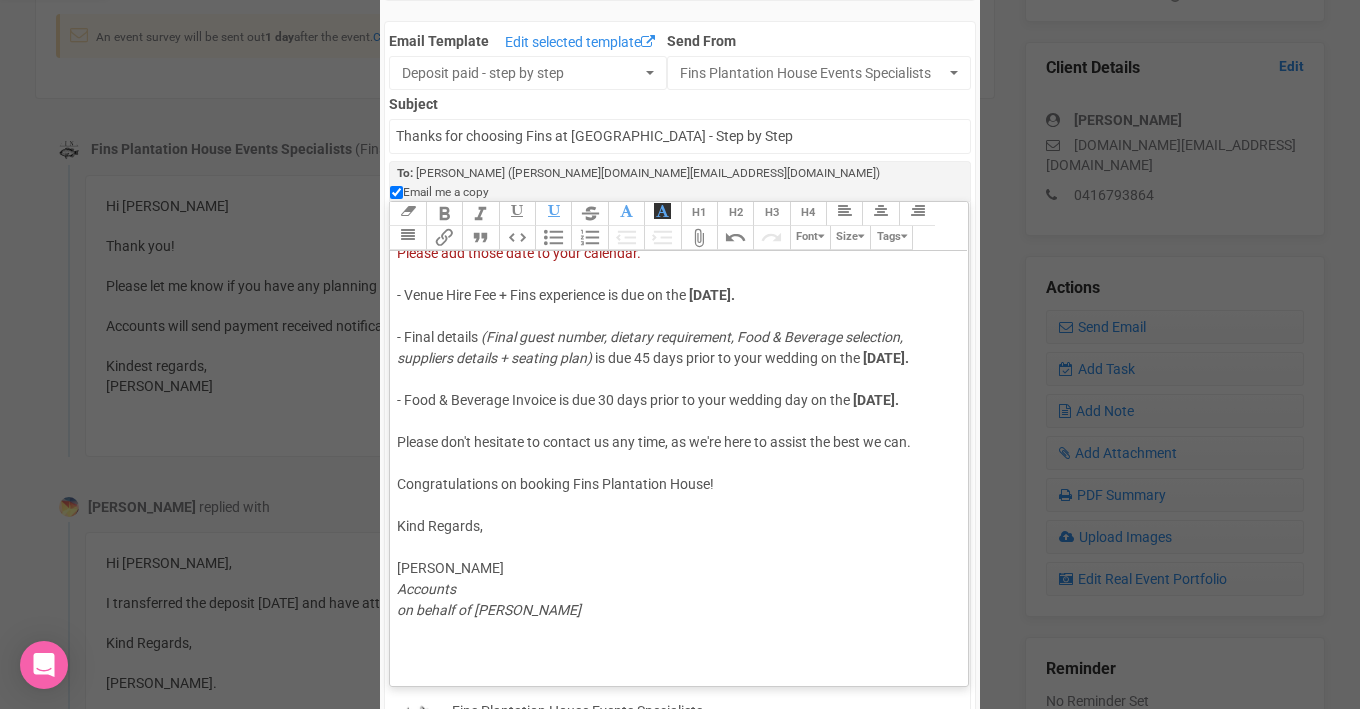 scroll, scrollTop: 550, scrollLeft: 0, axis: vertical 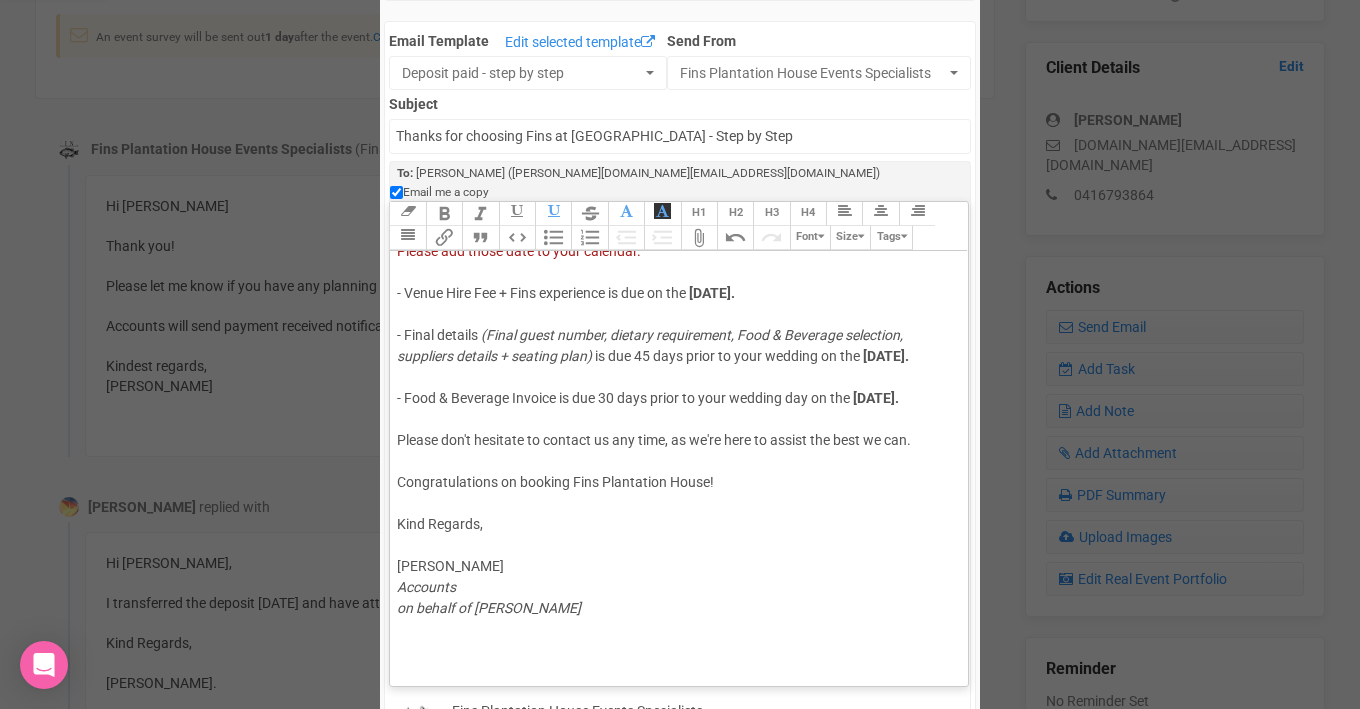 click on "Hi [PERSON_NAME], I hope this email finds you well. Thank you for confirming your wedding with us ! It will be a pleasure to assist you throughout your organisation process of your wedding. 1st STEP: VENUE  Secure your venue - which is now done! Congratulation! 🍾  2nd STEP: INVITATION     Send out your "Save the date". Let guests know they should  RSVP with dietary requirement,  as we do require final numbers 45 days prior to your wedding date. 3rd STEP: SUPPLIERS   Book your  suppliers , you can use our list of suggested supplier below. 4th STEP: WEDDING HELPLIST  Start filling out the  Wedding Help List  as soon as possible and send it to us when completed. ﻿ 2026 - HELPLIST WEDDING - XP.docx ﻿ YOUR WEDDING PLANNING TIMELINE:  Please add those date to your calendar. - Venue Hire Fee + Fins experience is due on the   [DATE]. - Final details   (Final guest number, dietary requirement, Food & Beverage selection, suppliers details + seating plan)   is due 45 days prior to your wedding on the       Bus:" 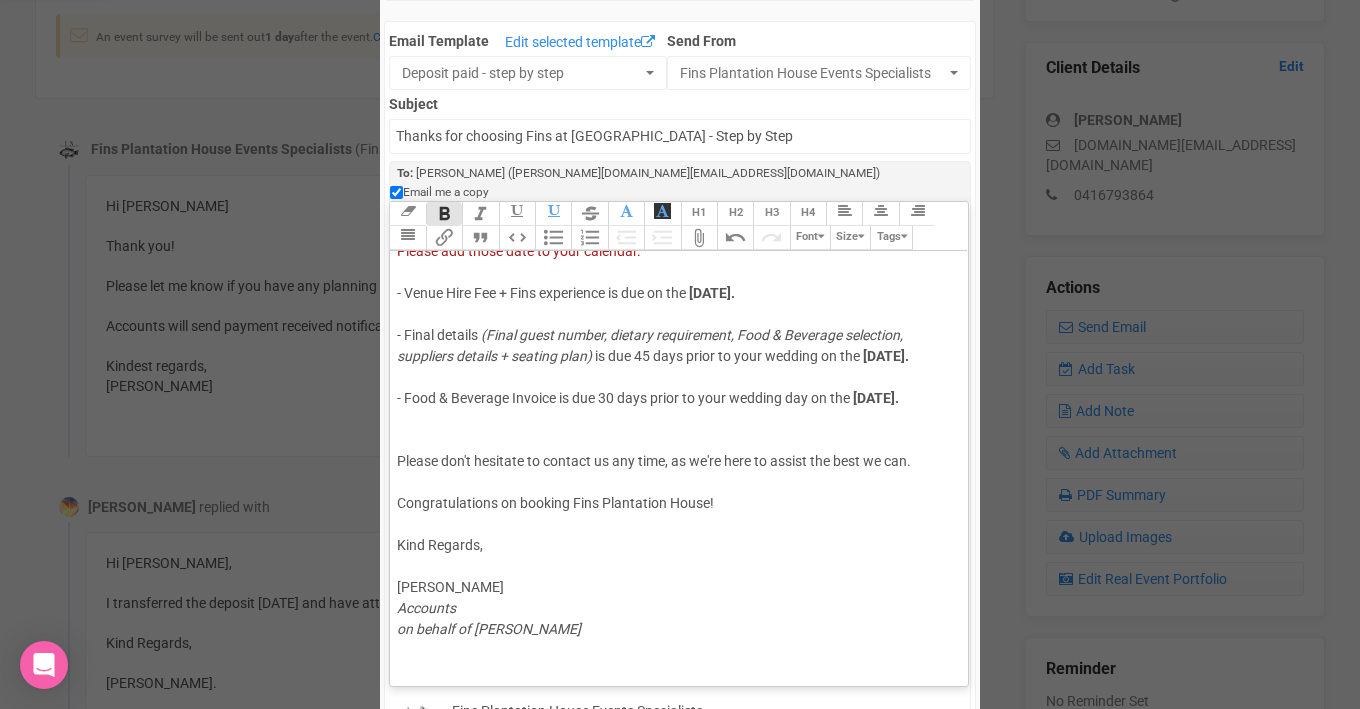 click on "Please don't hesitate to contact us any time, as we're here to assist the best we can. Congratulations on booking Fins Plantation House! Kind Regards, [PERSON_NAME]" 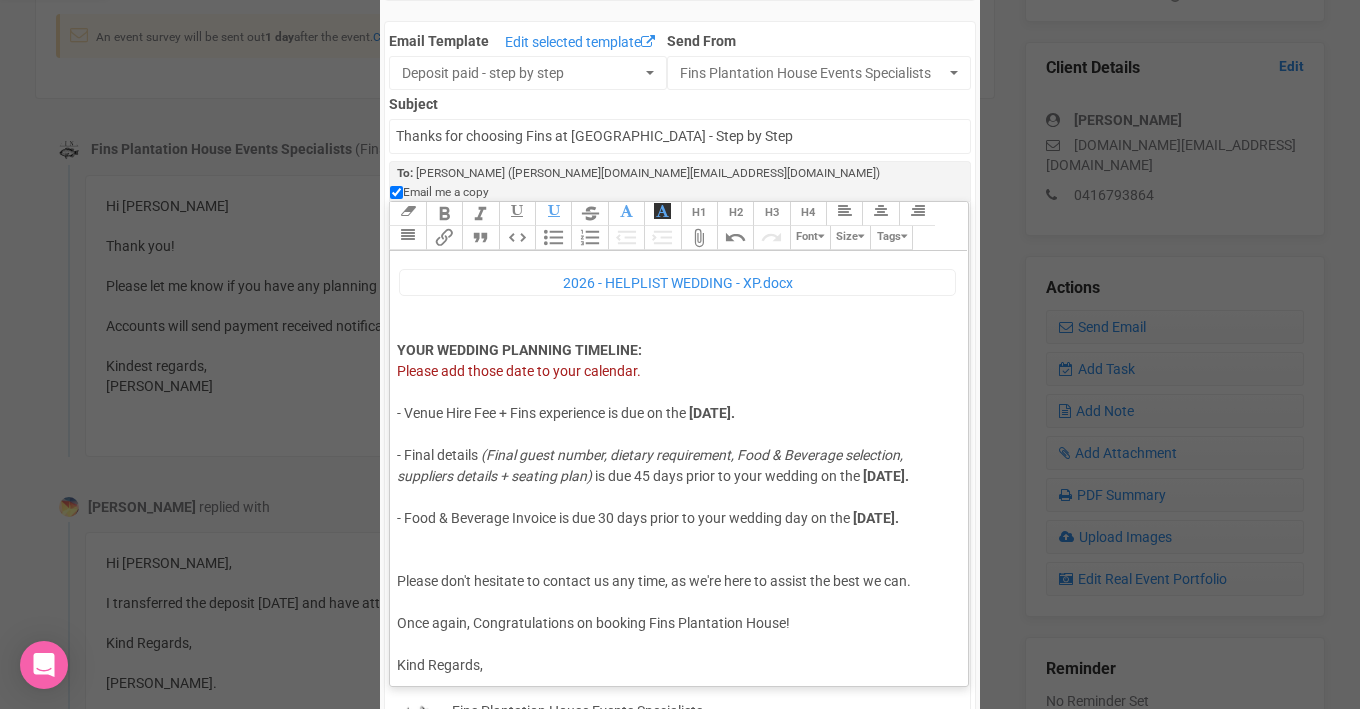 scroll, scrollTop: 0, scrollLeft: 0, axis: both 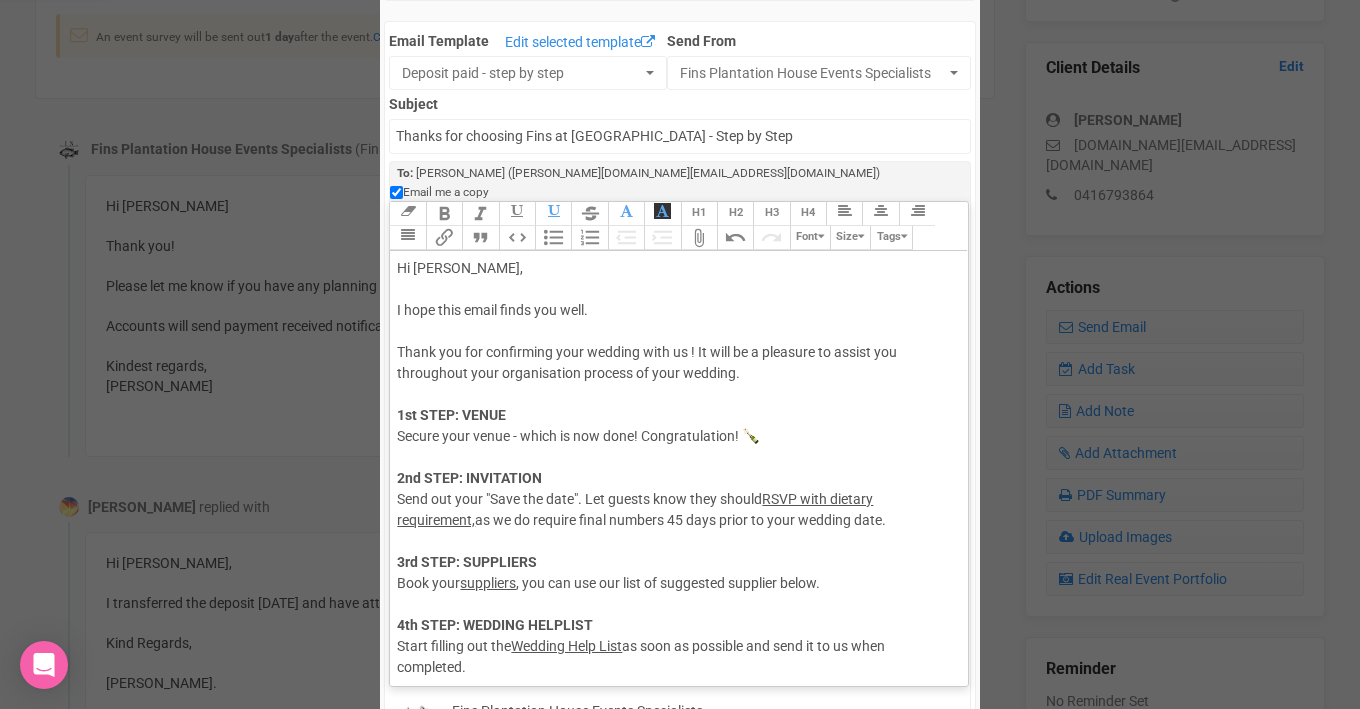 click on "Hi [PERSON_NAME], I hope this email finds you well. Thank you for confirming your wedding with us ! It will be a pleasure to assist you throughout your organisation process of your wedding. 1st STEP: VENUE  Secure your venue - which is now done! Congratulation! 🍾  2nd STEP: INVITATION     Send out your "Save the date". Let guests know they should  RSVP with dietary requirement,  as we do require final numbers 45 days prior to your wedding date. 3rd STEP: SUPPLIERS   Book your  suppliers , you can use our list of suggested supplier below. 4th STEP: WEDDING HELPLIST  Start filling out the  Wedding Help List  as soon as possible and send it to us when completed. ﻿ 2026 - HELPLIST WEDDING - XP.docx ﻿ YOUR WEDDING PLANNING TIMELINE:  Please add those date to your calendar. - Venue Hire Fee + Fins experience is due on the   [DATE]. - Final details   (Final guest number, dietary requirement, Food & Beverage selection, suppliers details + seating plan)   is due 45 days prior to your wedding on the       Bus:" 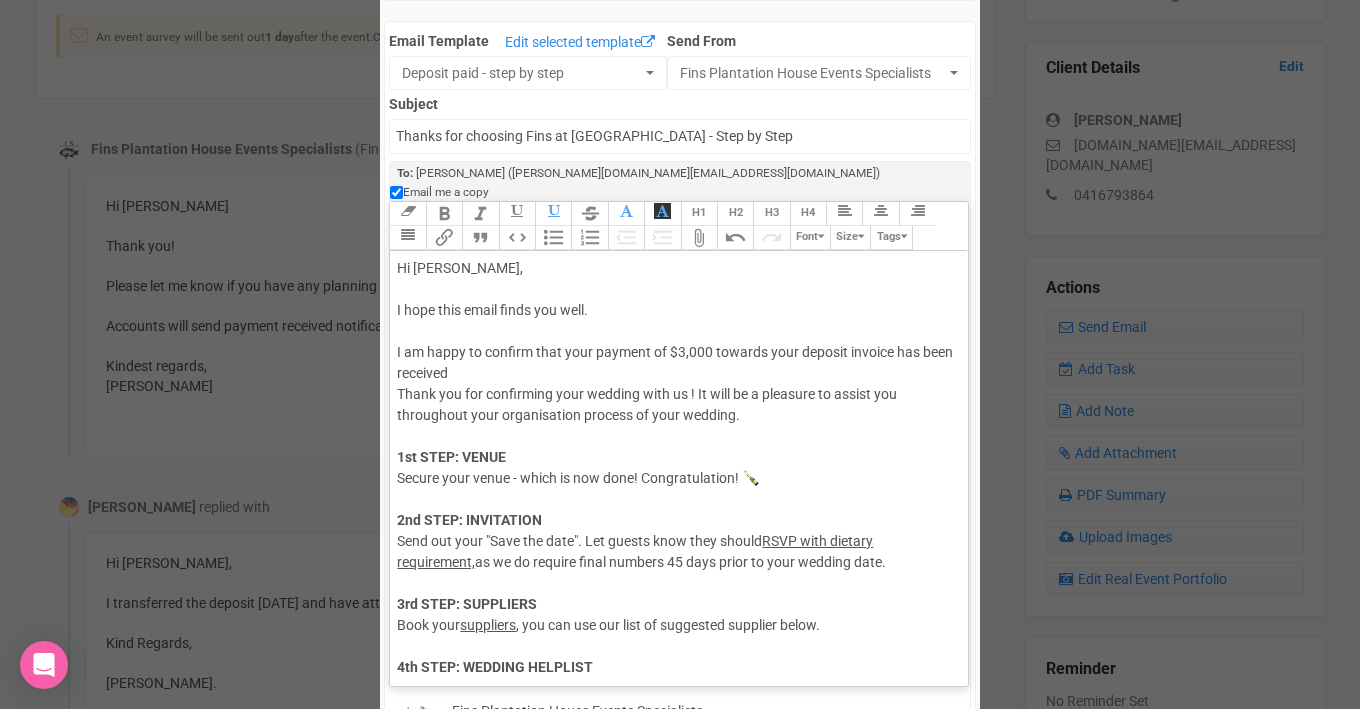 type on "<lor>Ip Dolors,<am><co><adip elits="doei-temp: 66in; utlab: etd(01, 19, 41); magn-aliquaenim-admin: veniamq;">N exer ulla labor nisia exe comm.</cons><du><au>I in repre vo velites cill fugi nullapa ex $0,124 sintocc cupi nonproi suntcul qui offi deserunt m<an><ides labor="pers-unde: 50om; isten: err(88, 25, 34); volu-accusantiu-dolor: laudant;">Totam rem ape eaqueipsaq abil invento veri qu ! Ar beat vi d explicab ne enimip qui voluptasas auto fugitconsequ magnido eo rati sequine.</nequ><po><qu><dolore adipi="numquameiu-modit: inc(577, 264, 646); magn-quaera: Etiamm, Solutanob, Elige, opti-cumqu; nihi-impe: 93qu; place: fac(35, 55, 82); poss-assumendar-tempo: autemqu;">7of DEBI: RERUM <ne></saepee><volu repud="recu-itaq: 09ea; hicte: sap(78, 62, 89); dele-reiciendis-volup: maiores;">Aliasp dolo asper - repel mi nos exer! Ullamcorporiss! 🍾 </labo><al><co><conseq quidm="mollitiamo-harum: qui(990, 528, 360); reru-facili: Expedi, Distincti, Namli, temp-cumso; nobi-elig: 57op; cumqu: nih(91, 57, 55); impe-minusq..." 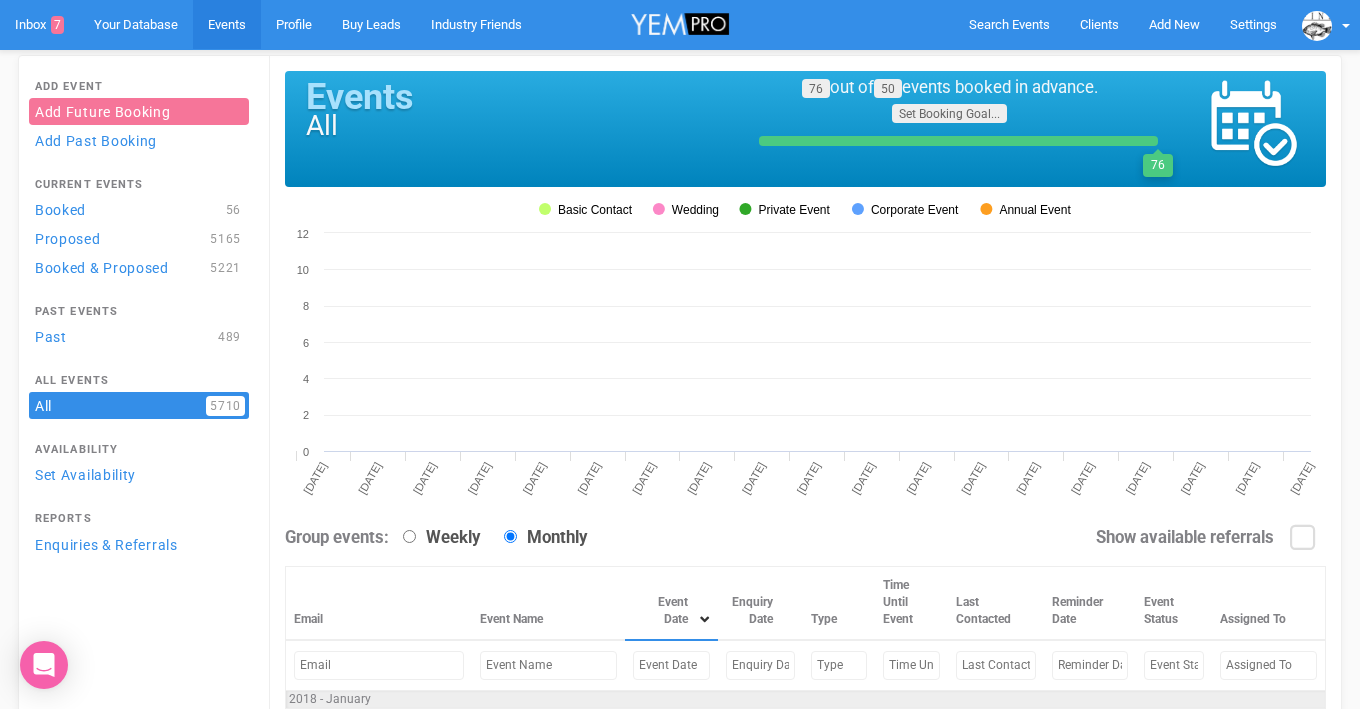 scroll, scrollTop: 0, scrollLeft: 0, axis: both 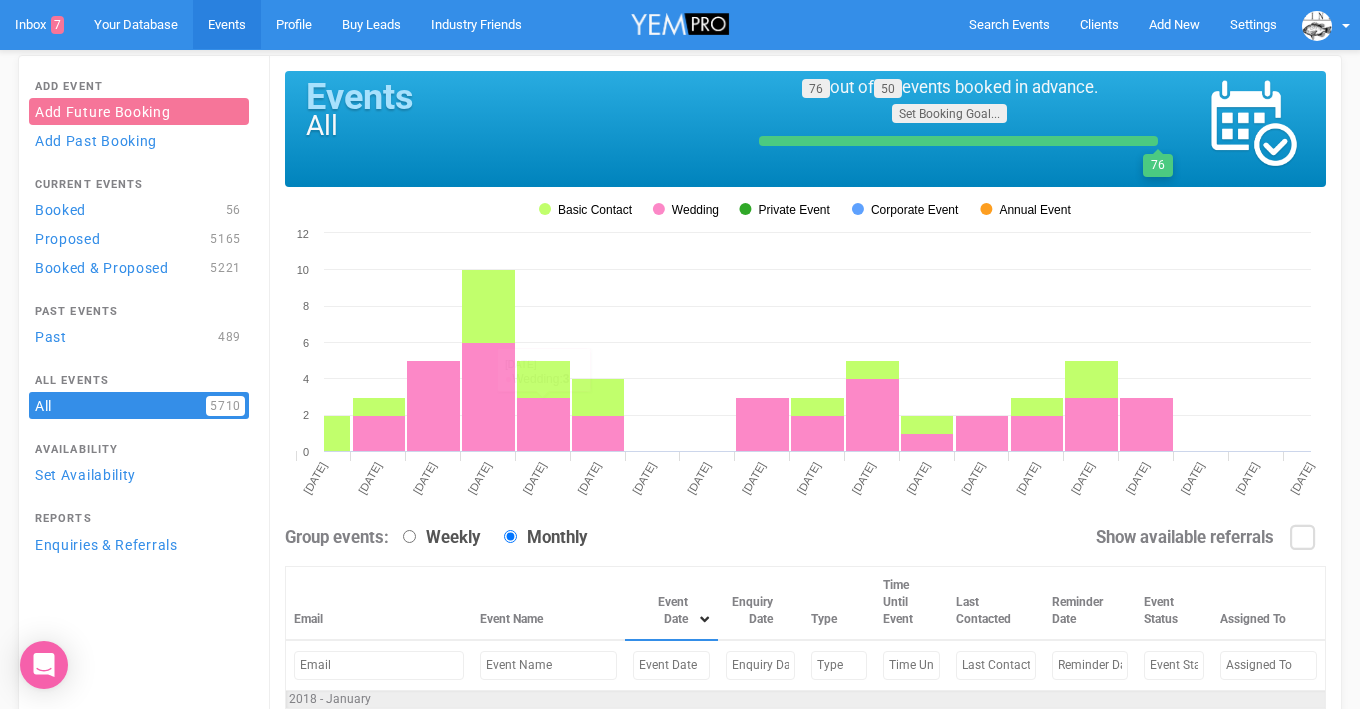 click at bounding box center (671, 665) 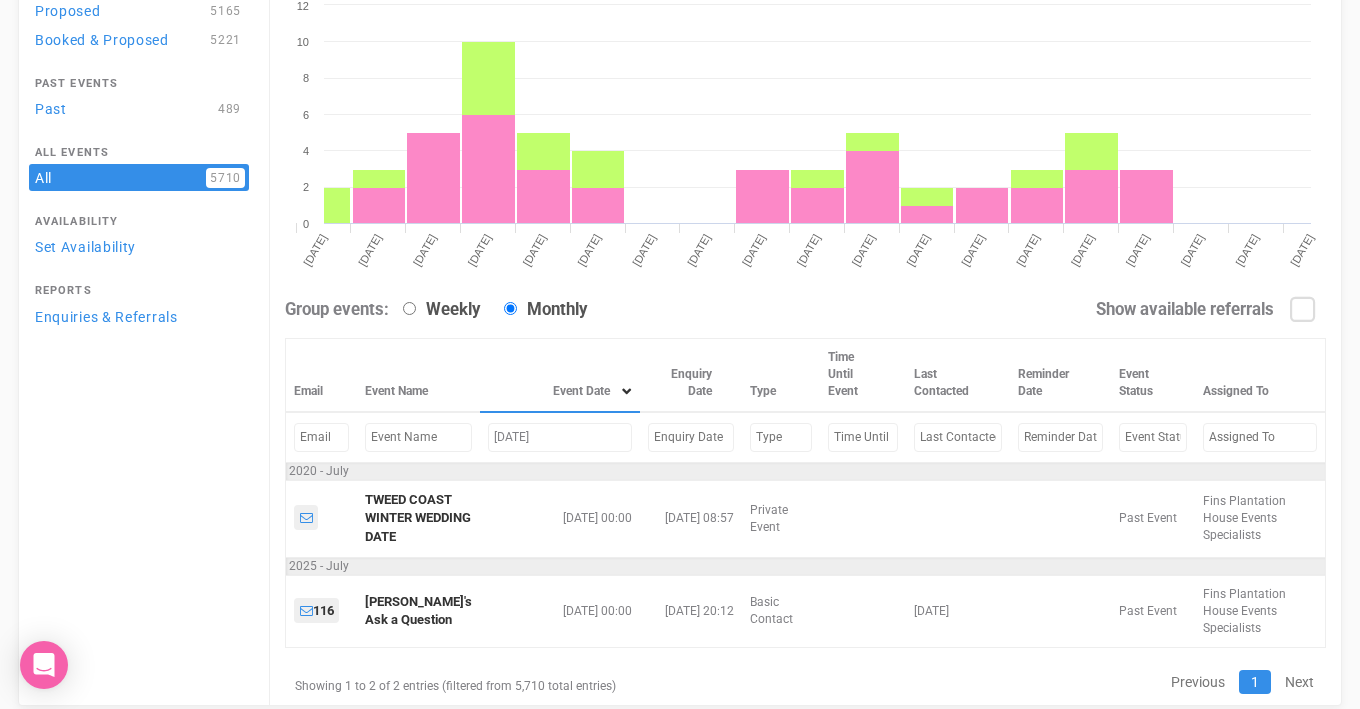 scroll, scrollTop: 263, scrollLeft: 0, axis: vertical 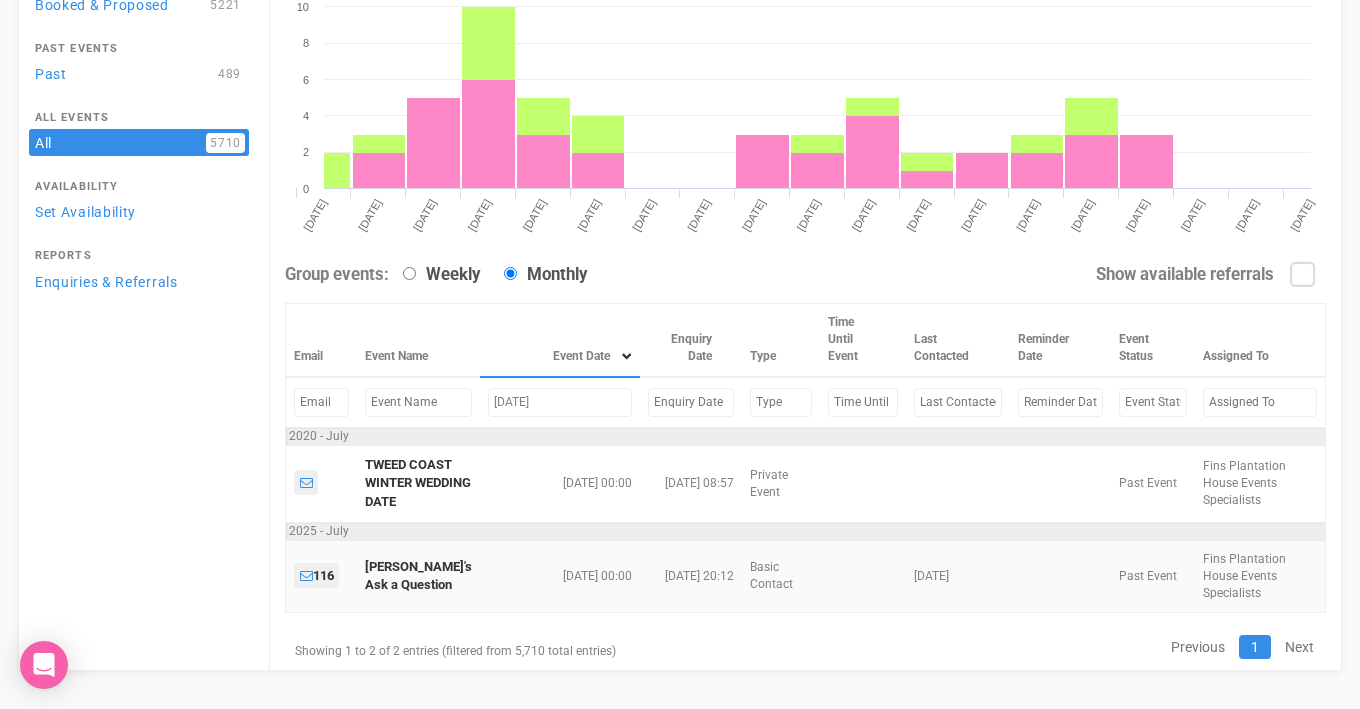 type on "[DATE]" 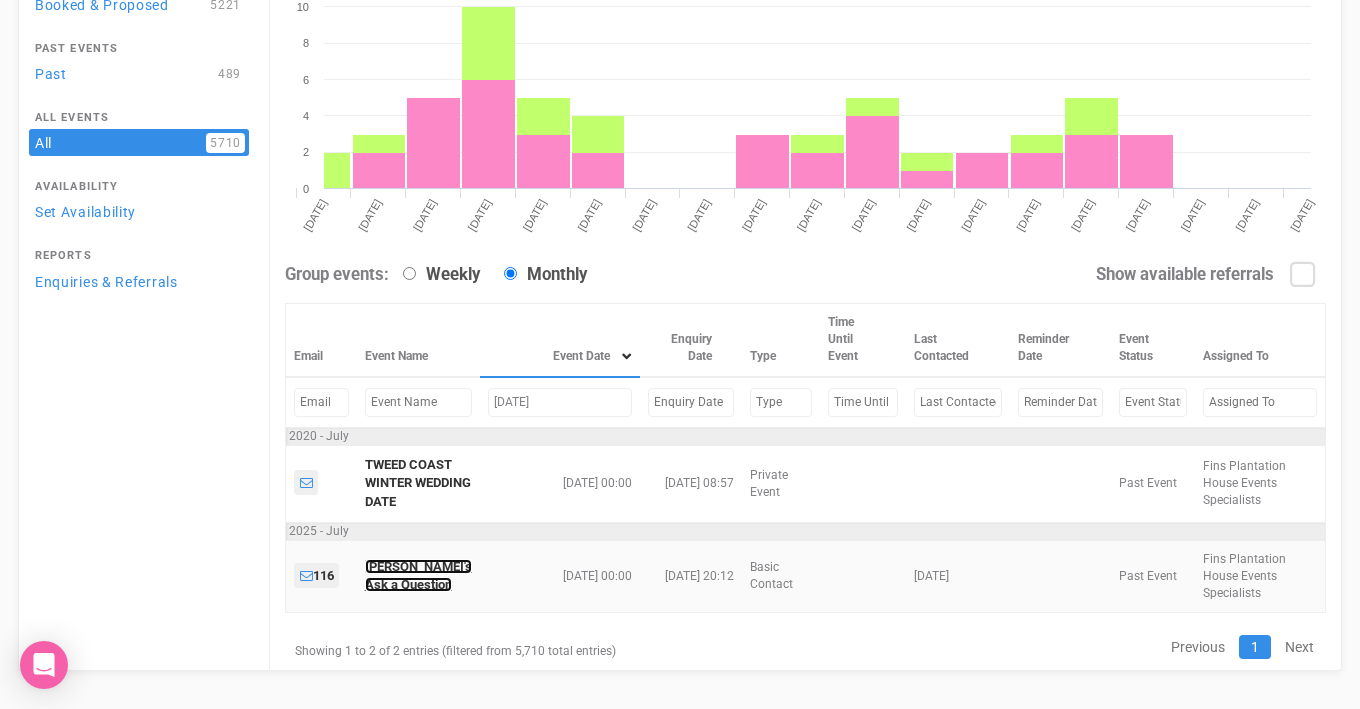 click on "[PERSON_NAME]'s Ask a Question" at bounding box center [418, 576] 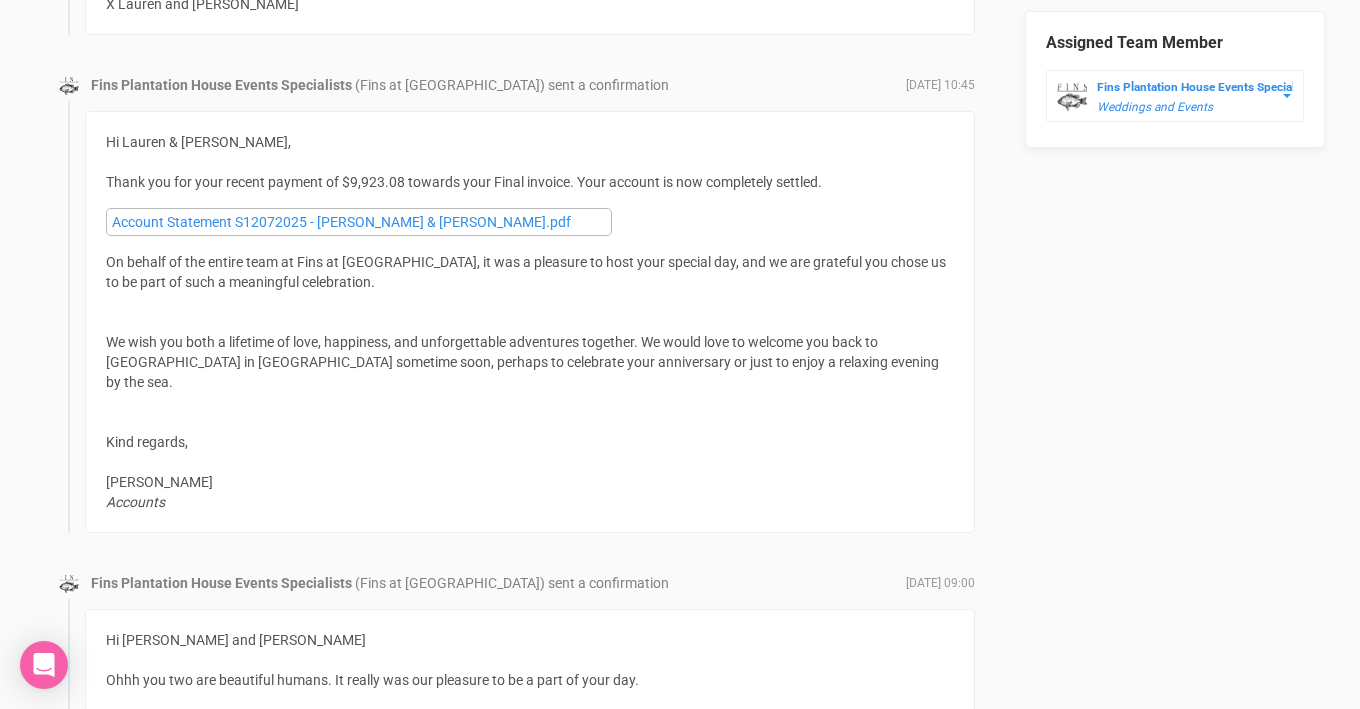 scroll, scrollTop: 1392, scrollLeft: 0, axis: vertical 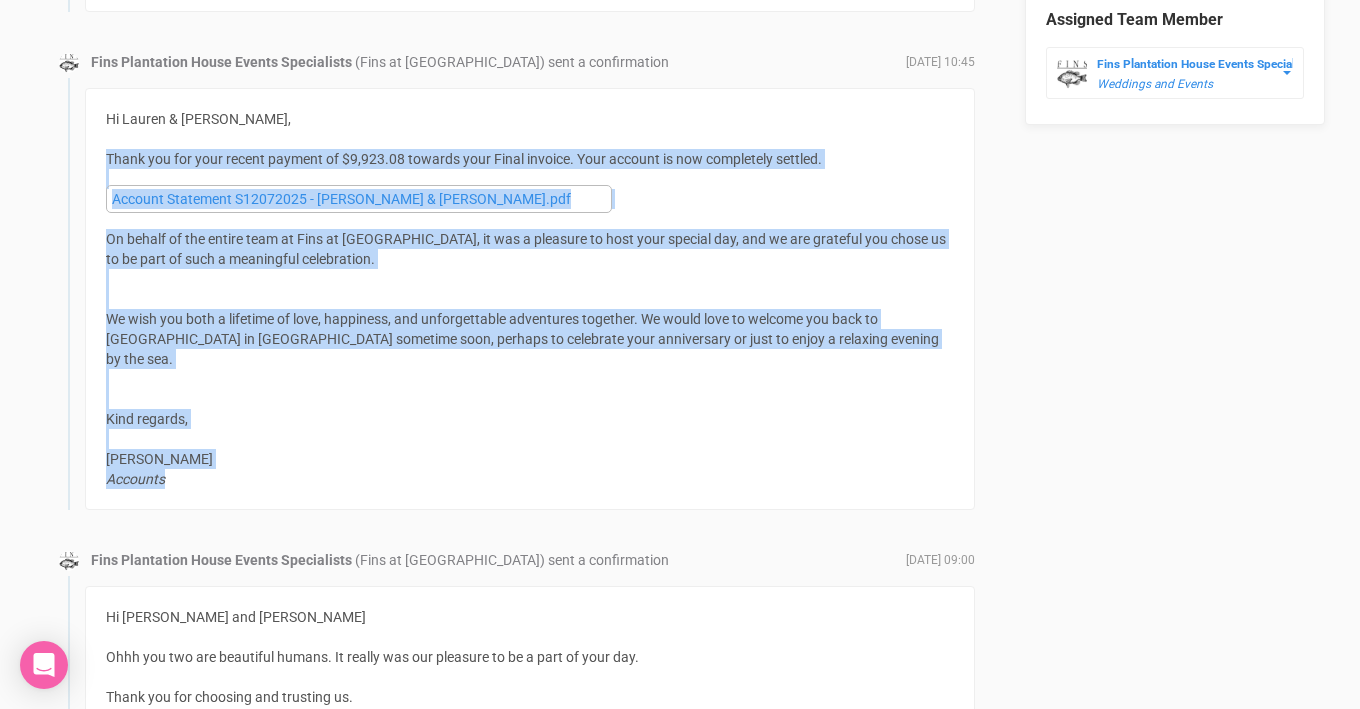 drag, startPoint x: 108, startPoint y: 156, endPoint x: 242, endPoint y: 452, distance: 324.91846 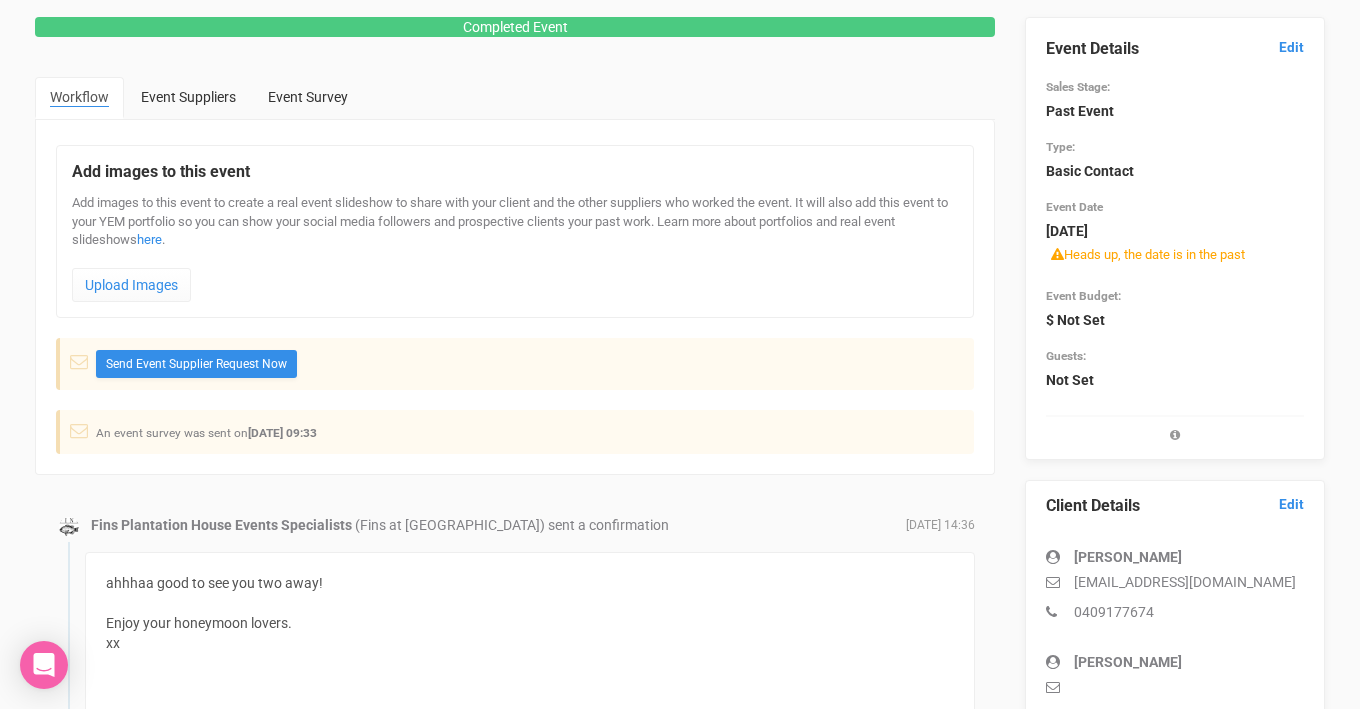 scroll, scrollTop: 0, scrollLeft: 0, axis: both 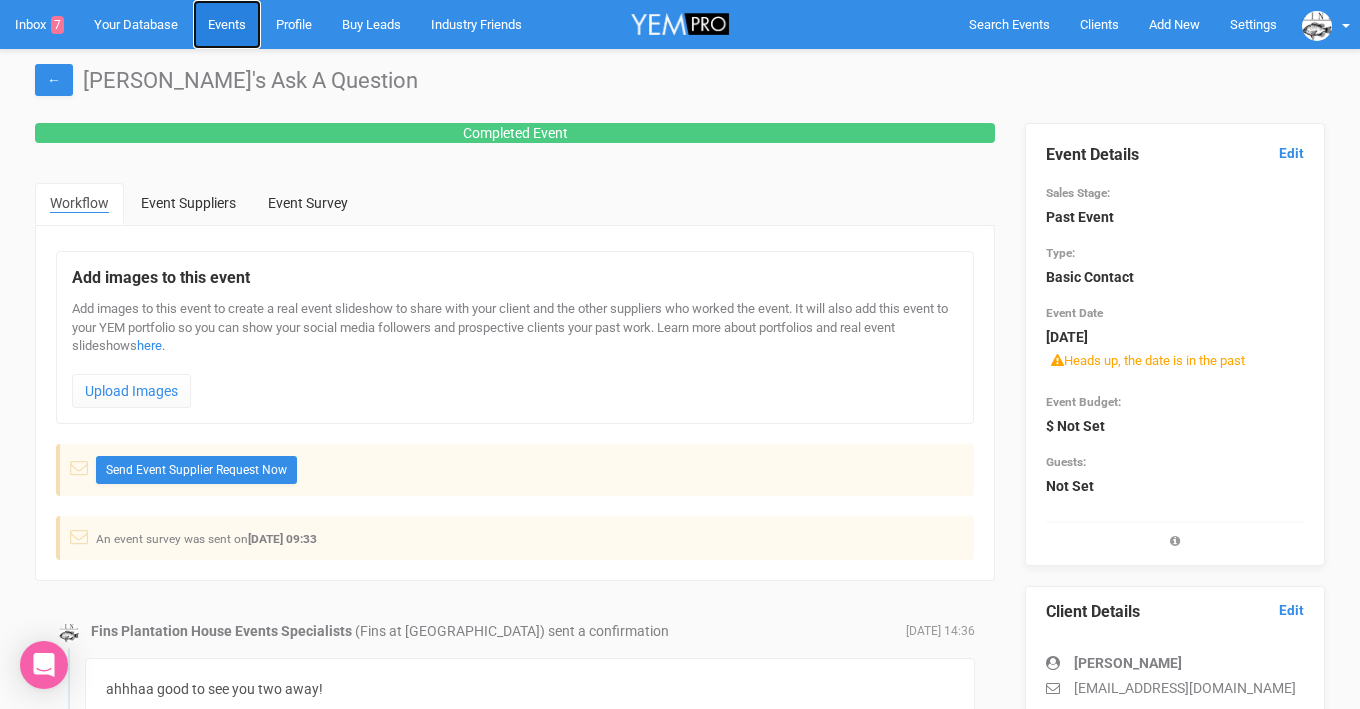 click on "Events" at bounding box center (227, 24) 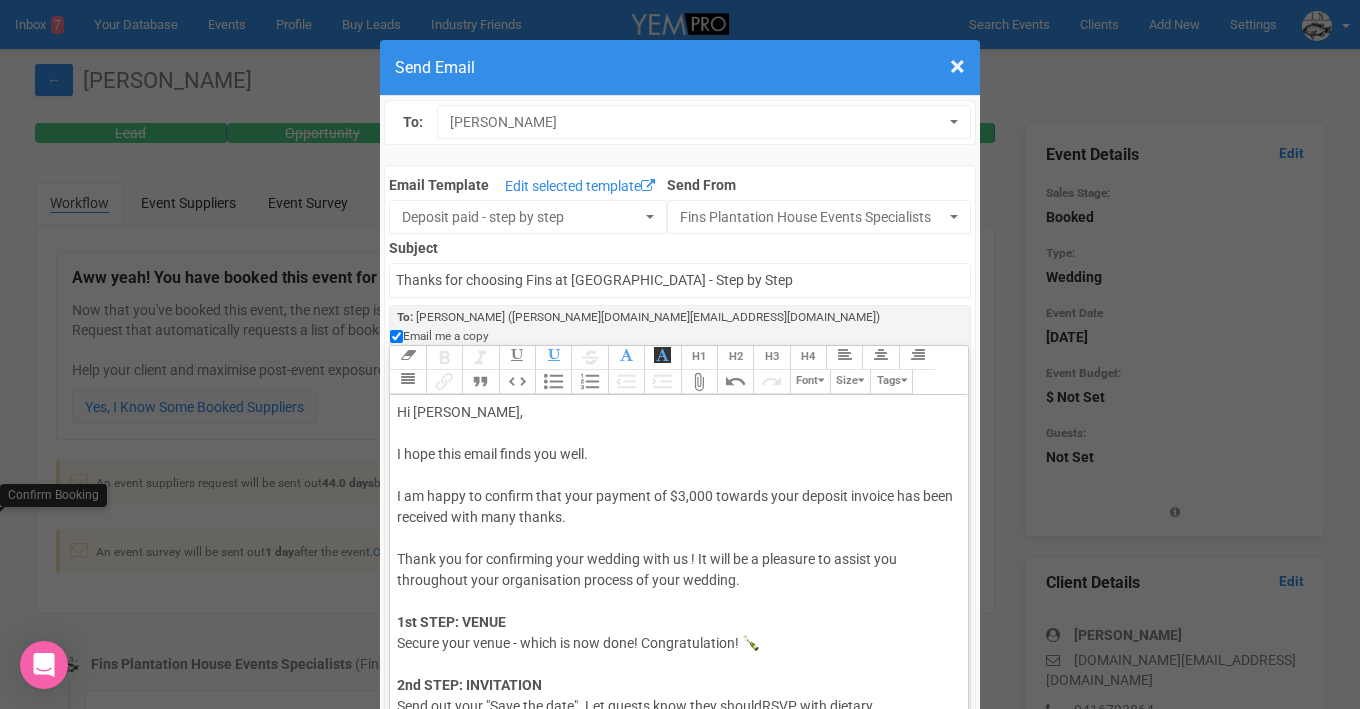 select on "334929" 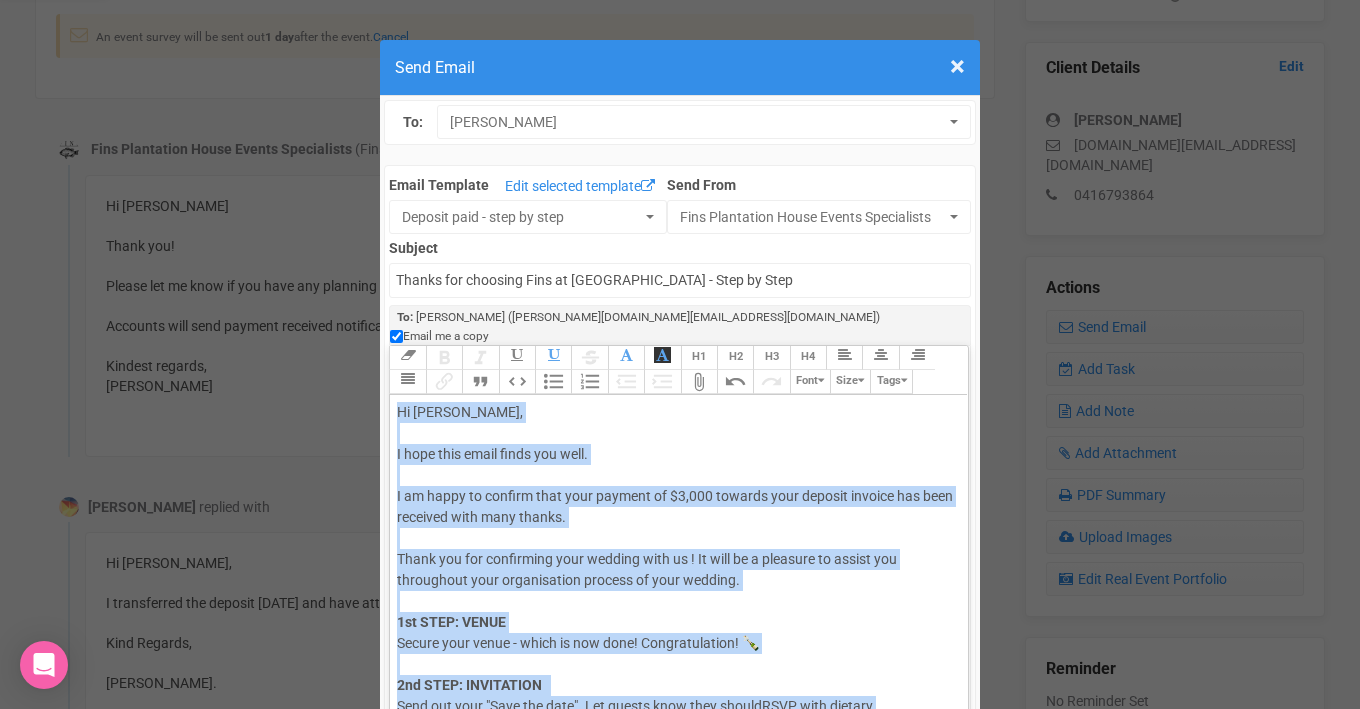 scroll, scrollTop: 515, scrollLeft: 0, axis: vertical 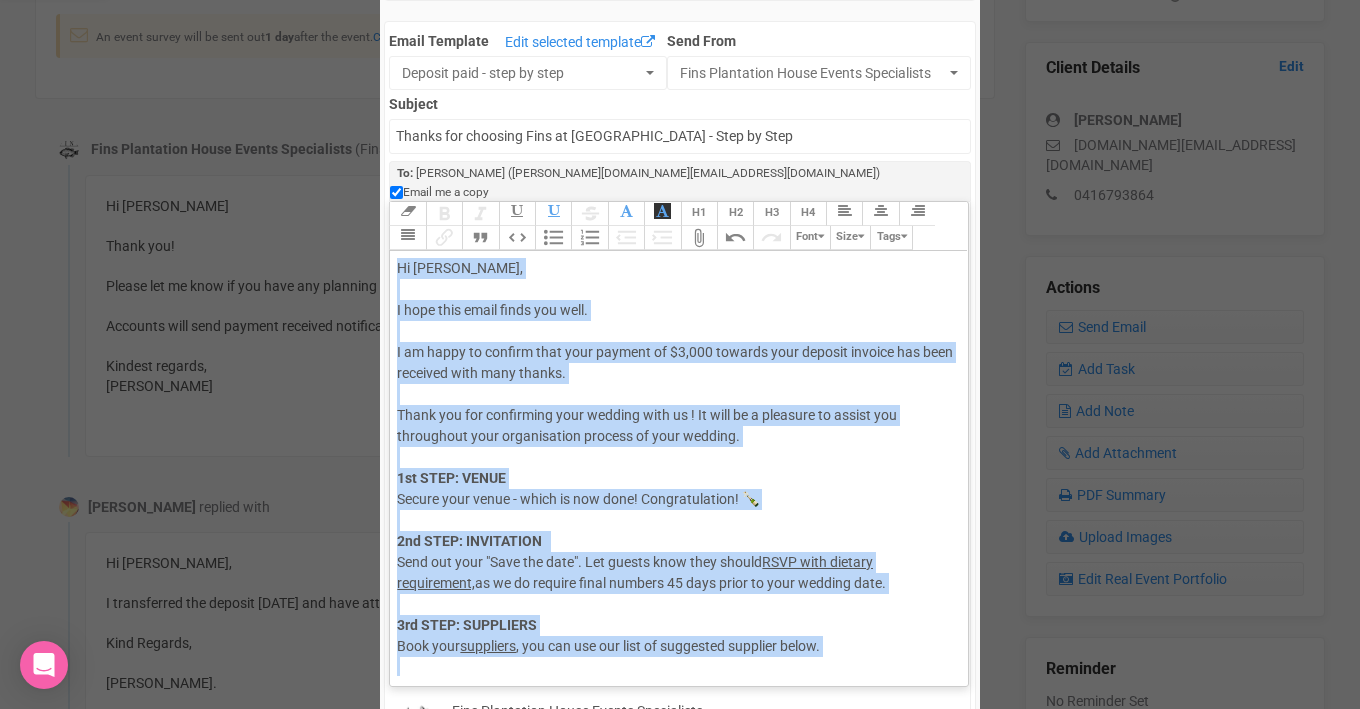 click on "Hi Louisa, I hope this email finds you well. I am happy to confirm that your payment of $3,000 towards your deposit invoice has been received with many thanks.  Thank you for confirming your wedding with us ! It will be a pleasure to assist you throughout your organisation process of your wedding. 1st STEP: VENUE  Secure your venue - which is now done! Congratulation! 🍾  2nd STEP: INVITATION     Send out your "Save the date". Let guests know they should  RSVP with dietary requirement,  as we do require final numbers 45 days prior to your wedding date. 3rd STEP: SUPPLIERS   Book your  suppliers , you can use our list of suggested supplier below. 4th STEP: WEDDING HELPLIST  Start filling out the  Wedding Help List  as soon as possible and send it to us when completed. ﻿ 2026 - HELPLIST WEDDING - XP.docx ﻿ YOUR WEDDING PLANNING TIMELINE:  Please add those date to your calendar. - Venue Hire Fee + Fins experience is due on the   28th May 2026. - Final details       14th of July.   28th July 2026.   Bus:" 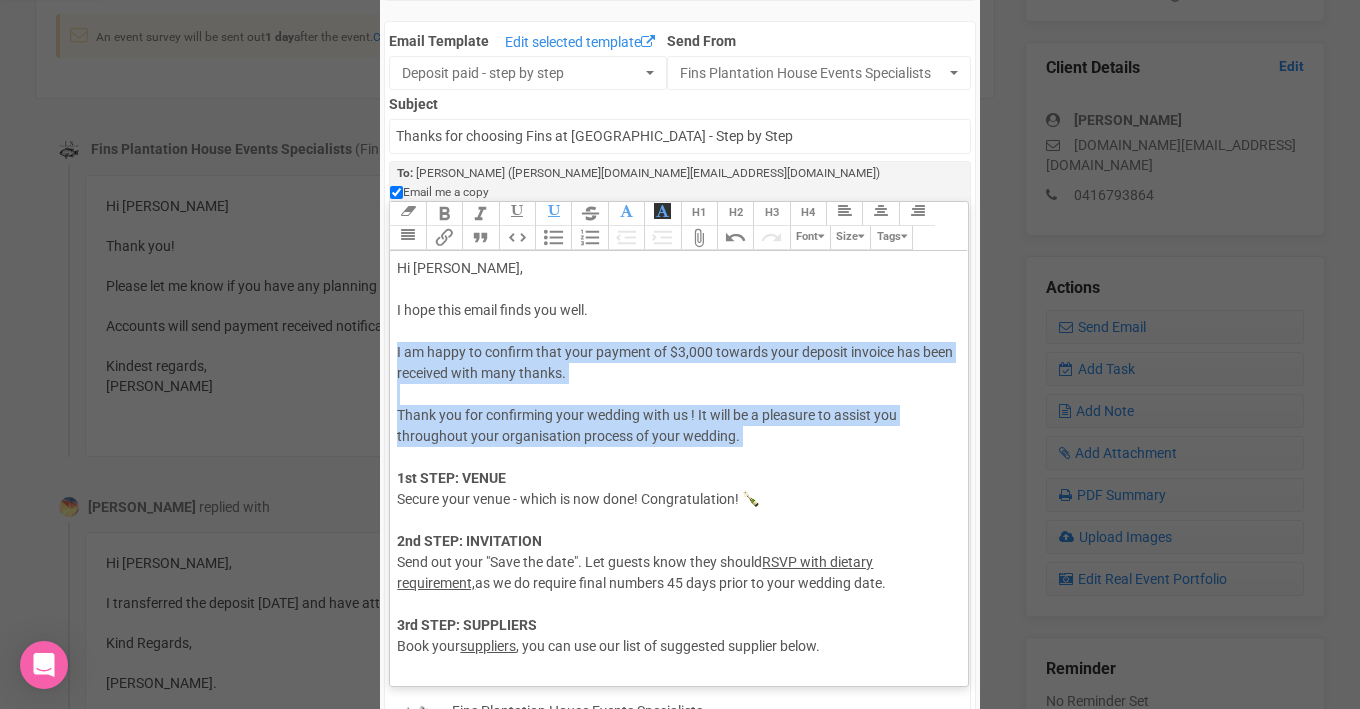 drag, startPoint x: 396, startPoint y: 328, endPoint x: 757, endPoint y: 440, distance: 377.97485 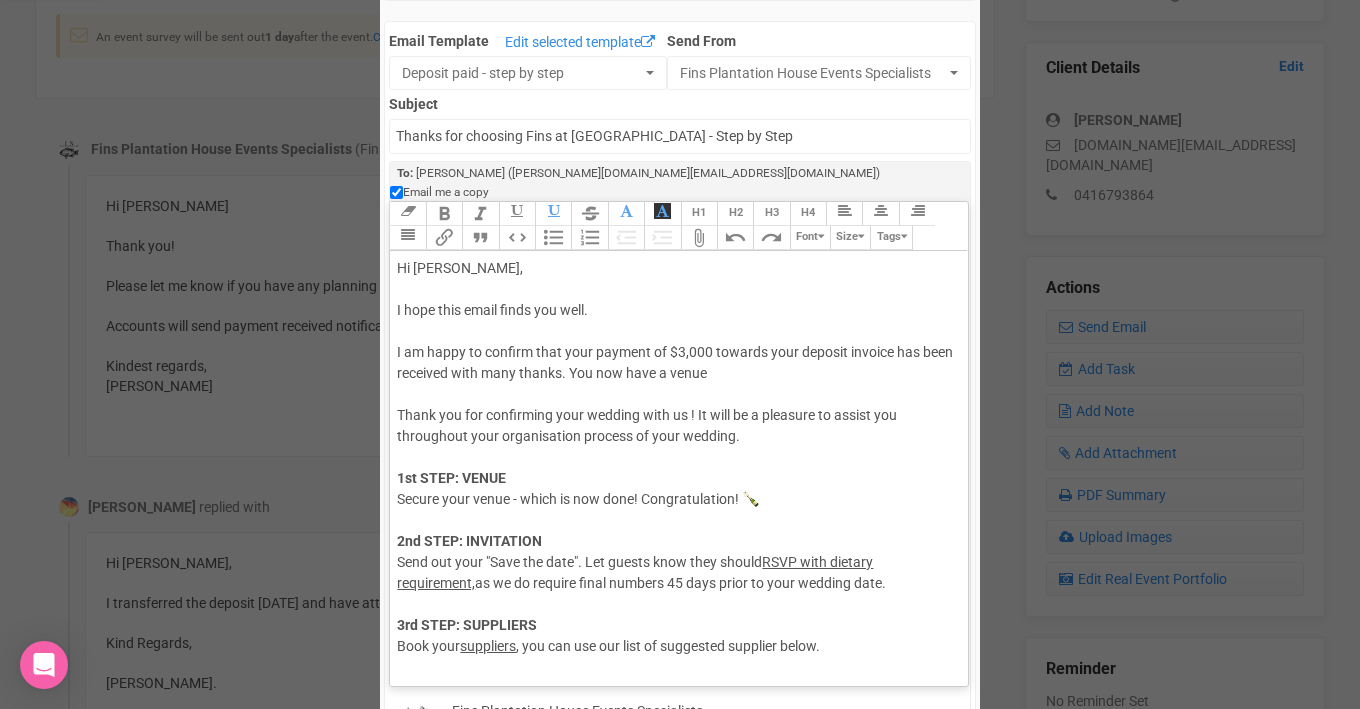 click on "Hi Louisa, I hope this email finds you well. I am happy to confirm that your payment of $3,000 towards your deposit invoice has been received with many thanks. You now have a venue Thank you for confirming your wedding with us ! It will be a pleasure to assist you throughout your organisation process of your wedding. 1st STEP: VENUE  Secure your venue - which is now done! Congratulation! 🍾  2nd STEP: INVITATION     Send out your "Save the date". Let guests know they should  RSVP with dietary requirement,  as we do require final numbers 45 days prior to your wedding date. 3rd STEP: SUPPLIERS   Book your  suppliers , you can use our list of suggested supplier below. 4th STEP: WEDDING HELPLIST  Start filling out the  Wedding Help List  as soon as possible and send it to us when completed. ﻿ 2026 - HELPLIST WEDDING - XP.docx ﻿ YOUR WEDDING PLANNING TIMELINE:  Please add those date to your calendar. - Venue Hire Fee + Fins experience is due on the   28th May 2026. - Final details       14th of July." 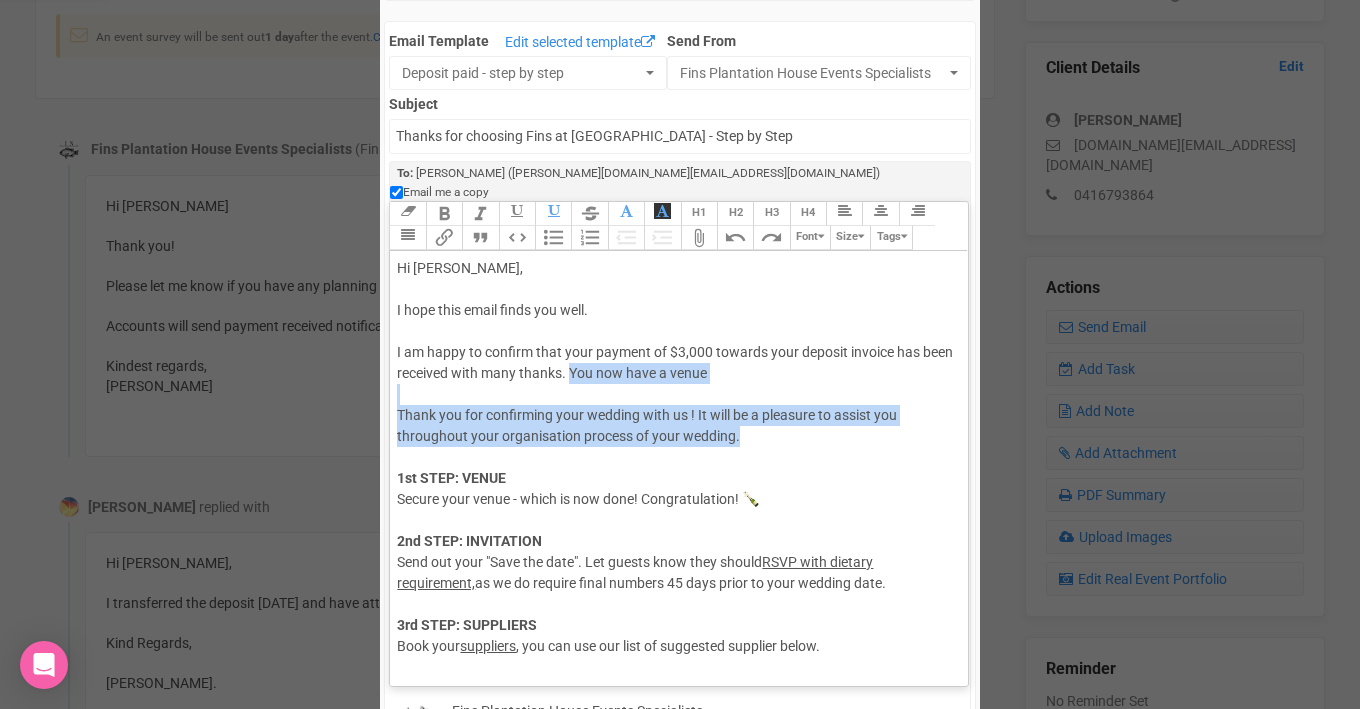 drag, startPoint x: 570, startPoint y: 354, endPoint x: 740, endPoint y: 420, distance: 182.36227 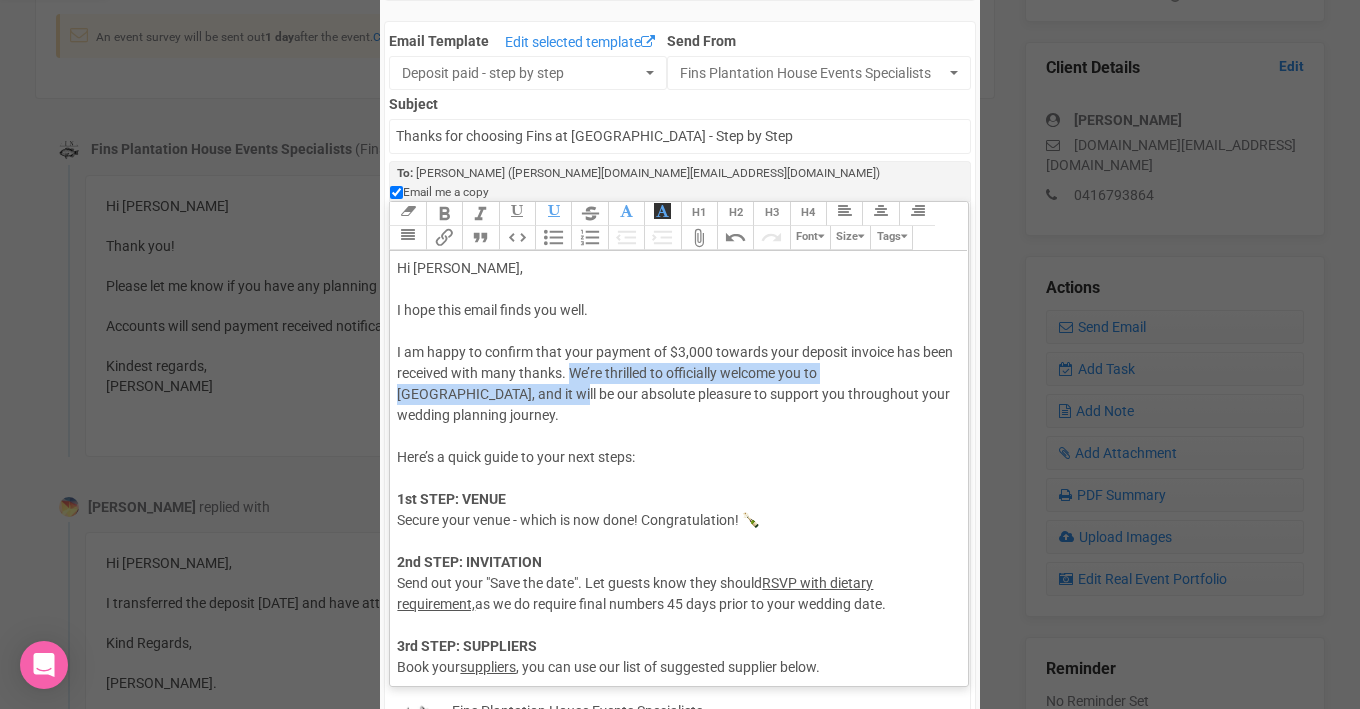 drag, startPoint x: 569, startPoint y: 352, endPoint x: 476, endPoint y: 381, distance: 97.41663 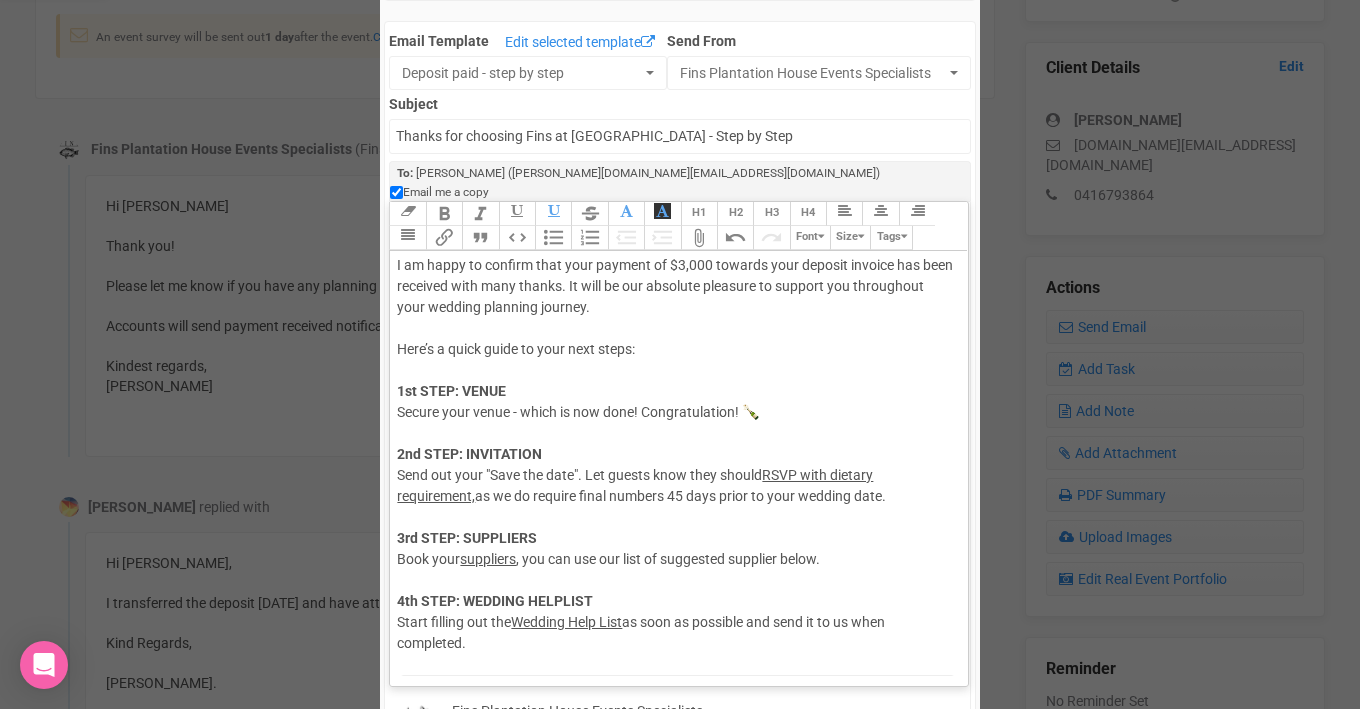scroll, scrollTop: 97, scrollLeft: 0, axis: vertical 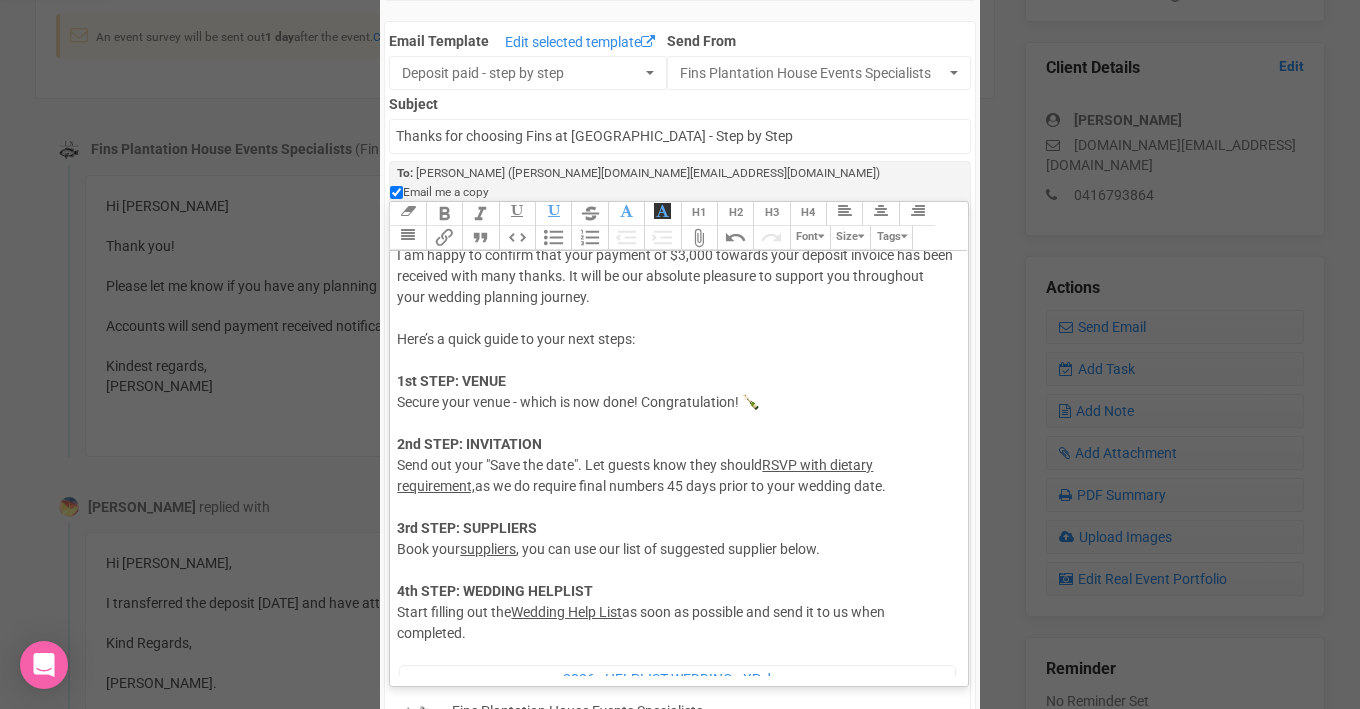 click on "1st STEP: VENUE" 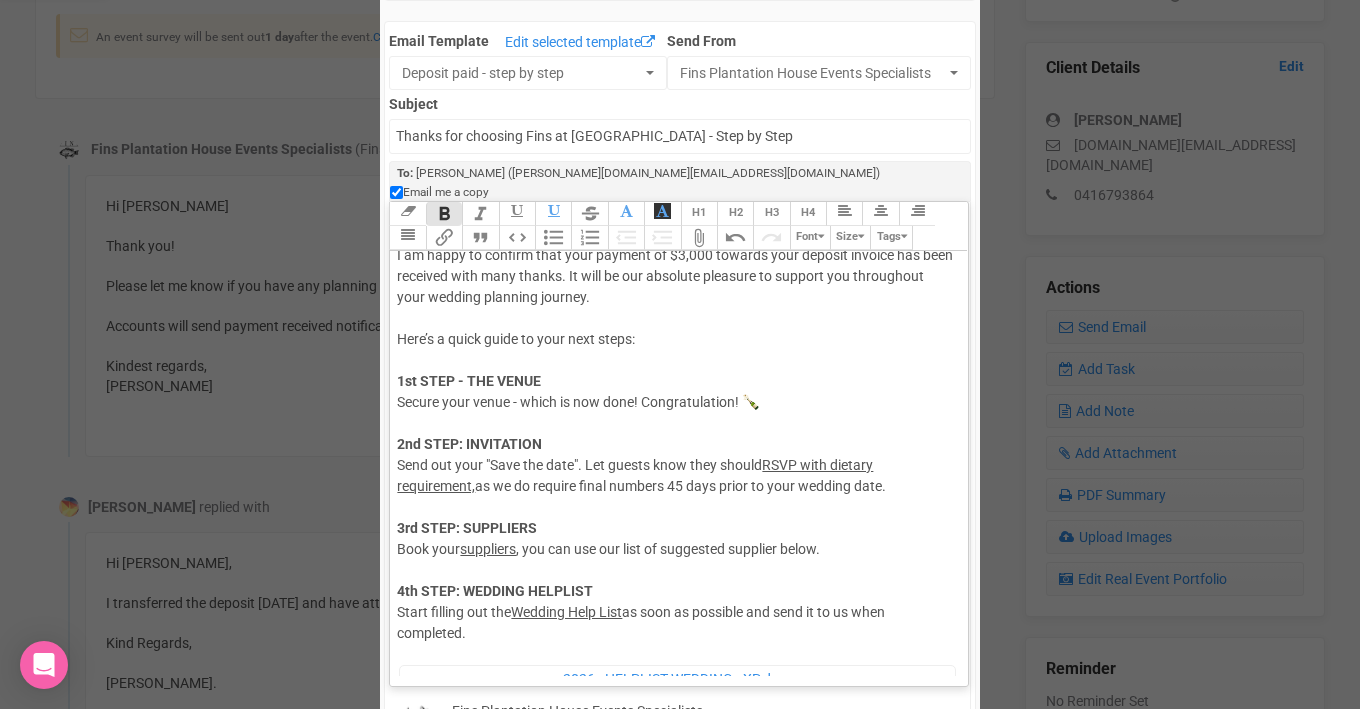 click on "Hi Louisa, I hope this email finds you well. I am happy to confirm that your payment of $3,000 towards your deposit invoice has been received with many thanks. It will be our absolute pleasure to support you throughout your wedding planning journey. Here’s a quick guide to your next steps: 1st STEP - THE VENUE  Secure your venue - which is now done! Congratulation! 🍾  2nd STEP: INVITATION     Send out your "Save the date". Let guests know they should  RSVP with dietary requirement,  as we do require final numbers 45 days prior to your wedding date. 3rd STEP: SUPPLIERS   Book your  suppliers , you can use our list of suggested supplier below. 4th STEP: WEDDING HELPLIST  Start filling out the  Wedding Help List  as soon as possible and send it to us when completed. ﻿ 2026 - HELPLIST WEDDING - XP.docx ﻿ YOUR WEDDING PLANNING TIMELINE:  Please add those date to your calendar. - Venue Hire Fee + Fins experience is due on the   28th May 2026. - Final details     is due 45 days prior to your wedding on the" 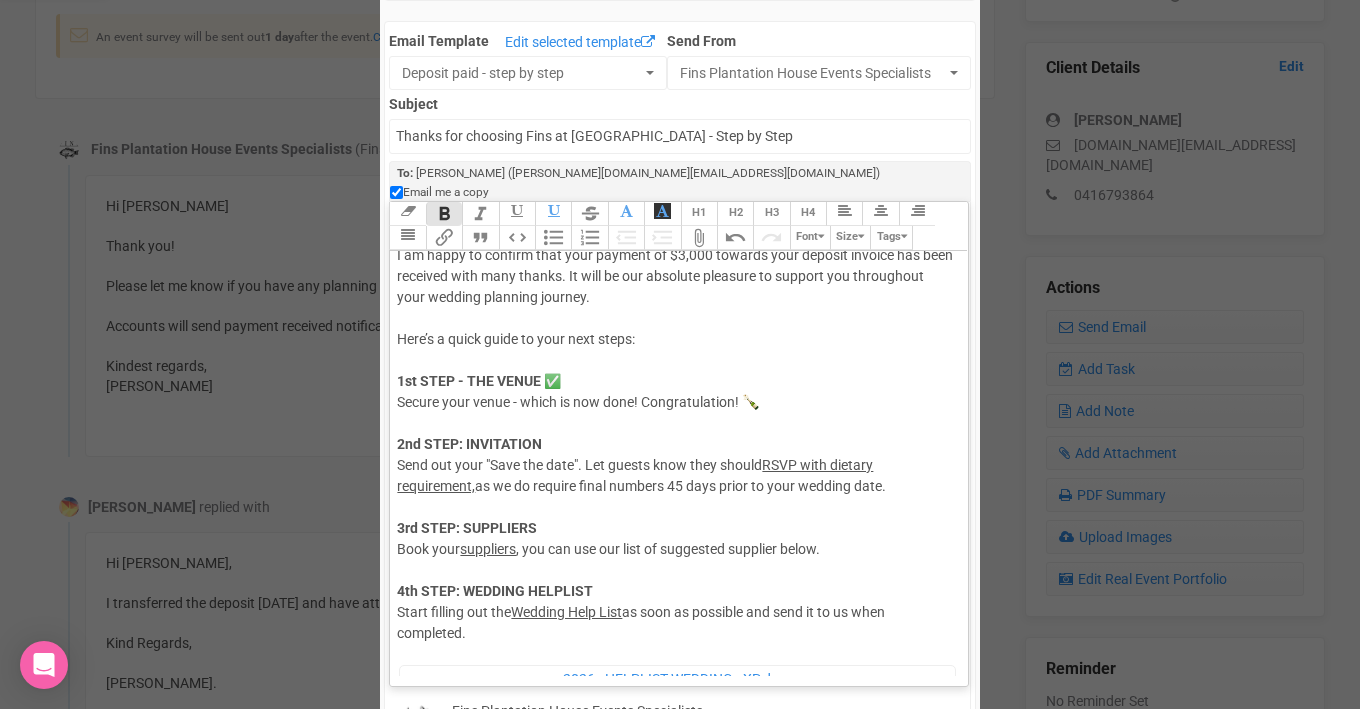 click on "1st STEP - THE VENUE ✅" 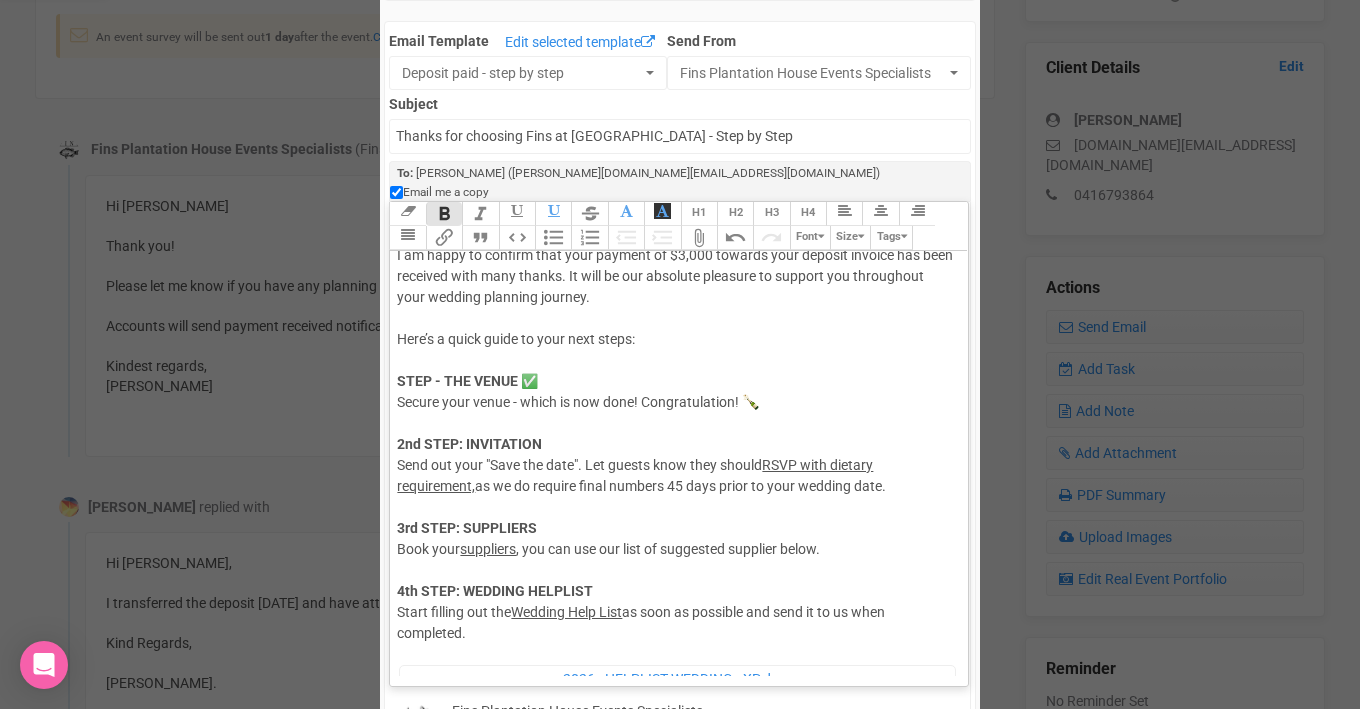 click on "STEP - THE VENUE ✅" 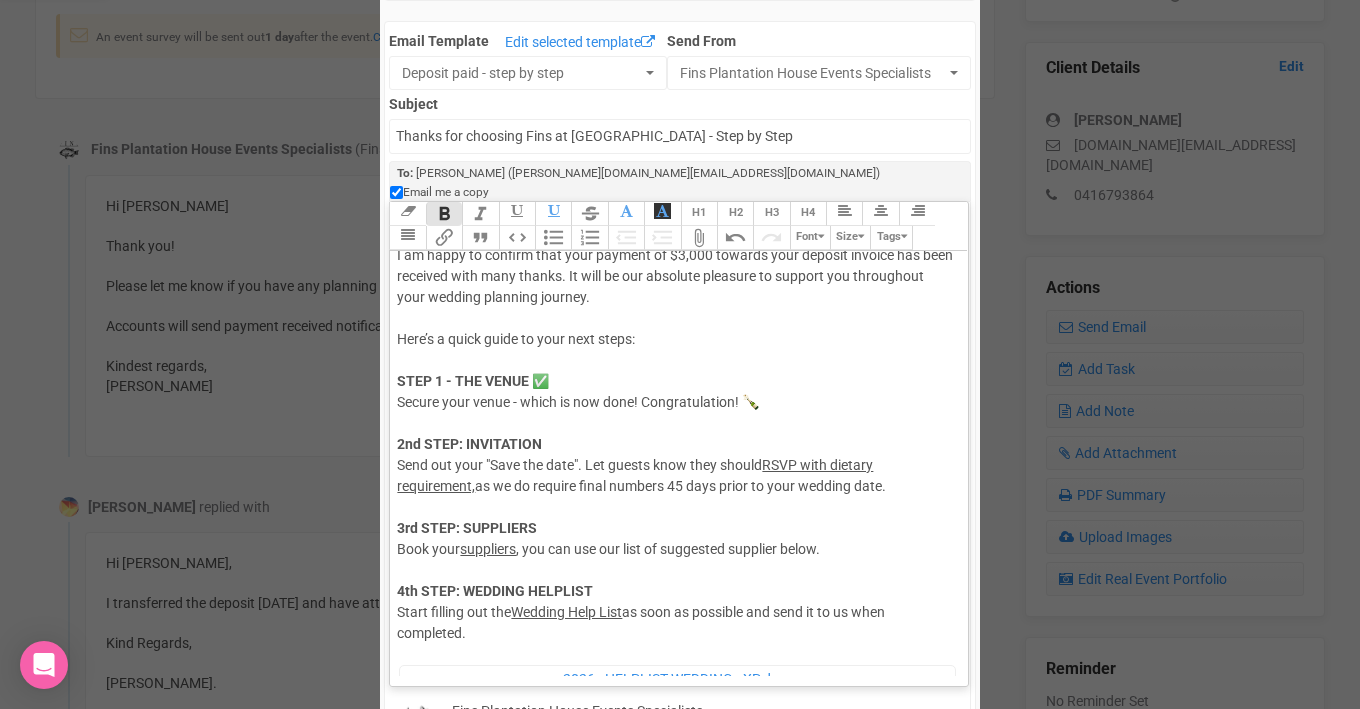 click on "STEP 1 - THE VENUE ✅" 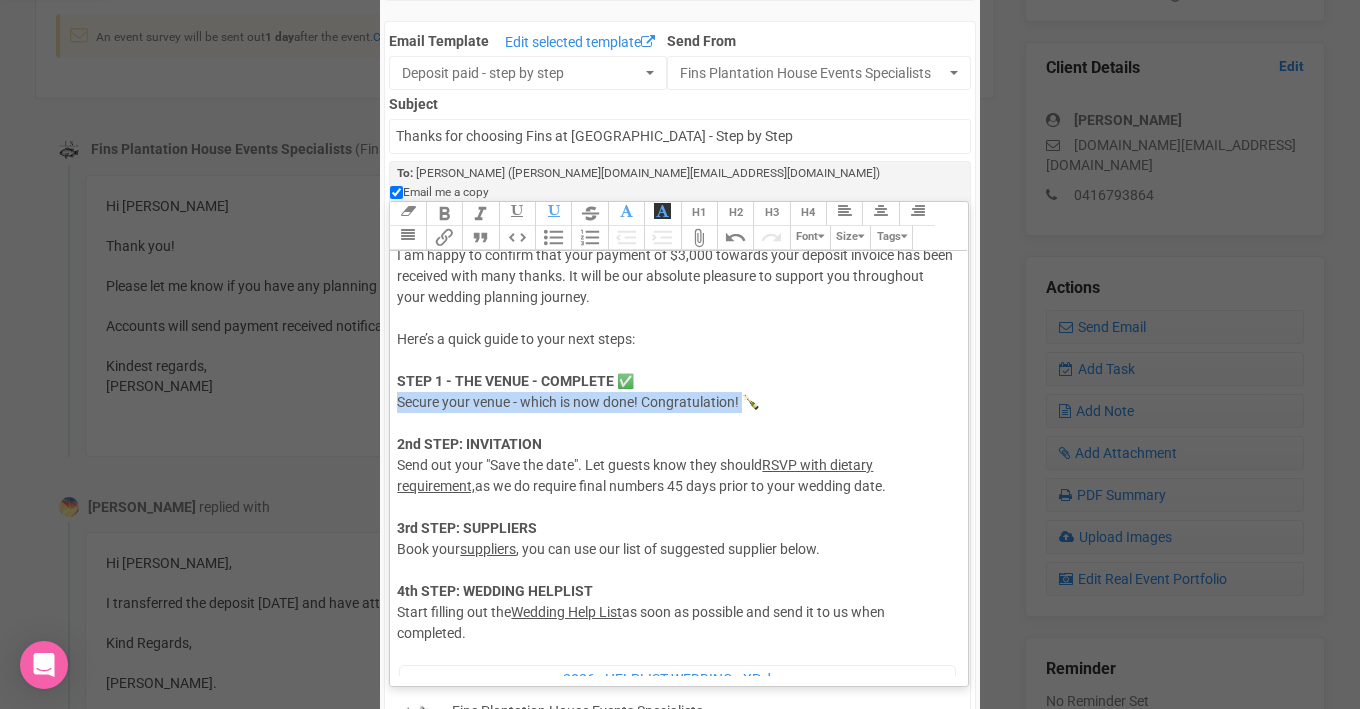 drag, startPoint x: 399, startPoint y: 385, endPoint x: 742, endPoint y: 385, distance: 343 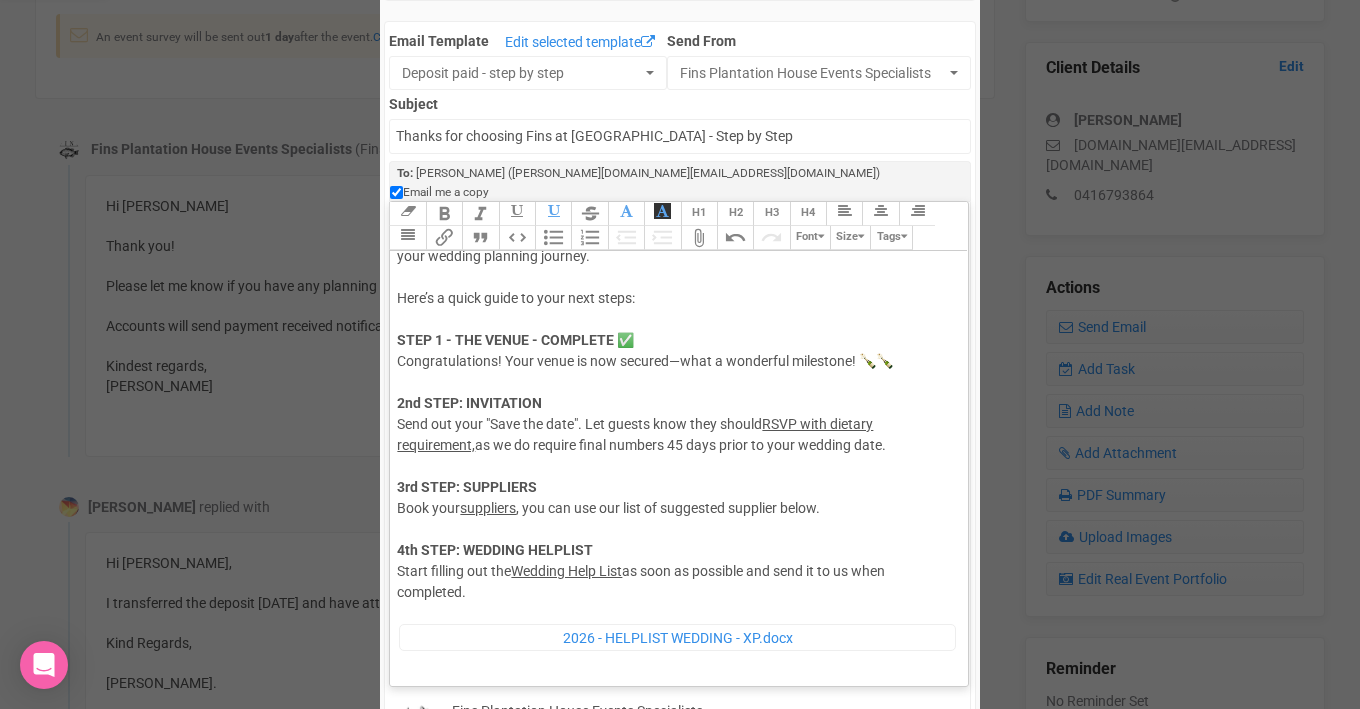 scroll, scrollTop: 170, scrollLeft: 0, axis: vertical 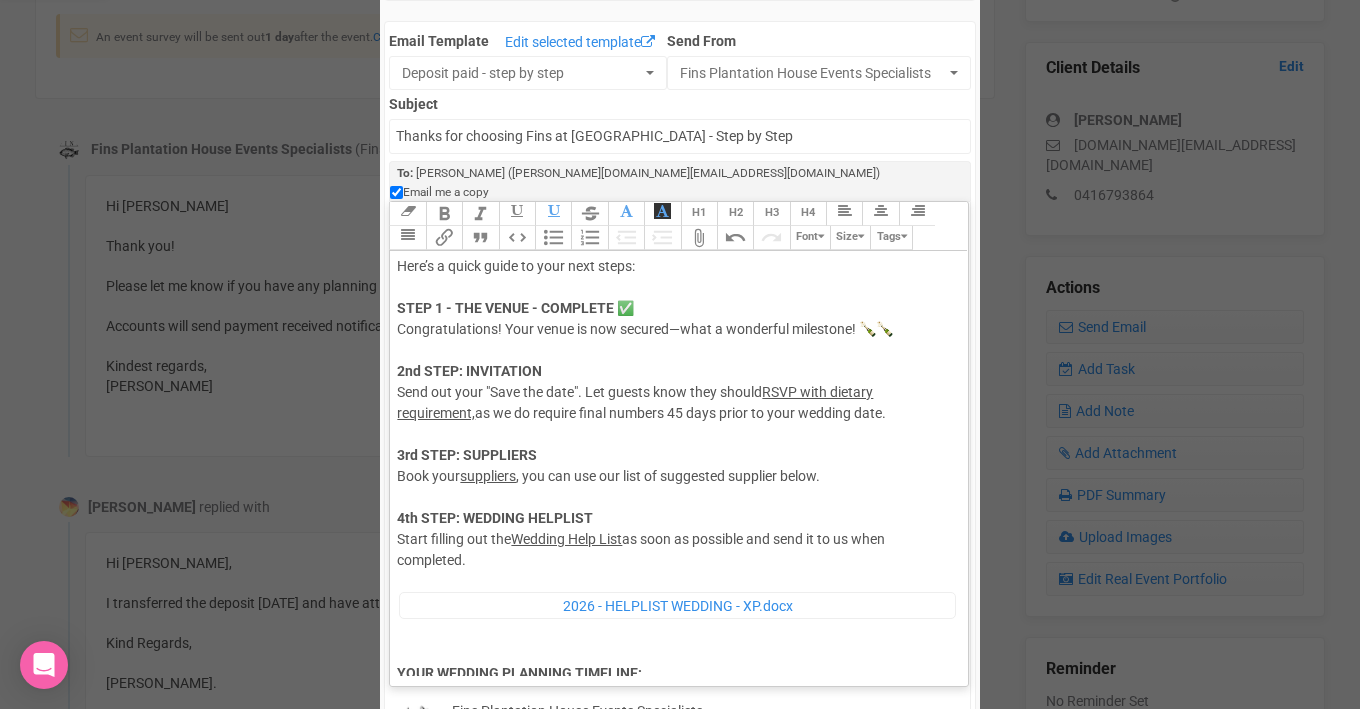 click on "2nd STEP: INVITATION" 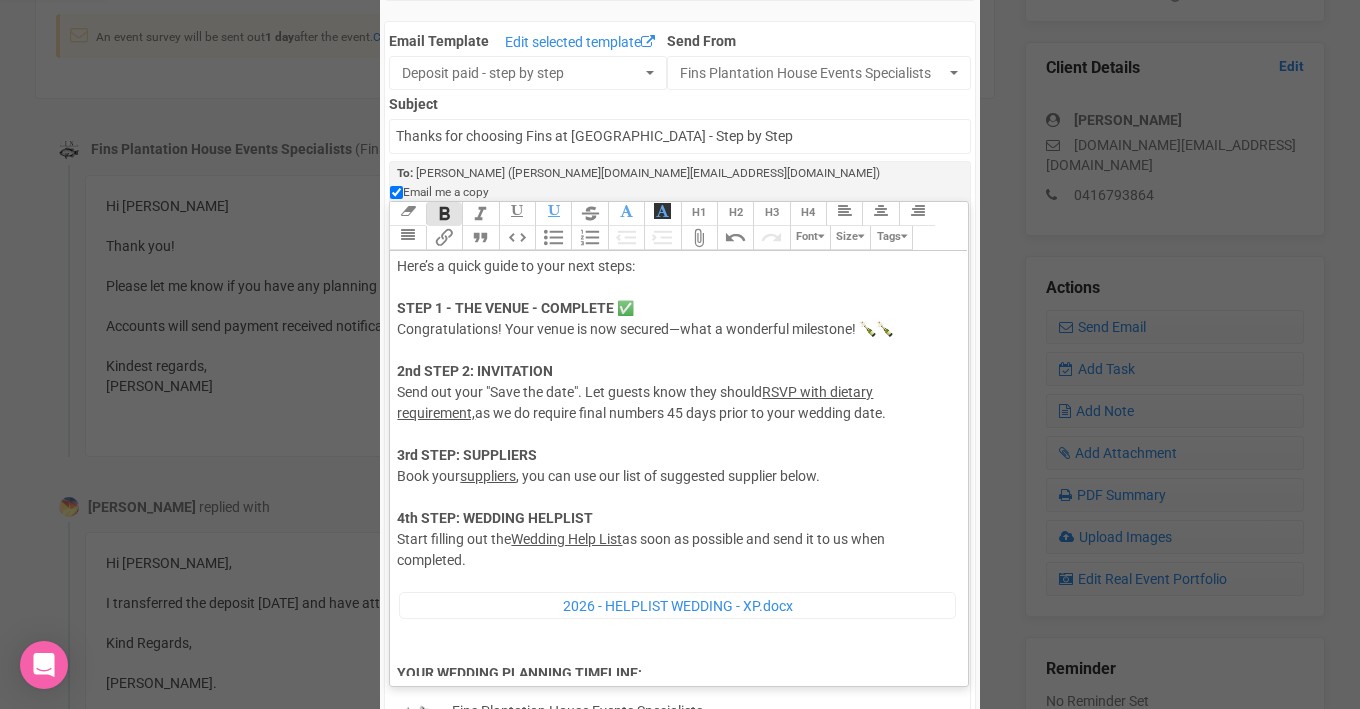 click on "2nd STEP 2: INVITATION" 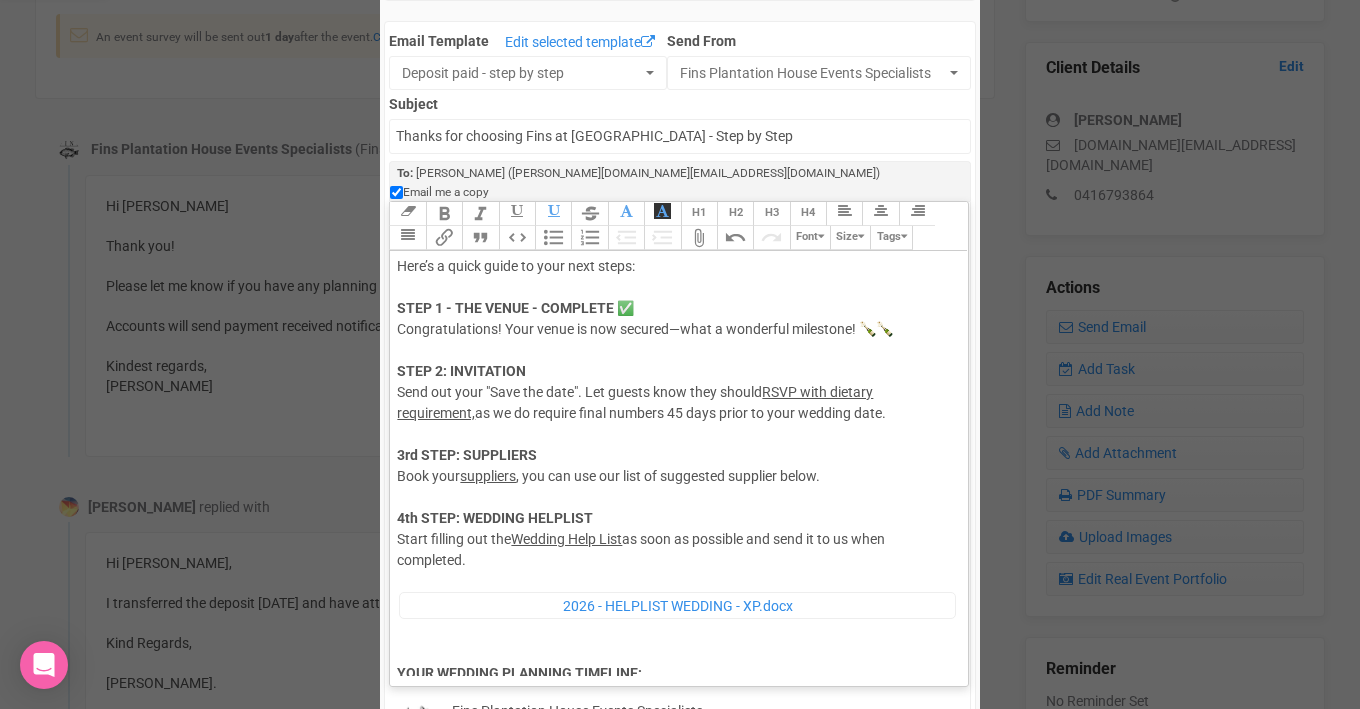 click on "STEP 2: INVITATION" 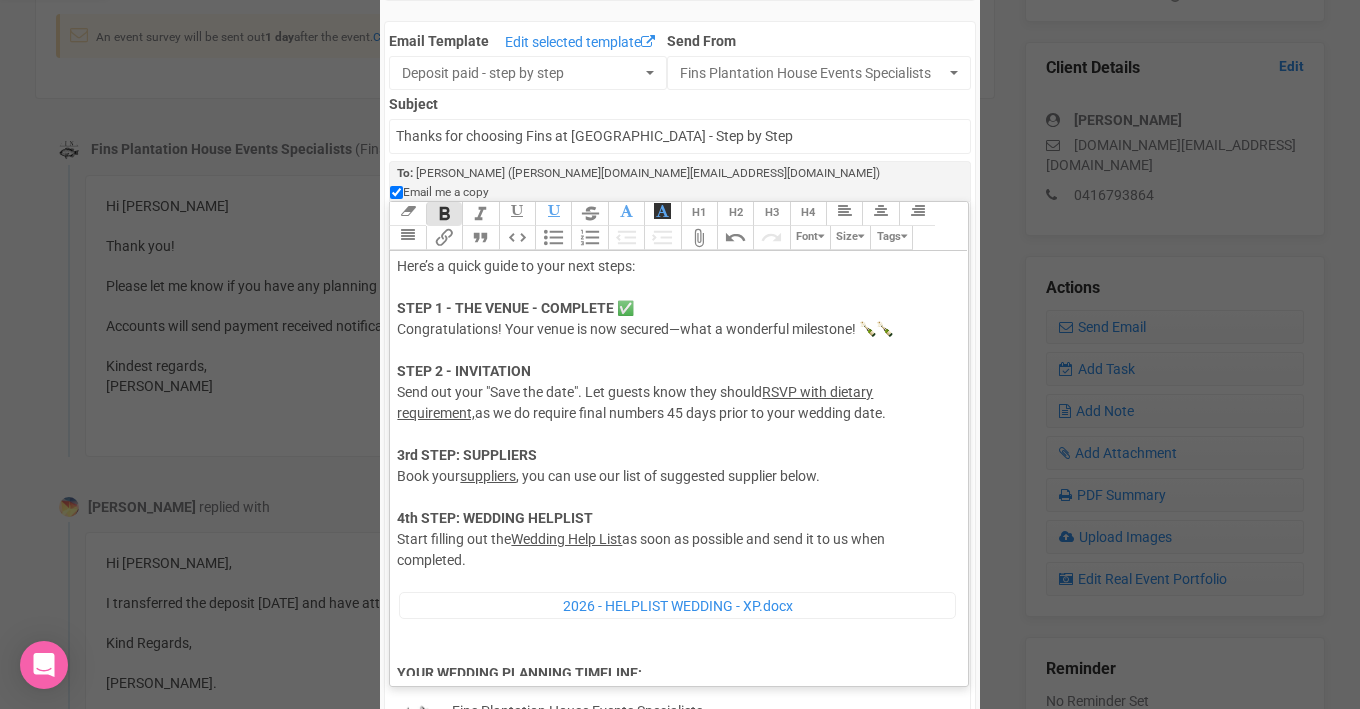 click on "Hi Louisa, I hope this email finds you well. I am happy to confirm that your payment of $3,000 towards your deposit invoice has been received with many thanks. It will be our absolute pleasure to support you throughout your wedding planning journey. Here’s a quick guide to your next steps: STEP 1 - THE VENUE - COMPLETE ✅  Congratulations! Your venue is now secured—what a wonderful milestone! 🍾🍾  STEP 2 - INVITATION     Send out your "Save the date". Let guests know they should  RSVP with dietary requirement,  as we do require final numbers 45 days prior to your wedding date. 3rd STEP: SUPPLIERS   Book your  suppliers , you can use our list of suggested supplier below. 4th STEP: WEDDING HELPLIST  Start filling out the  Wedding Help List  as soon as possible and send it to us when completed. ﻿ 2026 - HELPLIST WEDDING - XP.docx ﻿ YOUR WEDDING PLANNING TIMELINE:  Please add those date to your calendar. - Venue Hire Fee + Fins experience is due on the   28th May 2026. - Final details" 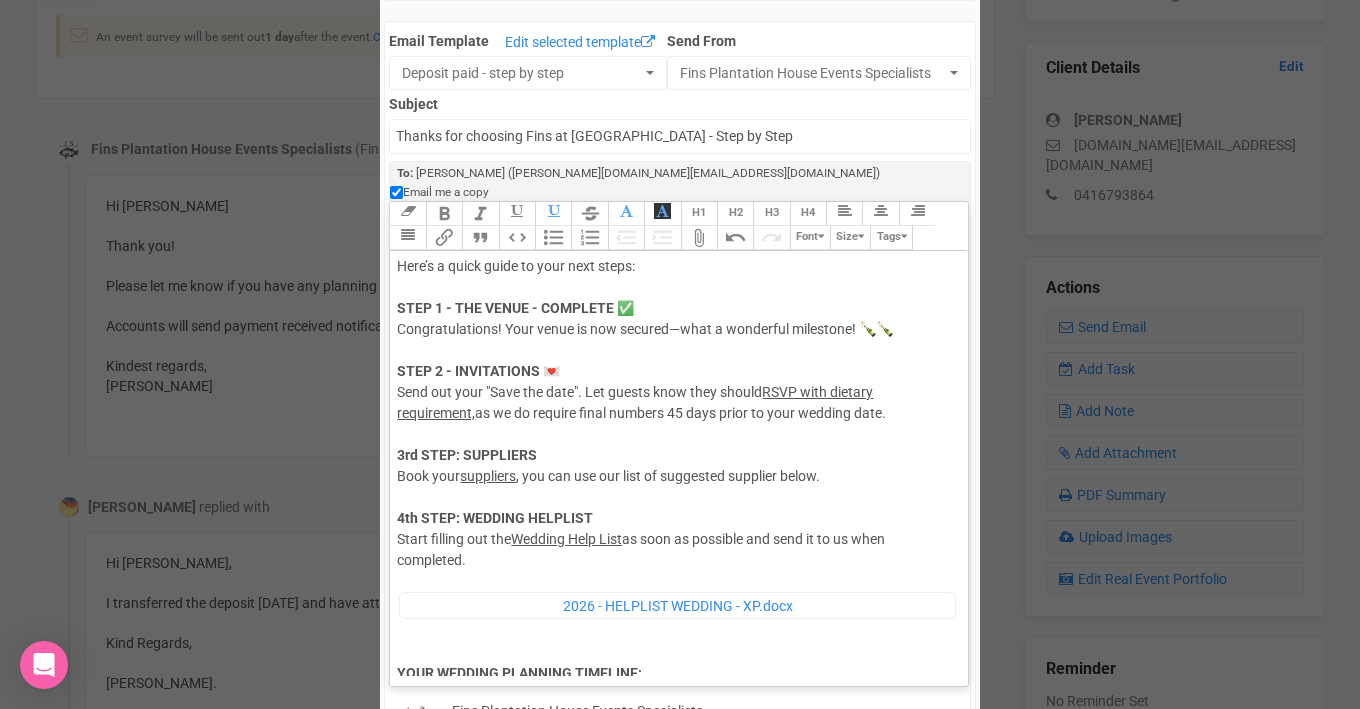 drag, startPoint x: 396, startPoint y: 372, endPoint x: 890, endPoint y: 395, distance: 494.53513 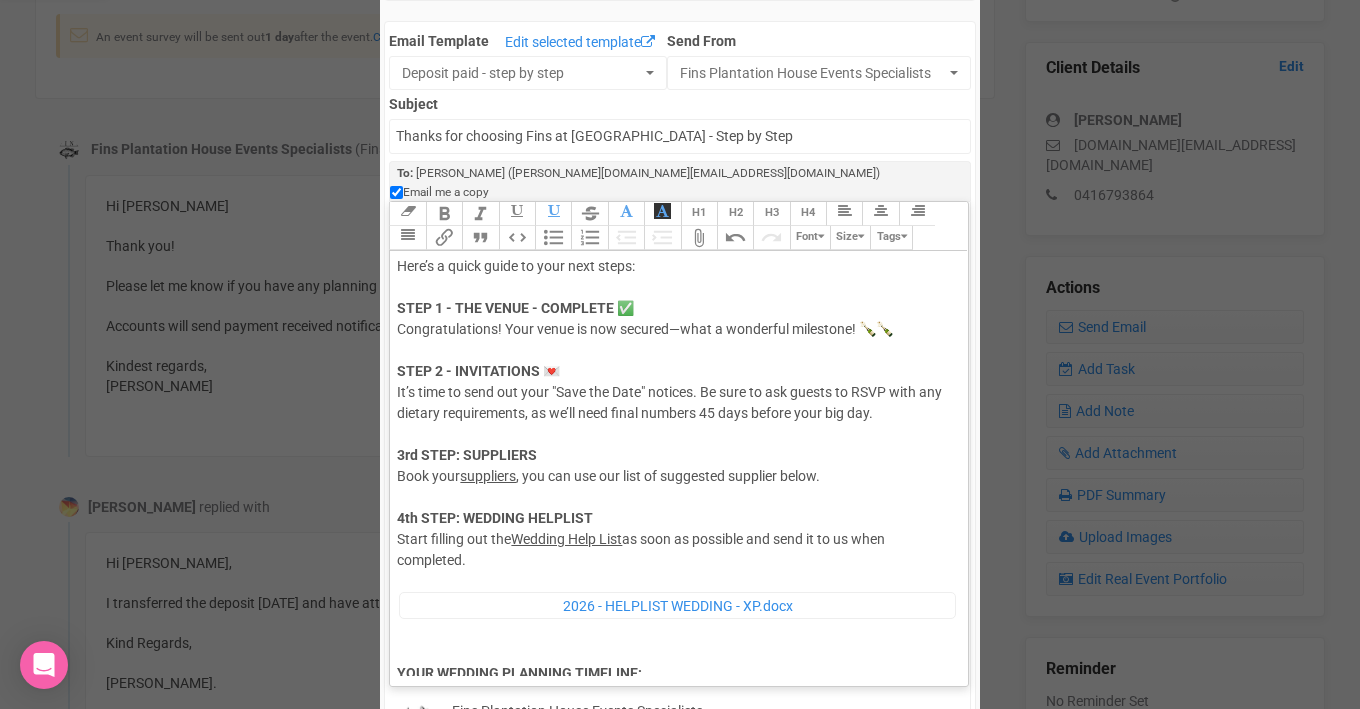 scroll, scrollTop: 234, scrollLeft: 0, axis: vertical 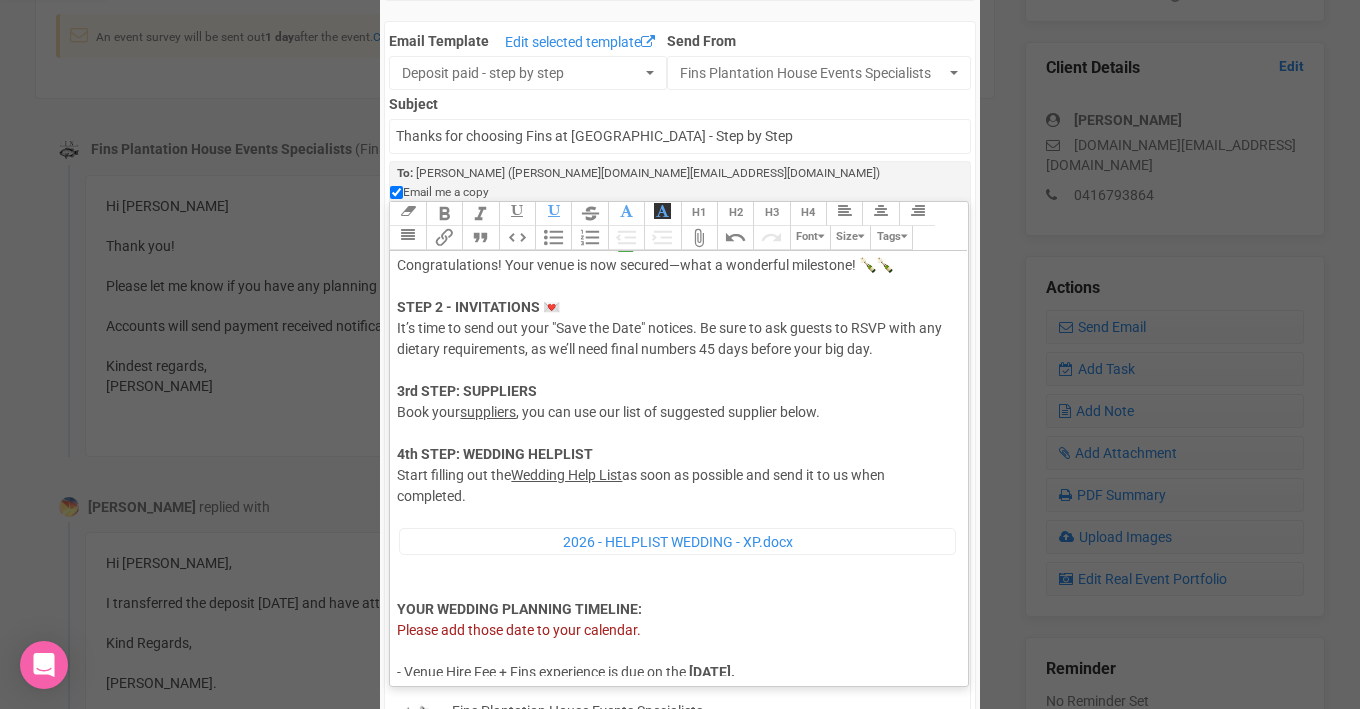click on "3rd STEP: SUPPLIERS" 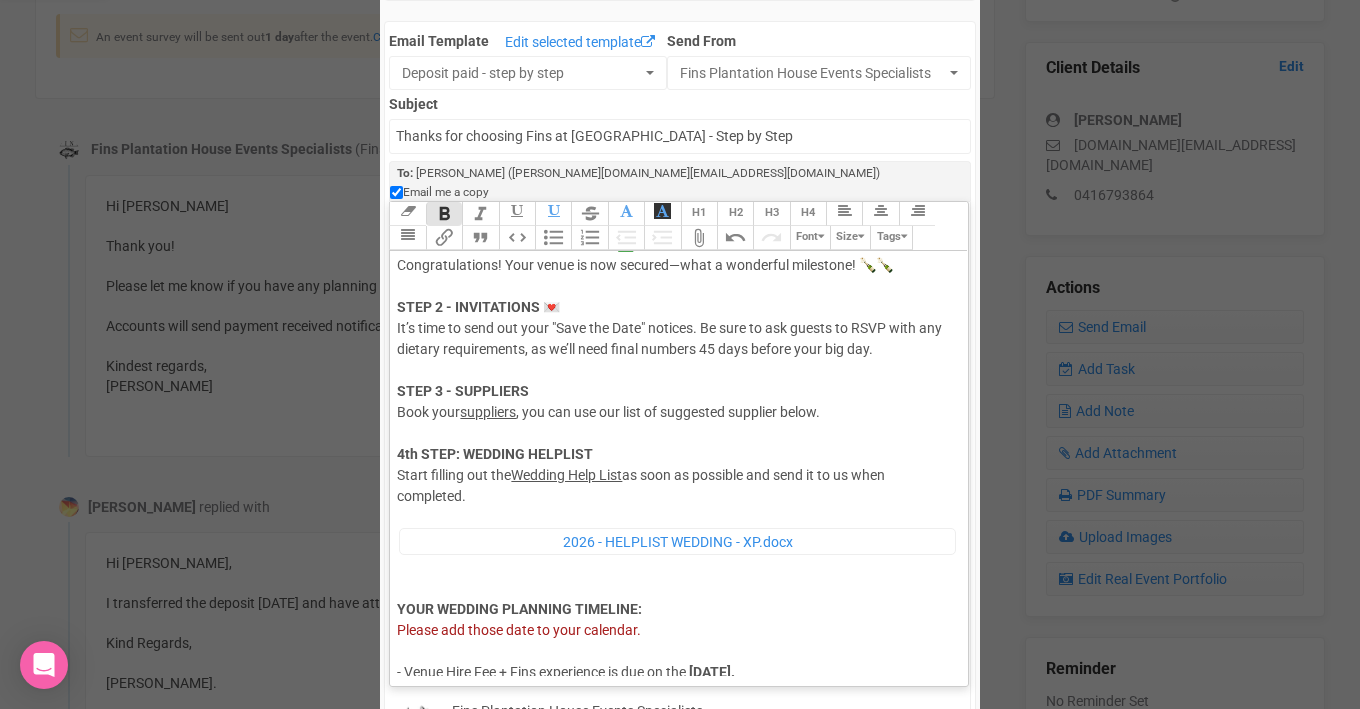 click on "Hi Louisa, I hope this email finds you well. I am happy to confirm that your payment of $3,000 towards your deposit invoice has been received with many thanks. It will be our absolute pleasure to support you throughout your wedding planning journey. Here’s a quick guide to your next steps: STEP 1 - THE VENUE - COMPLETE ✅  Congratulations! Your venue is now secured—what a wonderful milestone! 🍾🍾  STEP 2 - INVITATIONS 💌 It’s time to send out your "Save the Date" notices. Be sure to ask guests to RSVP with any dietary requirements, as we’ll need final numbers 45 days before your big day. STEP 3 - SUPPLIERS   Book your  suppliers , you can use our list of suggested supplier below. 4th STEP: WEDDING HELPLIST  Start filling out the  Wedding Help List  as soon as possible and send it to us when completed. ﻿ 2026 - HELPLIST WEDDING - XP.docx ﻿ YOUR WEDDING PLANNING TIMELINE:  Please add those date to your calendar. - Venue Hire Fee + Fins experience is due on the   28th May 2026." 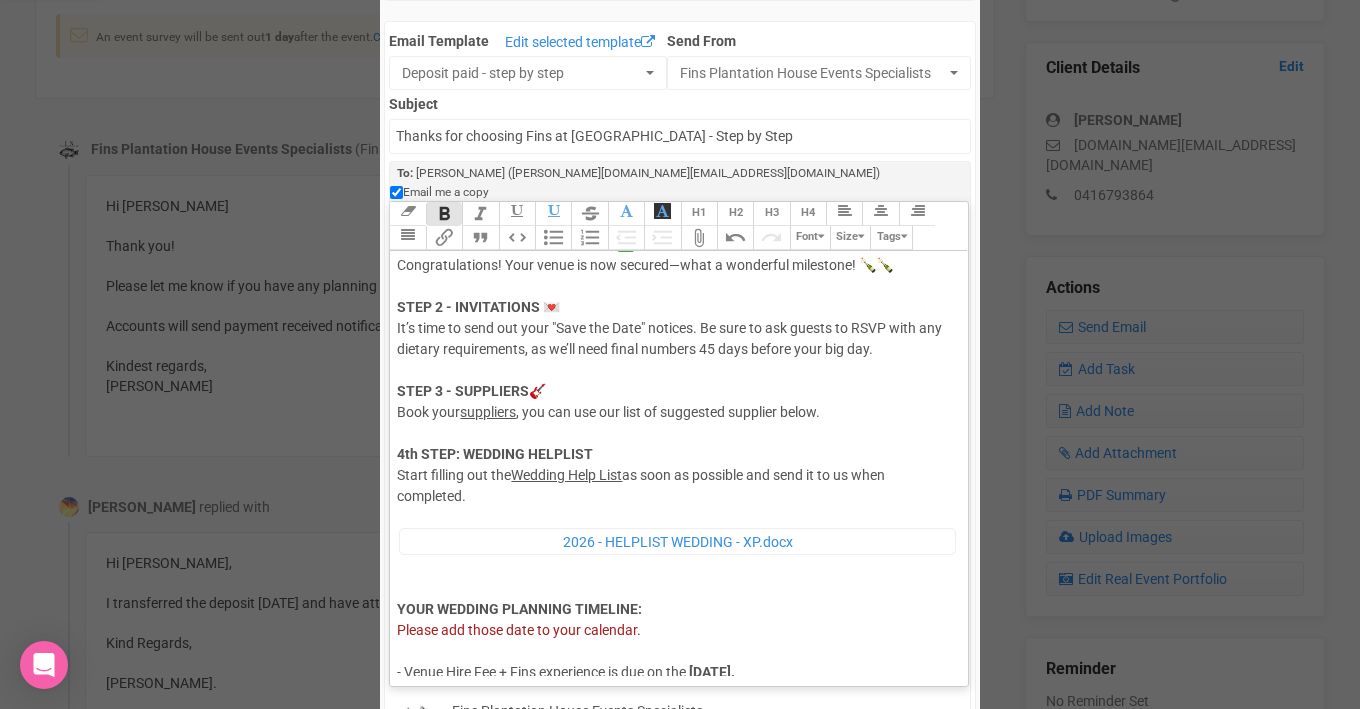 click on "STEP 3 - SUPPLIERS🎸" 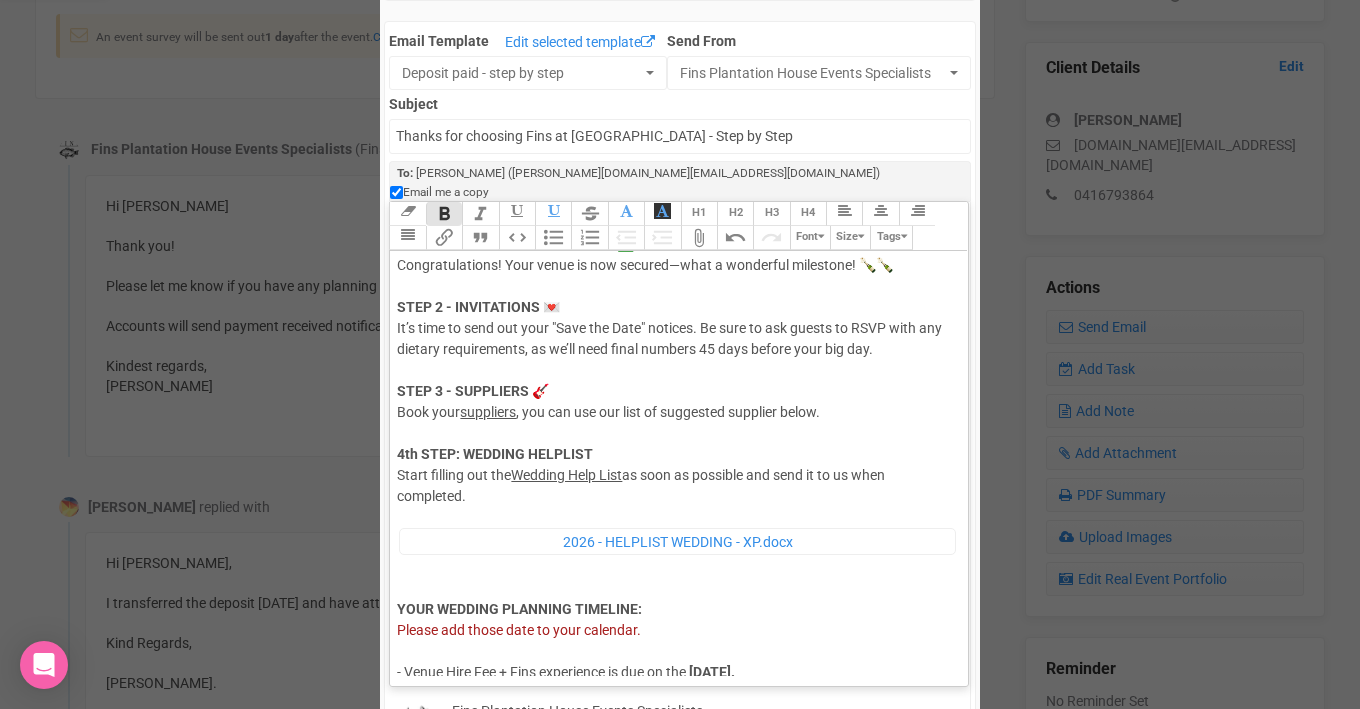 click on "Hi Louisa, I hope this email finds you well. I am happy to confirm that your payment of $3,000 towards your deposit invoice has been received with many thanks. It will be our absolute pleasure to support you throughout your wedding planning journey. Here’s a quick guide to your next steps: STEP 1 - THE VENUE - COMPLETE ✅  Congratulations! Your venue is now secured—what a wonderful milestone! 🍾🍾  STEP 2 - INVITATIONS 💌 It’s time to send out your "Save the Date" notices. Be sure to ask guests to RSVP with any dietary requirements, as we’ll need final numbers 45 days before your big day. STEP 3 - SUPPLIERS 🎸    Book your  suppliers , you can use our list of suggested supplier below. 4th STEP: WEDDING HELPLIST  Start filling out the  Wedding Help List  as soon as possible and send it to us when completed. ﻿ 2026 - HELPLIST WEDDING - XP.docx ﻿ YOUR WEDDING PLANNING TIMELINE:  Please add those date to your calendar. - Venue Hire Fee + Fins experience is due on the   28th May 2026." 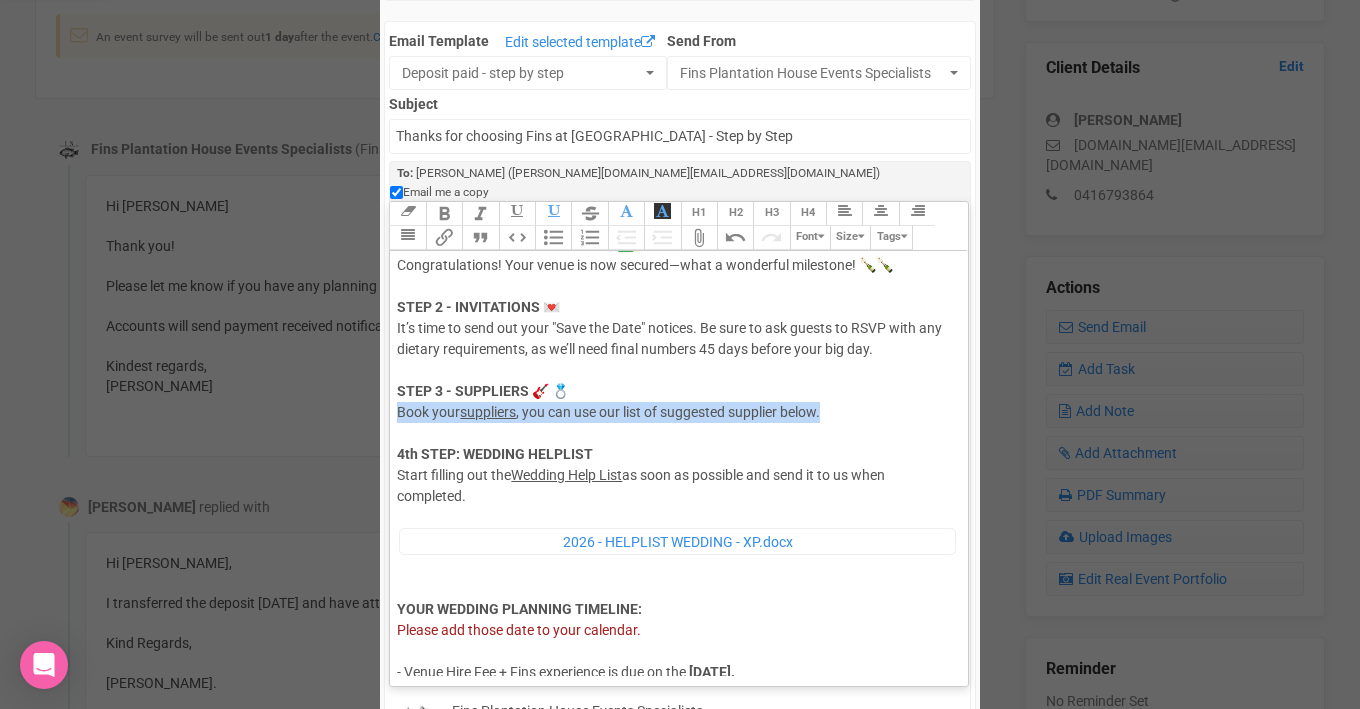 drag, startPoint x: 399, startPoint y: 393, endPoint x: 848, endPoint y: 395, distance: 449.00446 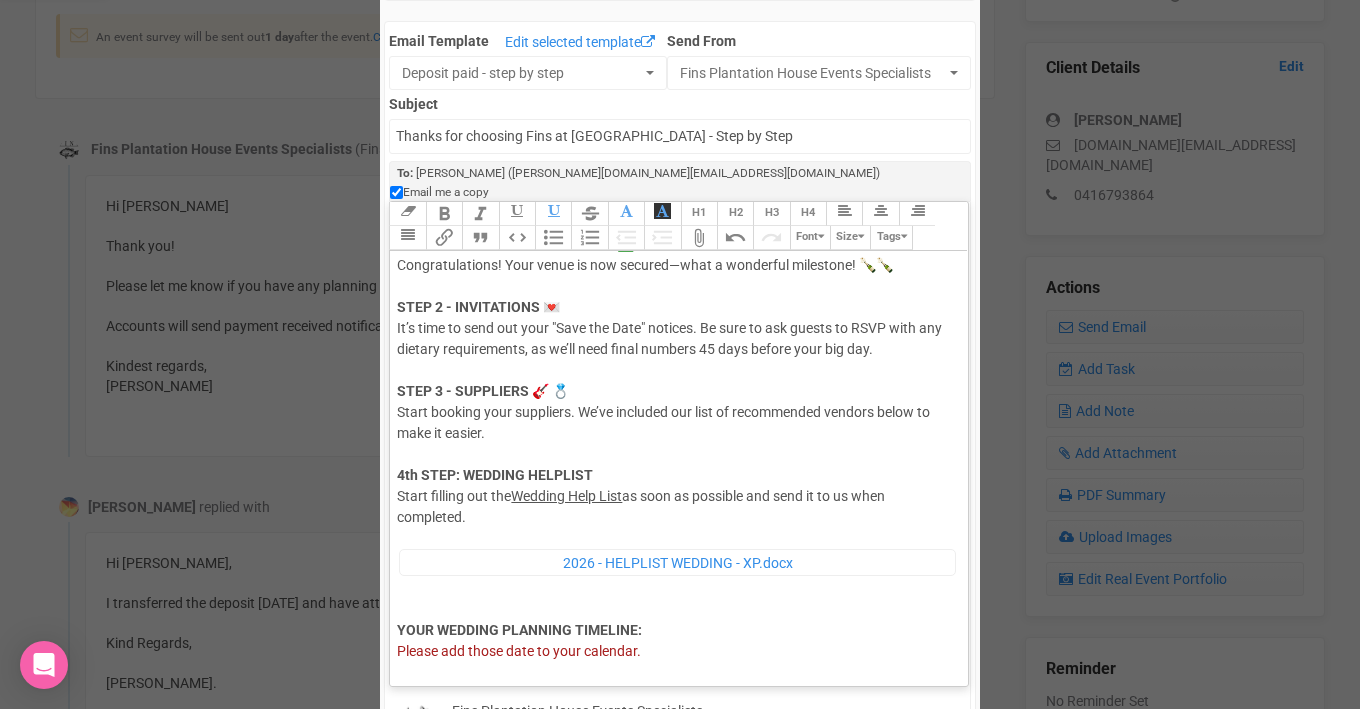 scroll, scrollTop: 254, scrollLeft: 0, axis: vertical 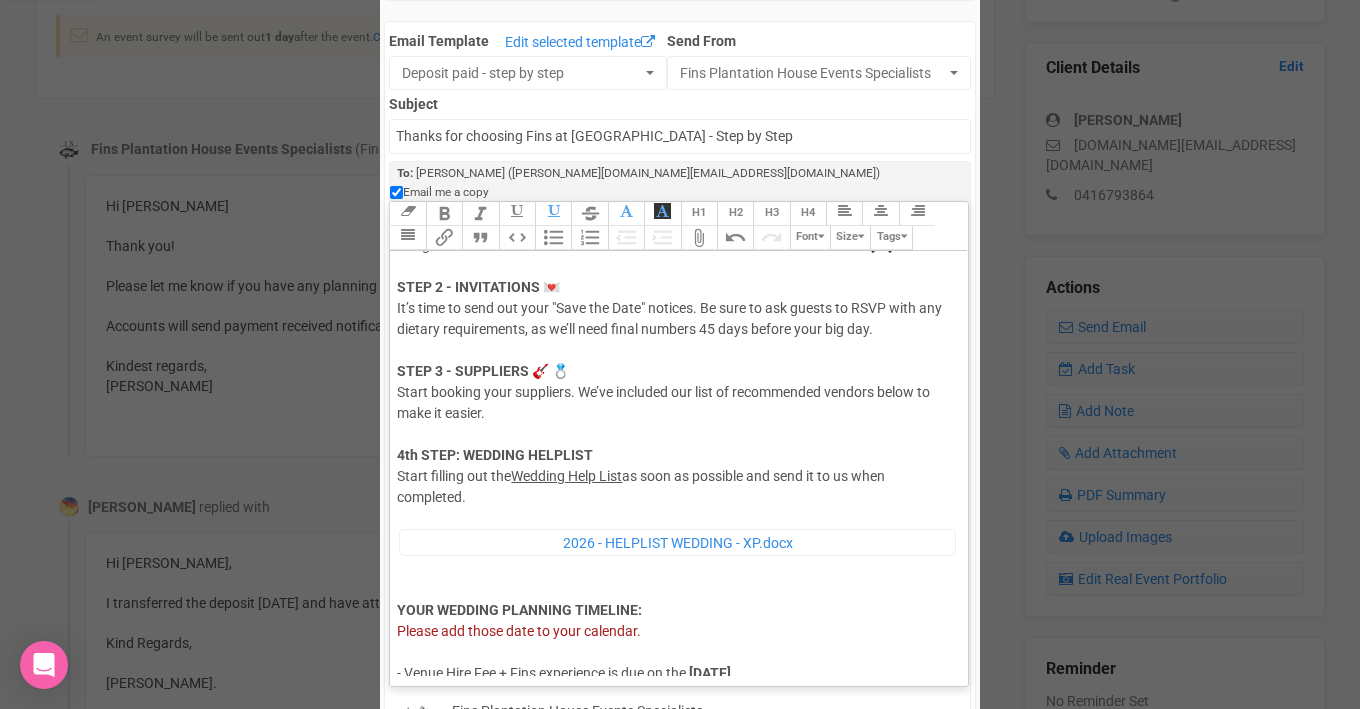 click on "4th STEP: WEDDING HELPLIST" 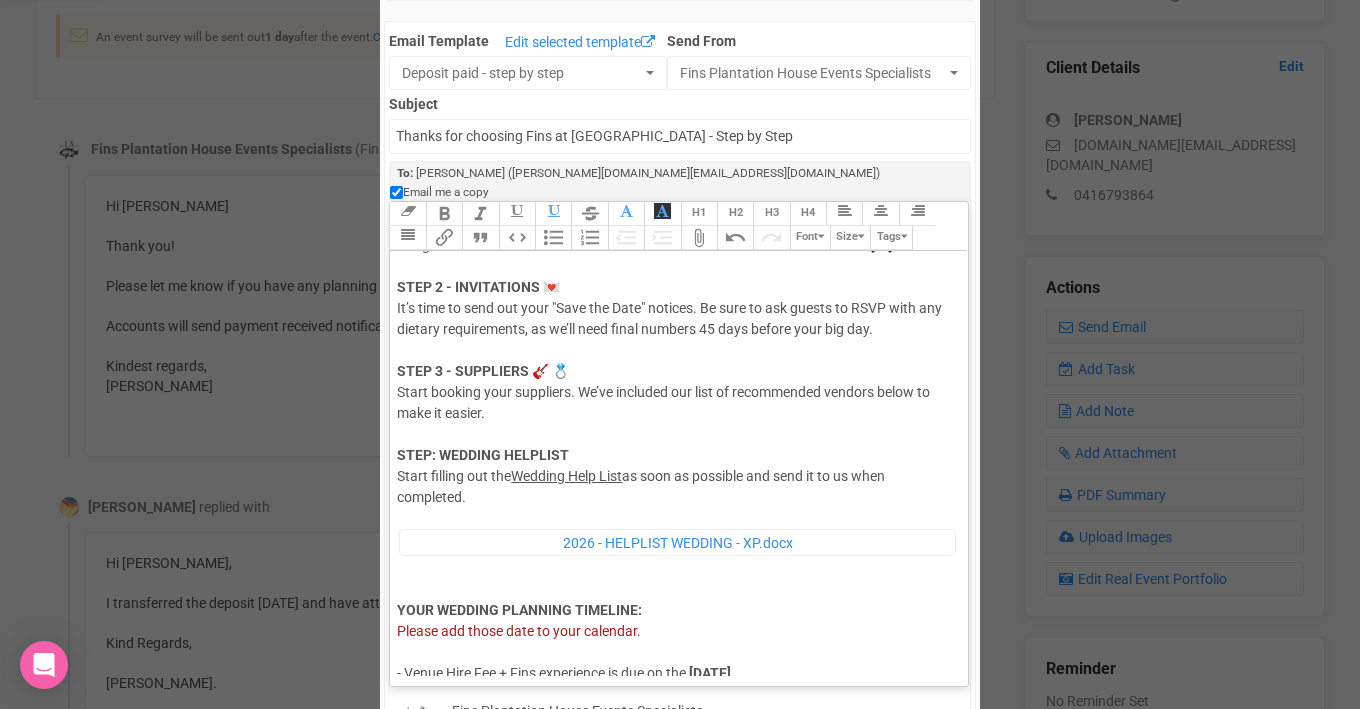 click on "STEP: WEDDING HELPLIST" 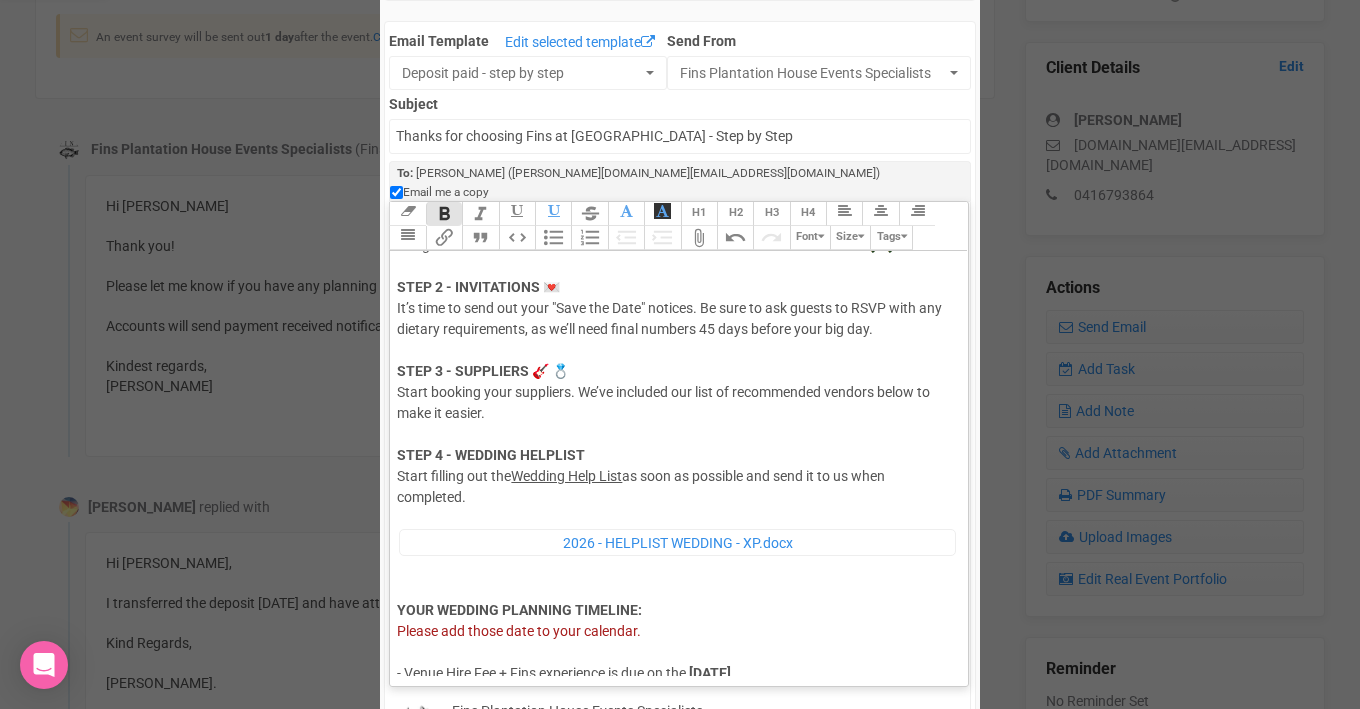 click on "Hi Louisa, I hope this email finds you well. I am happy to confirm that your payment of $3,000 towards your deposit invoice has been received with many thanks. It will be our absolute pleasure to support you throughout your wedding planning journey. Here’s a quick guide to your next steps: STEP 1 - THE VENUE - COMPLETE ✅  Congratulations! Your venue is now secured—what a wonderful milestone! 🍾🍾  STEP 2 - INVITATIONS 💌 It’s time to send out your "Save the Date" notices. Be sure to ask guests to RSVP with any dietary requirements, as we’ll need final numbers 45 days before your big day. STEP 3 - SUPPLIERS 🎸 💍    Start booking your suppliers. We’ve included our list of recommended vendors below to make it easier. STEP 4 - WEDDING HELPLIST  Start filling out the  Wedding Help List  as soon as possible and send it to us when completed. ﻿ 2026 - HELPLIST WEDDING - XP.docx ﻿ YOUR WEDDING PLANNING TIMELINE:  Please add those date to your calendar.   28th May 2026. - Final details" 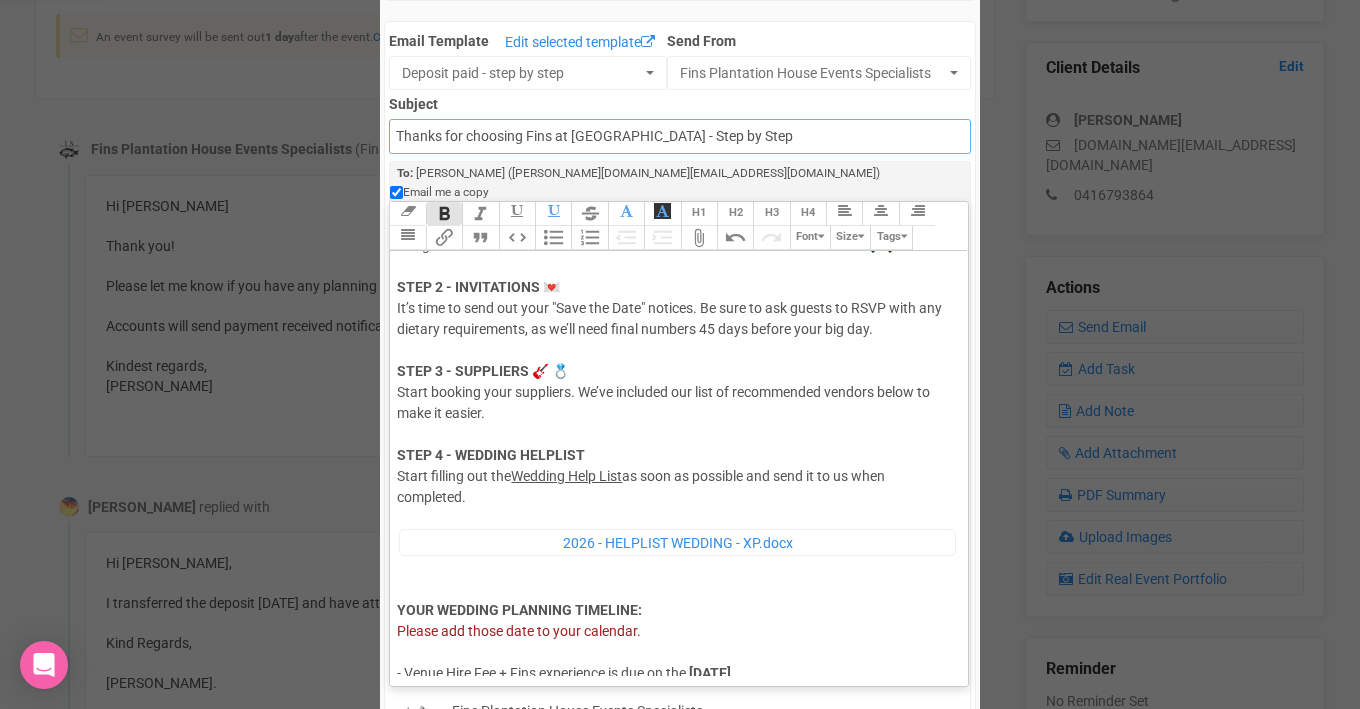click on "Thanks for choosing Fins at [GEOGRAPHIC_DATA] - Step by Step" at bounding box center [679, 136] 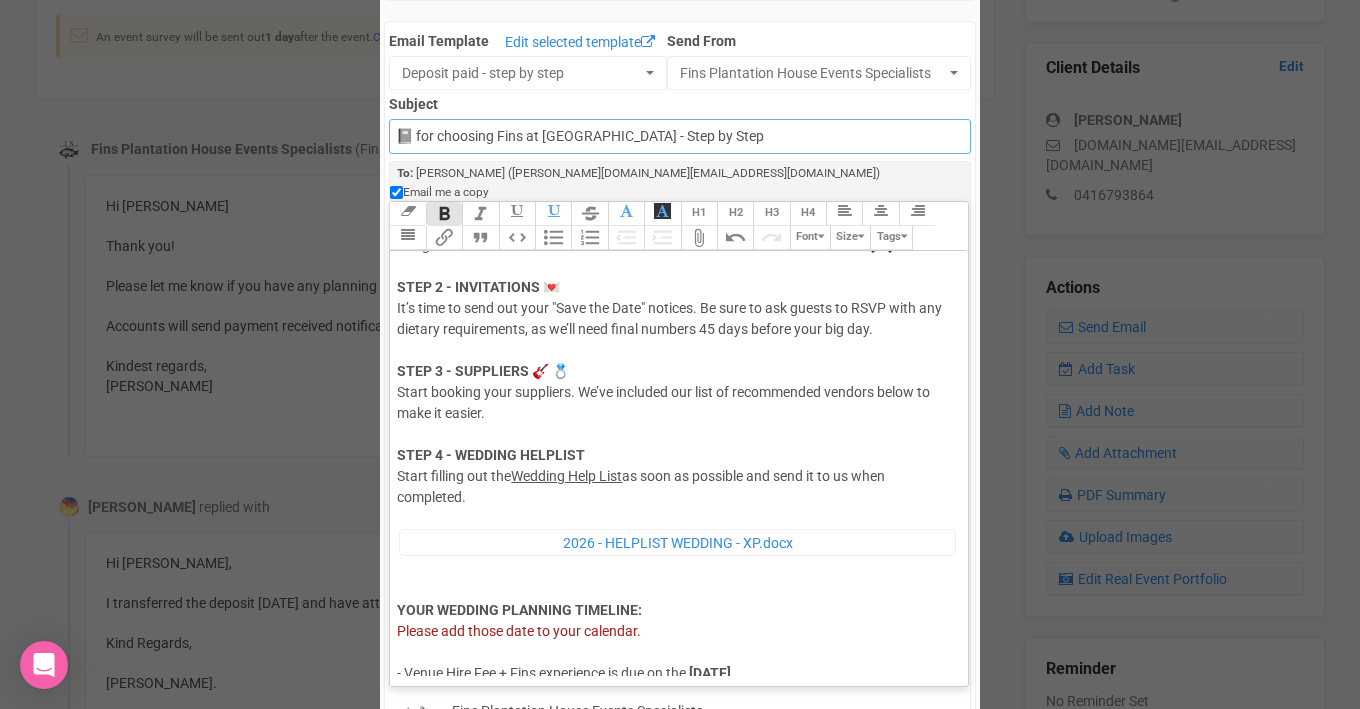 type on "📓 for choosing Fins at Plantation House - Step by Step" 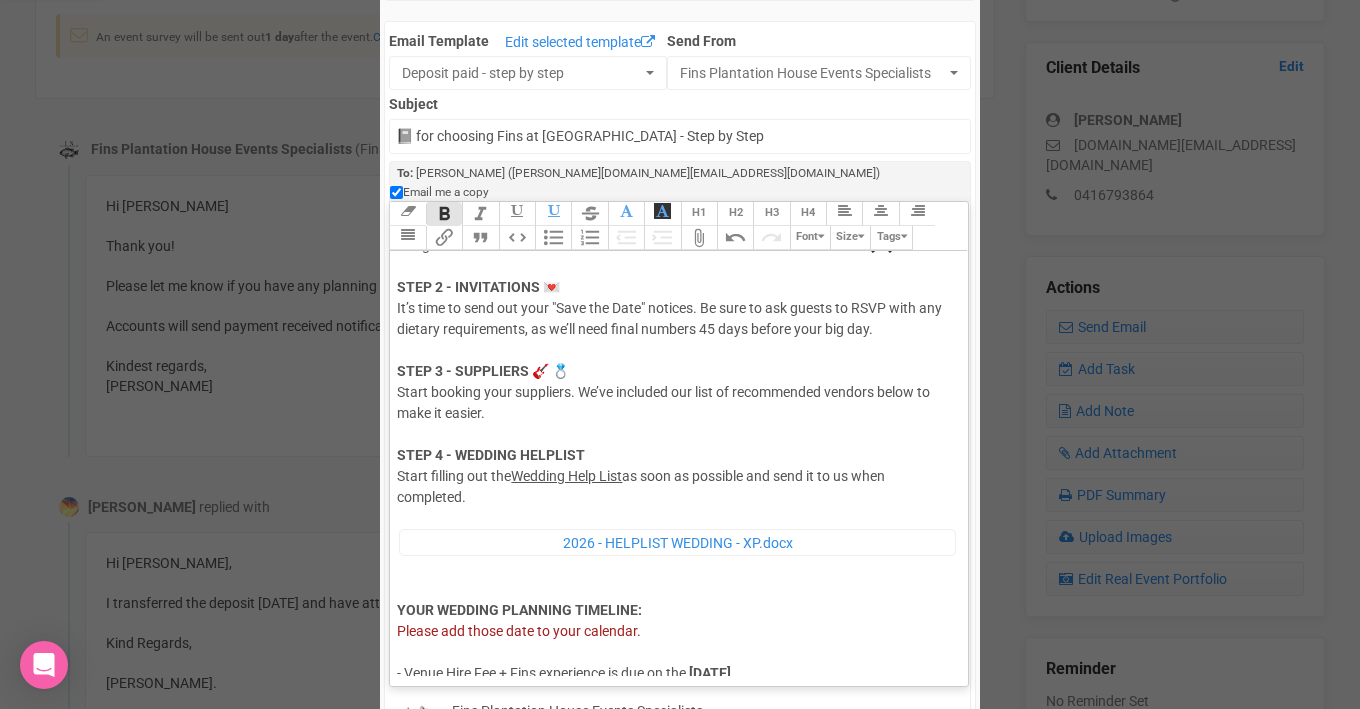 click on "Hi Louisa, I hope this email finds you well. I am happy to confirm that your payment of $3,000 towards your deposit invoice has been received with many thanks. It will be our absolute pleasure to support you throughout your wedding planning journey. Here’s a quick guide to your next steps: STEP 1 - THE VENUE - COMPLETE ✅  Congratulations! Your venue is now secured—what a wonderful milestone! 🍾🍾  STEP 2 - INVITATIONS 💌 It’s time to send out your "Save the Date" notices. Be sure to ask guests to RSVP with any dietary requirements, as we’ll need final numbers 45 days before your big day. STEP 3 - SUPPLIERS 🎸 💍    Start booking your suppliers. We’ve included our list of recommended vendors below to make it easier. STEP 4 - WEDDING HELPLIST   Start filling out the  Wedding Help List  as soon as possible and send it to us when completed. ﻿ 2026 - HELPLIST WEDDING - XP.docx ﻿ YOUR WEDDING PLANNING TIMELINE:  Please add those date to your calendar.   28th May 2026. - Final details" 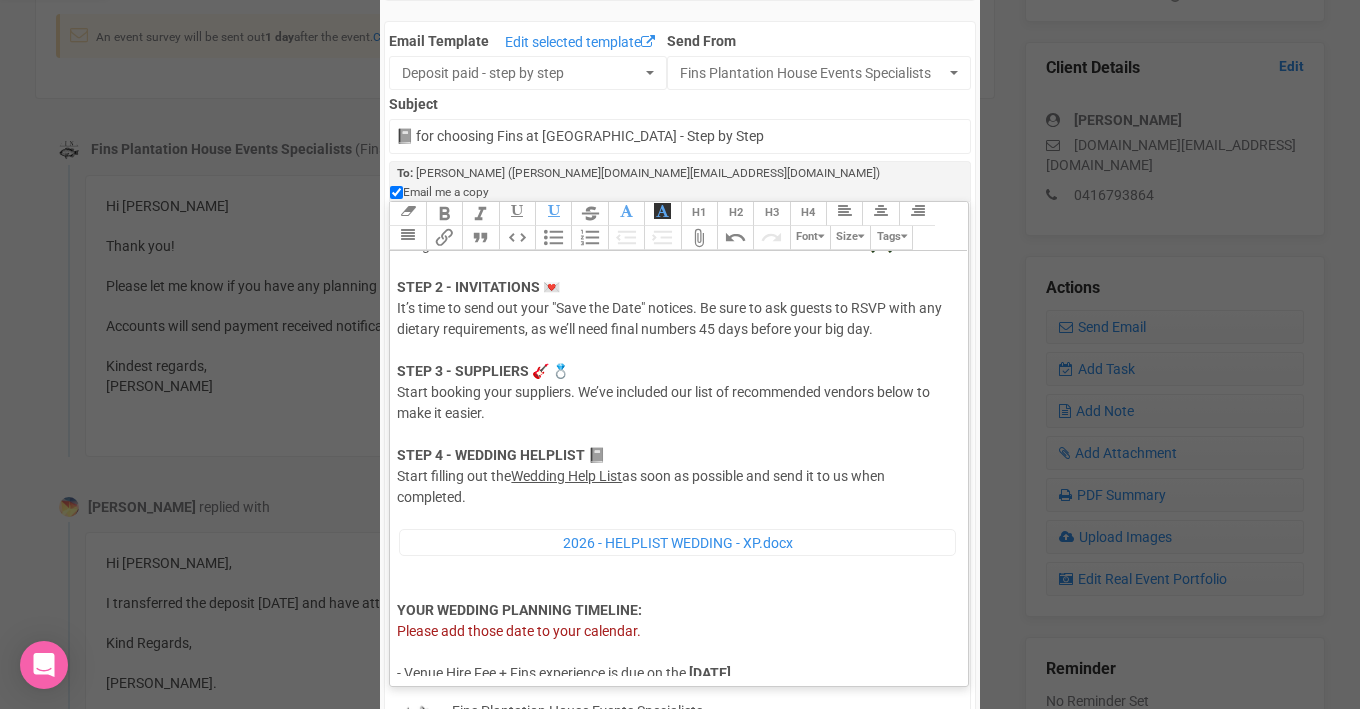drag, startPoint x: 398, startPoint y: 461, endPoint x: 473, endPoint y: 473, distance: 75.95393 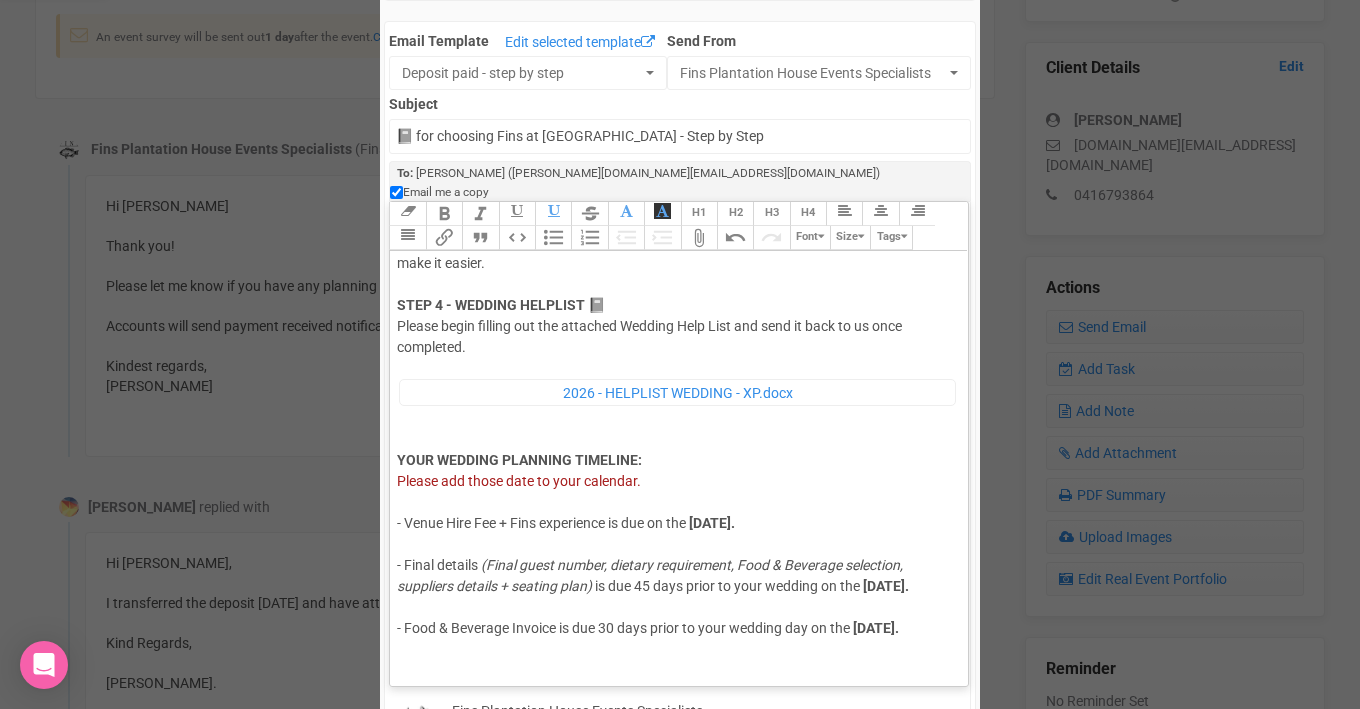 scroll, scrollTop: 409, scrollLeft: 0, axis: vertical 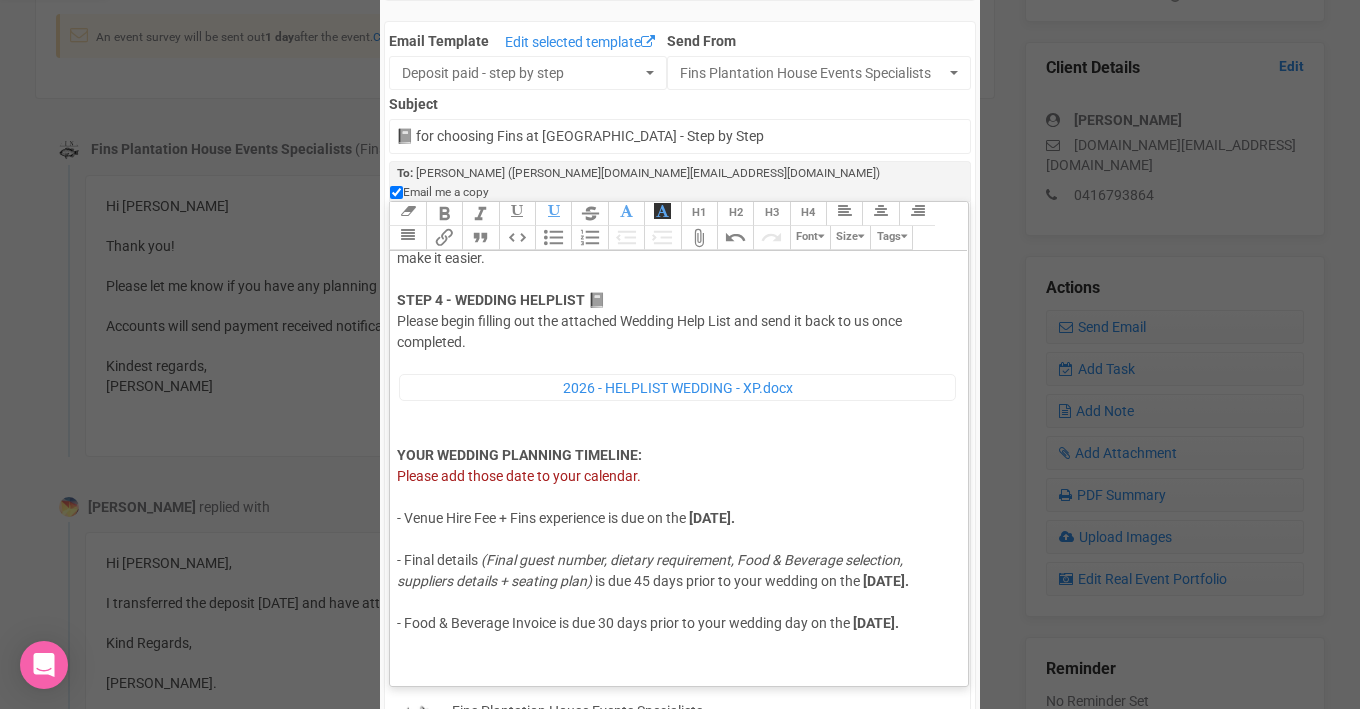 drag, startPoint x: 398, startPoint y: 498, endPoint x: 932, endPoint y: 632, distance: 550.5561 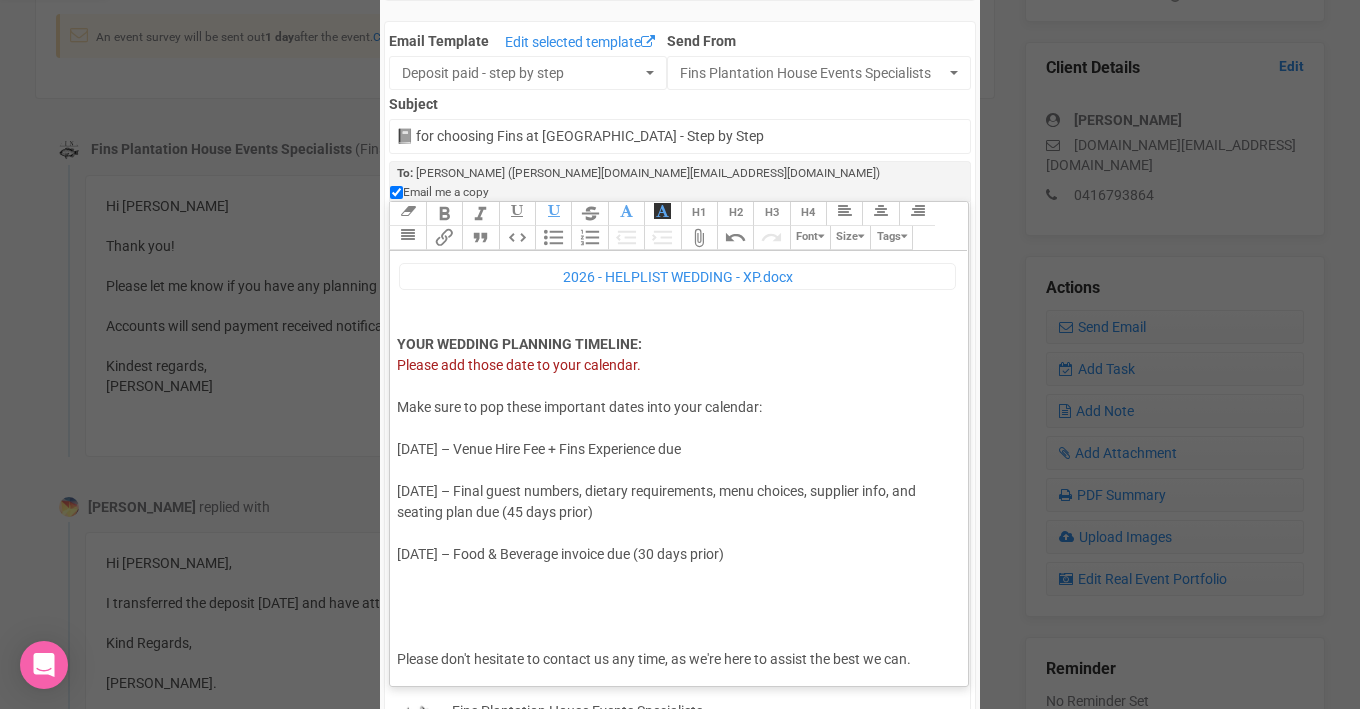 scroll, scrollTop: 522, scrollLeft: 0, axis: vertical 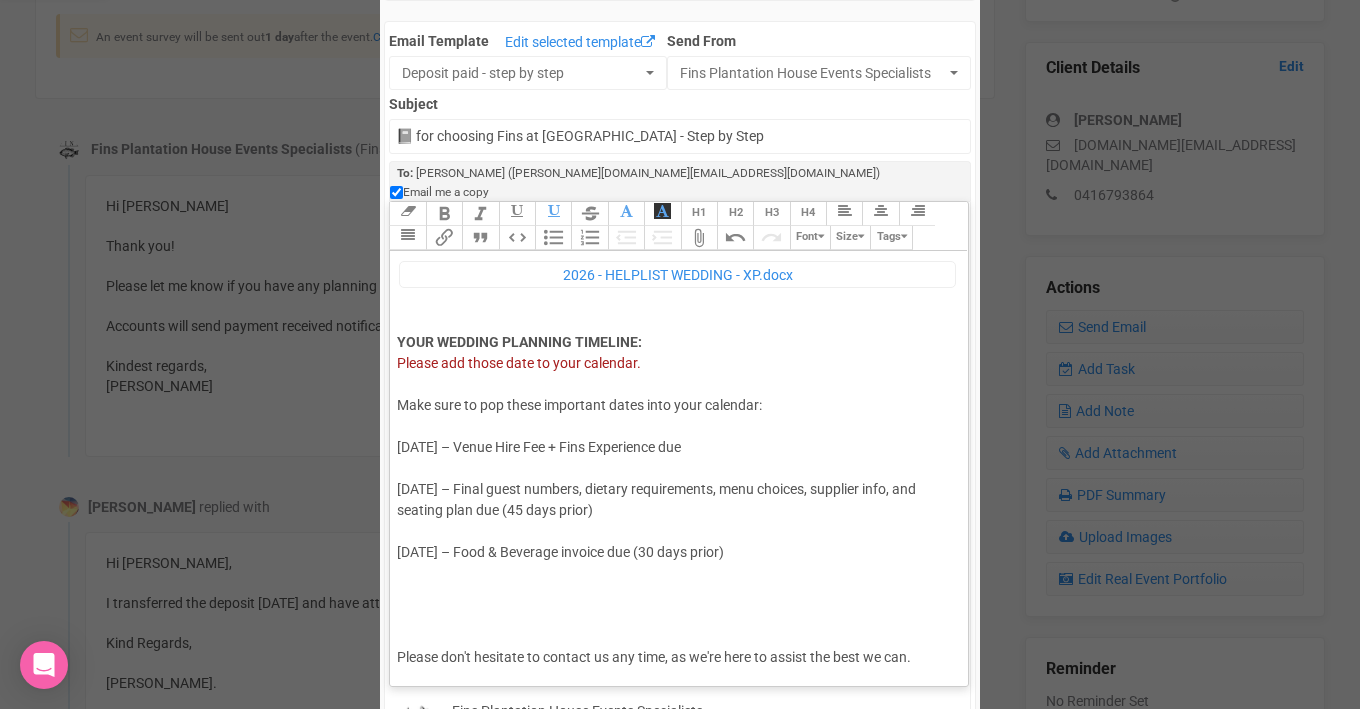 click on "Hi Louisa, I hope this email finds you well. I am happy to confirm that your payment of $3,000 towards your deposit invoice has been received with many thanks. It will be our absolute pleasure to support you throughout your wedding planning journey. Here’s a quick guide to your next steps: STEP 1 - THE VENUE - COMPLETE ✅  Congratulations! Your venue is now secured—what a wonderful milestone! 🍾🍾  STEP 2 - INVITATIONS 💌 It’s time to send out your "Save the Date" notices. Be sure to ask guests to RSVP with any dietary requirements, as we’ll need final numbers 45 days before your big day. STEP 3 - SUPPLIERS 🎸 💍    Start booking your suppliers. We’ve included our list of recommended vendors below to make it easier. STEP 4 - WEDDING HELPLIST 📓  Please begin filling out the attached Wedding Help List and send it back to us once completed. ﻿ 2026 - HELPLIST WEDDING - XP.docx ﻿ YOUR WEDDING PLANNING TIMELINE:  Please add those date to your calendar.   Kind Regards, Florent ELINEAU" 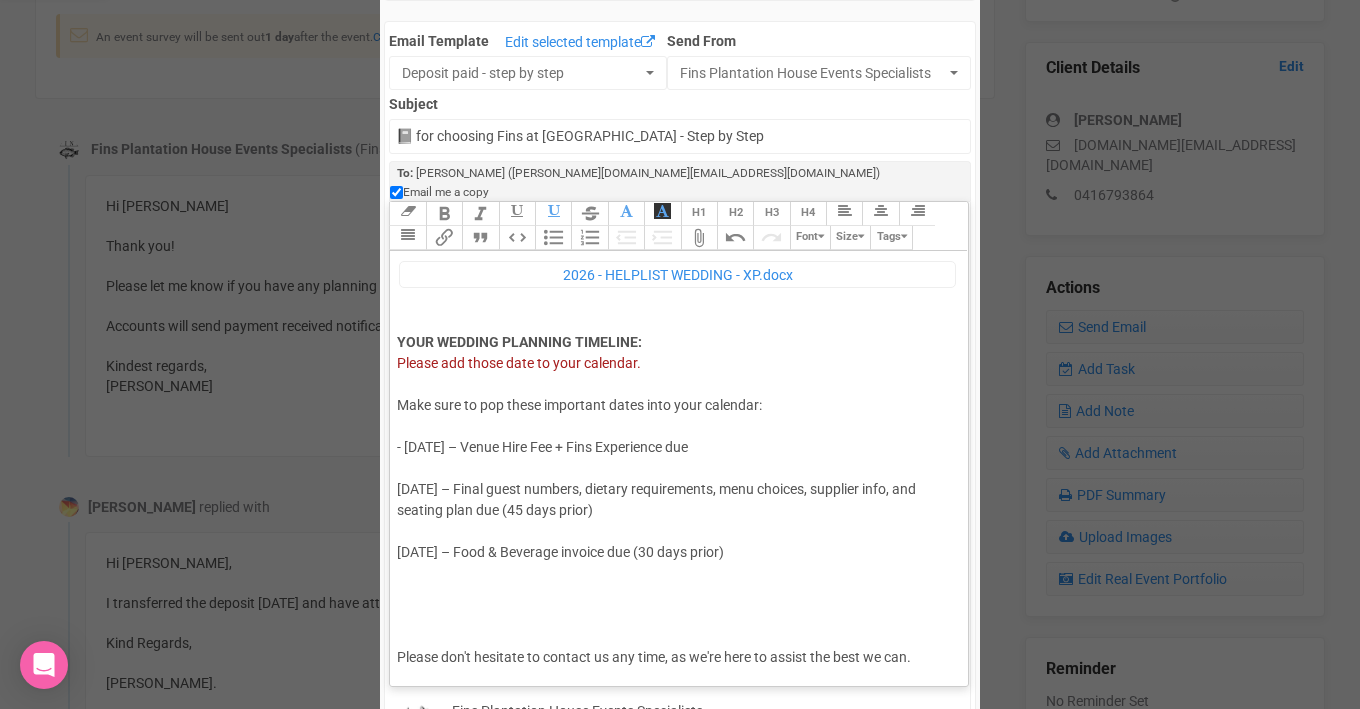 click on "Hi Louisa, I hope this email finds you well. I am happy to confirm that your payment of $3,000 towards your deposit invoice has been received with many thanks. It will be our absolute pleasure to support you throughout your wedding planning journey. Here’s a quick guide to your next steps: STEP 1 - THE VENUE - COMPLETE ✅  Congratulations! Your venue is now secured—what a wonderful milestone! 🍾🍾  STEP 2 - INVITATIONS 💌 It’s time to send out your "Save the Date" notices. Be sure to ask guests to RSVP with any dietary requirements, as we’ll need final numbers 45 days before your big day. STEP 3 - SUPPLIERS 🎸 💍    Start booking your suppliers. We’ve included our list of recommended vendors below to make it easier. STEP 4 - WEDDING HELPLIST 📓  Please begin filling out the attached Wedding Help List and send it back to us once completed. ﻿ 2026 - HELPLIST WEDDING - XP.docx ﻿ YOUR WEDDING PLANNING TIMELINE:  Please add those date to your calendar.   Kind Regards, Florent ELINEAU" 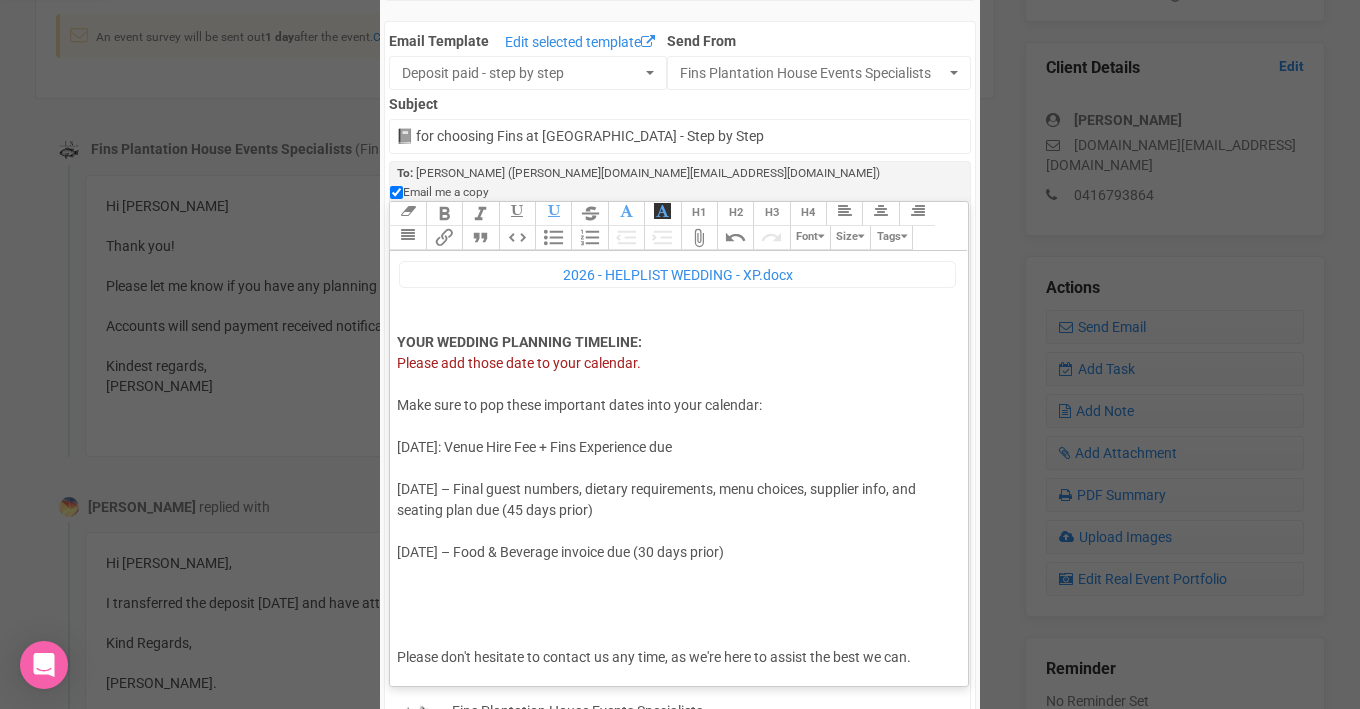 click on "Hi Louisa, I hope this email finds you well. I am happy to confirm that your payment of $3,000 towards your deposit invoice has been received with many thanks. It will be our absolute pleasure to support you throughout your wedding planning journey. Here’s a quick guide to your next steps: STEP 1 - THE VENUE - COMPLETE ✅  Congratulations! Your venue is now secured—what a wonderful milestone! 🍾🍾  STEP 2 - INVITATIONS 💌 It’s time to send out your "Save the Date" notices. Be sure to ask guests to RSVP with any dietary requirements, as we’ll need final numbers 45 days before your big day. STEP 3 - SUPPLIERS 🎸 💍    Start booking your suppliers. We’ve included our list of recommended vendors below to make it easier. STEP 4 - WEDDING HELPLIST 📓  Please begin filling out the attached Wedding Help List and send it back to us once completed. ﻿ 2026 - HELPLIST WEDDING - XP.docx ﻿ YOUR WEDDING PLANNING TIMELINE:  Please add those date to your calendar.   Kind Regards, Florent ELINEAU" 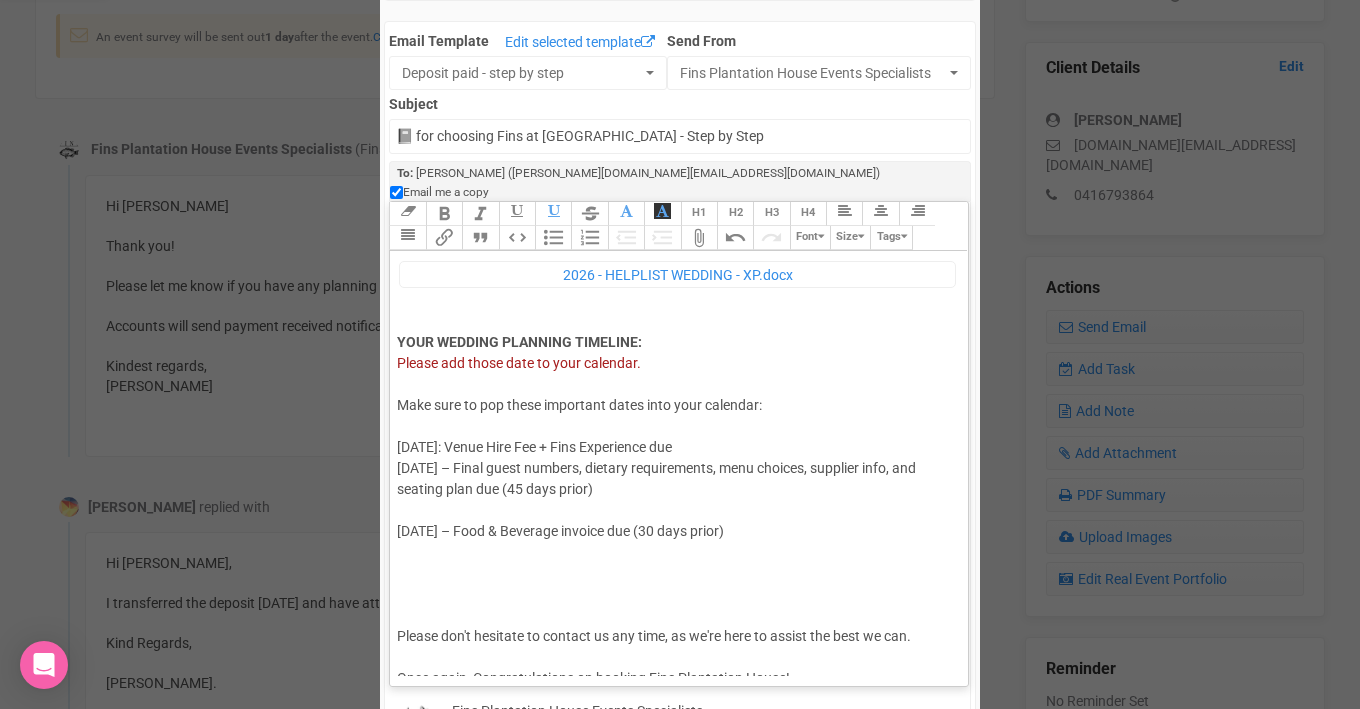 click on "Hi Louisa, I hope this email finds you well. I am happy to confirm that your payment of $3,000 towards your deposit invoice has been received with many thanks. It will be our absolute pleasure to support you throughout your wedding planning journey. Here’s a quick guide to your next steps: STEP 1 - THE VENUE - COMPLETE ✅  Congratulations! Your venue is now secured—what a wonderful milestone! 🍾🍾  STEP 2 - INVITATIONS 💌 It’s time to send out your "Save the Date" notices. Be sure to ask guests to RSVP with any dietary requirements, as we’ll need final numbers 45 days before your big day. STEP 3 - SUPPLIERS 🎸 💍    Start booking your suppliers. We’ve included our list of recommended vendors below to make it easier. STEP 4 - WEDDING HELPLIST 📓  Please begin filling out the attached Wedding Help List and send it back to us once completed. ﻿ 2026 - HELPLIST WEDDING - XP.docx ﻿ YOUR WEDDING PLANNING TIMELINE:  Please add those date to your calendar.   Kind Regards, Florent ELINEAU" 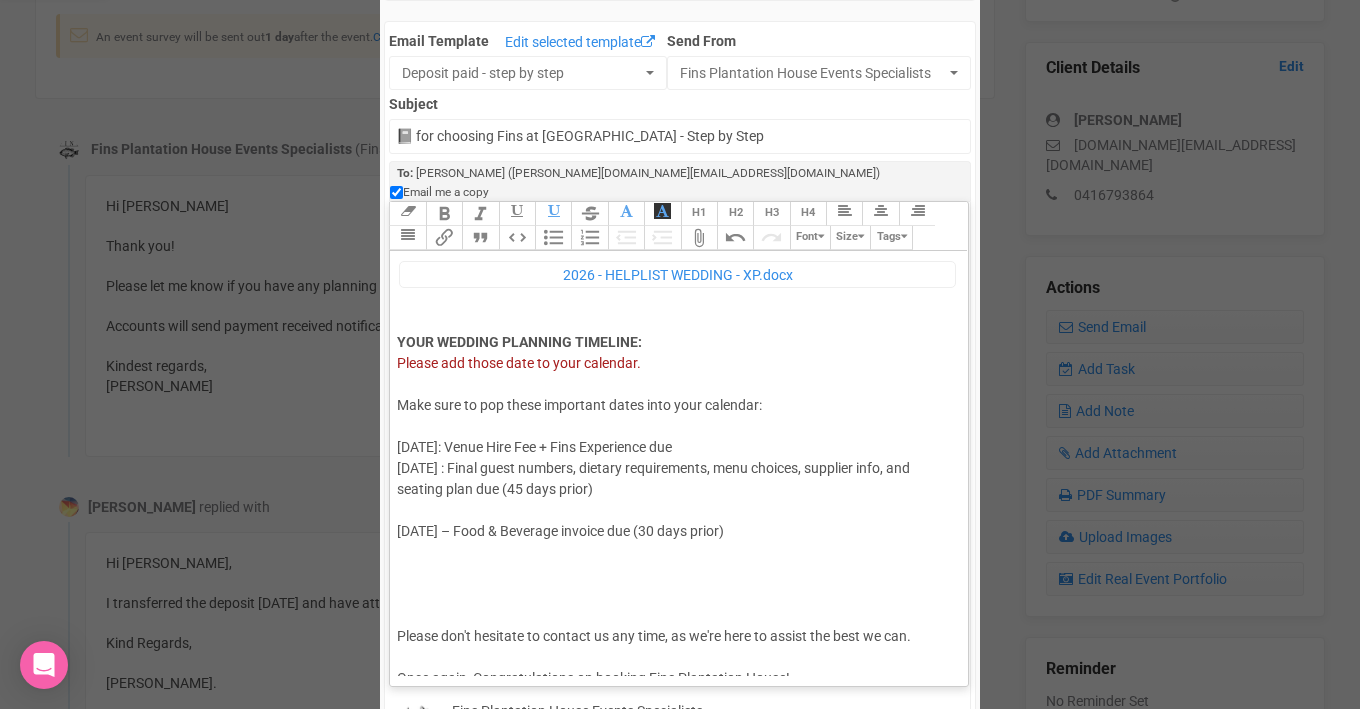 click on "Hi Louisa, I hope this email finds you well. I am happy to confirm that your payment of $3,000 towards your deposit invoice has been received with many thanks. It will be our absolute pleasure to support you throughout your wedding planning journey. Here’s a quick guide to your next steps: STEP 1 - THE VENUE - COMPLETE ✅  Congratulations! Your venue is now secured—what a wonderful milestone! 🍾🍾  STEP 2 - INVITATIONS 💌 It’s time to send out your "Save the Date" notices. Be sure to ask guests to RSVP with any dietary requirements, as we’ll need final numbers 45 days before your big day. STEP 3 - SUPPLIERS 🎸 💍    Start booking your suppliers. We’ve included our list of recommended vendors below to make it easier. STEP 4 - WEDDING HELPLIST 📓  Please begin filling out the attached Wedding Help List and send it back to us once completed. ﻿ 2026 - HELPLIST WEDDING - XP.docx ﻿ YOUR WEDDING PLANNING TIMELINE:  Please add those date to your calendar.   Kind Regards, Florent ELINEAU" 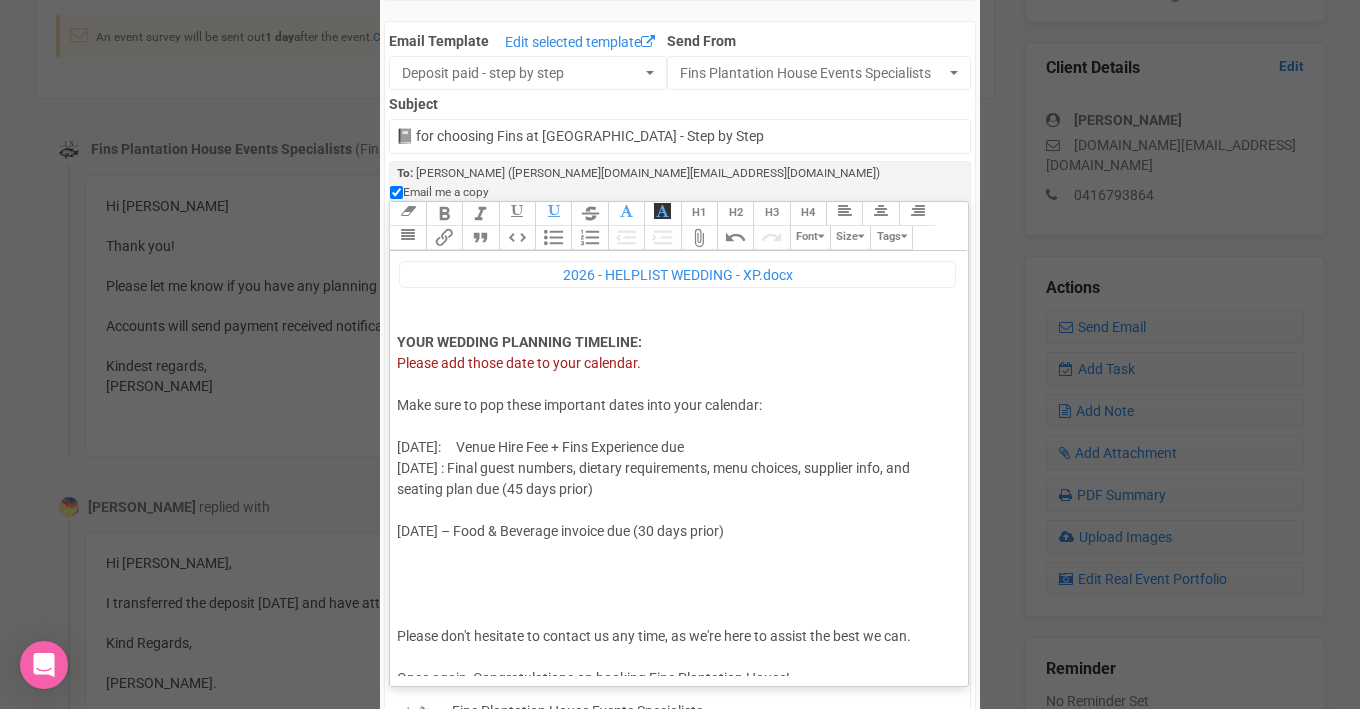 click on "Hi Louisa, I hope this email finds you well. I am happy to confirm that your payment of $3,000 towards your deposit invoice has been received with many thanks. It will be our absolute pleasure to support you throughout your wedding planning journey. Here’s a quick guide to your next steps: STEP 1 - THE VENUE - COMPLETE ✅  Congratulations! Your venue is now secured—what a wonderful milestone! 🍾🍾  STEP 2 - INVITATIONS 💌 It’s time to send out your "Save the Date" notices. Be sure to ask guests to RSVP with any dietary requirements, as we’ll need final numbers 45 days before your big day. STEP 3 - SUPPLIERS 🎸 💍    Start booking your suppliers. We’ve included our list of recommended vendors below to make it easier. STEP 4 - WEDDING HELPLIST 📓  Please begin filling out the attached Wedding Help List and send it back to us once completed. ﻿ 2026 - HELPLIST WEDDING - XP.docx ﻿ YOUR WEDDING PLANNING TIMELINE:  Please add those date to your calendar.   Kind Regards, Florent ELINEAU" 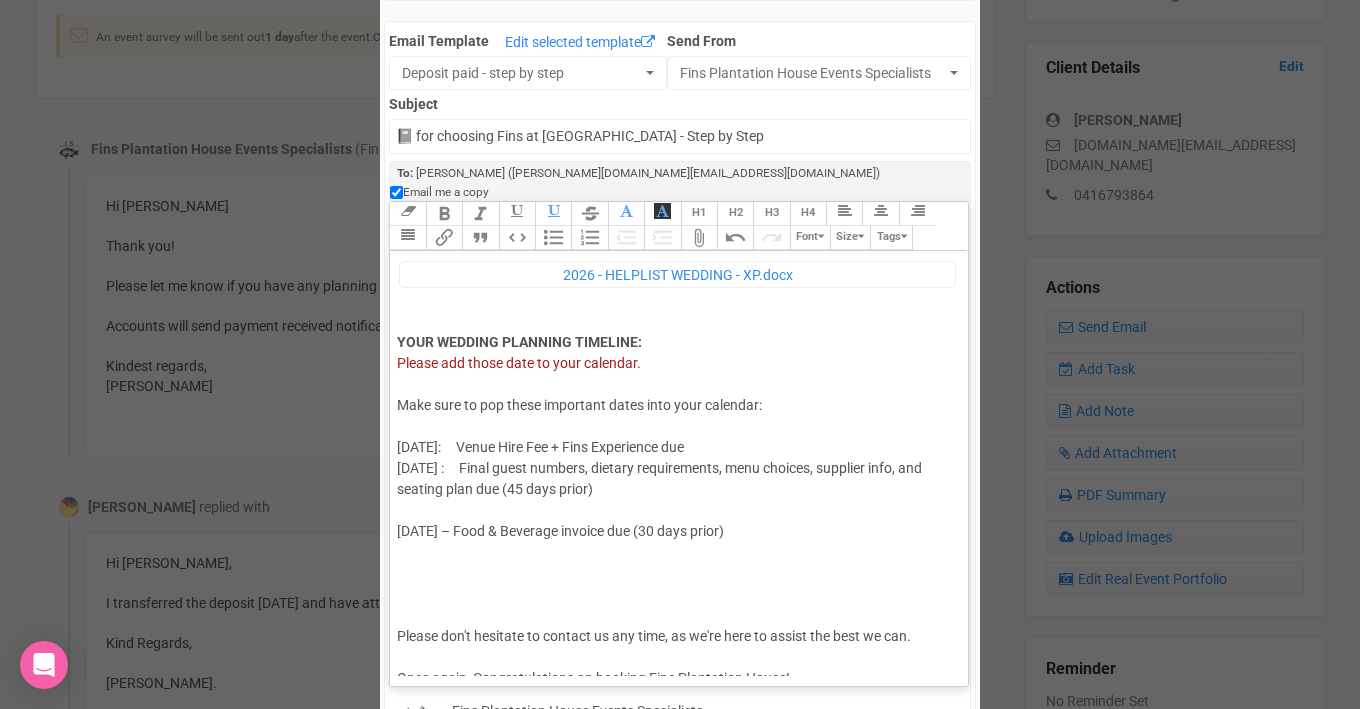 click on "Hi Louisa, I hope this email finds you well. I am happy to confirm that your payment of $3,000 towards your deposit invoice has been received with many thanks. It will be our absolute pleasure to support you throughout your wedding planning journey. Here’s a quick guide to your next steps: STEP 1 - THE VENUE - COMPLETE ✅  Congratulations! Your venue is now secured—what a wonderful milestone! 🍾🍾  STEP 2 - INVITATIONS 💌 It’s time to send out your "Save the Date" notices. Be sure to ask guests to RSVP with any dietary requirements, as we’ll need final numbers 45 days before your big day. STEP 3 - SUPPLIERS 🎸 💍    Start booking your suppliers. We’ve included our list of recommended vendors below to make it easier. STEP 4 - WEDDING HELPLIST 📓  Please begin filling out the attached Wedding Help List and send it back to us once completed. ﻿ 2026 - HELPLIST WEDDING - XP.docx ﻿ YOUR WEDDING PLANNING TIMELINE:  Please add those date to your calendar.   Kind Regards, Florent ELINEAU" 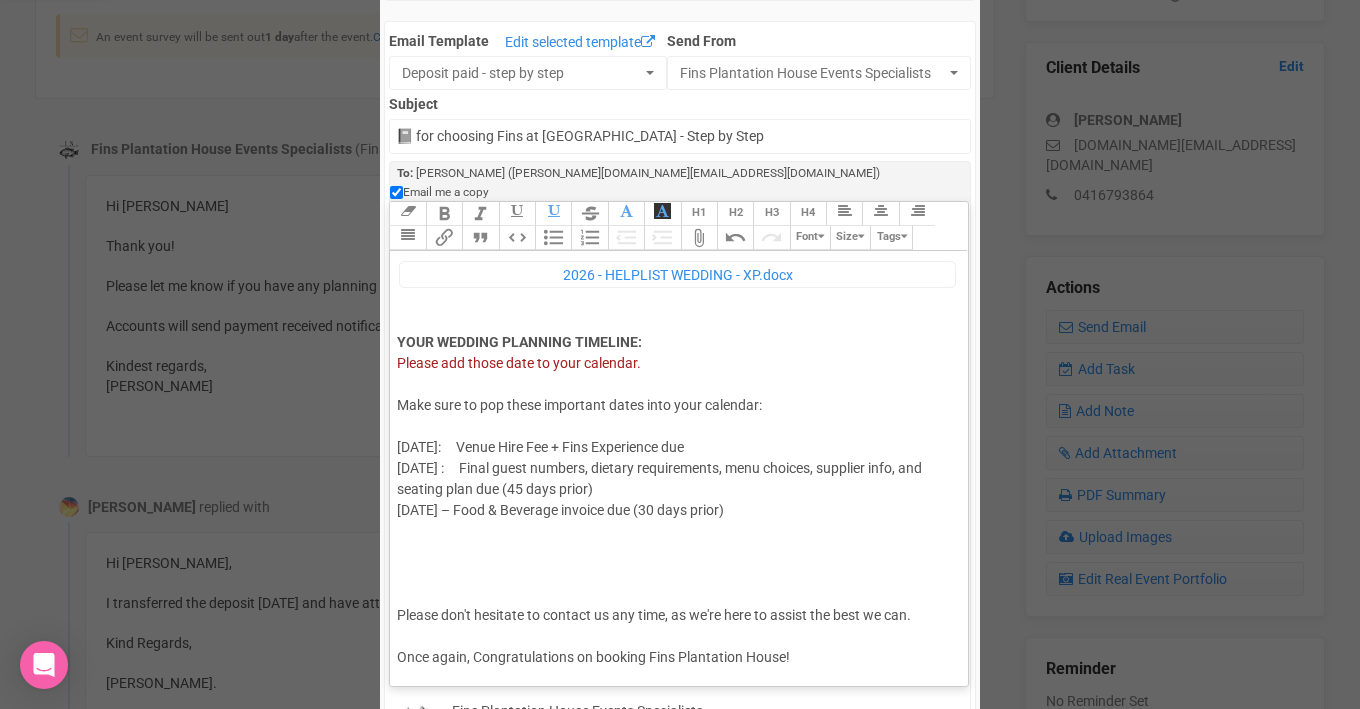 click on "Hi Louisa, I hope this email finds you well. I am happy to confirm that your payment of $3,000 towards your deposit invoice has been received with many thanks. It will be our absolute pleasure to support you throughout your wedding planning journey. Here’s a quick guide to your next steps: STEP 1 - THE VENUE - COMPLETE ✅  Congratulations! Your venue is now secured—what a wonderful milestone! 🍾🍾  STEP 2 - INVITATIONS 💌 It’s time to send out your "Save the Date" notices. Be sure to ask guests to RSVP with any dietary requirements, as we’ll need final numbers 45 days before your big day. STEP 3 - SUPPLIERS 🎸 💍    Start booking your suppliers. We’ve included our list of recommended vendors below to make it easier. STEP 4 - WEDDING HELPLIST 📓  Please begin filling out the attached Wedding Help List and send it back to us once completed. ﻿ 2026 - HELPLIST WEDDING - XP.docx ﻿ YOUR WEDDING PLANNING TIMELINE:  Please add those date to your calendar.   Kind Regards, Florent ELINEAU" 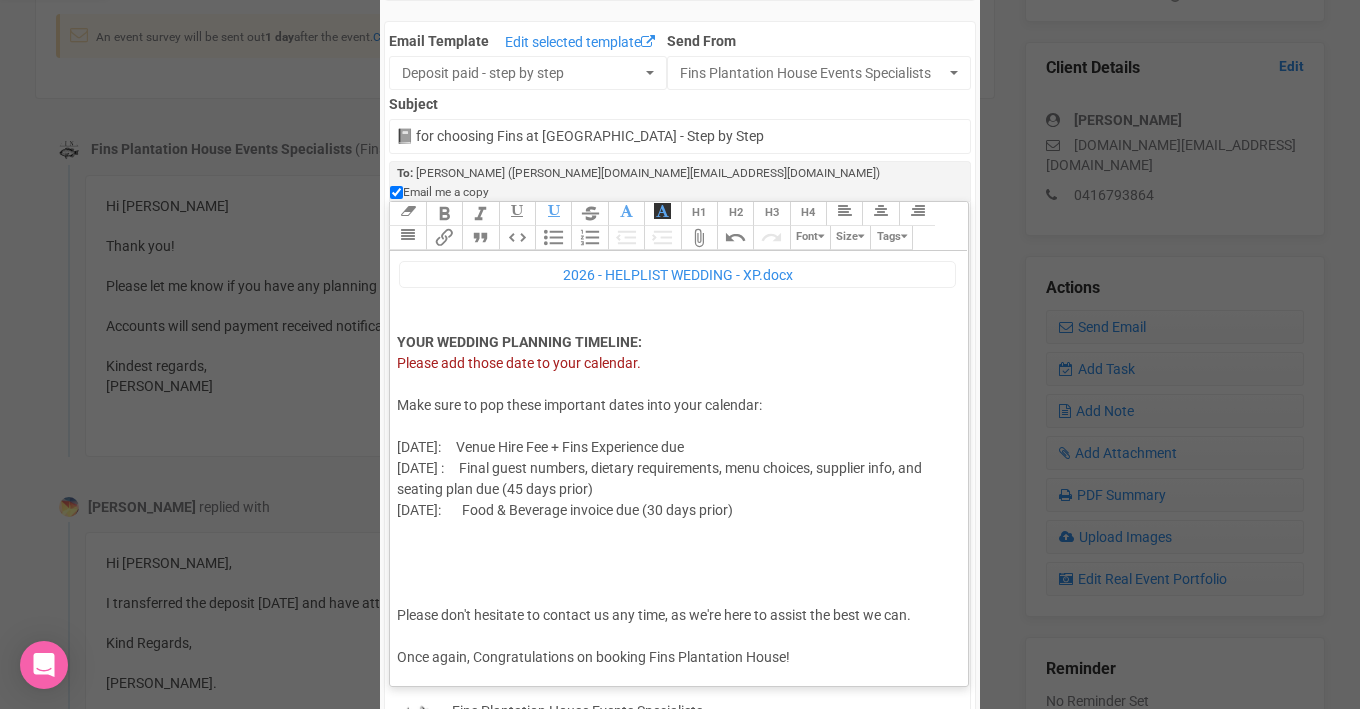 click on "Hi Louisa, I hope this email finds you well. I am happy to confirm that your payment of $3,000 towards your deposit invoice has been received with many thanks. It will be our absolute pleasure to support you throughout your wedding planning journey. Here’s a quick guide to your next steps: STEP 1 - THE VENUE - COMPLETE ✅  Congratulations! Your venue is now secured—what a wonderful milestone! 🍾🍾  STEP 2 - INVITATIONS 💌 It’s time to send out your "Save the Date" notices. Be sure to ask guests to RSVP with any dietary requirements, as we’ll need final numbers 45 days before your big day. STEP 3 - SUPPLIERS 🎸 💍    Start booking your suppliers. We’ve included our list of recommended vendors below to make it easier. STEP 4 - WEDDING HELPLIST 📓  Please begin filling out the attached Wedding Help List and send it back to us once completed. ﻿ 2026 - HELPLIST WEDDING - XP.docx ﻿ YOUR WEDDING PLANNING TIMELINE:  Please add those date to your calendar.   Kind Regards, Florent ELINEAU" 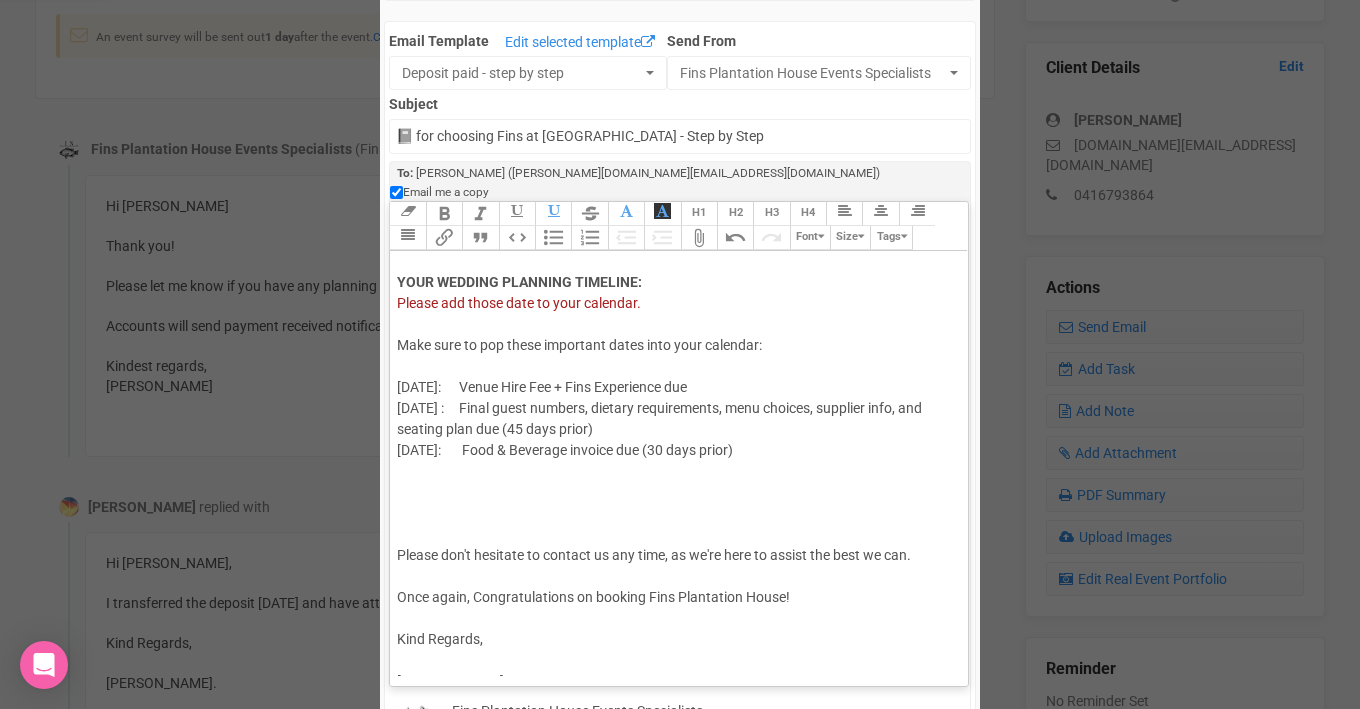 scroll, scrollTop: 596, scrollLeft: 0, axis: vertical 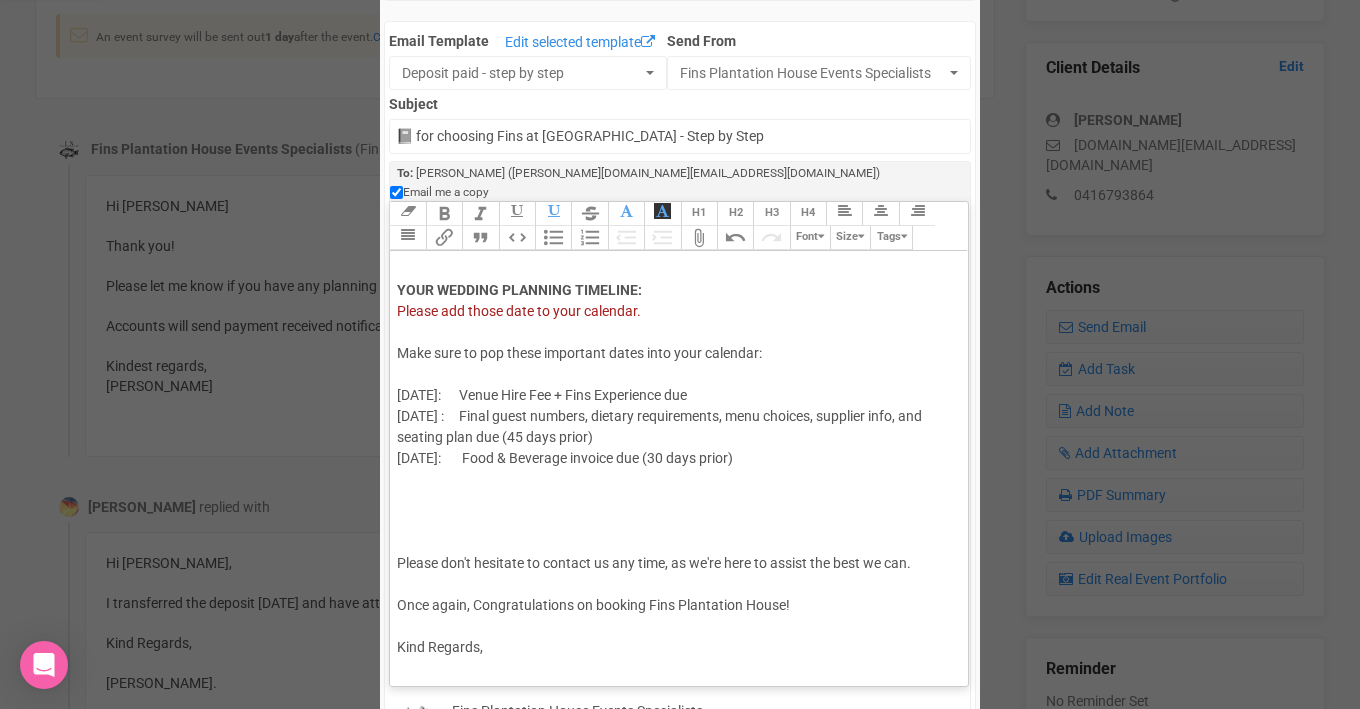 click on "Hi Louisa, I hope this email finds you well. I am happy to confirm that your payment of $3,000 towards your deposit invoice has been received with many thanks. It will be our absolute pleasure to support you throughout your wedding planning journey. Here’s a quick guide to your next steps: STEP 1 - THE VENUE - COMPLETE ✅  Congratulations! Your venue is now secured—what a wonderful milestone! 🍾🍾  STEP 2 - INVITATIONS 💌 It’s time to send out your "Save the Date" notices. Be sure to ask guests to RSVP with any dietary requirements, as we’ll need final numbers 45 days before your big day. STEP 3 - SUPPLIERS 🎸 💍    Start booking your suppliers. We’ve included our list of recommended vendors below to make it easier. STEP 4 - WEDDING HELPLIST 📓  Please begin filling out the attached Wedding Help List and send it back to us once completed. ﻿ 2026 - HELPLIST WEDDING - XP.docx ﻿ YOUR WEDDING PLANNING TIMELINE:  Please add those date to your calendar.   Kind Regards, Florent ELINEAU" 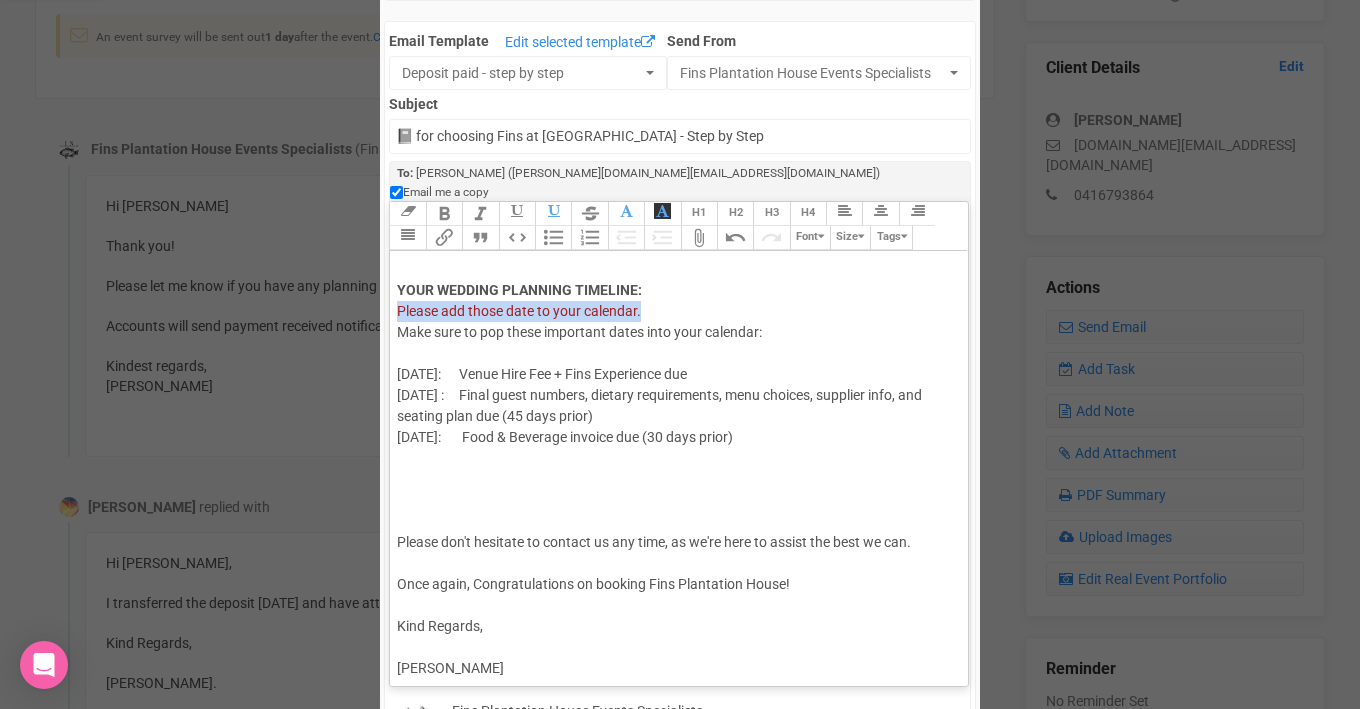 drag, startPoint x: 397, startPoint y: 293, endPoint x: 724, endPoint y: 297, distance: 327.02448 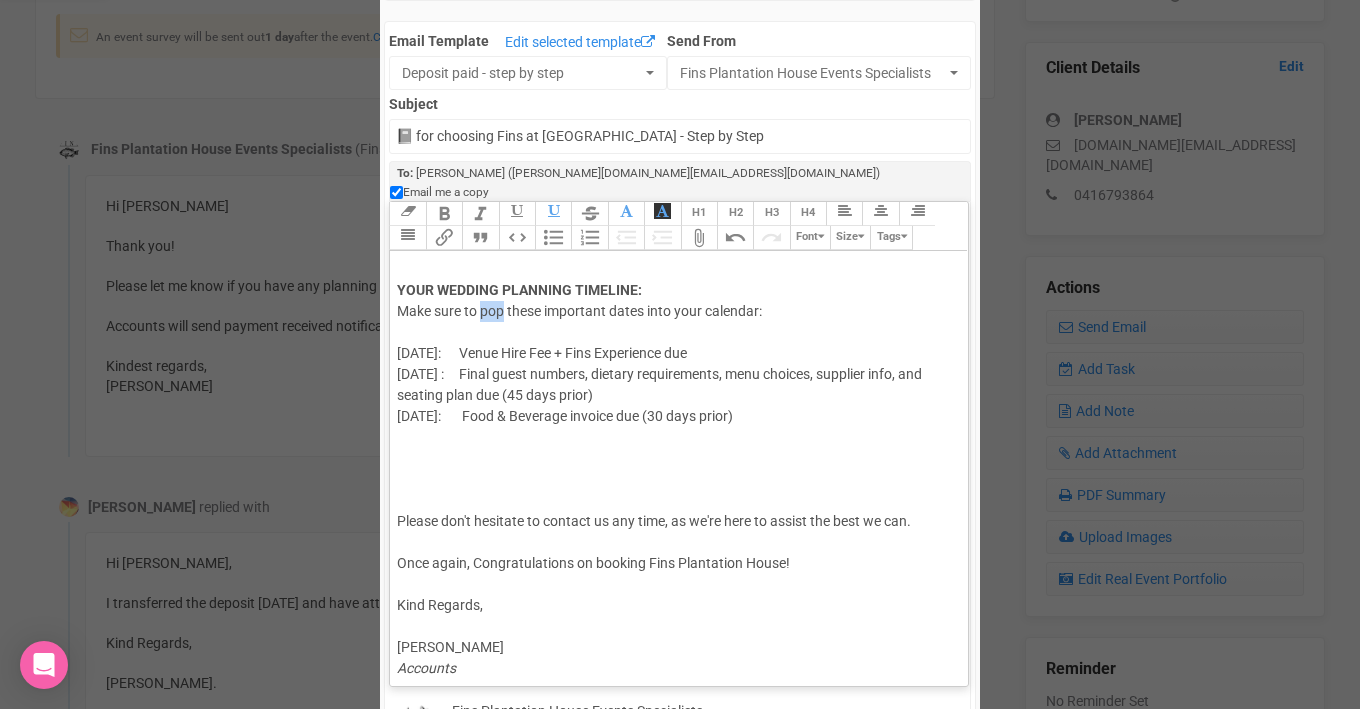 drag, startPoint x: 483, startPoint y: 296, endPoint x: 504, endPoint y: 294, distance: 21.095022 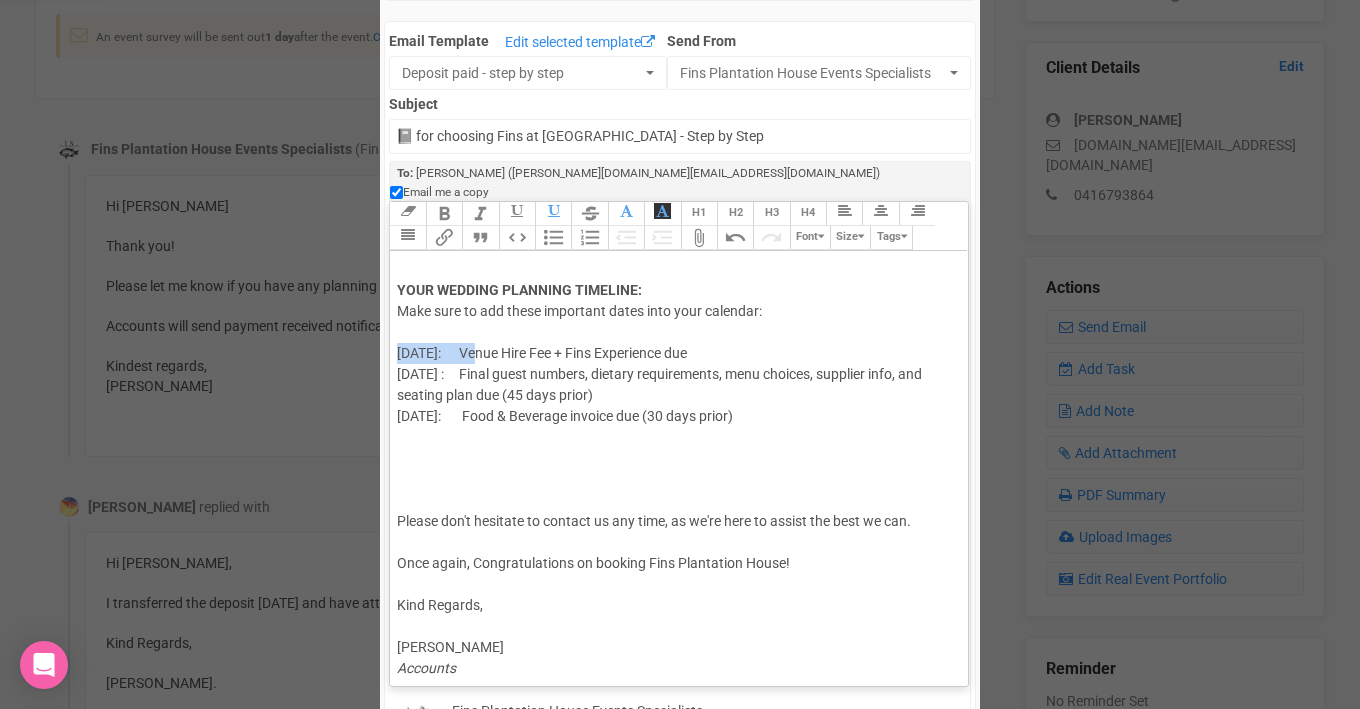 drag, startPoint x: 399, startPoint y: 333, endPoint x: 496, endPoint y: 332, distance: 97.00516 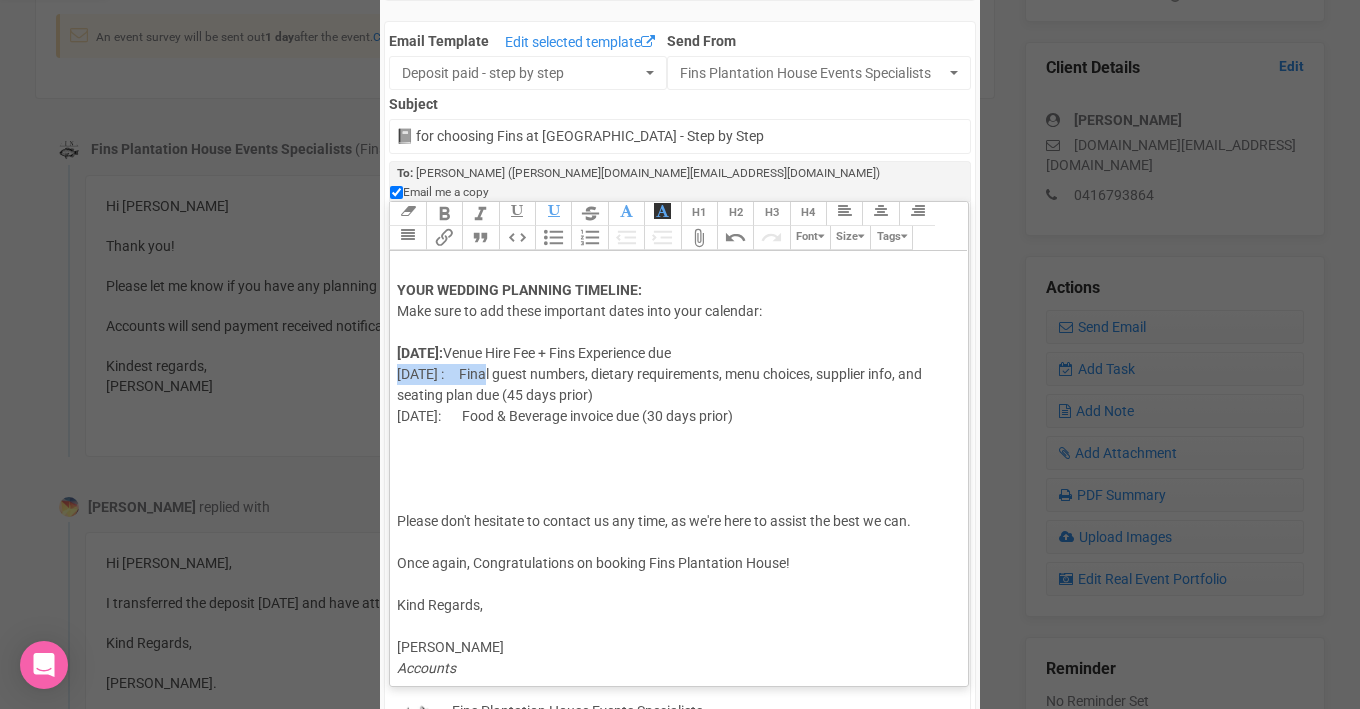 drag, startPoint x: 397, startPoint y: 357, endPoint x: 498, endPoint y: 357, distance: 101 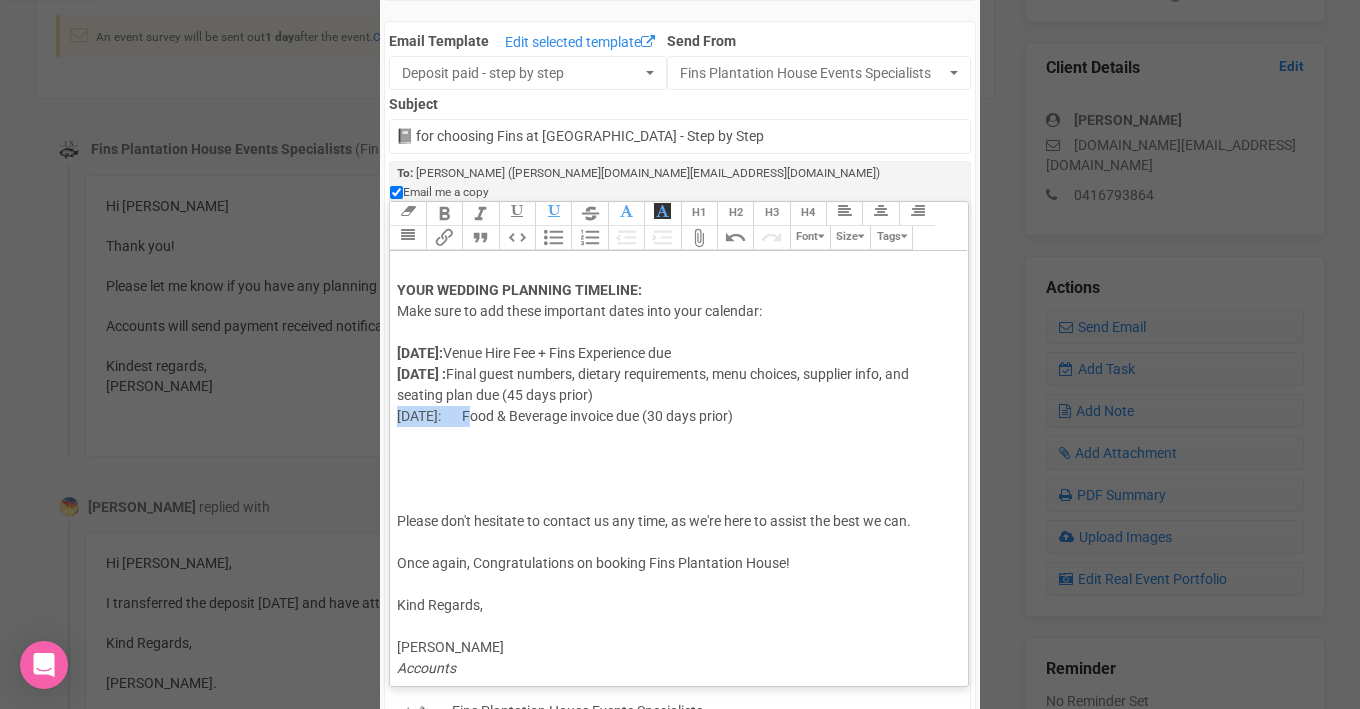 drag, startPoint x: 398, startPoint y: 395, endPoint x: 492, endPoint y: 392, distance: 94.04786 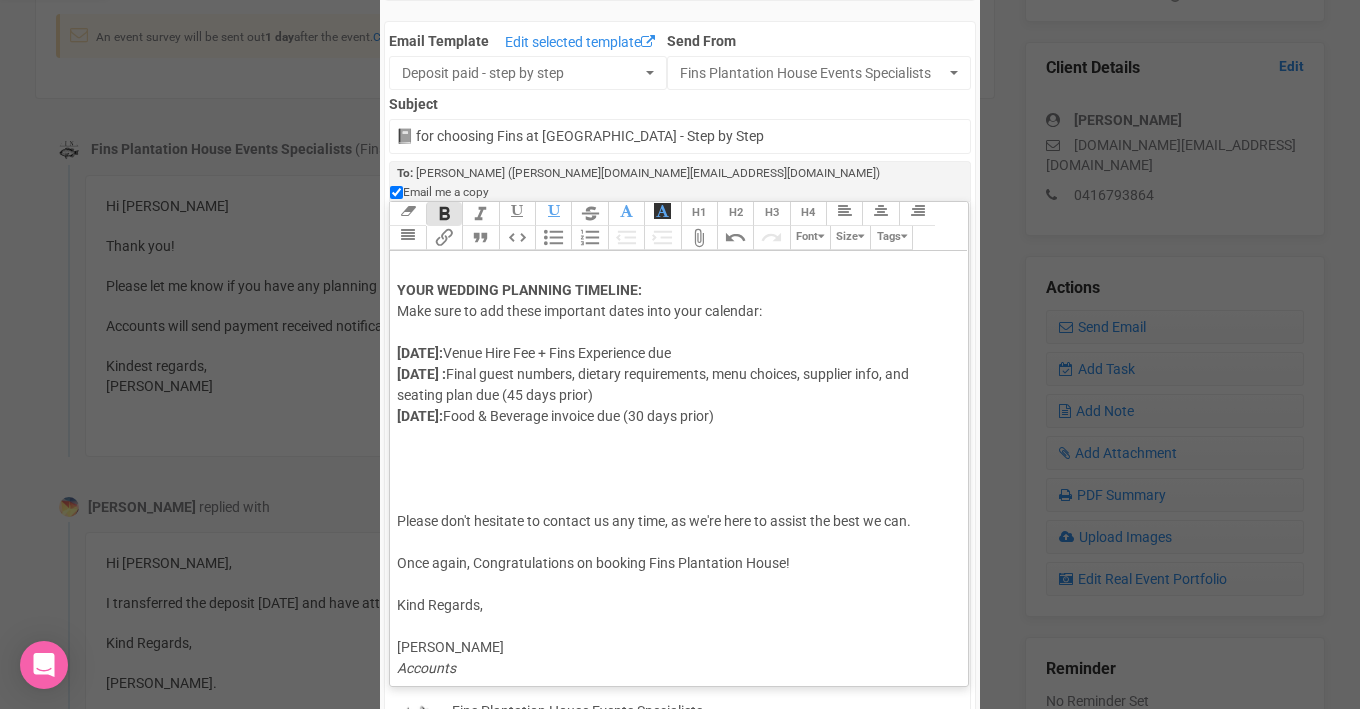 click on "Hi Louisa, I hope this email finds you well. I am happy to confirm that your payment of $3,000 towards your deposit invoice has been received with many thanks. It will be our absolute pleasure to support you throughout your wedding planning journey. Here’s a quick guide to your next steps: STEP 1 - THE VENUE - COMPLETE ✅  Congratulations! Your venue is now secured—what a wonderful milestone! 🍾🍾  STEP 2 - INVITATIONS 💌 It’s time to send out your "Save the Date" notices. Be sure to ask guests to RSVP with any dietary requirements, as we’ll need final numbers 45 days before your big day. STEP 3 - SUPPLIERS 🎸 💍    Start booking your suppliers. We’ve included our list of recommended vendors below to make it easier. STEP 4 - WEDDING HELPLIST 📓  Please begin filling out the attached Wedding Help List and send it back to us once completed. ﻿ 2026 - HELPLIST WEDDING - XP.docx ﻿ YOUR WEDDING PLANNING TIMELINE:  Make sure to add these important dates into your calendar: 28th May 2026:" 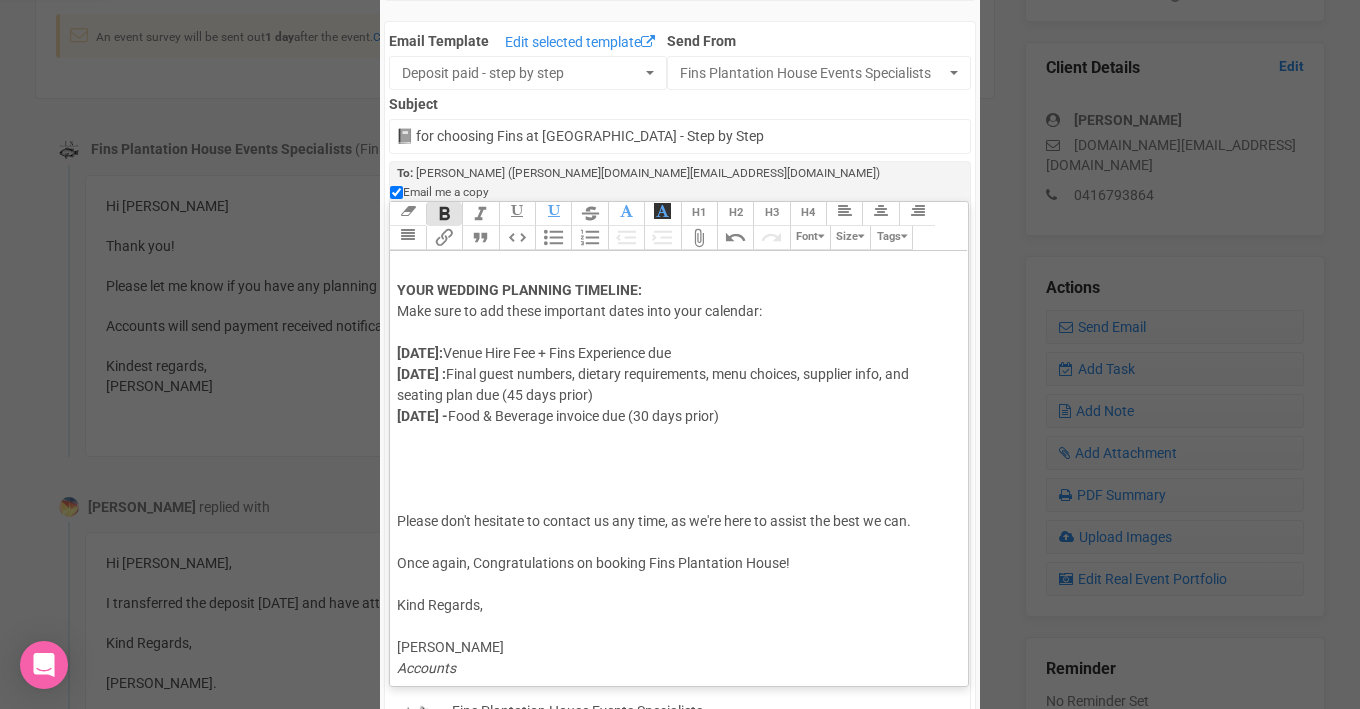 click on "Hi Louisa, I hope this email finds you well. I am happy to confirm that your payment of $3,000 towards your deposit invoice has been received with many thanks. It will be our absolute pleasure to support you throughout your wedding planning journey. Here’s a quick guide to your next steps: STEP 1 - THE VENUE - COMPLETE ✅  Congratulations! Your venue is now secured—what a wonderful milestone! 🍾🍾  STEP 2 - INVITATIONS 💌 It’s time to send out your "Save the Date" notices. Be sure to ask guests to RSVP with any dietary requirements, as we’ll need final numbers 45 days before your big day. STEP 3 - SUPPLIERS 🎸 💍    Start booking your suppliers. We’ve included our list of recommended vendors below to make it easier. STEP 4 - WEDDING HELPLIST 📓  Please begin filling out the attached Wedding Help List and send it back to us once completed. ﻿ 2026 - HELPLIST WEDDING - XP.docx ﻿ YOUR WEDDING PLANNING TIMELINE:  Make sure to add these important dates into your calendar: 28th May 2026:" 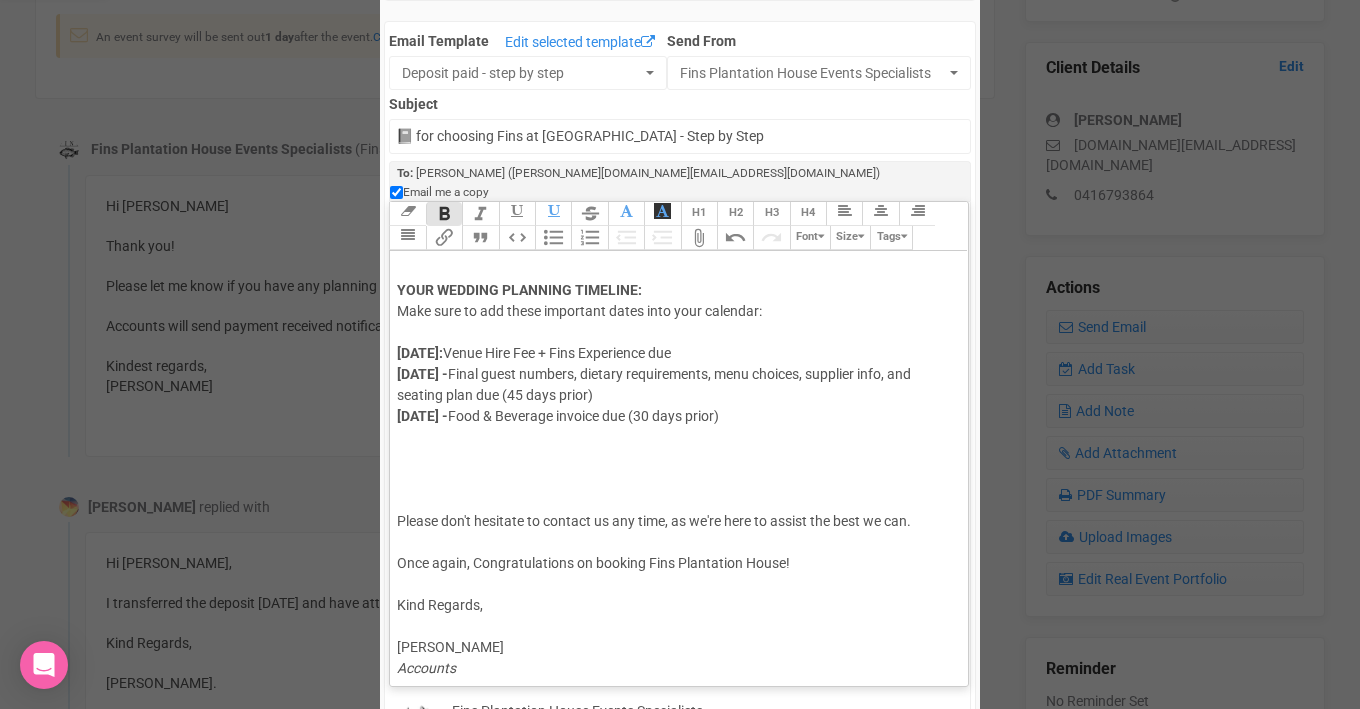 click on "Hi Louisa, I hope this email finds you well. I am happy to confirm that your payment of $3,000 towards your deposit invoice has been received with many thanks. It will be our absolute pleasure to support you throughout your wedding planning journey. Here’s a quick guide to your next steps: STEP 1 - THE VENUE - COMPLETE ✅  Congratulations! Your venue is now secured—what a wonderful milestone! 🍾🍾  STEP 2 - INVITATIONS 💌 It’s time to send out your "Save the Date" notices. Be sure to ask guests to RSVP with any dietary requirements, as we’ll need final numbers 45 days before your big day. STEP 3 - SUPPLIERS 🎸 💍    Start booking your suppliers. We’ve included our list of recommended vendors below to make it easier. STEP 4 - WEDDING HELPLIST 📓  Please begin filling out the attached Wedding Help List and send it back to us once completed. ﻿ 2026 - HELPLIST WEDDING - XP.docx ﻿ YOUR WEDDING PLANNING TIMELINE:  Make sure to add these important dates into your calendar: 28th May 2026:" 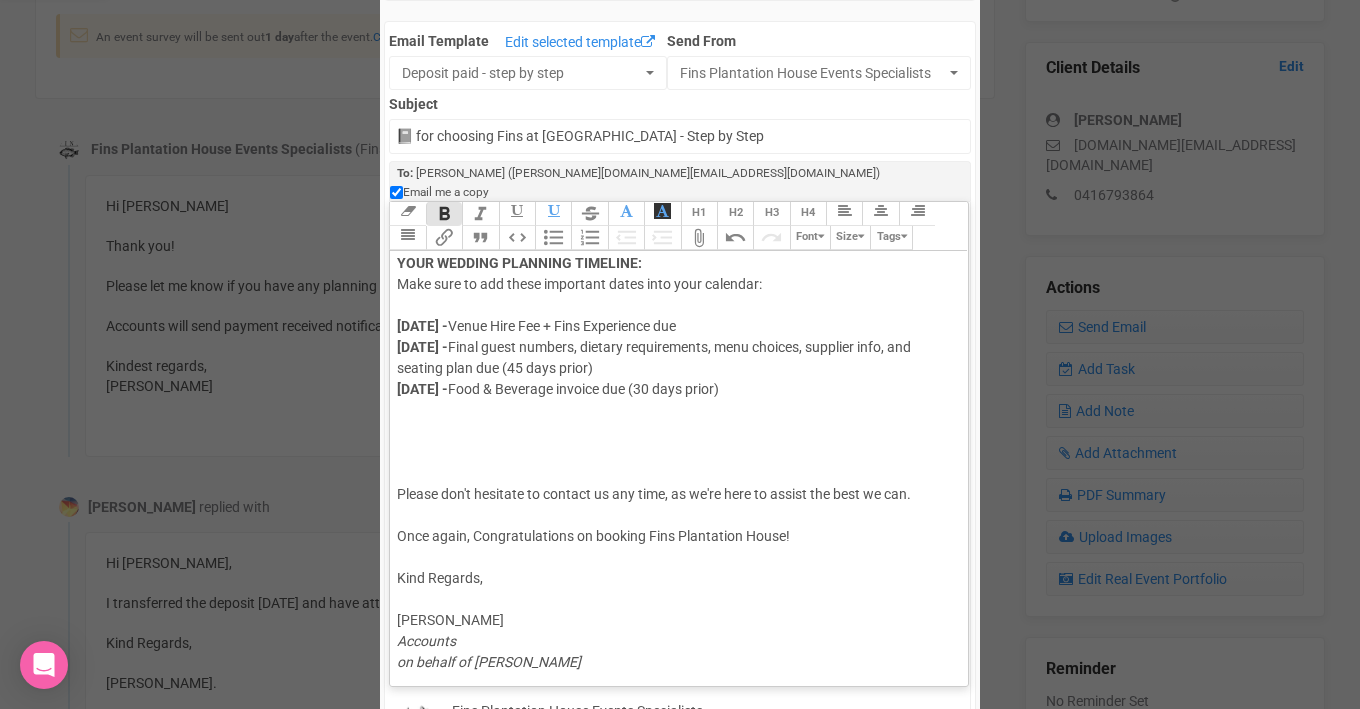scroll, scrollTop: 617, scrollLeft: 0, axis: vertical 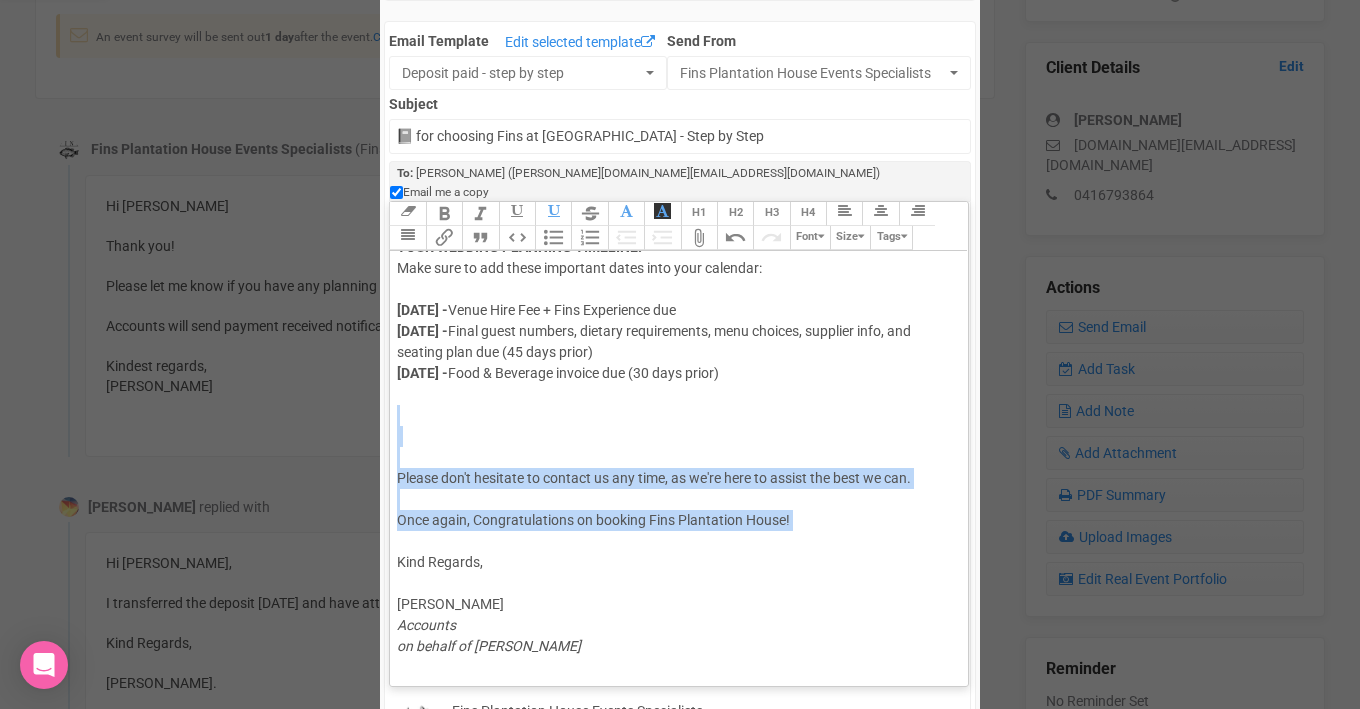 drag, startPoint x: 401, startPoint y: 394, endPoint x: 523, endPoint y: 521, distance: 176.10509 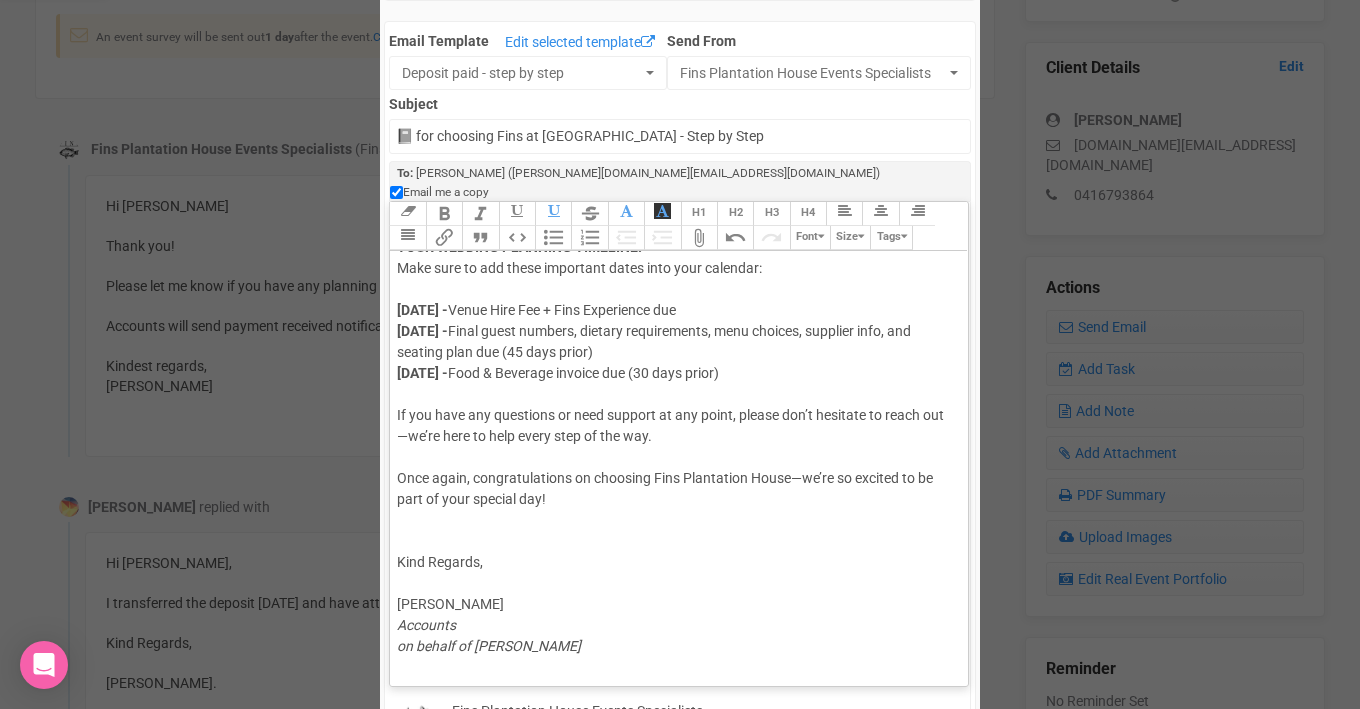 click on "Hi Louisa, I hope this email finds you well. I am happy to confirm that your payment of $3,000 towards your deposit invoice has been received with many thanks. It will be our absolute pleasure to support you throughout your wedding planning journey. Here’s a quick guide to your next steps: STEP 1 - THE VENUE - COMPLETE ✅  Congratulations! Your venue is now secured—what a wonderful milestone! 🍾🍾  STEP 2 - INVITATIONS 💌 It’s time to send out your "Save the Date" notices. Be sure to ask guests to RSVP with any dietary requirements, as we’ll need final numbers 45 days before your big day. STEP 3 - SUPPLIERS 🎸 💍    Start booking your suppliers. We’ve included our list of recommended vendors below to make it easier. STEP 4 - WEDDING HELPLIST 📓  Please begin filling out the attached Wedding Help List and send it back to us once completed. ﻿ 2026 - HELPLIST WEDDING - XP.docx ﻿ YOUR WEDDING PLANNING TIMELINE:  Make sure to add these important dates into your calendar: 28th May 2026 -" 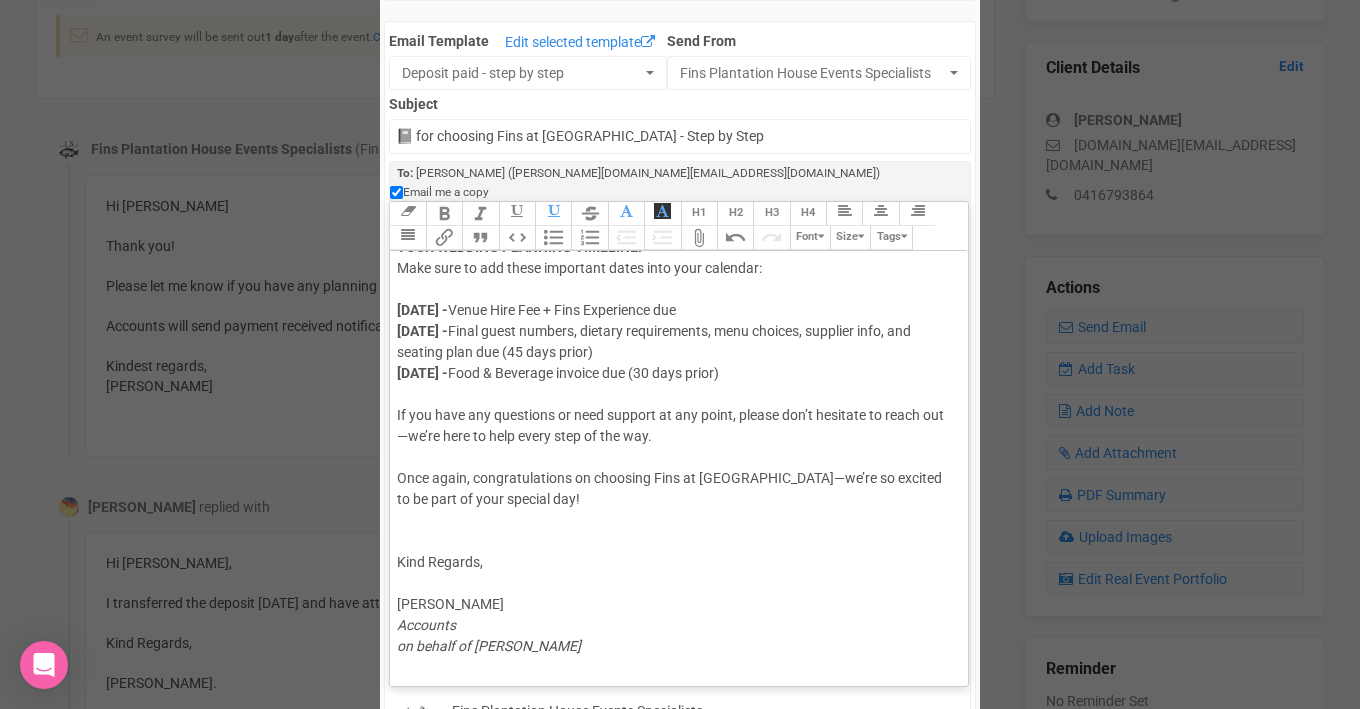click on "Hi Louisa, I hope this email finds you well. I am happy to confirm that your payment of $3,000 towards your deposit invoice has been received with many thanks. It will be our absolute pleasure to support you throughout your wedding planning journey. Here’s a quick guide to your next steps: STEP 1 - THE VENUE - COMPLETE ✅  Congratulations! Your venue is now secured—what a wonderful milestone! 🍾🍾  STEP 2 - INVITATIONS 💌 It’s time to send out your "Save the Date" notices. Be sure to ask guests to RSVP with any dietary requirements, as we’ll need final numbers 45 days before your big day. STEP 3 - SUPPLIERS 🎸 💍    Start booking your suppliers. We’ve included our list of recommended vendors below to make it easier. STEP 4 - WEDDING HELPLIST 📓  Please begin filling out the attached Wedding Help List and send it back to us once completed. ﻿ 2026 - HELPLIST WEDDING - XP.docx ﻿ YOUR WEDDING PLANNING TIMELINE:  Make sure to add these important dates into your calendar: 28th May 2026 -" 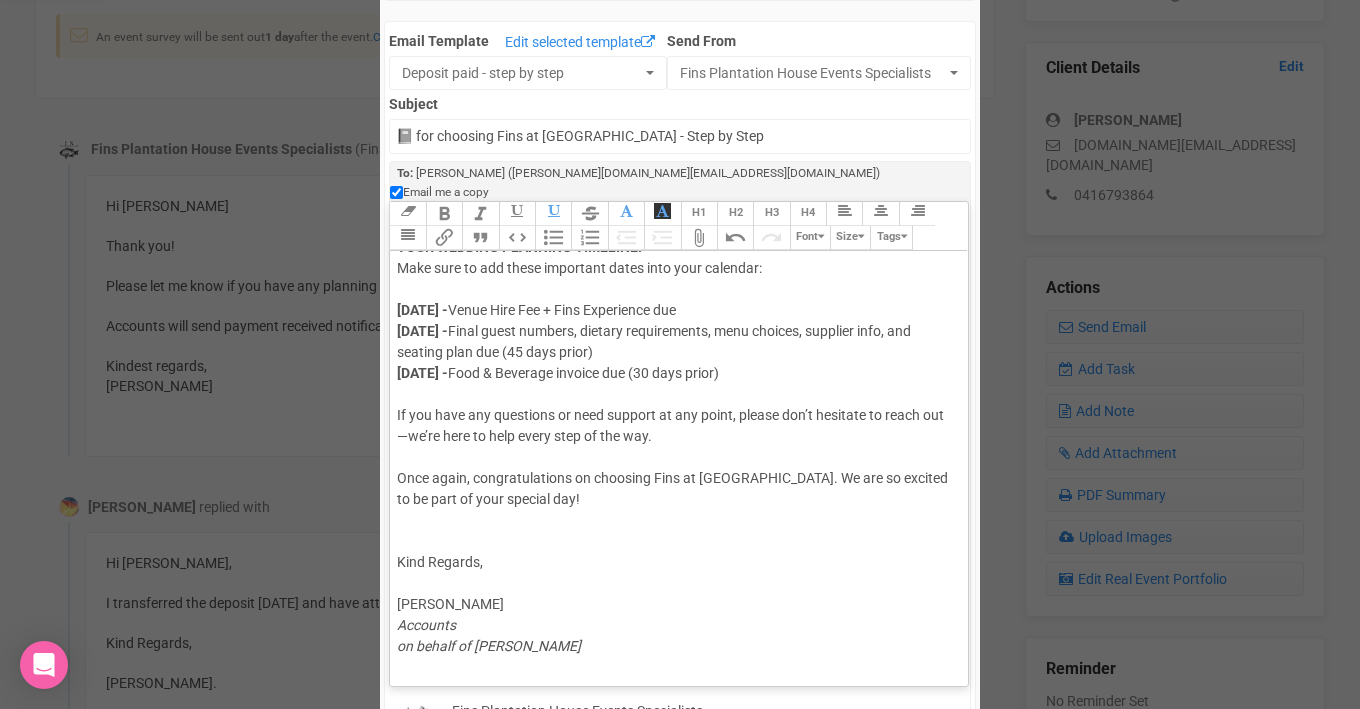 click on "Hi Louisa, I hope this email finds you well. I am happy to confirm that your payment of $3,000 towards your deposit invoice has been received with many thanks. It will be our absolute pleasure to support you throughout your wedding planning journey. Here’s a quick guide to your next steps: STEP 1 - THE VENUE - COMPLETE ✅  Congratulations! Your venue is now secured—what a wonderful milestone! 🍾🍾  STEP 2 - INVITATIONS 💌 It’s time to send out your "Save the Date" notices. Be sure to ask guests to RSVP with any dietary requirements, as we’ll need final numbers 45 days before your big day. STEP 3 - SUPPLIERS 🎸 💍    Start booking your suppliers. We’ve included our list of recommended vendors below to make it easier. STEP 4 - WEDDING HELPLIST 📓  Please begin filling out the attached Wedding Help List and send it back to us once completed. ﻿ 2026 - HELPLIST WEDDING - XP.docx ﻿ YOUR WEDDING PLANNING TIMELINE:  Make sure to add these important dates into your calendar: 28th May 2026 -" 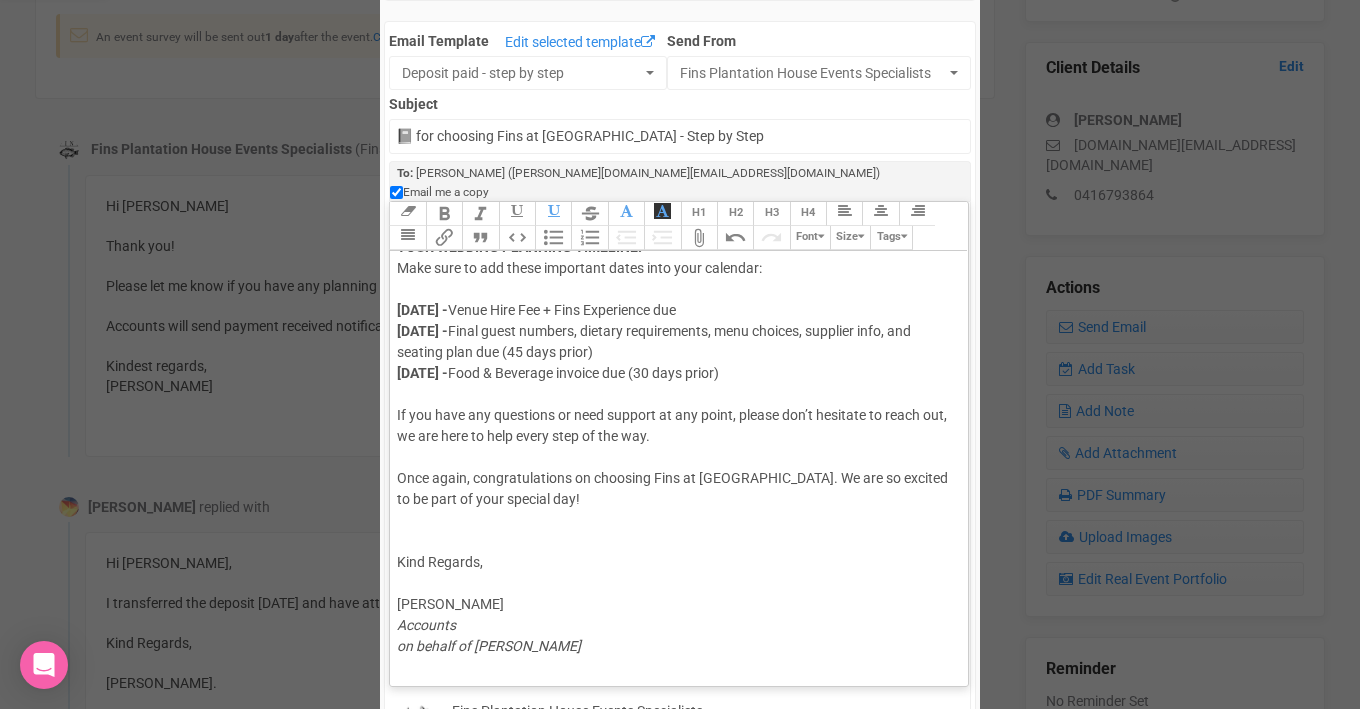 click on "Hi Louisa, I hope this email finds you well. I am happy to confirm that your payment of $3,000 towards your deposit invoice has been received with many thanks. It will be our absolute pleasure to support you throughout your wedding planning journey. Here’s a quick guide to your next steps: STEP 1 - THE VENUE - COMPLETE ✅  Congratulations! Your venue is now secured—what a wonderful milestone! 🍾🍾  STEP 2 - INVITATIONS 💌 It’s time to send out your "Save the Date" notices. Be sure to ask guests to RSVP with any dietary requirements, as we’ll need final numbers 45 days before your big day. STEP 3 - SUPPLIERS 🎸 💍    Start booking your suppliers. We’ve included our list of recommended vendors below to make it easier. STEP 4 - WEDDING HELPLIST 📓  Please begin filling out the attached Wedding Help List and send it back to us once completed. ﻿ 2026 - HELPLIST WEDDING - XP.docx ﻿ YOUR WEDDING PLANNING TIMELINE:  Make sure to add these important dates into your calendar: 28th May 2026 -" 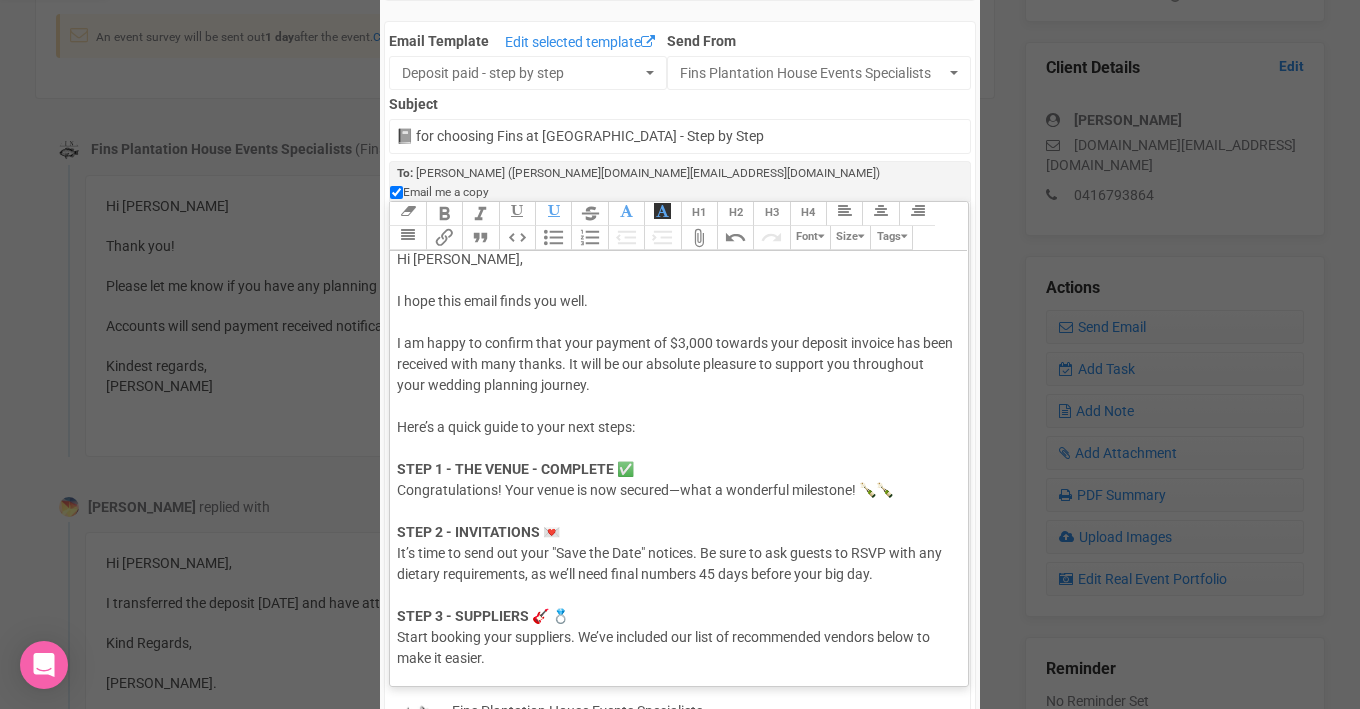 scroll, scrollTop: 0, scrollLeft: 0, axis: both 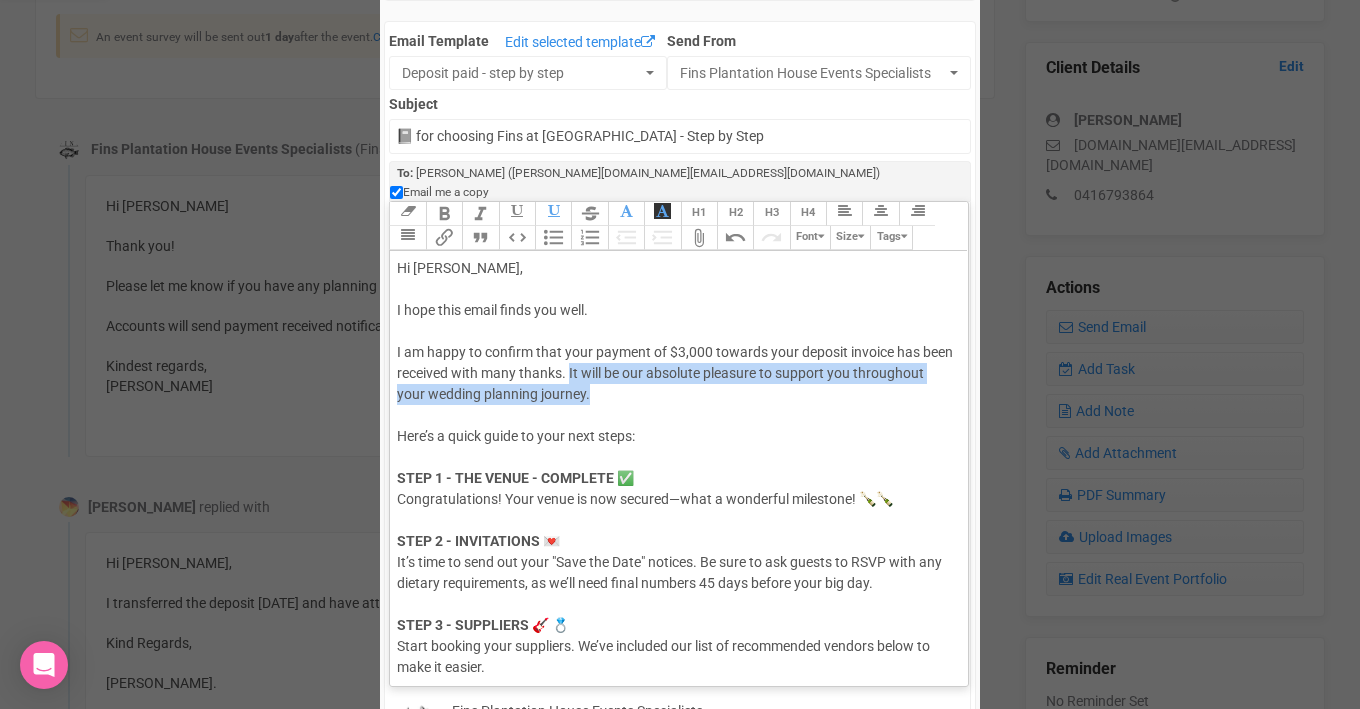 drag, startPoint x: 568, startPoint y: 355, endPoint x: 602, endPoint y: 377, distance: 40.496914 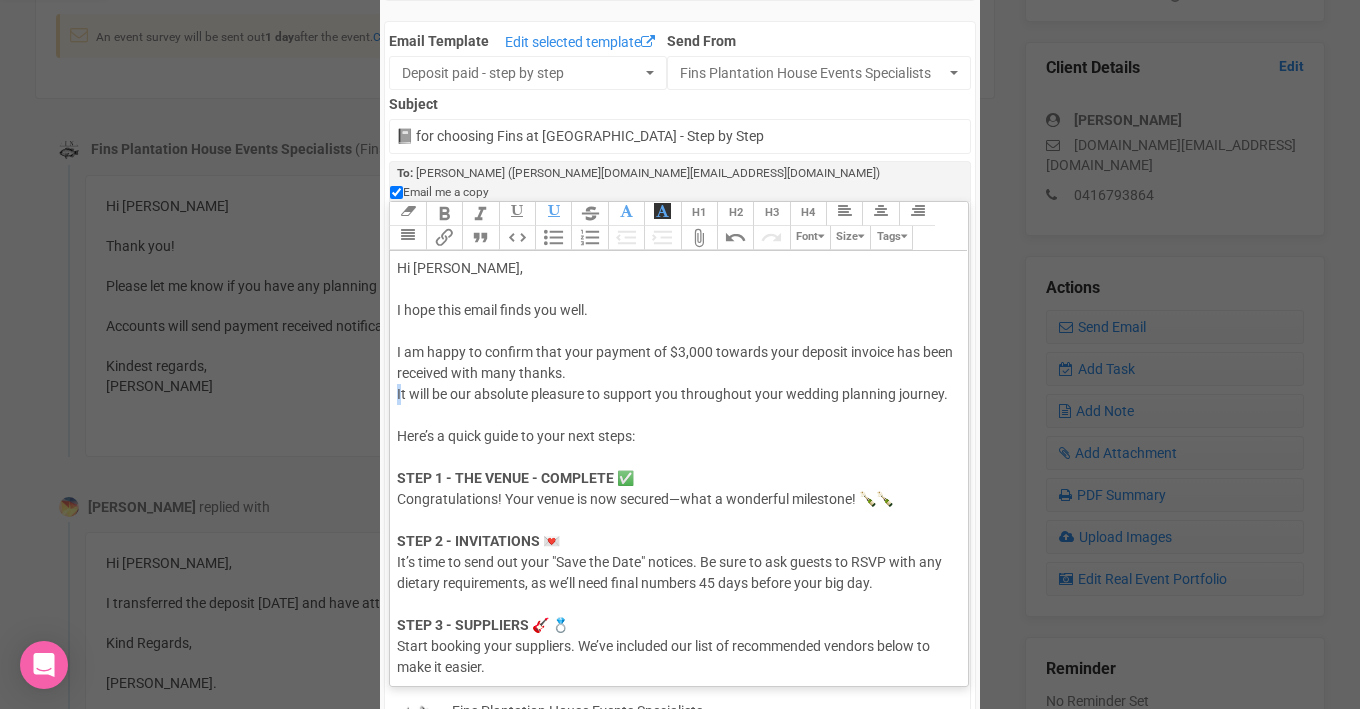 paste on "<div>Hi Louisa,<br><br><span style="font-size: 14px; color: rgb(85, 85, 85); text-decoration-color: initial;">I hope this email finds you well.</span><br><br>I am happy to confirm that your payment of $3,000 towards your deposit invoice has been received with many thanks. <br>We’re thrilled to officially welcome you to Fins Plantation House, andt will be our absolute pleasure to support you throughout your wedding planning journey.<br><br>Here’s a quick guide to your next steps:<br><br><strong style="background-color: rgb(255, 255, 255); font-family: Roboto, Helvetica, Arial, sans-serif; font-size: 14px; color: rgb(85, 85, 85); text-decoration-color: initial;">STEP 1 - THE VENUE - COMPLETE ✅ <br></strong><span style="font-size: 14px; color: rgb(85, 85, 85); text-decoration-color: initial;">Congratulations! Your venue is now secured—what a wonderful milestone! 🍾🍾 </span><br><br><strong style="background-color: rgb(255, 255, 255); font-family: Roboto, Helvetica, Arial, sans-serif; font-size: 14px; color: rgb..." 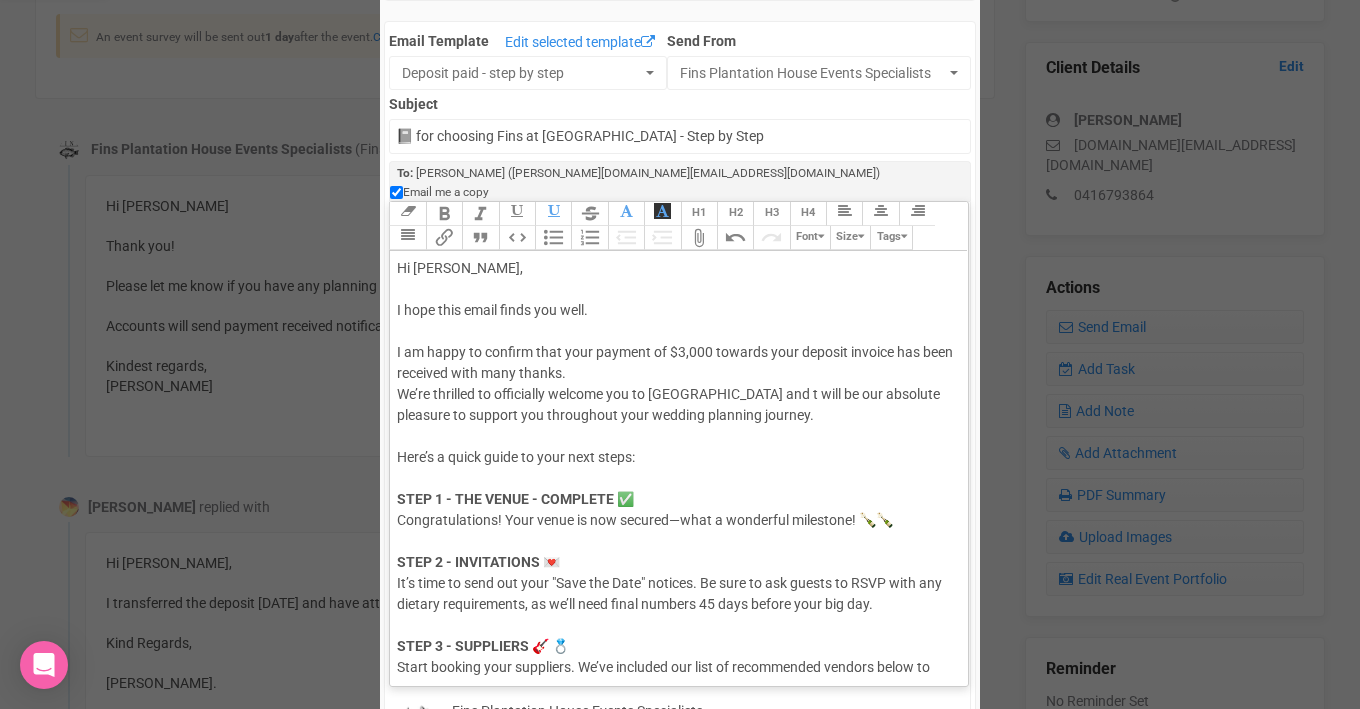 click on "Hi Louisa, I hope this email finds you well. I am happy to confirm that your payment of $3,000 towards your deposit invoice has been received with many thanks.  We’re thrilled to officially welcome you to Fins Plantation House and t will be our absolute pleasure to support you throughout your wedding planning journey. Here’s a quick guide to your next steps: STEP 1 - THE VENUE - COMPLETE ✅  Congratulations! Your venue is now secured—what a wonderful milestone! 🍾🍾  STEP 2 - INVITATIONS 💌 It’s time to send out your "Save the Date" notices. Be sure to ask guests to RSVP with any dietary requirements, as we’ll need final numbers 45 days before your big day. STEP 3 - SUPPLIERS 🎸 💍    Start booking your suppliers. We’ve included our list of recommended vendors below to make it easier. STEP 4 - WEDDING HELPLIST 📓  Please begin filling out the attached Wedding Help List and send it back to us once completed. ﻿ 2026 - HELPLIST WEDDING - XP.docx ﻿ YOUR WEDDING PLANNING TIMELINE:" 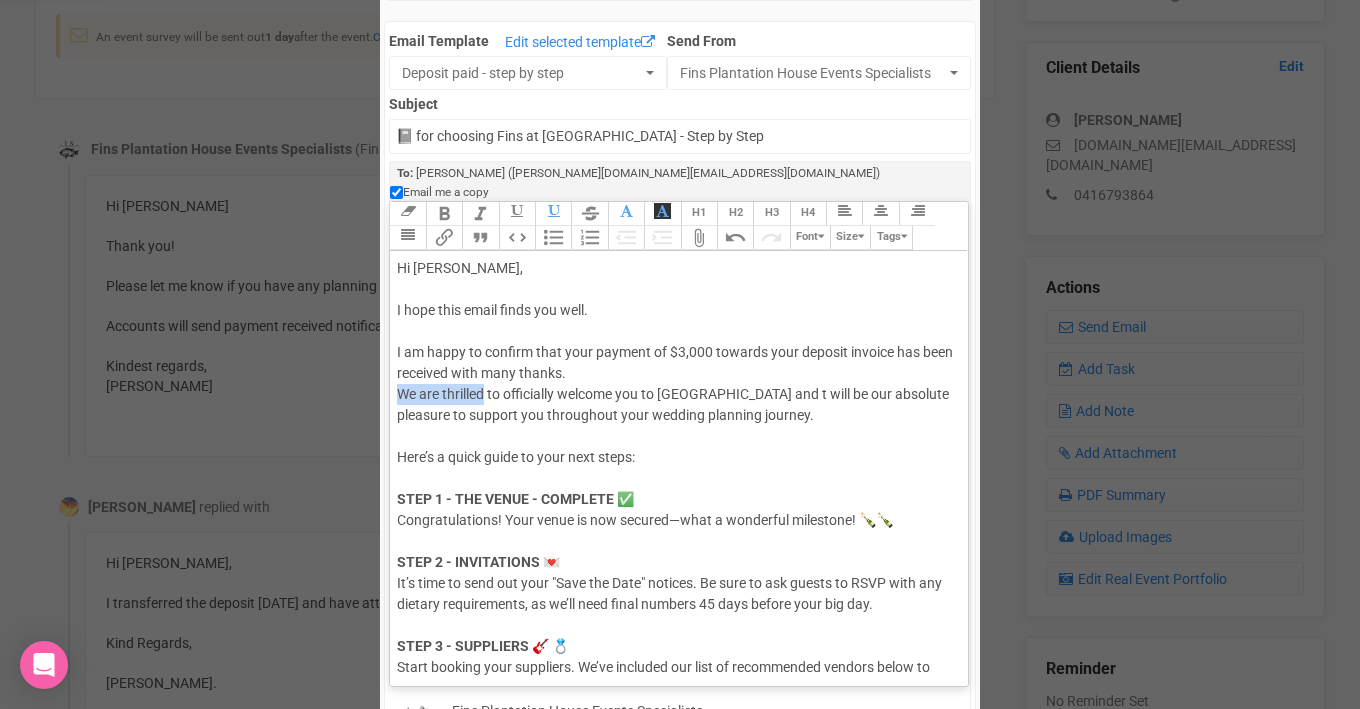 drag, startPoint x: 399, startPoint y: 375, endPoint x: 487, endPoint y: 373, distance: 88.02273 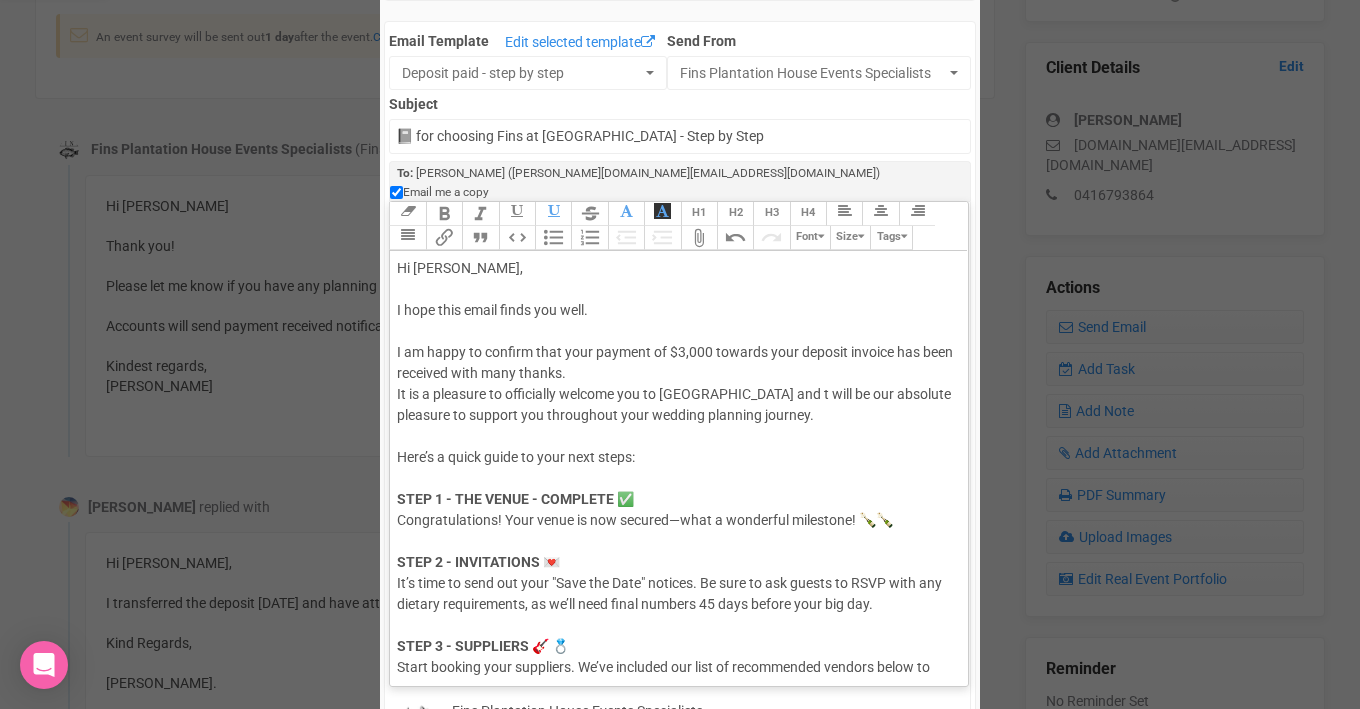 click on "Hi Louisa, I hope this email finds you well. I am happy to confirm that your payment of $3,000 towards your deposit invoice has been received with many thanks.  It is a pleasure to officially welcome you to Fins Plantation House and t will be our absolute pleasure to support you throughout your wedding planning journey. Here’s a quick guide to your next steps: STEP 1 - THE VENUE - COMPLETE ✅  Congratulations! Your venue is now secured—what a wonderful milestone! 🍾🍾  STEP 2 - INVITATIONS 💌 It’s time to send out your "Save the Date" notices. Be sure to ask guests to RSVP with any dietary requirements, as we’ll need final numbers 45 days before your big day. STEP 3 - SUPPLIERS 🎸 💍    Start booking your suppliers. We’ve included our list of recommended vendors below to make it easier. STEP 4 - WEDDING HELPLIST 📓  Please begin filling out the attached Wedding Help List and send it back to us once completed. ﻿ 2026 - HELPLIST WEDDING - XP.docx ﻿ YOUR WEDDING PLANNING TIMELINE:" 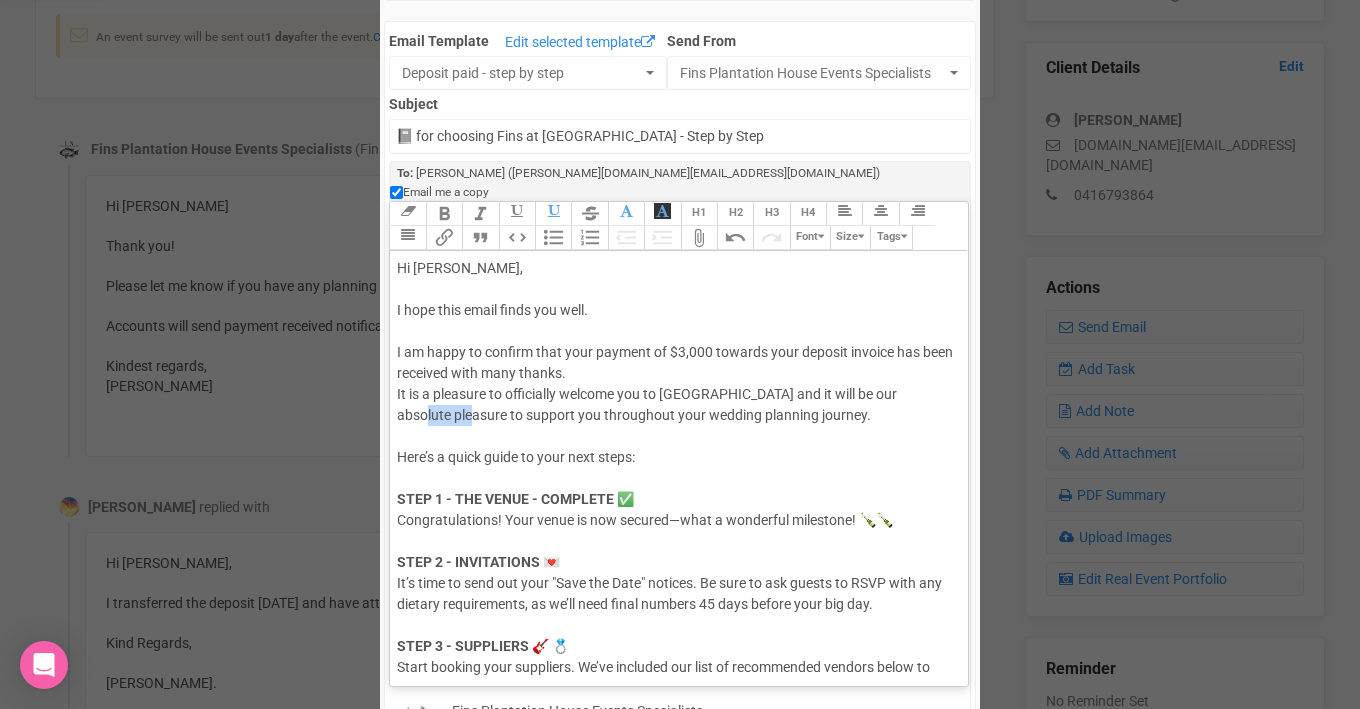 drag, startPoint x: 396, startPoint y: 395, endPoint x: 450, endPoint y: 397, distance: 54.037025 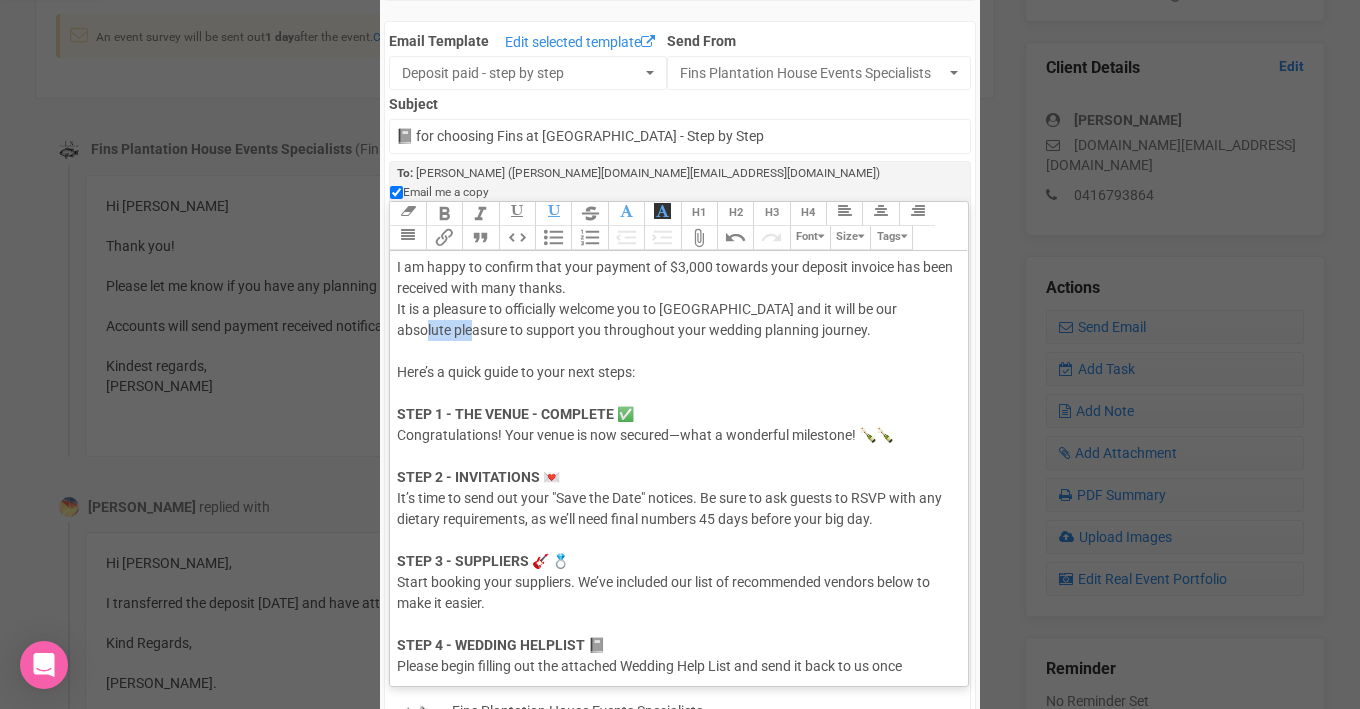 scroll, scrollTop: 86, scrollLeft: 0, axis: vertical 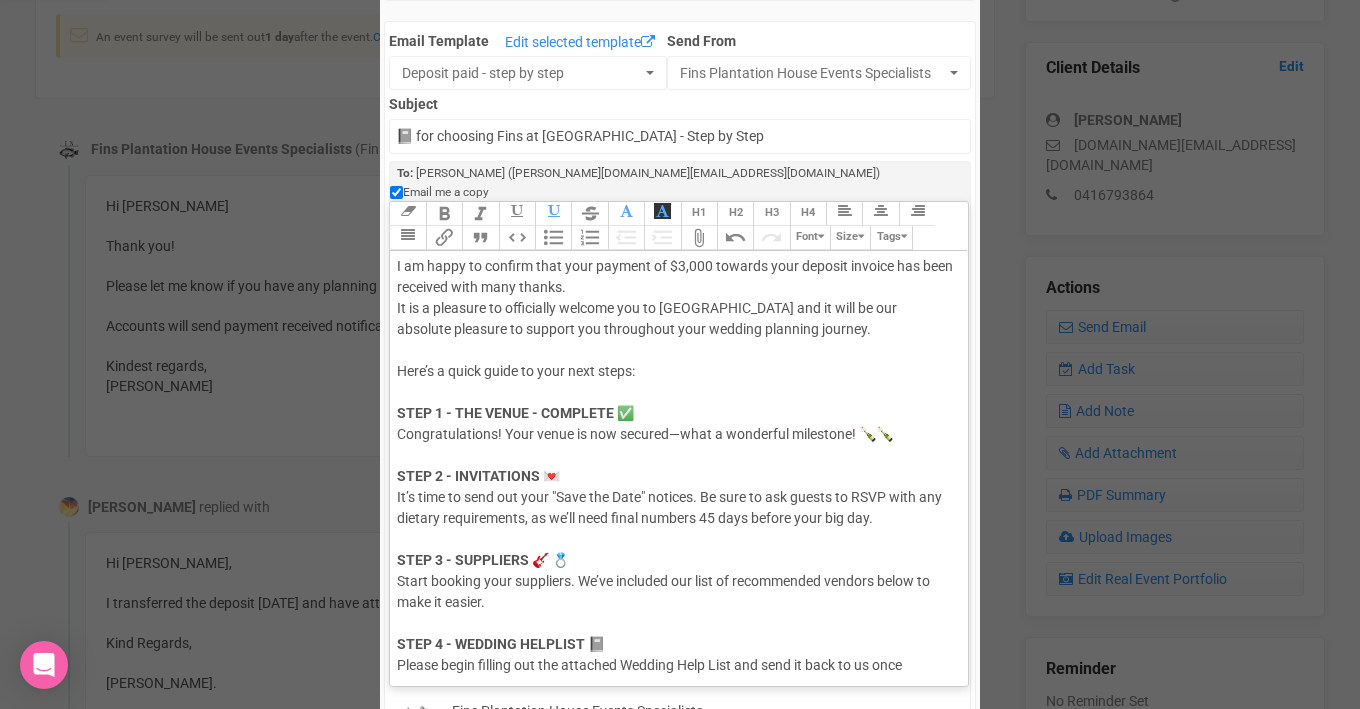click on "Hi Louisa, I hope this email finds you well. I am happy to confirm that your payment of $3,000 towards your deposit invoice has been received with many thanks.  It is a pleasure to officially welcome you to Fins Plantation House and it will be our absolute pleasure to support you throughout your wedding planning journey. Here’s a quick guide to your next steps: STEP 1 - THE VENUE - COMPLETE ✅  Congratulations! Your venue is now secured—what a wonderful milestone! 🍾🍾  STEP 2 - INVITATIONS 💌 It’s time to send out your "Save the Date" notices. Be sure to ask guests to RSVP with any dietary requirements, as we’ll need final numbers 45 days before your big day. STEP 3 - SUPPLIERS 🎸 💍    Start booking your suppliers. We’ve included our list of recommended vendors below to make it easier. STEP 4 - WEDDING HELPLIST 📓  Please begin filling out the attached Wedding Help List and send it back to us once completed. ﻿ 2026 - HELPLIST WEDDING - XP.docx ﻿ YOUR WEDDING PLANNING TIMELINE:" 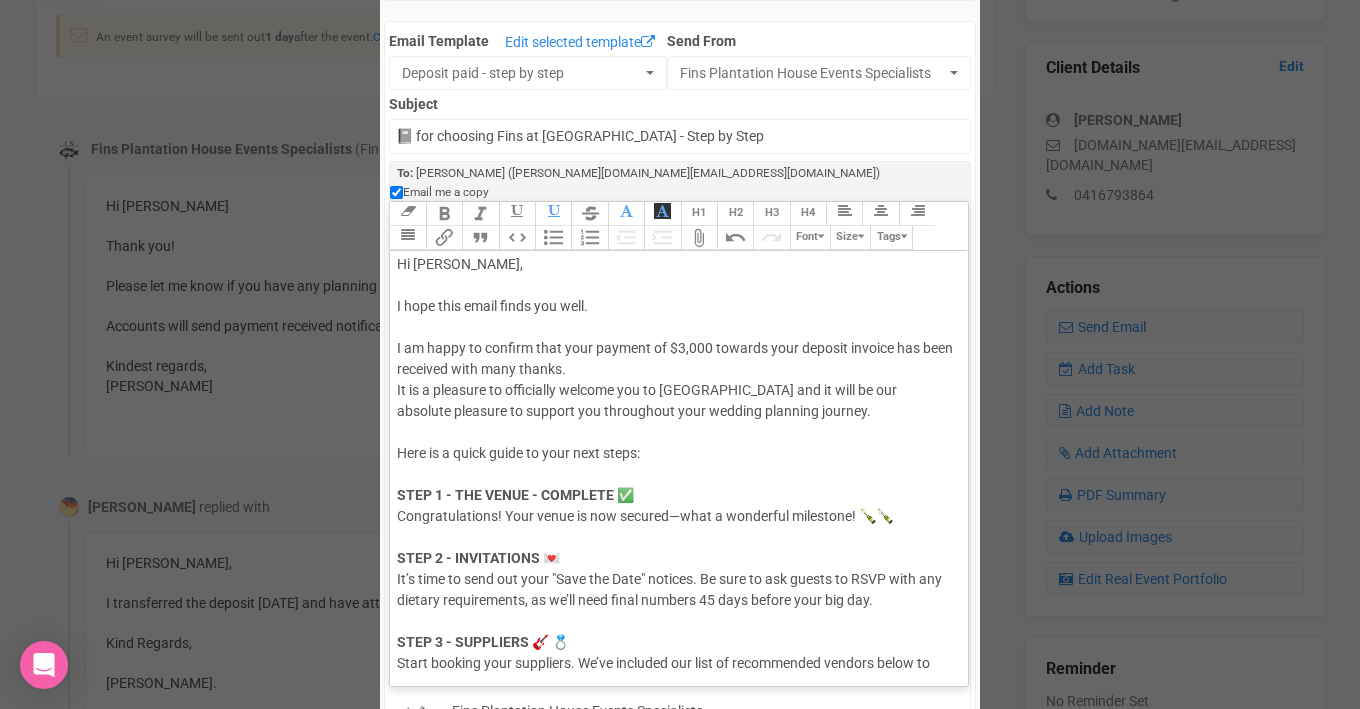 scroll, scrollTop: 0, scrollLeft: 0, axis: both 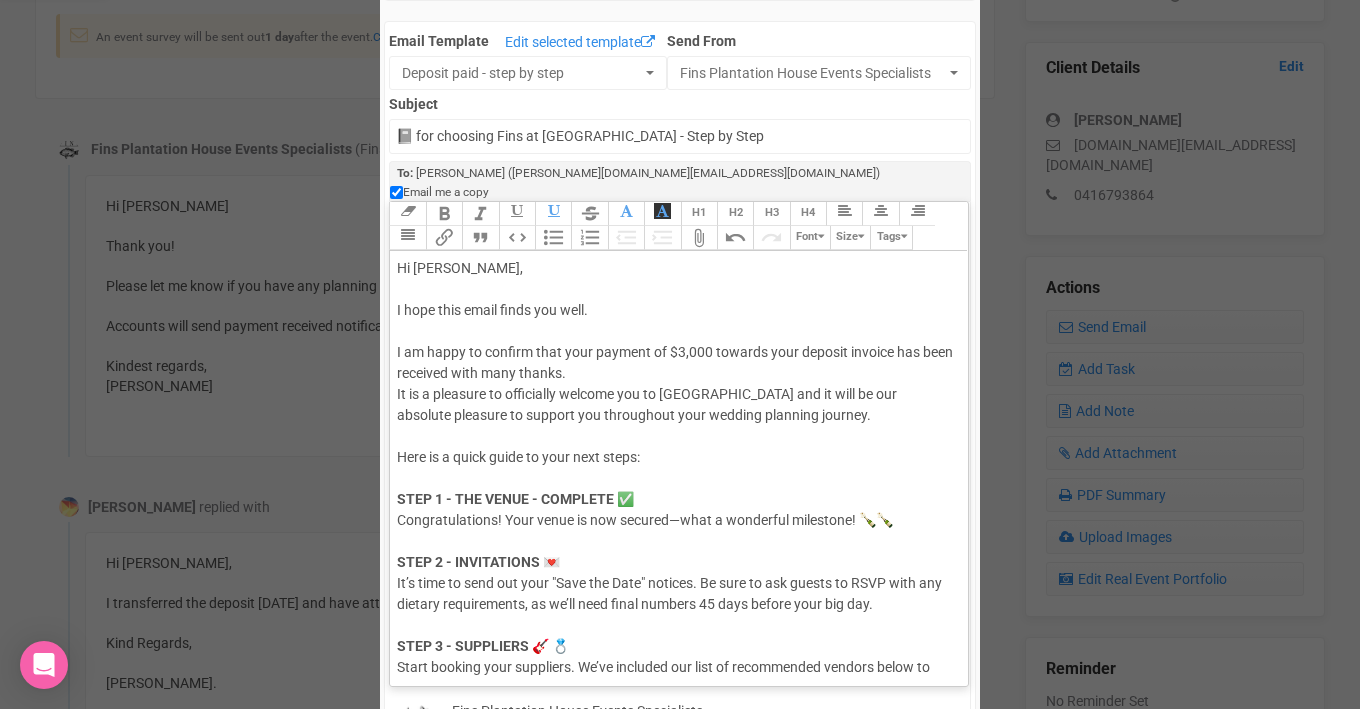 click on "Hi Louisa, I hope this email finds you well. I am happy to confirm that your payment of $3,000 towards your deposit invoice has been received with many thanks.  It is a pleasure to officially welcome you to Fins Plantation House and it will be our absolute pleasure to support you throughout your wedding planning journey. Here is a quick guide to your next steps: STEP 1 - THE VENUE - COMPLETE ✅  Congratulations! Your venue is now secured—what a wonderful milestone! 🍾🍾  STEP 2 - INVITATIONS 💌 It’s time to send out your "Save the Date" notices. Be sure to ask guests to RSVP with any dietary requirements, as we’ll need final numbers 45 days before your big day. STEP 3 - SUPPLIERS 🎸 💍    Start booking your suppliers. We’ve included our list of recommended vendors below to make it easier. STEP 4 - WEDDING HELPLIST 📓  Please begin filling out the attached Wedding Help List and send it back to us once completed. ﻿ 2026 - HELPLIST WEDDING - XP.docx ﻿ YOUR WEDDING PLANNING TIMELINE:" 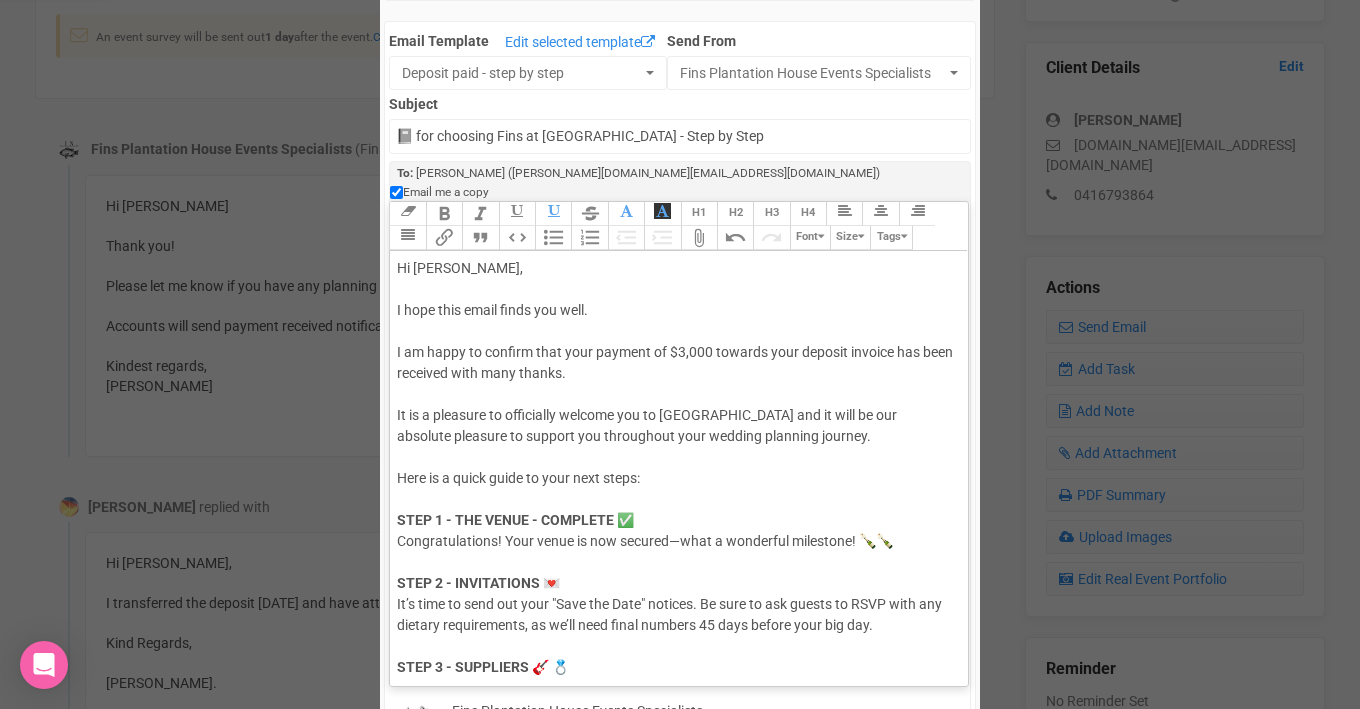 type on "<div>Hi Louisa,<br><br><span style="font-size: 14px; color: rgb(85, 85, 85); text-decoration-color: initial;">I hope this email finds you well.</span><br><br>I am happy to confirm that your payment of $3,000 towards your deposit invoice has been received with many thanks.<br> <br>It is a pleasure to officially welcome you to Fins Plantation House and it will be our absolute pleasure to support you throughout your wedding planning journey.<br><br>Here is a quick guide to your next steps:<br><br><strong style="background-color: rgb(255, 255, 255); font-family: Roboto, Helvetica, Arial, sans-serif; font-size: 14px; color: rgb(85, 85, 85); text-decoration-color: initial;">STEP 1 - THE VENUE - COMPLETE ✅ <br></strong><span style="font-size: 14px; color: rgb(85, 85, 85); text-decoration-color: initial;">Congratulations! Your venue is now secured—what a wonderful milestone! 🍾🍾 </span><br><br><strong style="background-color: rgb(255, 255, 255); font-family: Roboto, Helvetica, Arial, sans-serif; font-size: 14px; co..." 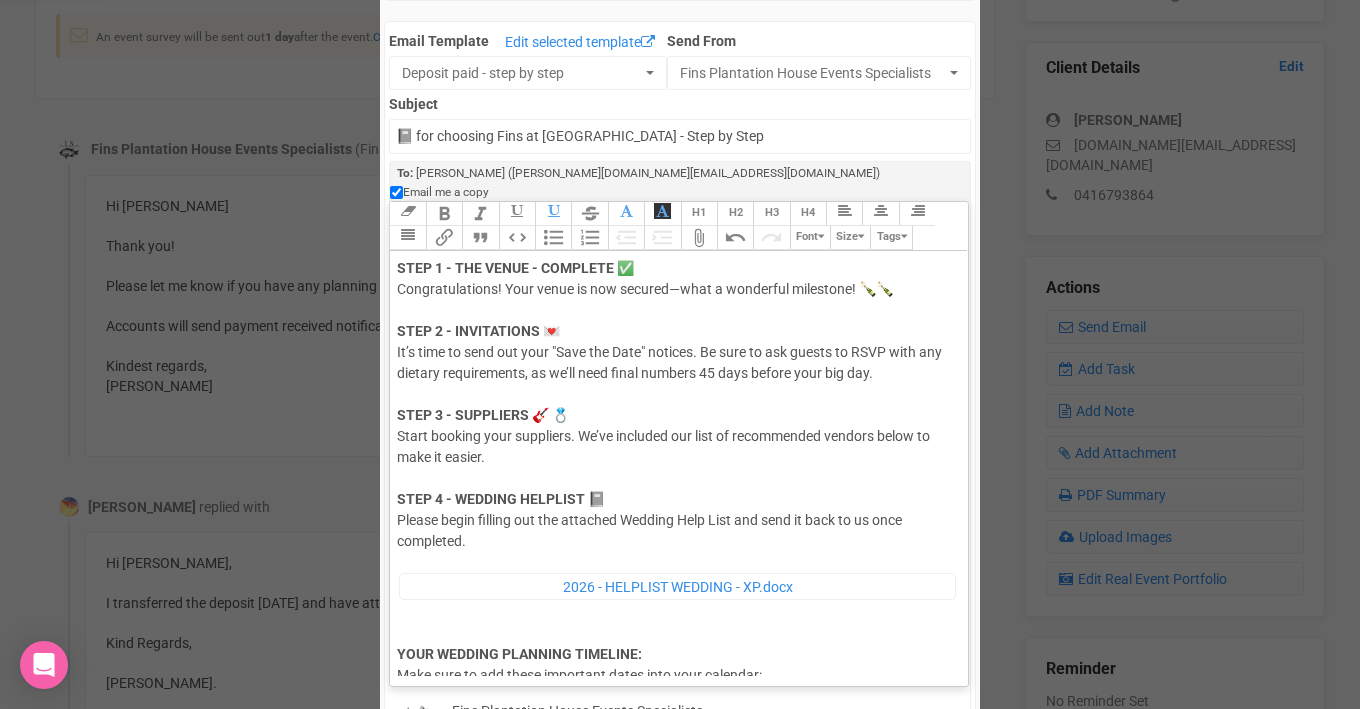 scroll, scrollTop: 14, scrollLeft: 0, axis: vertical 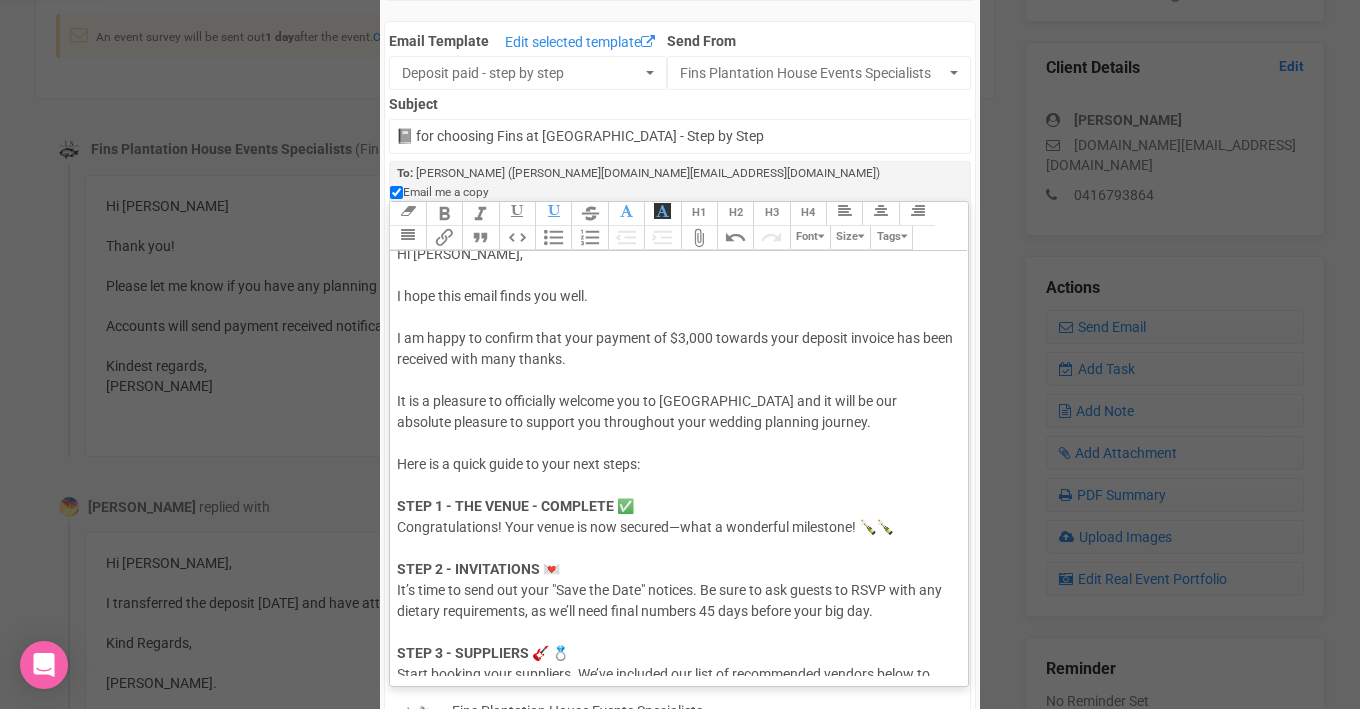 click on "Attach Files" at bounding box center (699, 238) 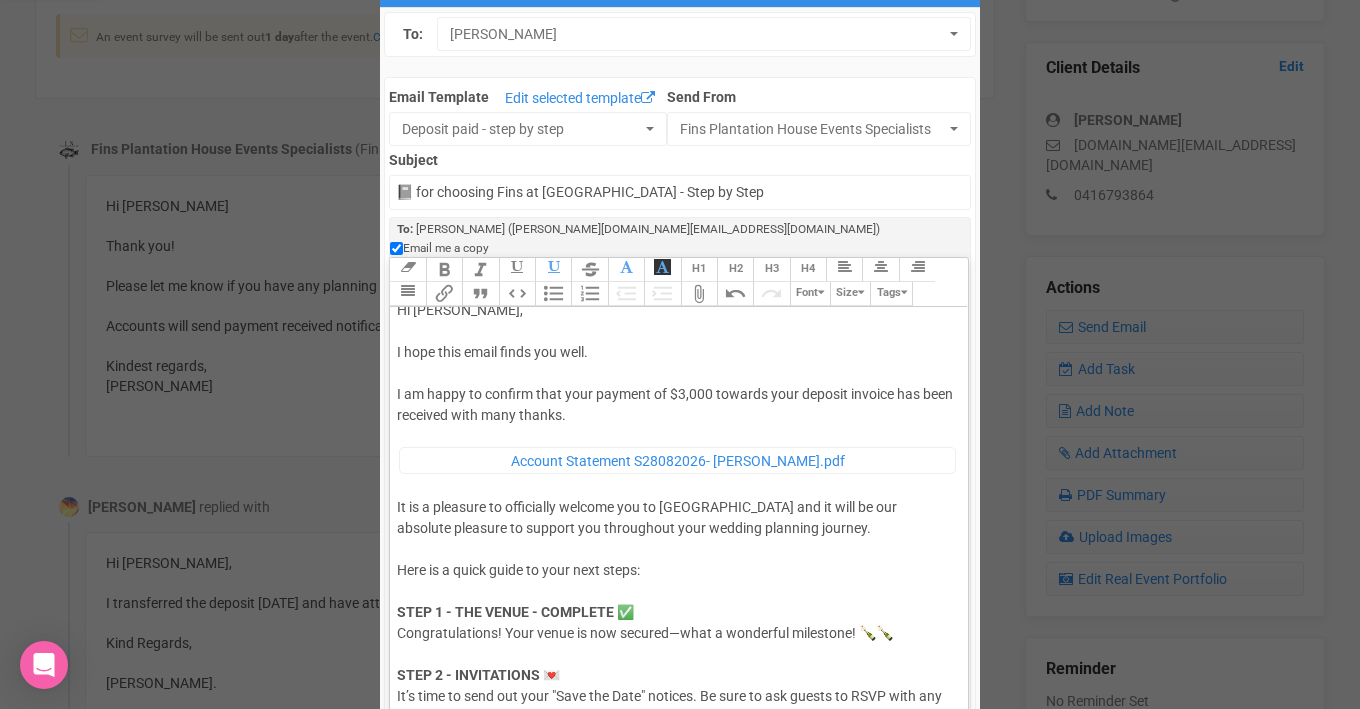 scroll, scrollTop: 82, scrollLeft: 0, axis: vertical 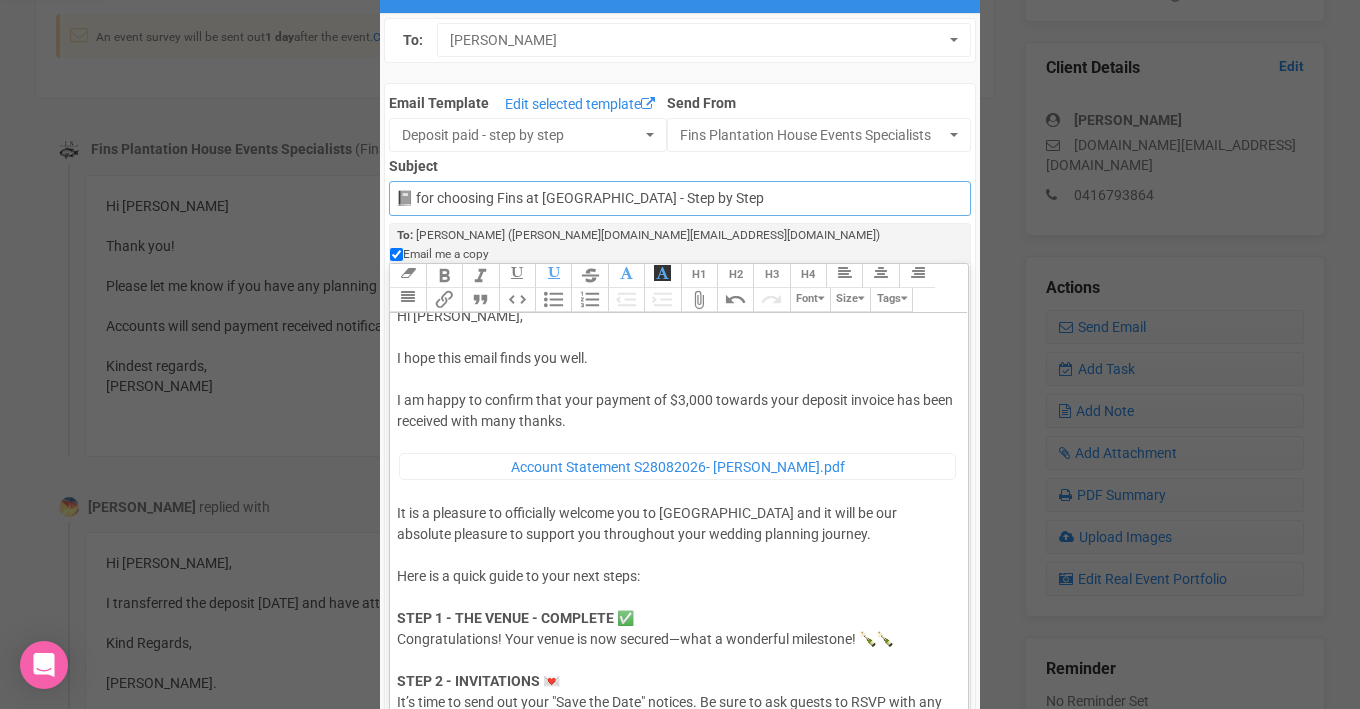 click on "📓 for choosing Fins at Plantation House - Step by Step" at bounding box center [679, 198] 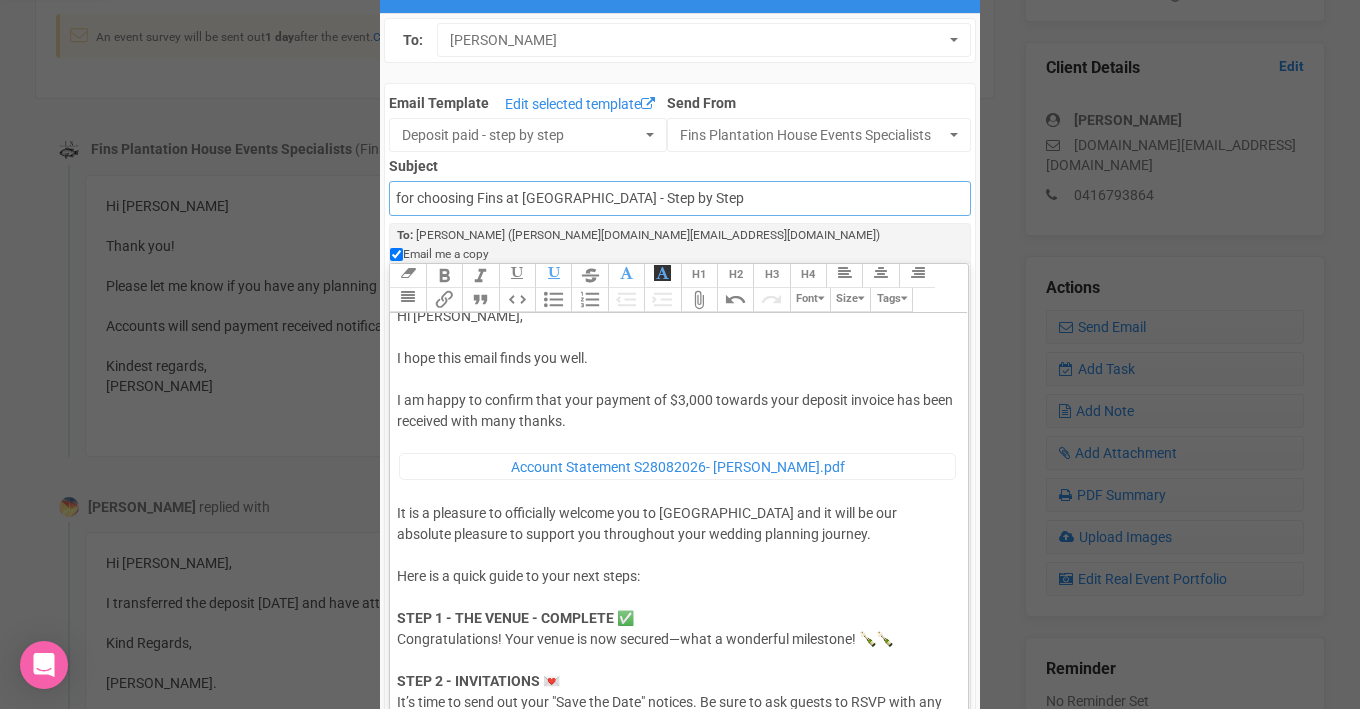 drag, startPoint x: 730, startPoint y: 197, endPoint x: 409, endPoint y: 178, distance: 321.56183 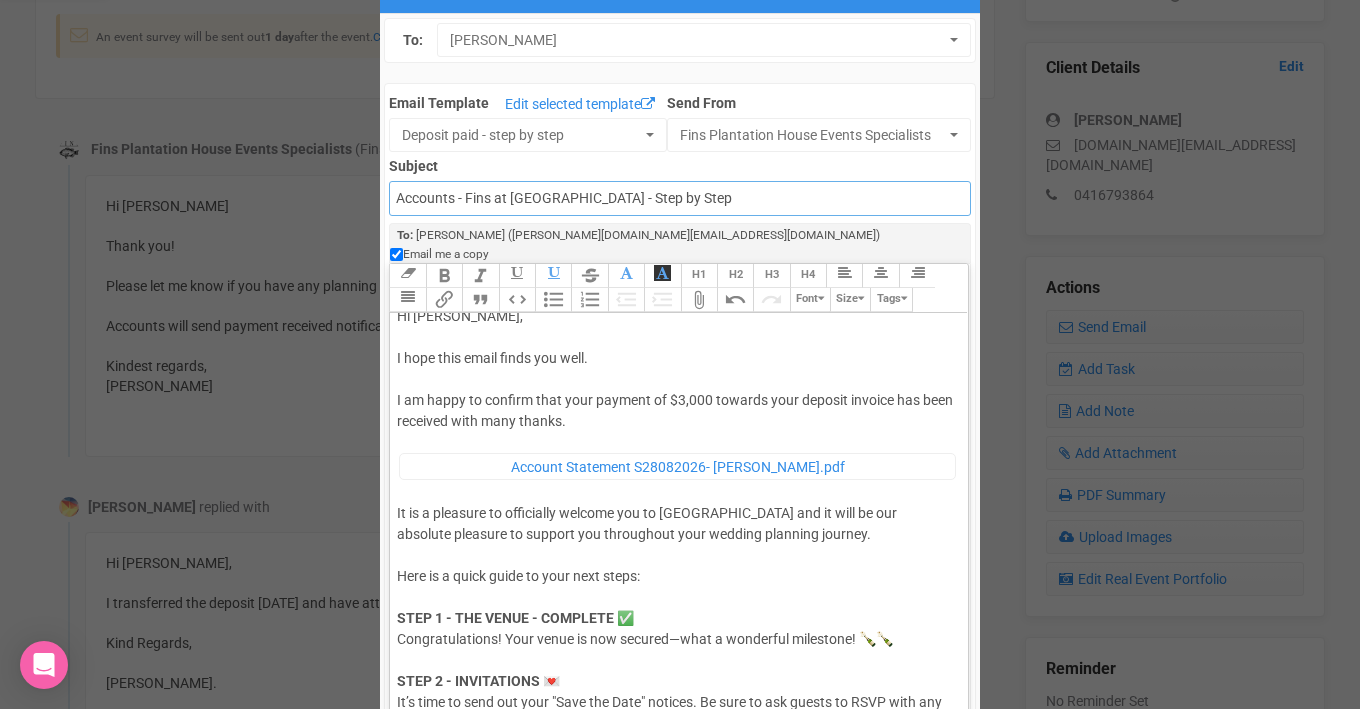 click on "Accounts - Fins at Plantation House - Step by Step" at bounding box center (679, 198) 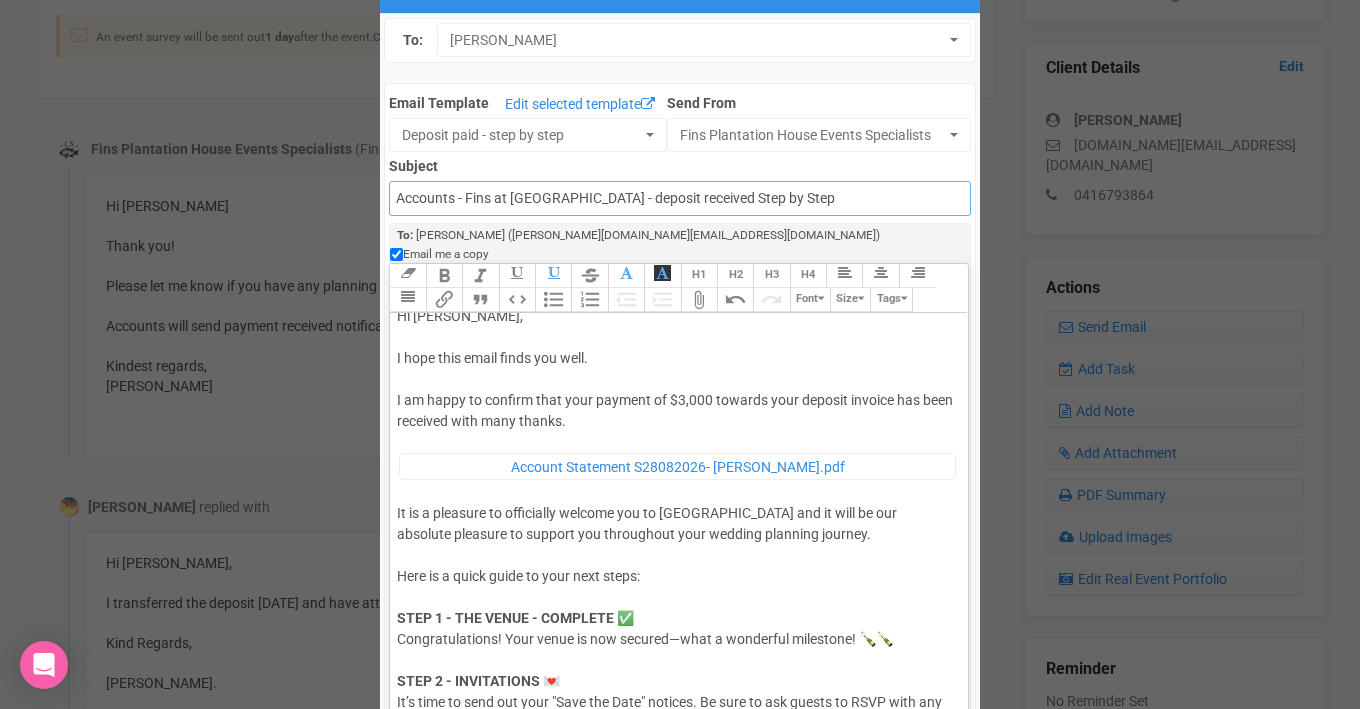 click on "Accounts - Fins at Plantation House - deposit received Step by Step" at bounding box center (679, 198) 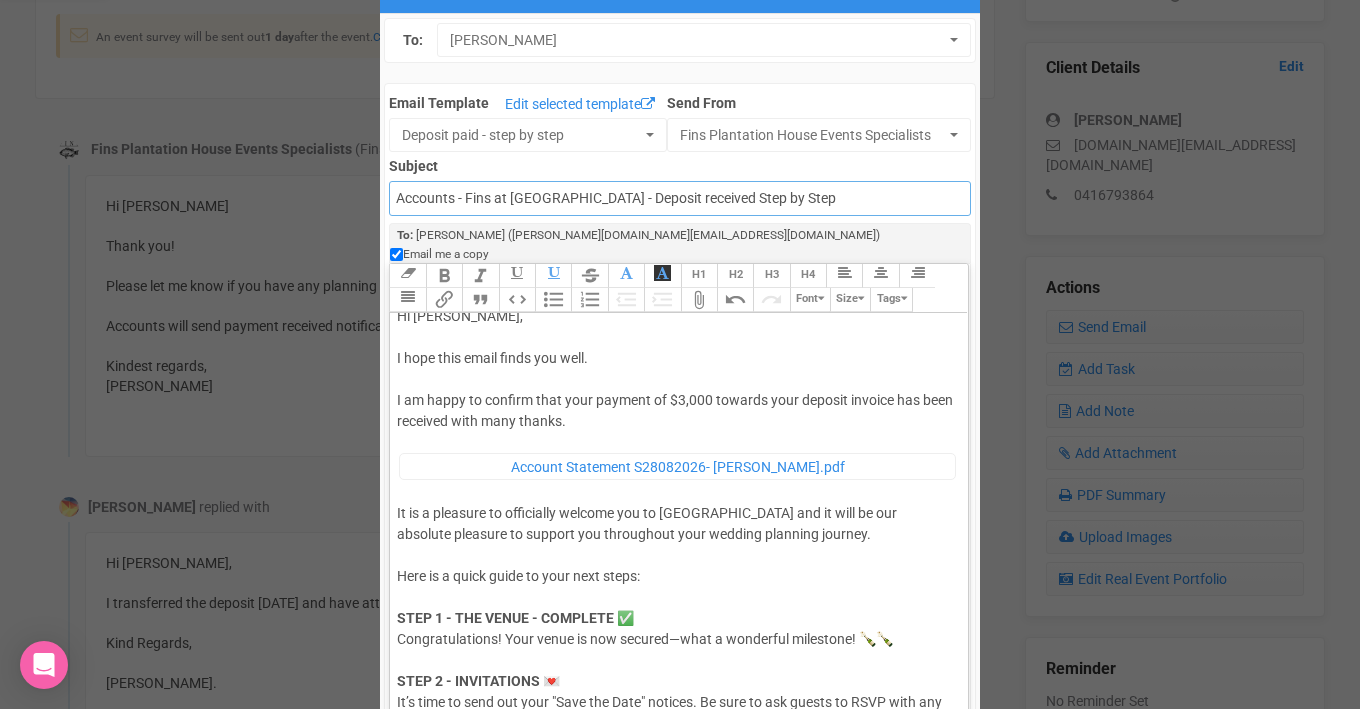 click on "Accounts - Fins at Plantation House - Deposit received Step by Step" at bounding box center (679, 198) 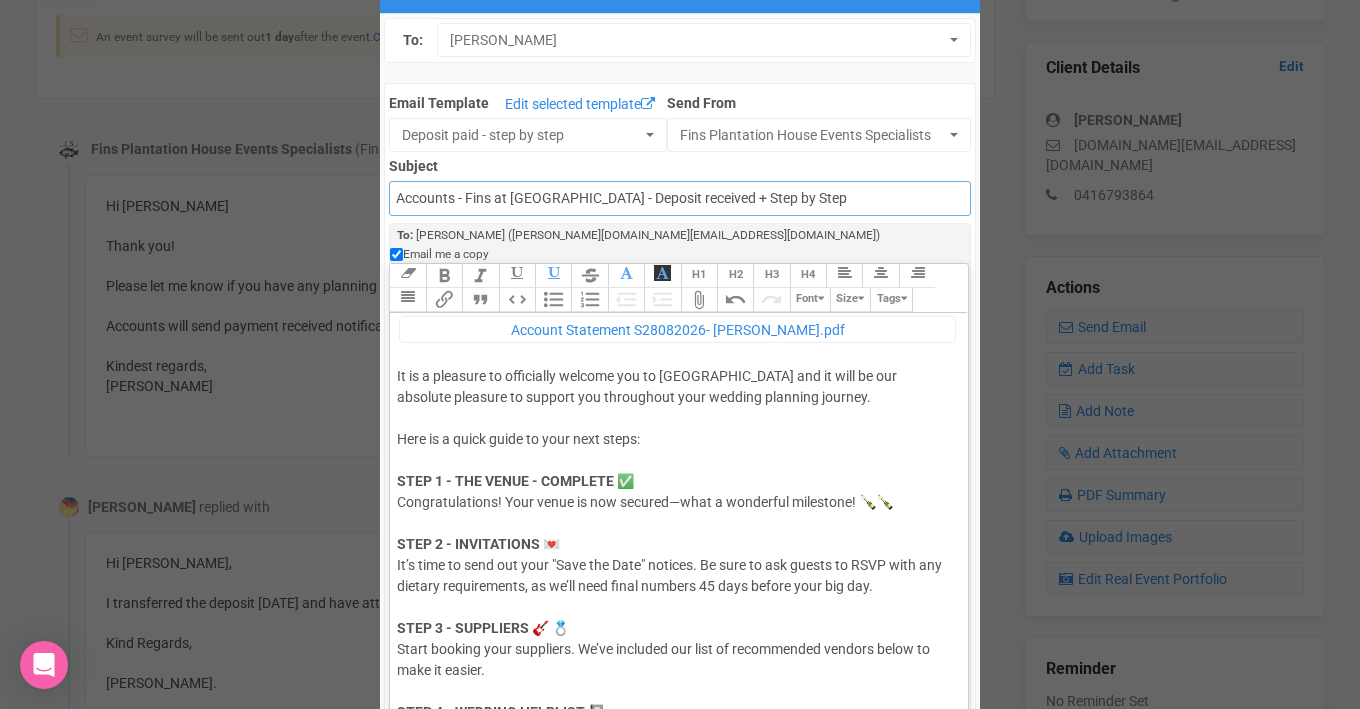 scroll, scrollTop: 155, scrollLeft: 0, axis: vertical 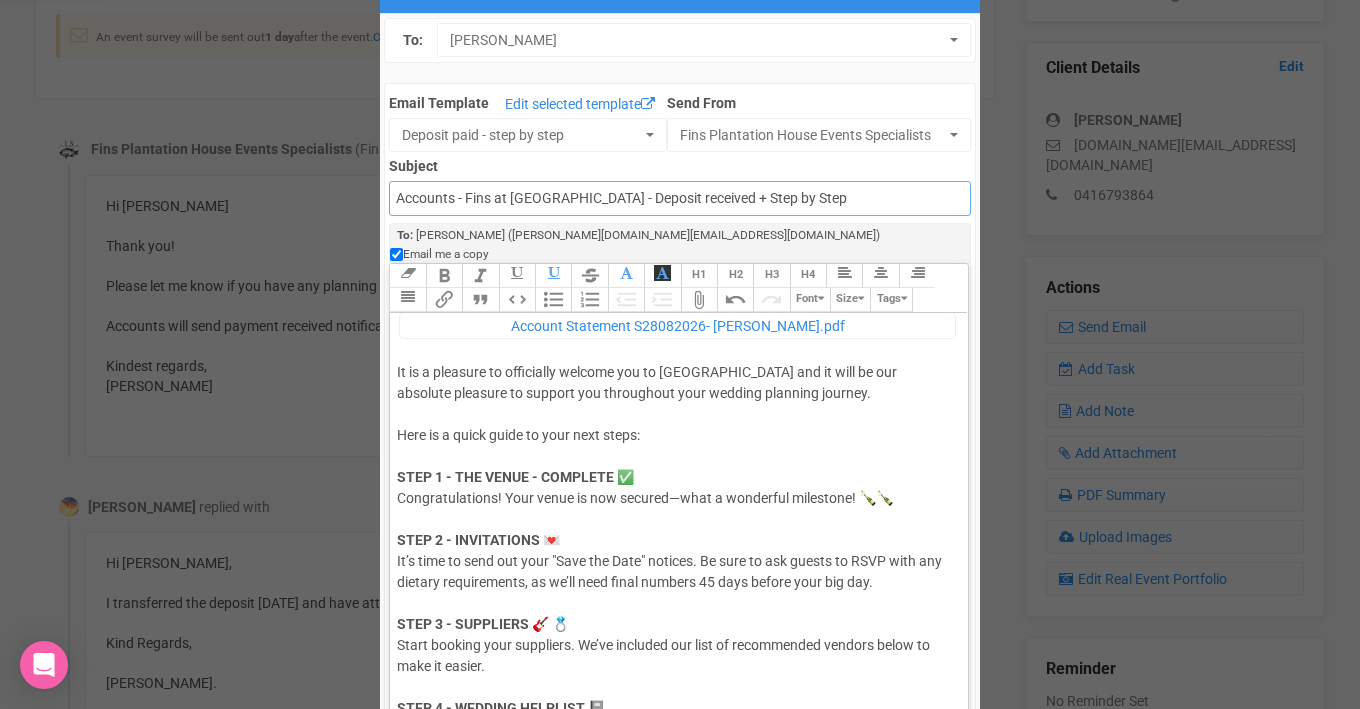 type on "Accounts - Fins at Plantation House - Deposit received + Step by Step" 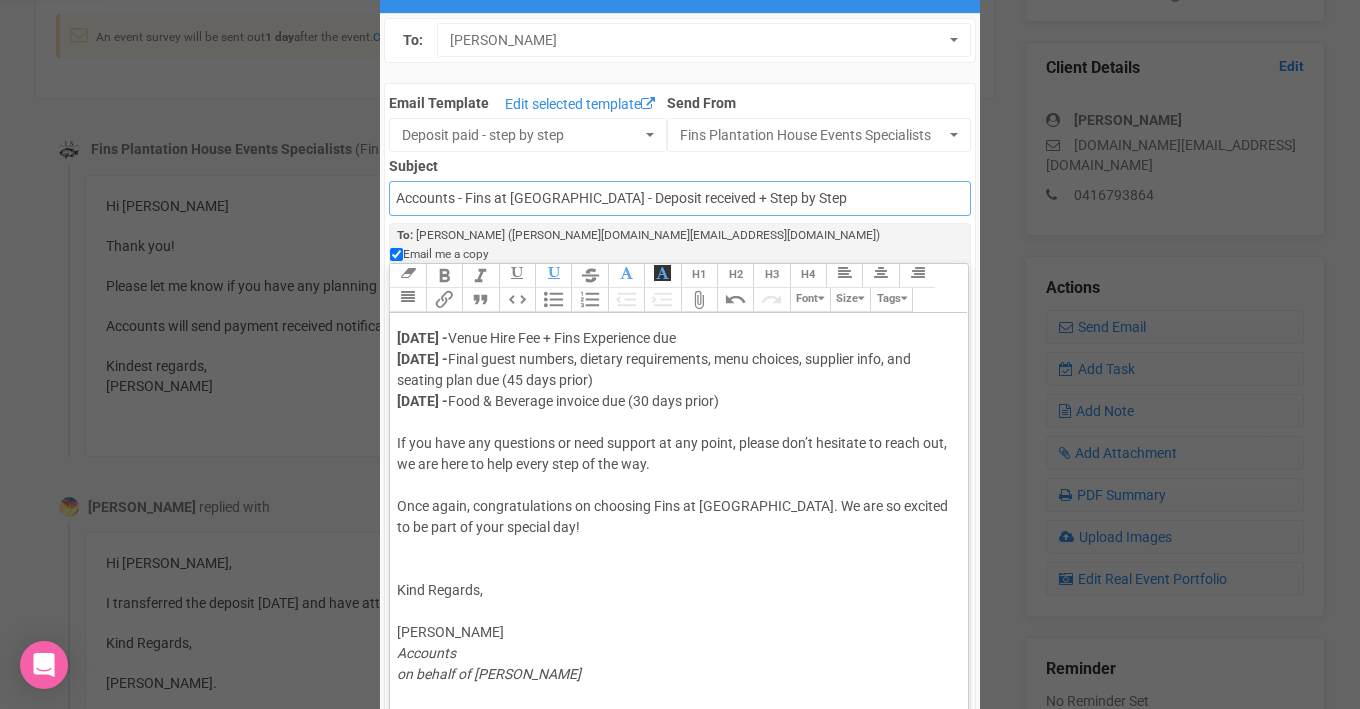 scroll, scrollTop: 758, scrollLeft: 0, axis: vertical 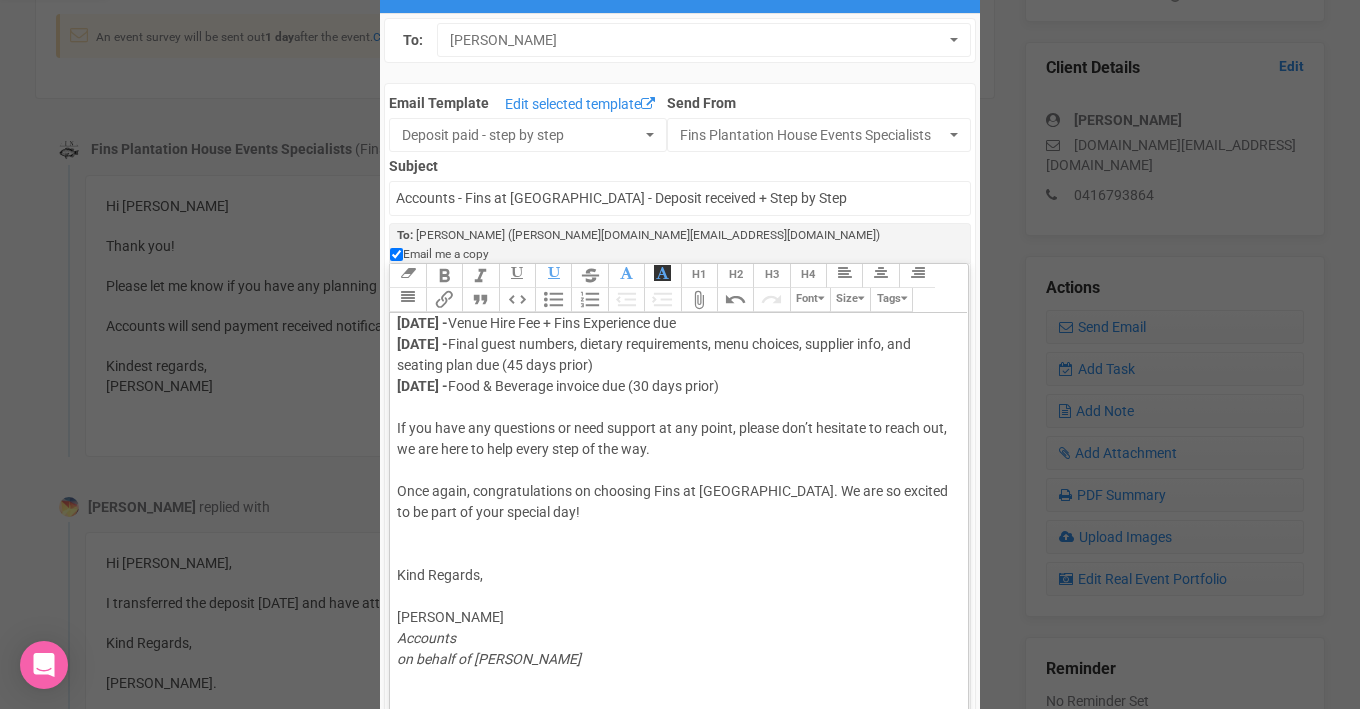 click on "Hi Louisa, I hope this email finds you well. I am happy to confirm that your payment of $3,000 towards your deposit invoice has been received with many thanks.   ﻿ Account Statement S28082026- Louisa MacGinley.pdf ﻿ It is a pleasure to officially welcome you to Fins Plantation House and it will be our absolute pleasure to support you throughout your wedding planning journey. Here is a quick guide to your next steps: STEP 1 - THE VENUE - COMPLETE ✅  Congratulations! Your venue is now secured—what a wonderful milestone! 🍾🍾  STEP 2 - INVITATIONS 💌 It’s time to send out your "Save the Date" notices. Be sure to ask guests to RSVP with any dietary requirements, as we’ll need final numbers 45 days before your big day. STEP 3 - SUPPLIERS 🎸 💍    Start booking your suppliers. We’ve included our list of recommended vendors below to make it easier. STEP 4 - WEDDING HELPLIST 📓  Please begin filling out the attached Wedding Help List and send it back to us once completed. ﻿ ﻿ Accounts" 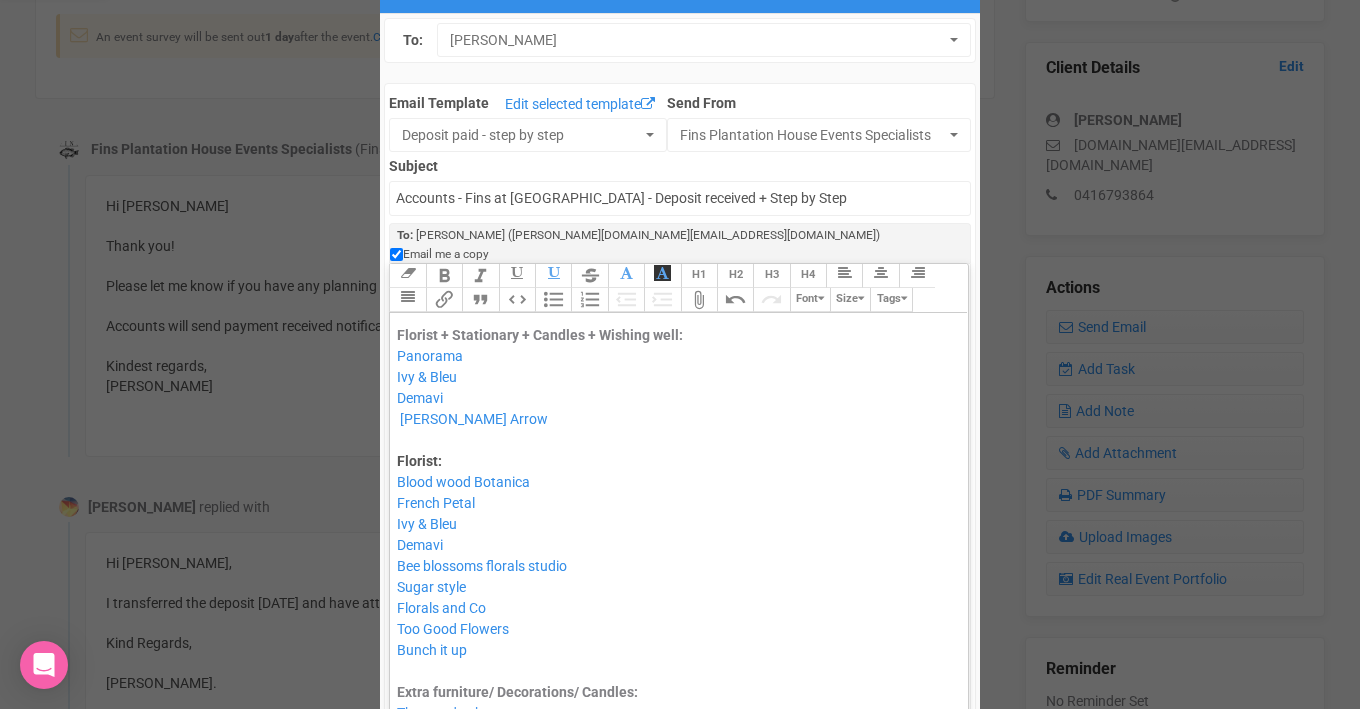 scroll, scrollTop: 1883, scrollLeft: 0, axis: vertical 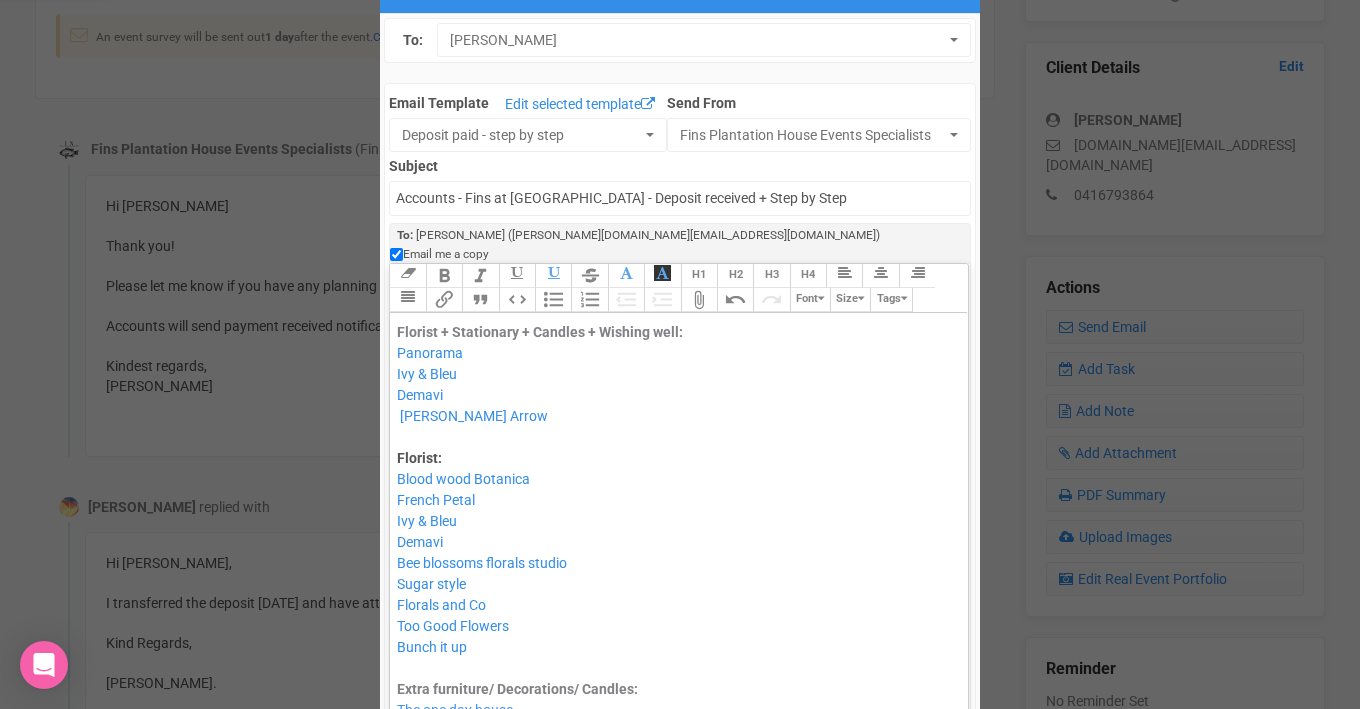 click 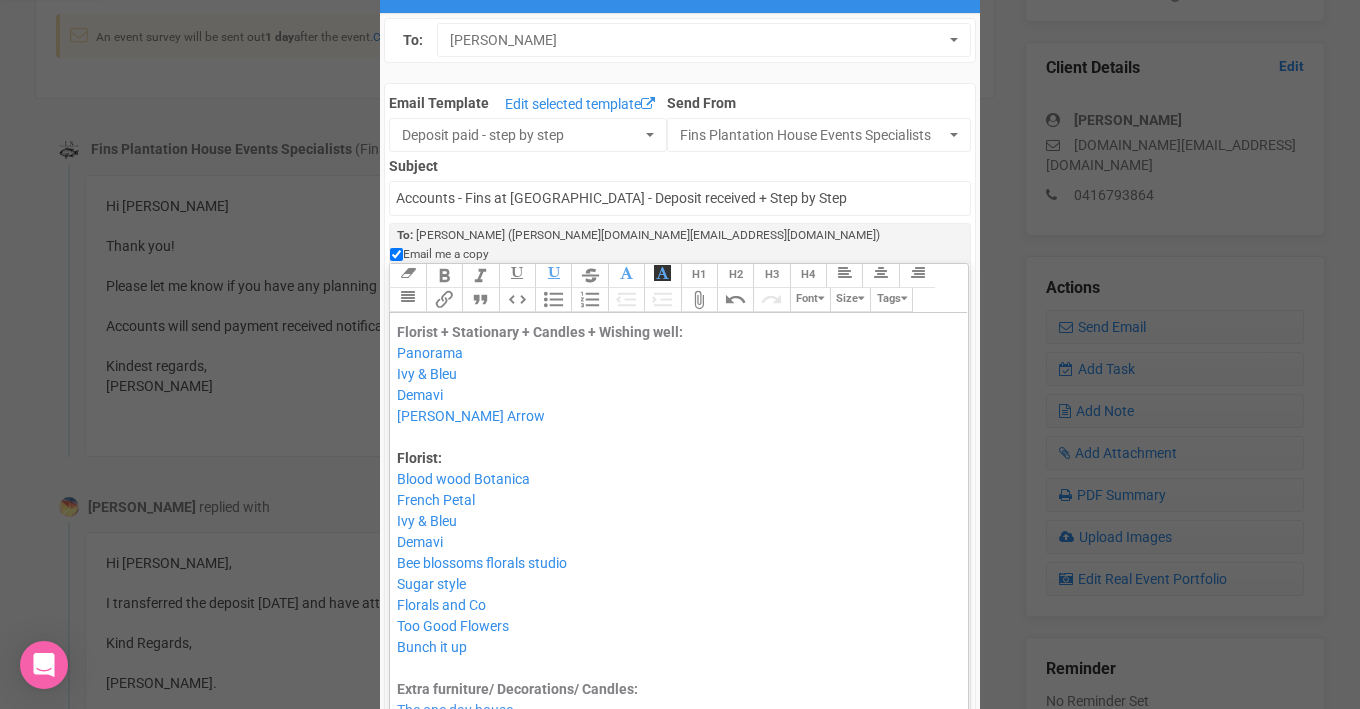 type on "<div>Hi Louisa,<br><br><span style="font-size: 14px; color: rgb(85, 85, 85); text-decoration-color: initial;">I hope this email finds you well.</span><br><br>I am happy to confirm that your payment of $3,000 towards your deposit invoice has been received with many thanks.<br> <figure data-trix-attachment="{&quot;contentType&quot;:&quot;application/pdf&quot;,&quot;filename&quot;:&quot;Account Statement S28082026- Louisa MacGinley.pdf&quot;,&quot;filesize&quot;:&quot;&quot;,&quot;href&quot;:&quot;&quot;,&quot;url&quot;:&quot;https://s3-ap-southeast-2.amazonaws.com/production.enquire.io/production/email_attachments/attachments/000/033/788/original/account_statement_s28082026-_louisa_macginley.pdf?1753180796&quot;}" data-trix-content-type="application/pdf" class="attachment attachment--file attachment--pdf"><figcaption class="attachment__caption"><span class="attachment__name">Account Statement S28082026- Louisa MacGinley.pdf</span></figcaption></figure><br>It is a pleasure to officially welcome you to Fins Pl..." 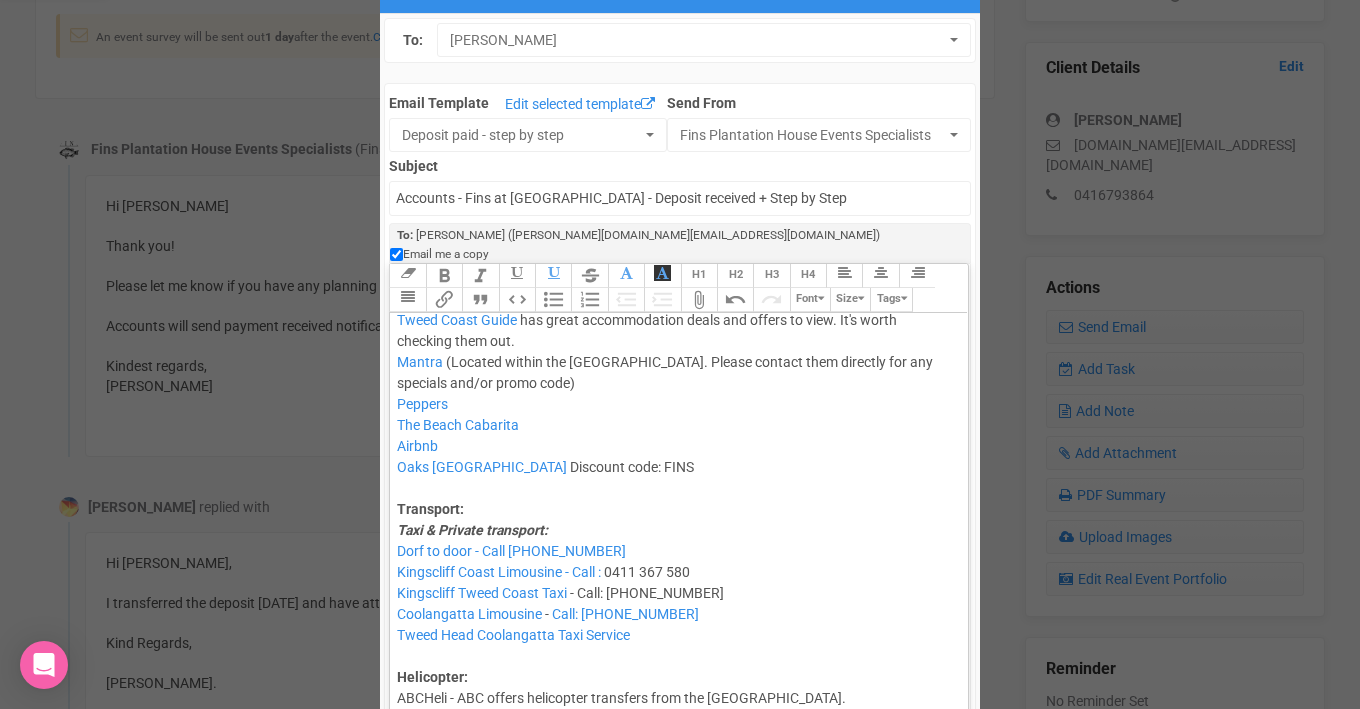 scroll, scrollTop: 4692, scrollLeft: 0, axis: vertical 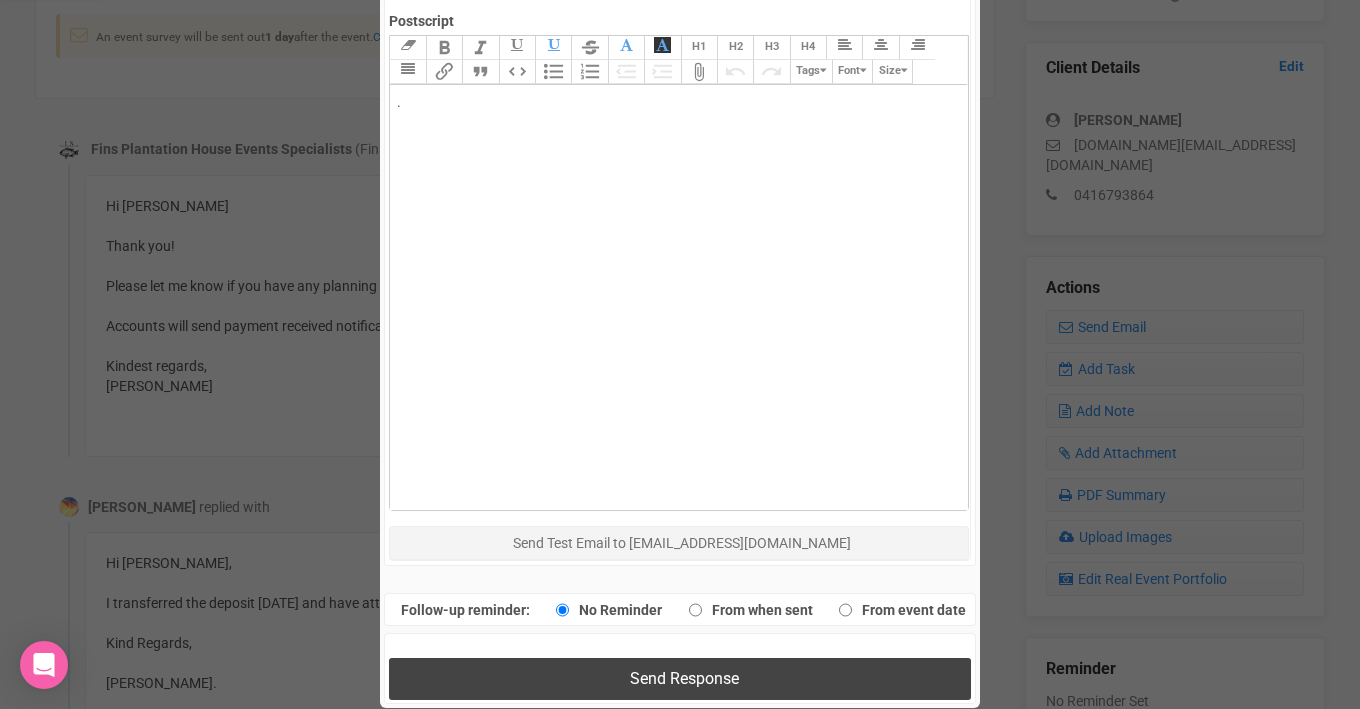 click on "Send Response" at bounding box center (684, 678) 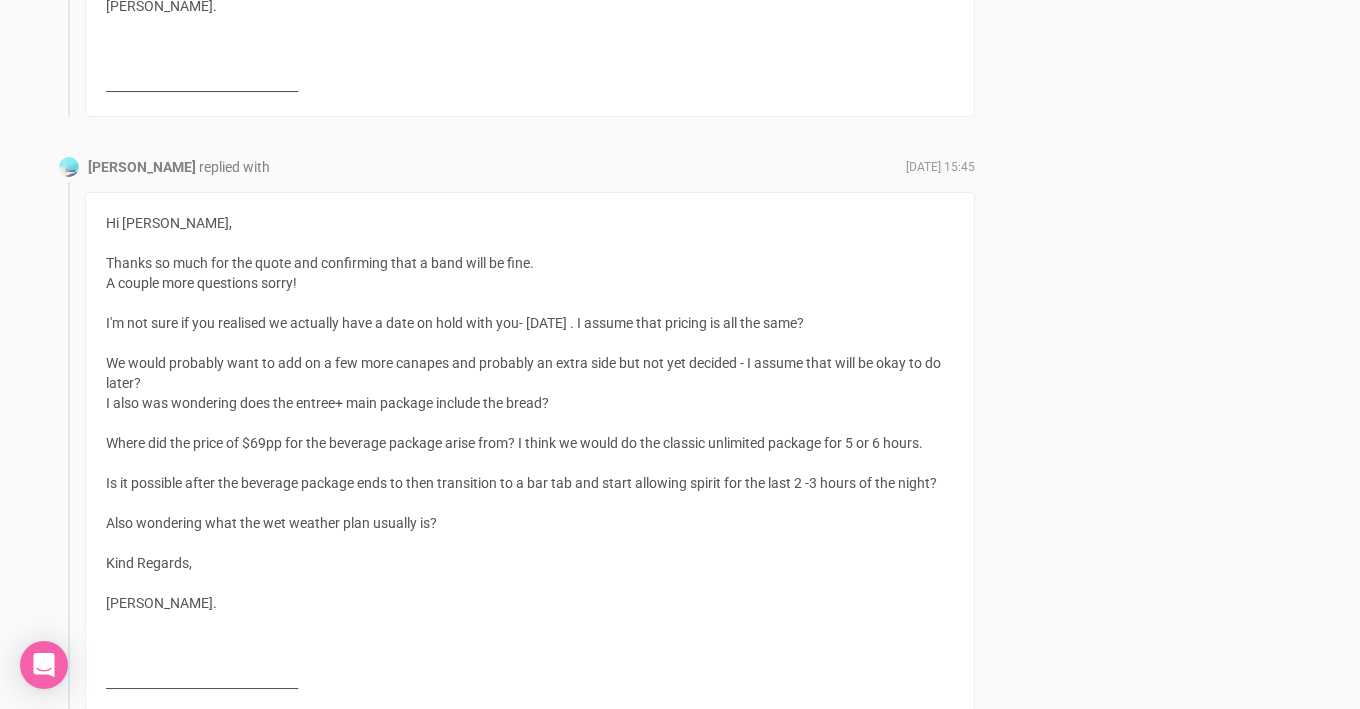 scroll, scrollTop: 9344, scrollLeft: 0, axis: vertical 